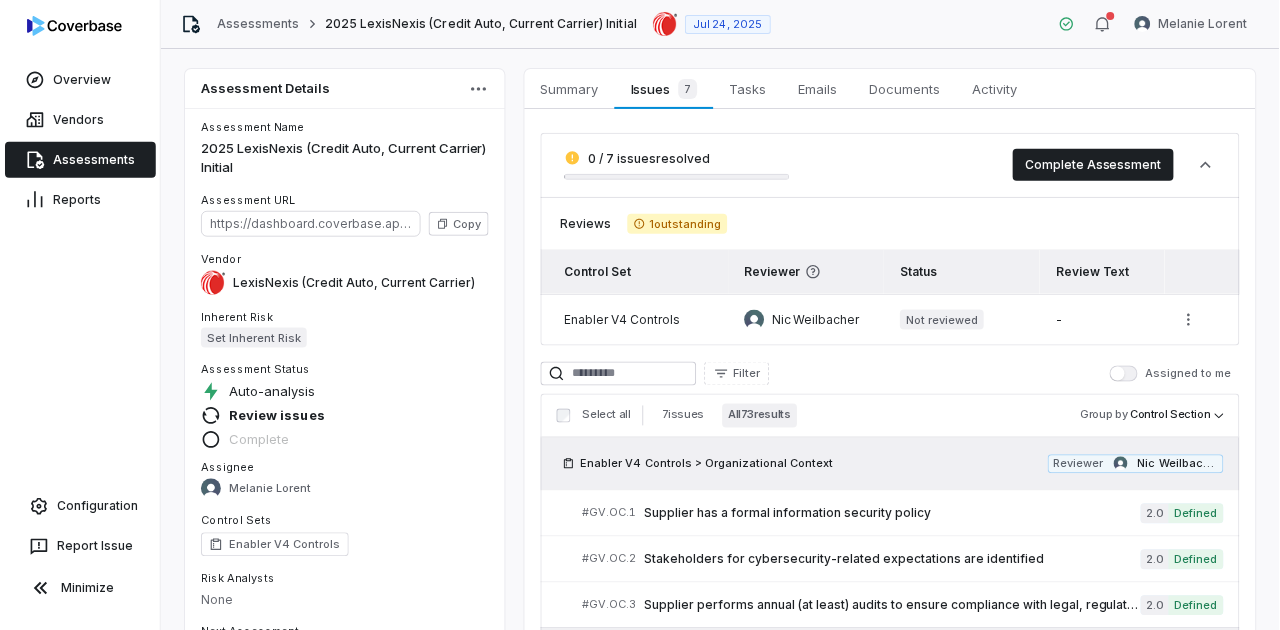 scroll, scrollTop: 0, scrollLeft: 0, axis: both 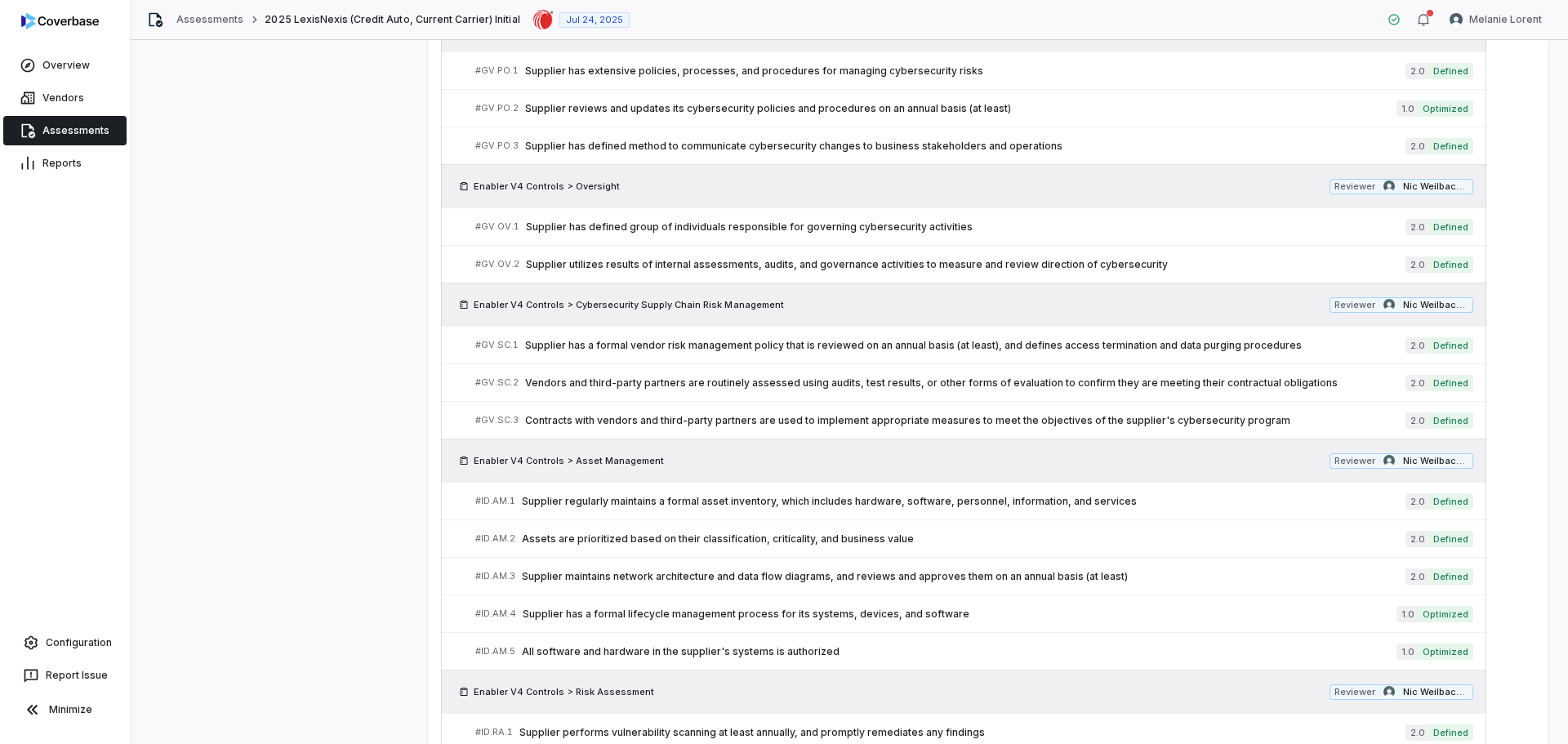 click on "Assessment Details Assessment Name 2025 LexisNexis (Credit Auto, Current Carrier) Initial Assessment URL  https://dashboard.coverbase.app/assessments/cbqsrw_701e5f7f621744458d16c9ba0ba53556 Copy Vendor LexisNexis (Credit Auto, Current Carrier) Inherent Risk Set Inherent Risk Assessment Status Auto-analysis Review issues Complete Assignee [FIRST] [LAST] Control Sets Enabler V4 Controls Risk Analysts None Next Assessment Next: Jul 24, 2027 ( in 2 years ) Properties Summary Summary Issues 7 Issues 7 Tasks Tasks Emails Emails Documents Documents Activity Activity 0 / 7   issues  resolved Complete Assessment Reviews 1  outstanding Control Set Reviewer  Status Review Text Enabler V4 Controls Nic Weilbacher Not reviewed - Filter Assigned to me Select all 7  issues All  73  results Group by   Control Section Enabler V4 Controls    > Organizational Context  Reviewer Nic Weilbacher # GV.OC.1 Supplier has a formal information security policy 2.0 Defined # GV.OC.2 2.0 Defined # GV.OC.3 2.0 Defined Enabler V4 Controls   #" at bounding box center (849, 1138) 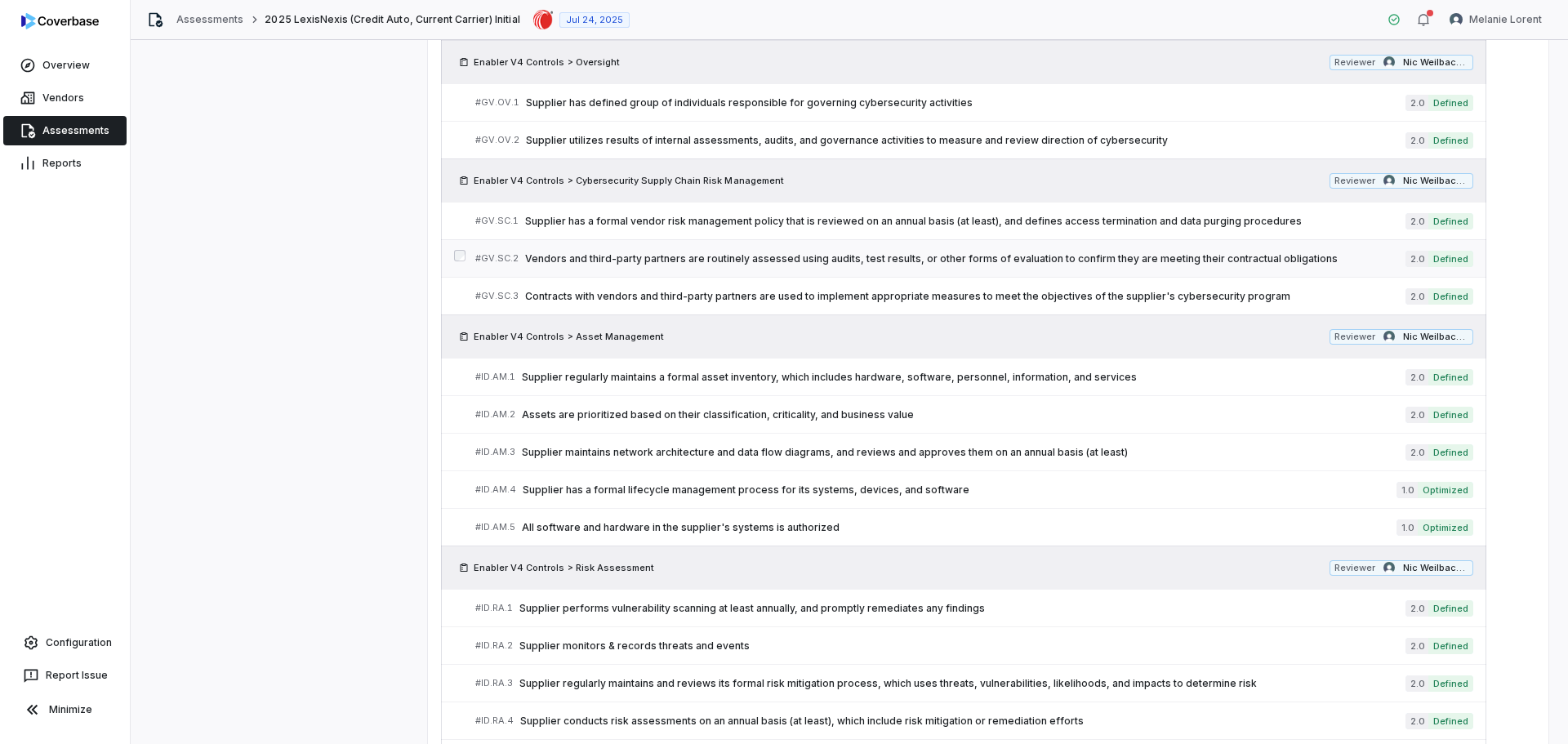 scroll, scrollTop: 980, scrollLeft: 0, axis: vertical 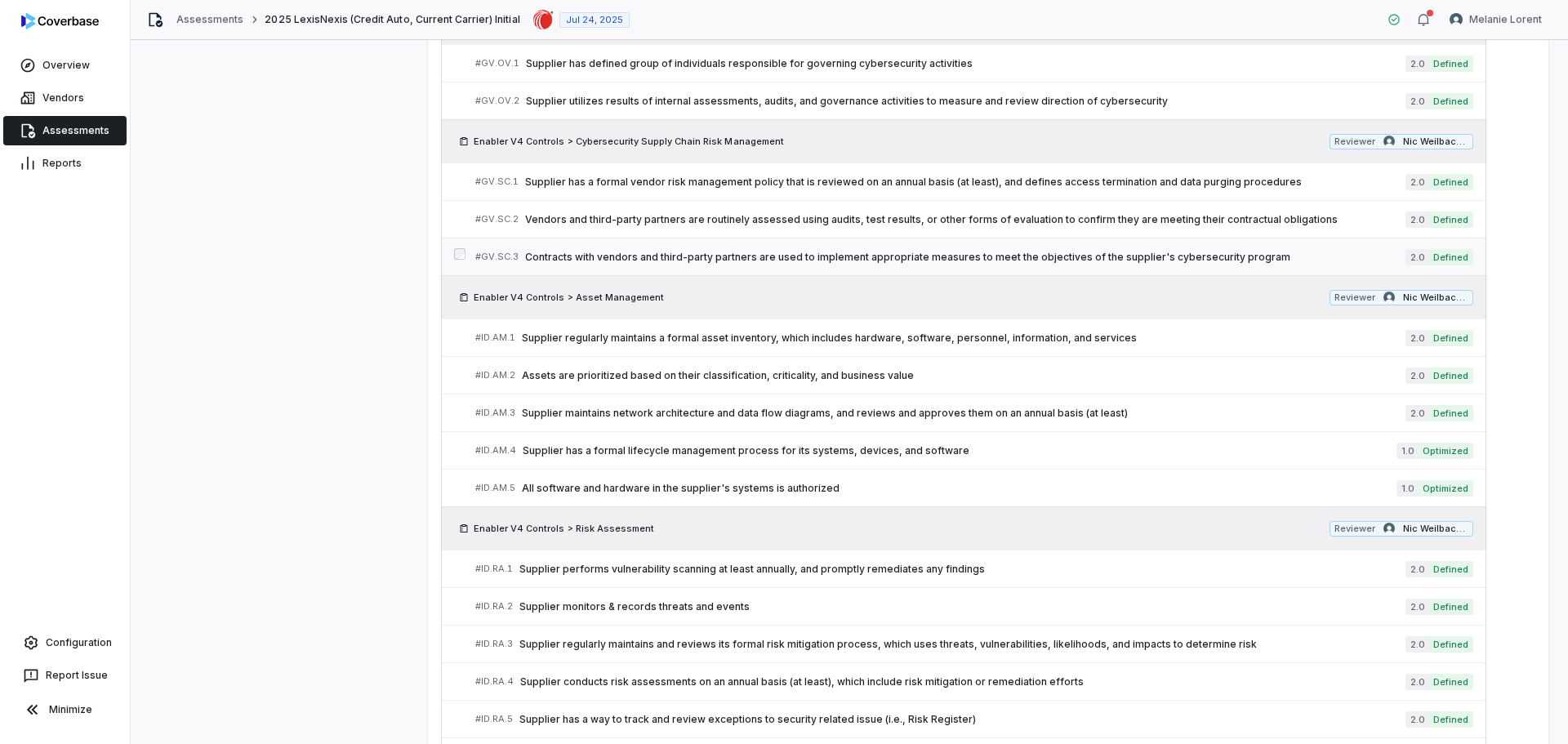click on "Contracts with vendors and third-party partners are used to implement appropriate measures to meet the objectives of the supplier's cybersecurity program" at bounding box center [965, 257] 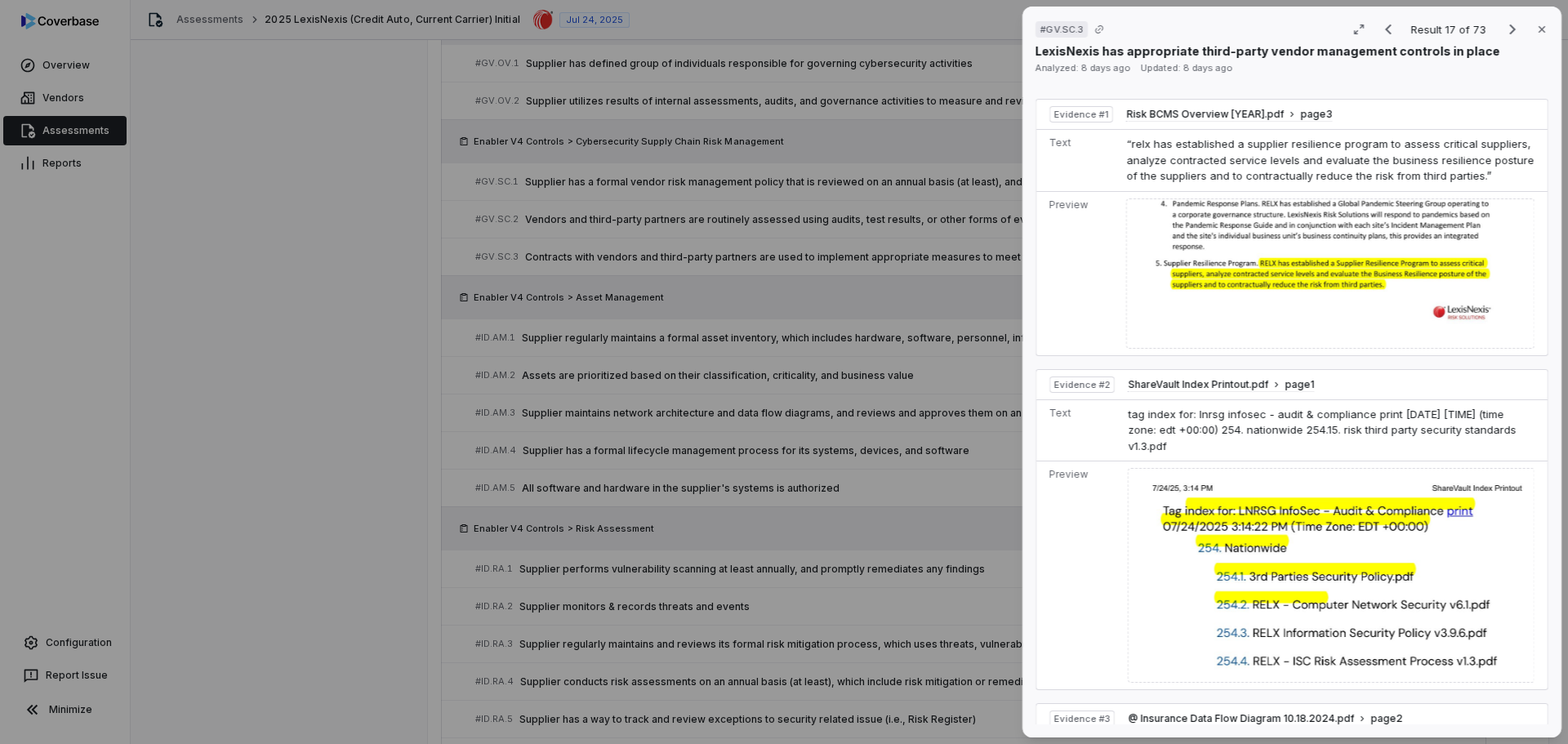 scroll, scrollTop: 665, scrollLeft: 0, axis: vertical 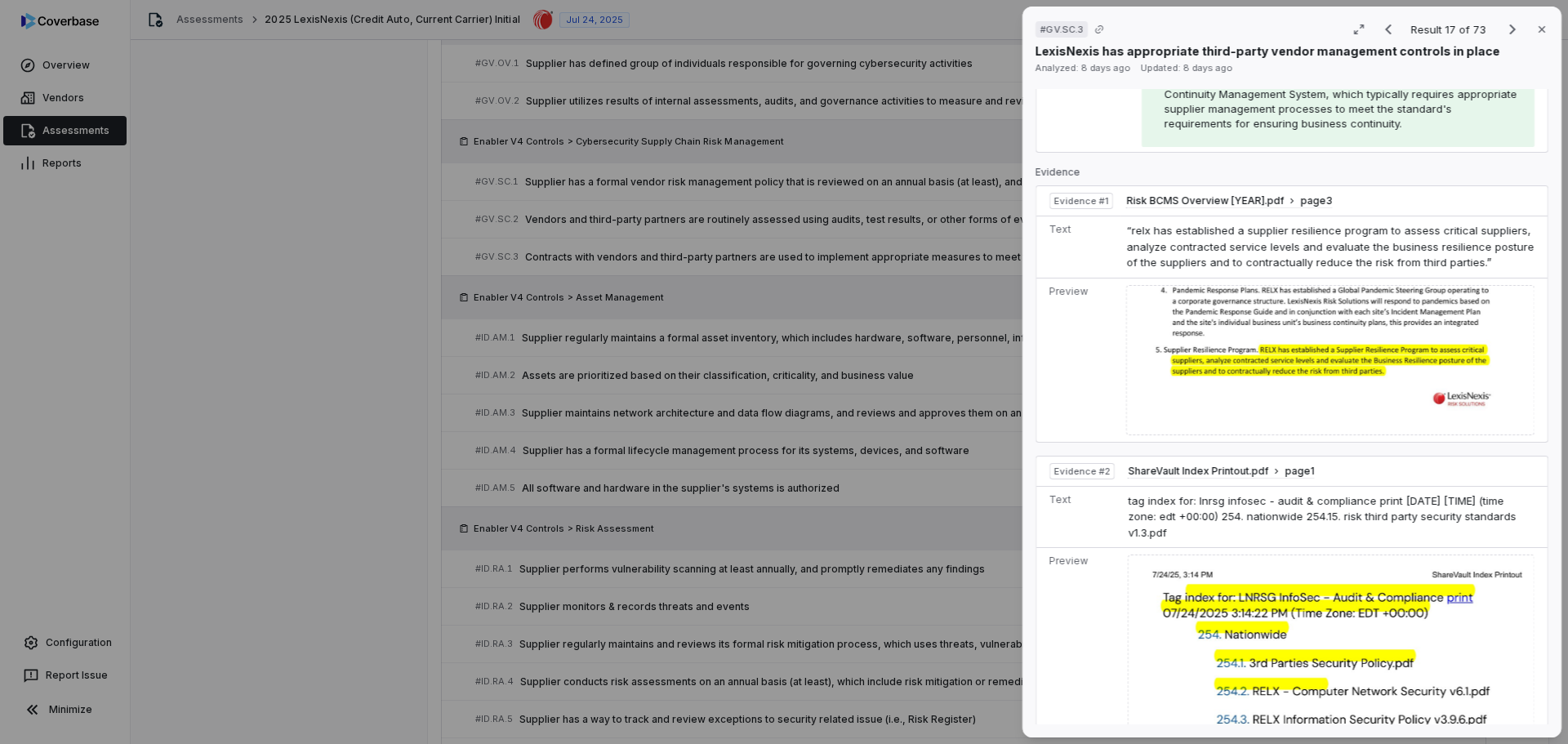 drag, startPoint x: 581, startPoint y: 417, endPoint x: 600, endPoint y: 368, distance: 52.55473 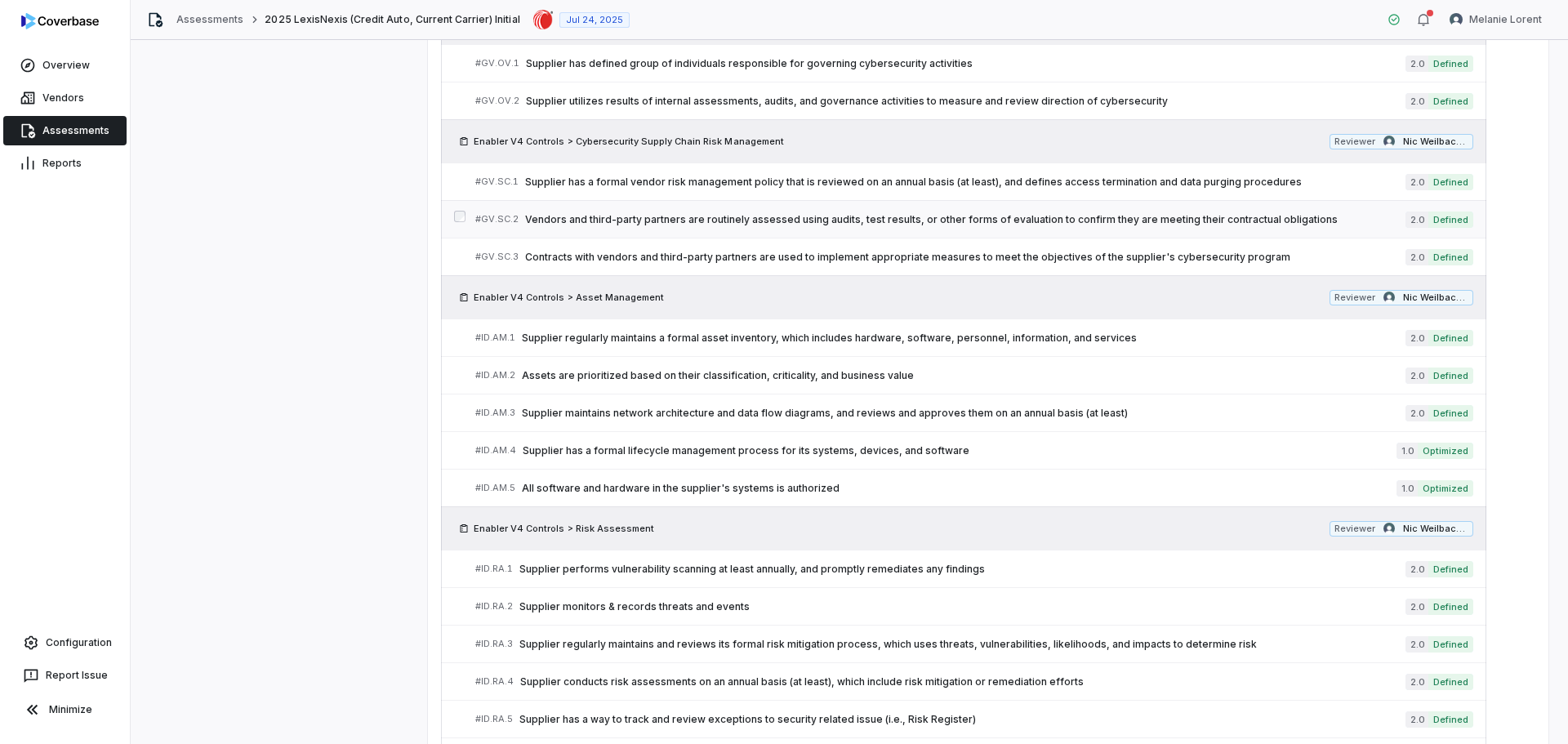click on "Vendors and third-party partners are routinely assessed using audits, test results, or other forms of evaluation to confirm they are meeting their contractual obligations" at bounding box center [965, 220] 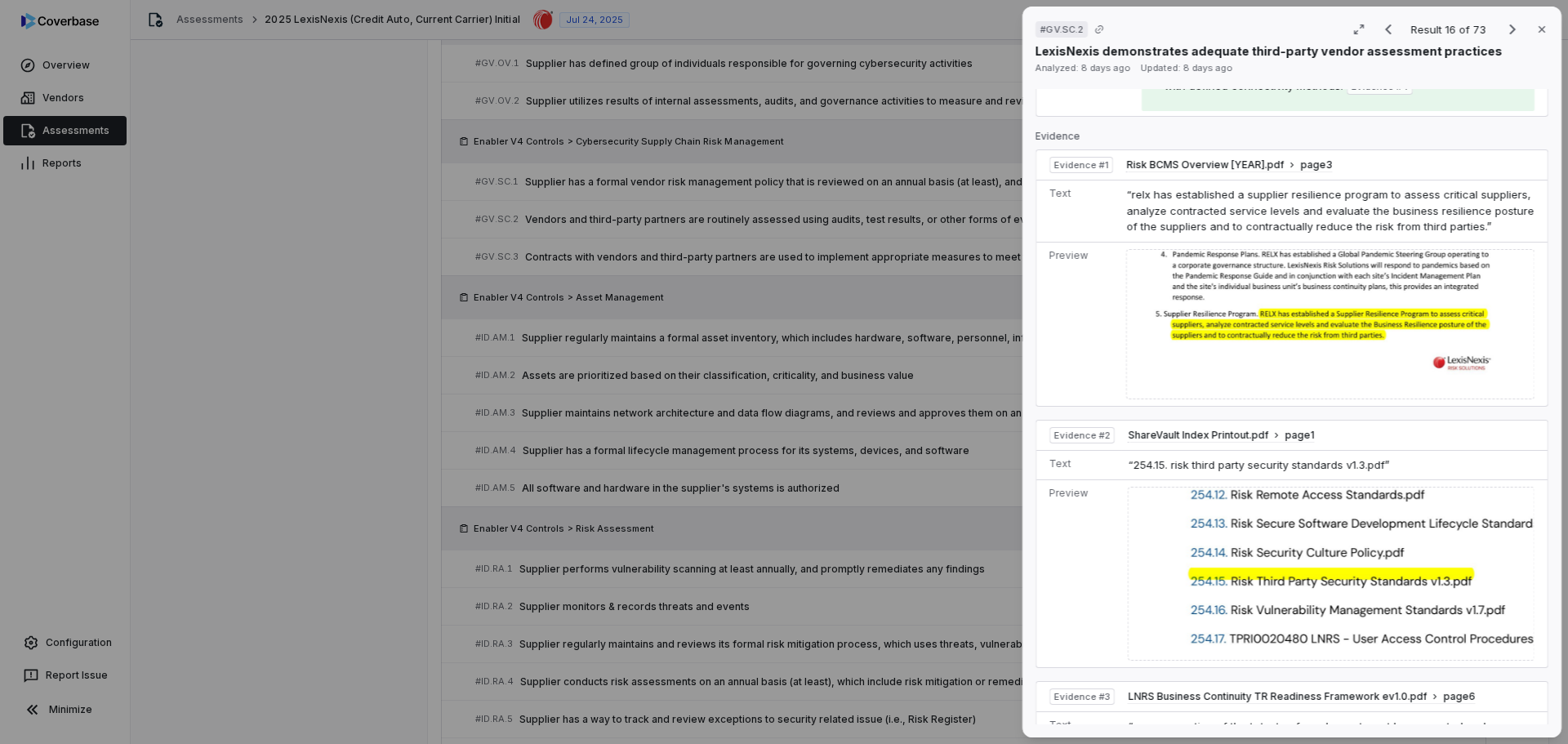 scroll, scrollTop: 523, scrollLeft: 0, axis: vertical 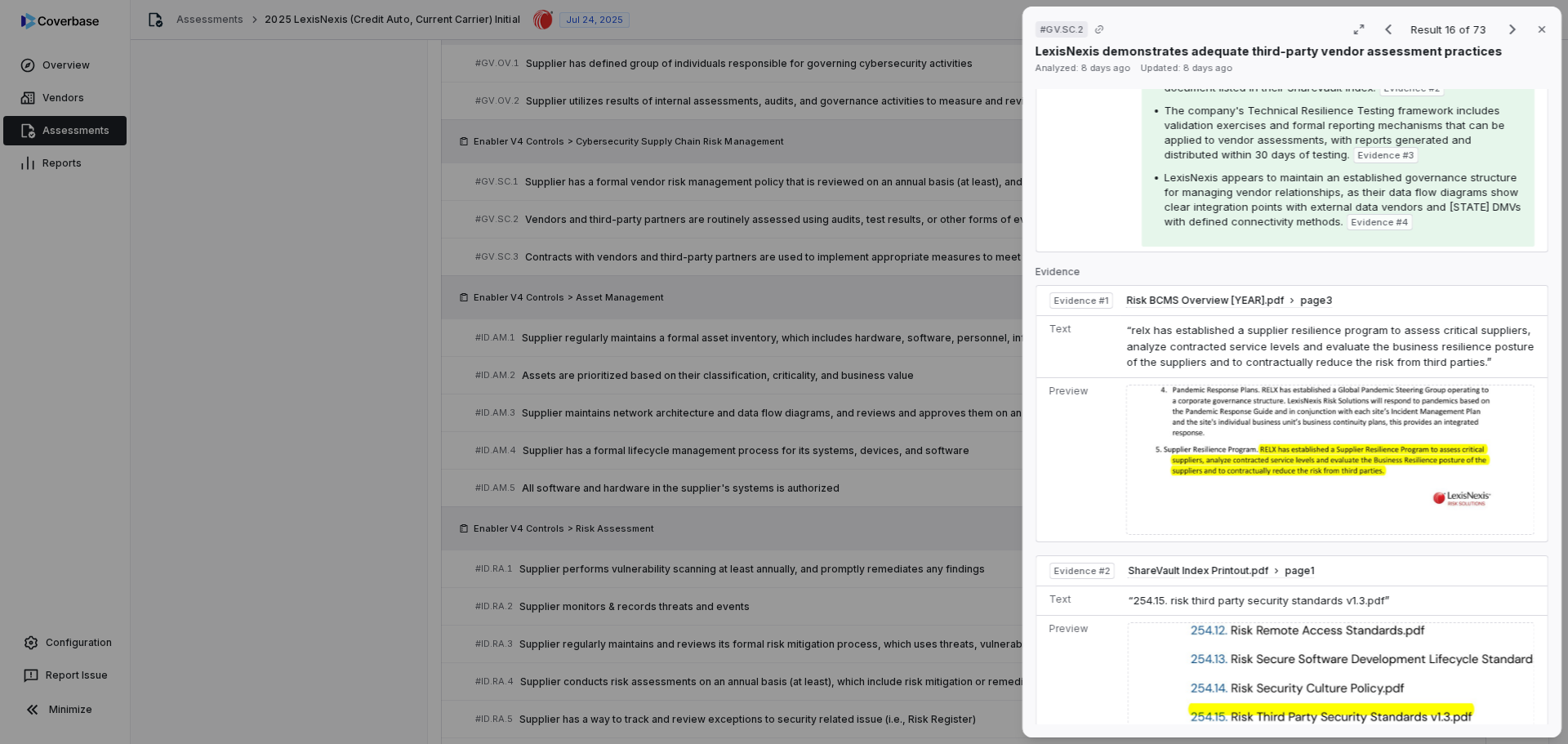 click on "# GV.SC.2 Result 16 of 73 Close LexisNexis demonstrates adequate third-party vendor assessment practices Analyzed: [DATE] ago Updated: [DATE] ago No issue found Mark as issue Control Expectation Vendors and third-party partners are routinely assessed using audits, test results, or other forms of evaluation to confirm they are meeting their contractual obligations Question Does your organization routinely assess vendors and third-party partners using audits, test results, or other forms of evaluation to confirm they are meeting their contractual obligations? Guidance no guidance Control Set Enabler V4 Controls Cybersecurity Supply Chain Risk Management Weight 1 Evaluation Correct the AI Edit Score 2.0 Defined Analysis LexisNexis has implemented a Supplier Resilience Program specifically designed to assess critical suppliers, analyze contracted service levels, and evaluate the Business Resilience posture of their suppliers. Evidence # 1 Evidence # 1 Evidence # 2 Evidence # 3 Evidence Evidence #" at bounding box center (784, 372) 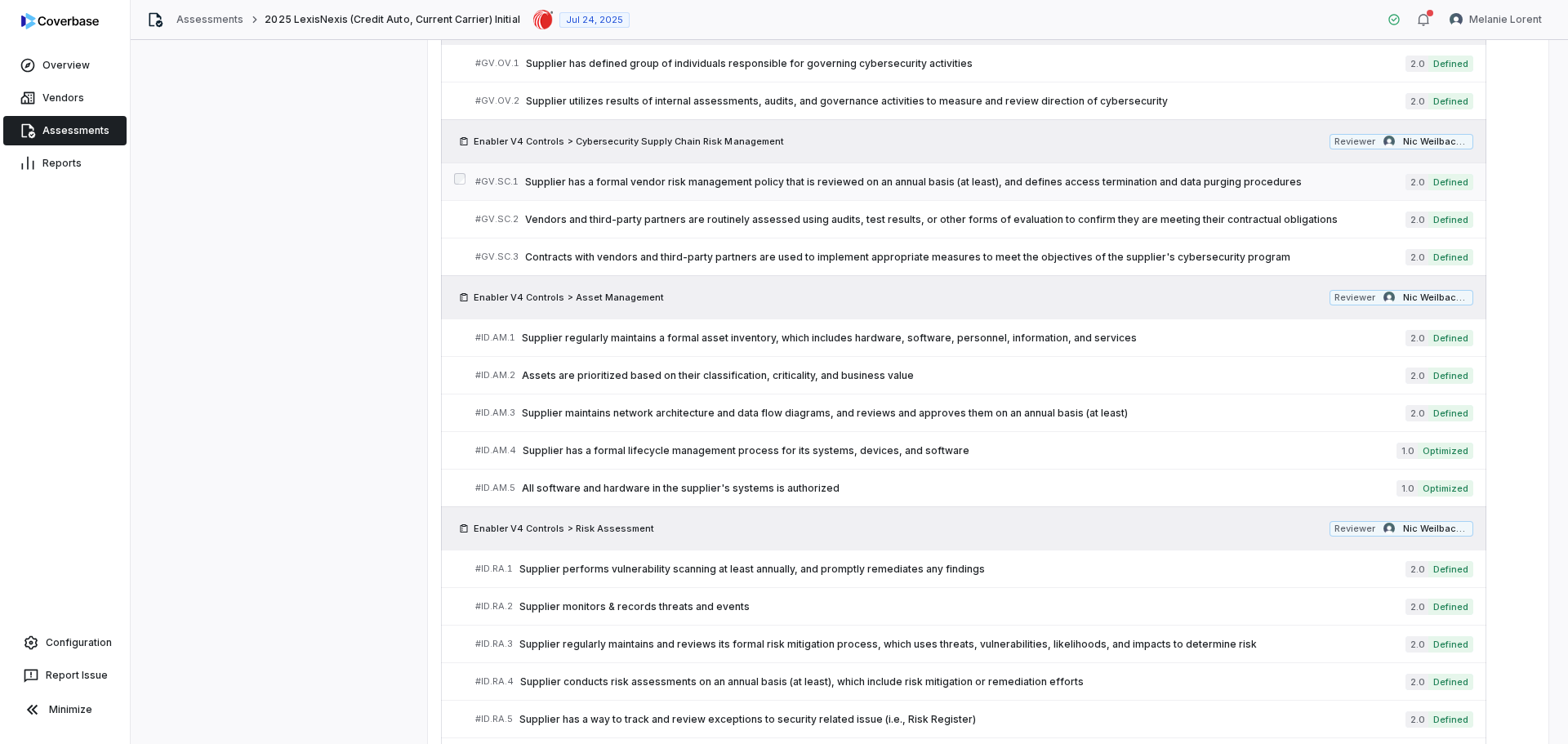 click on "Supplier has a formal vendor risk management policy that is reviewed on an annual basis (at least), and defines access termination and data purging procedures" at bounding box center [965, 182] 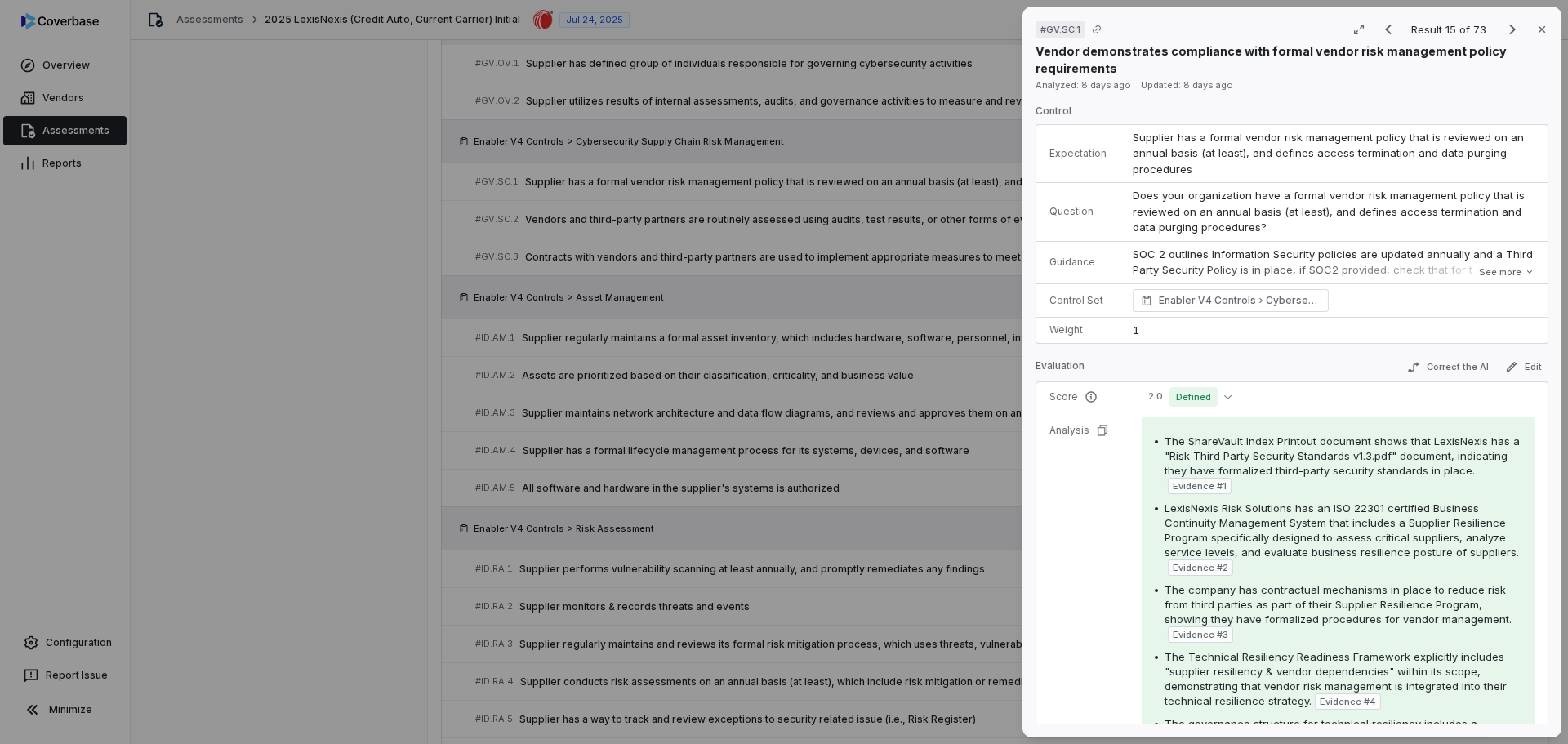 scroll, scrollTop: 82, scrollLeft: 0, axis: vertical 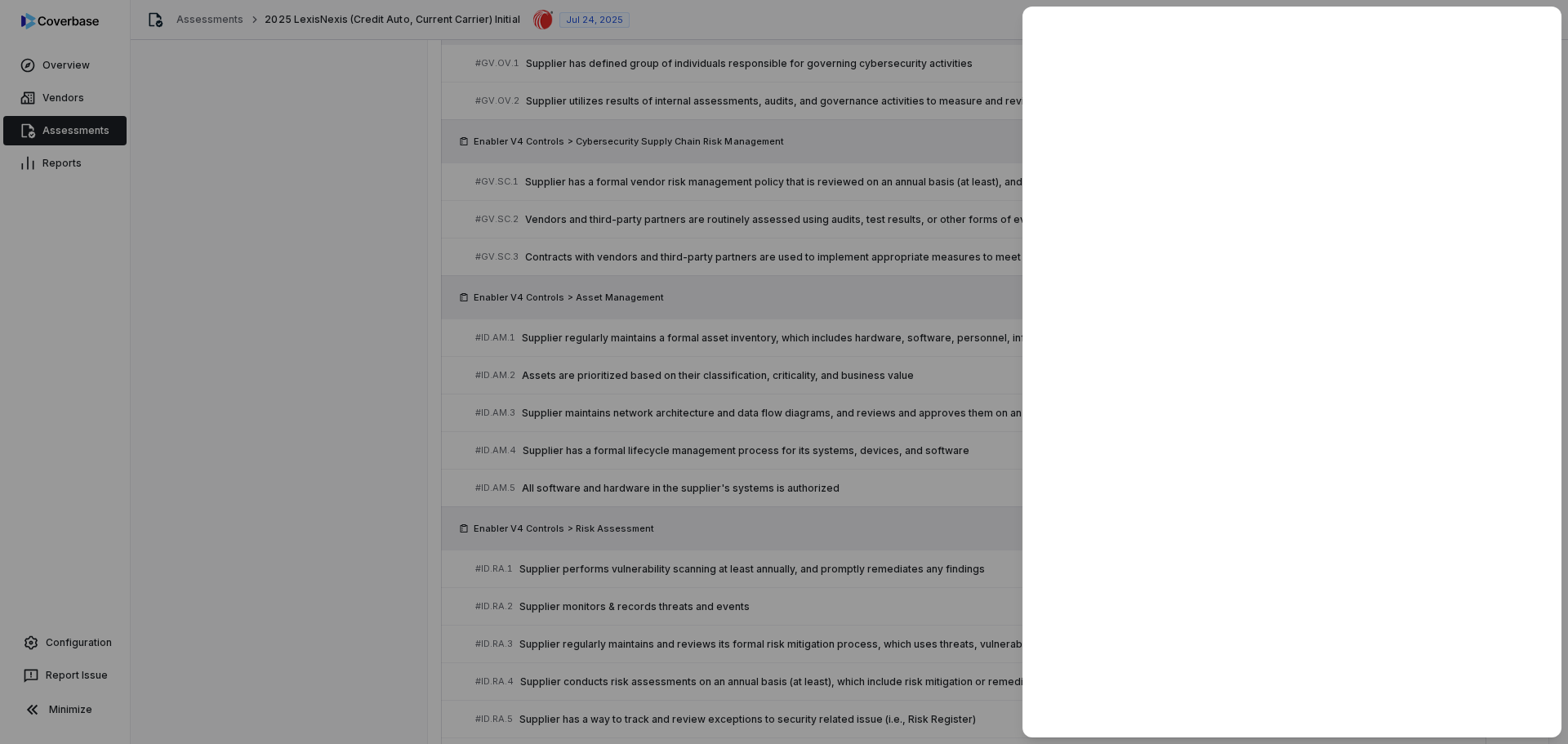 click at bounding box center [784, 372] 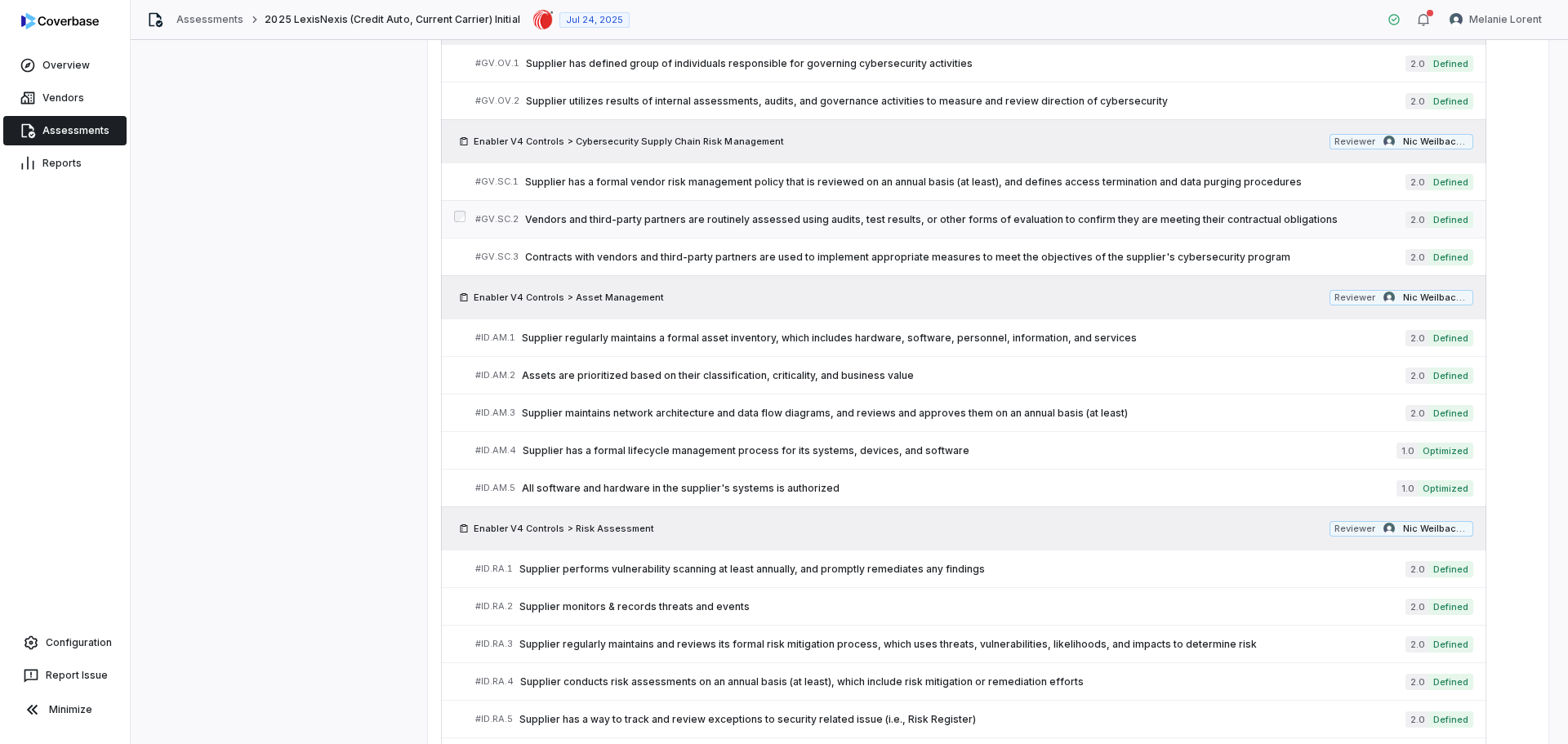 click on "# GV.SC.2 Vendors and third-party partners are routinely assessed using audits, test results, or other forms of evaluation to confirm they are meeting their contractual obligations 2.0 Defined" at bounding box center [974, 219] 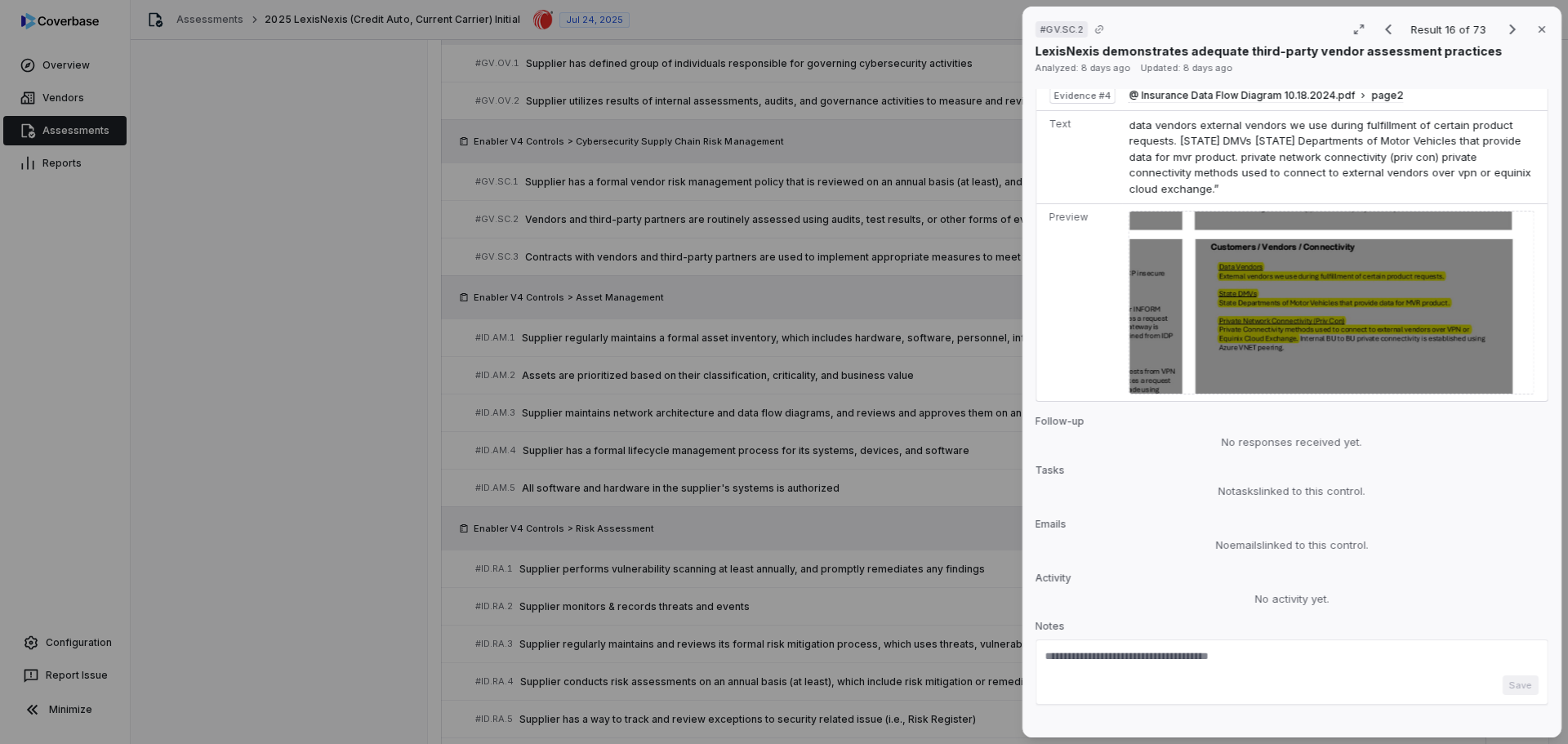 scroll, scrollTop: 1584, scrollLeft: 0, axis: vertical 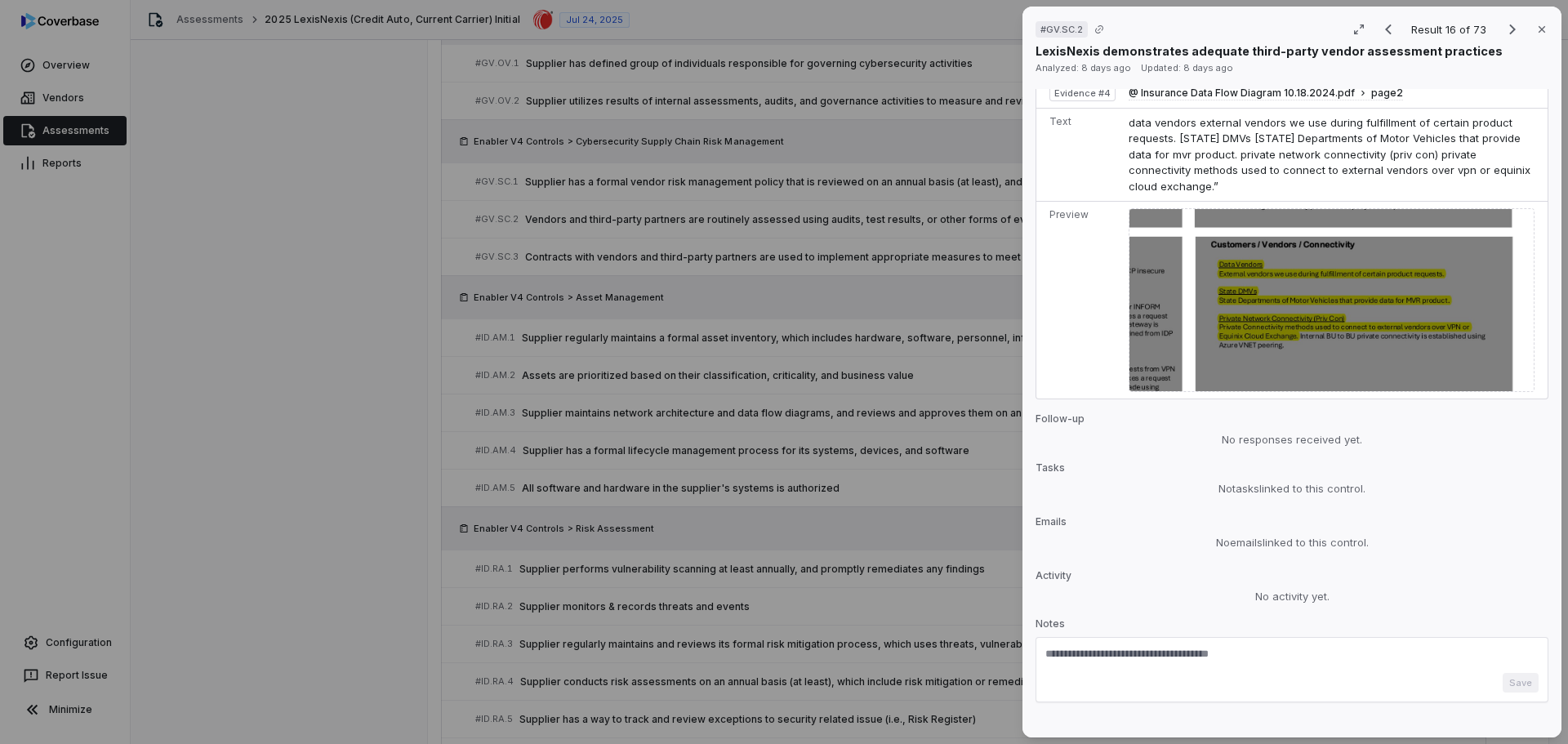 type on "*" 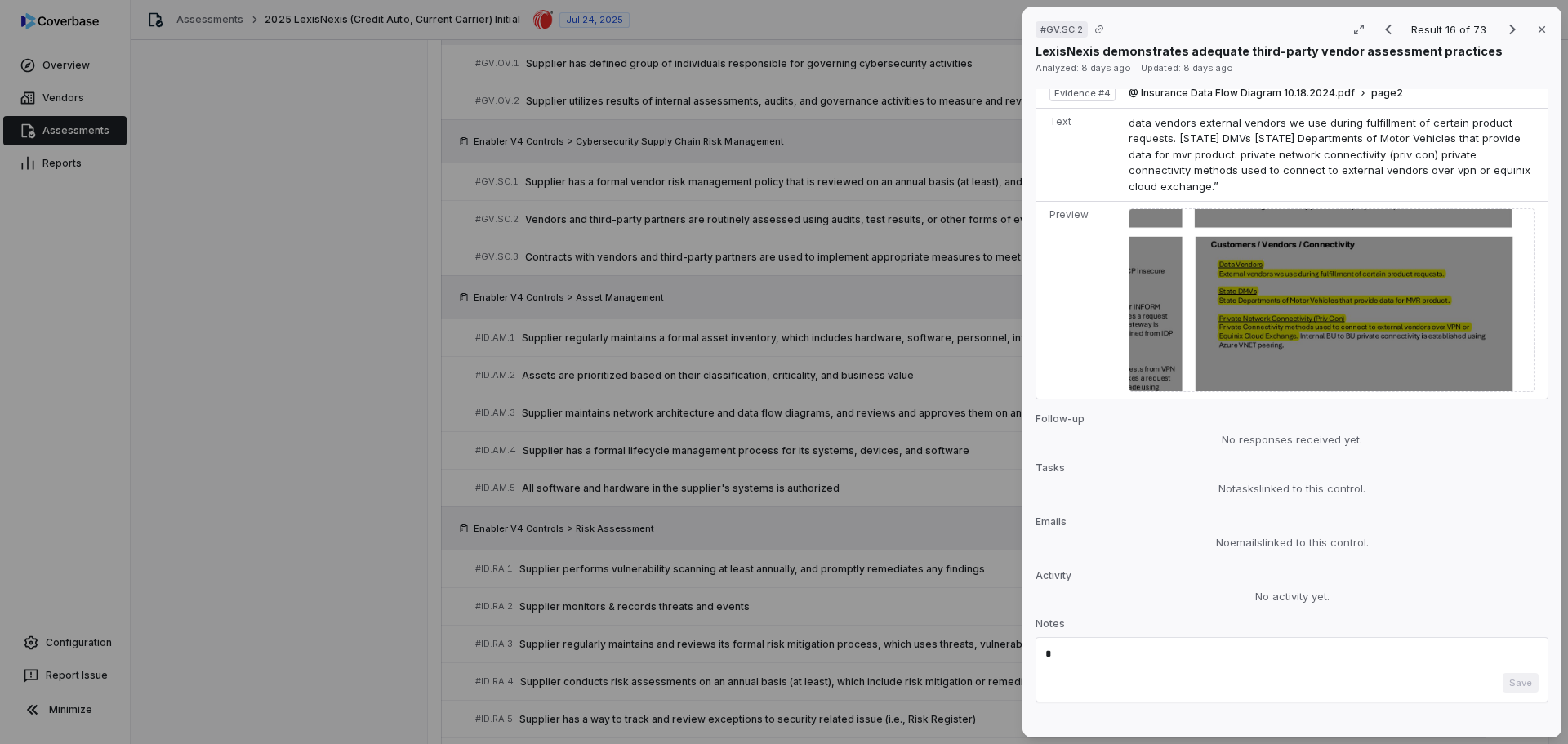 click on "*" at bounding box center (1292, 660) 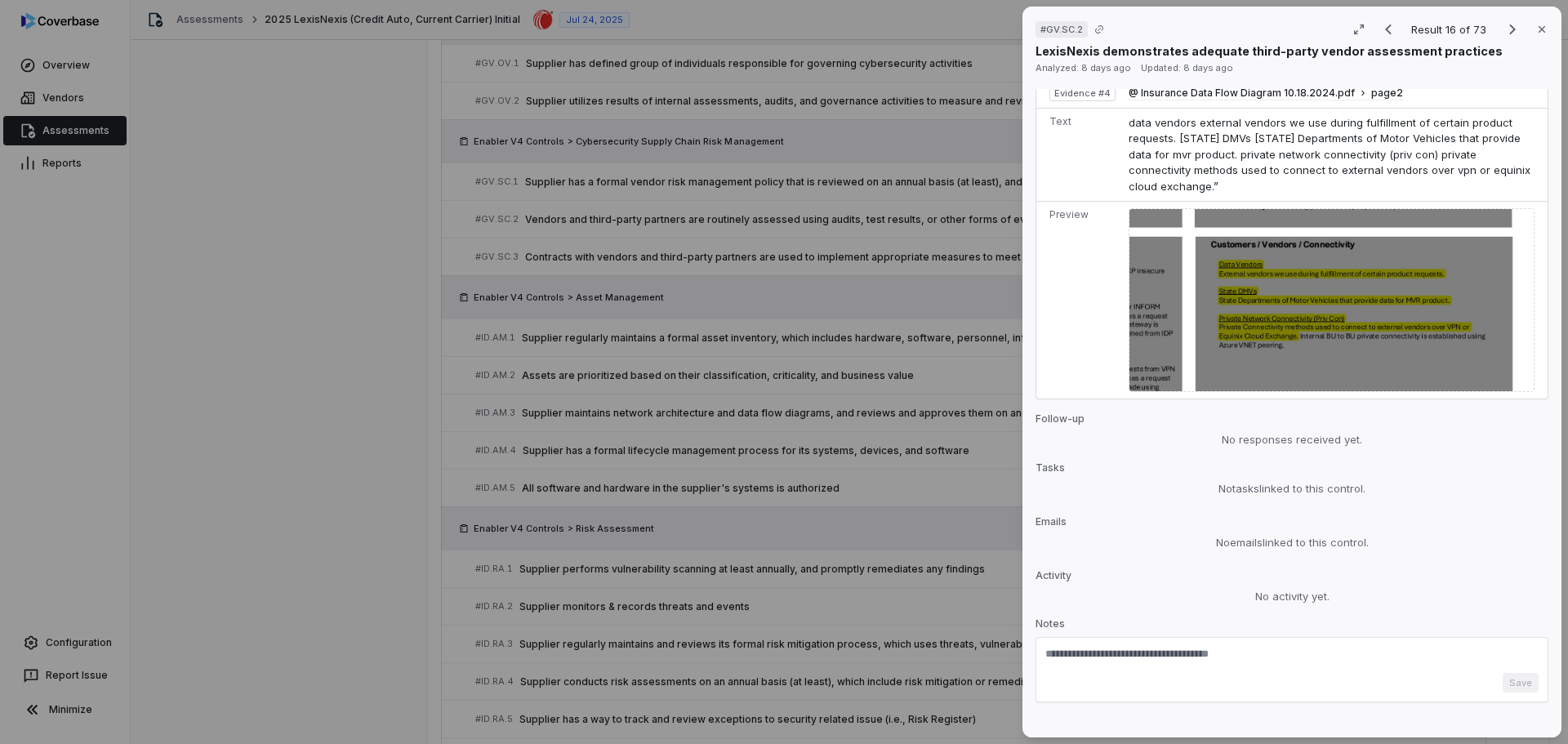 paste on "**********" 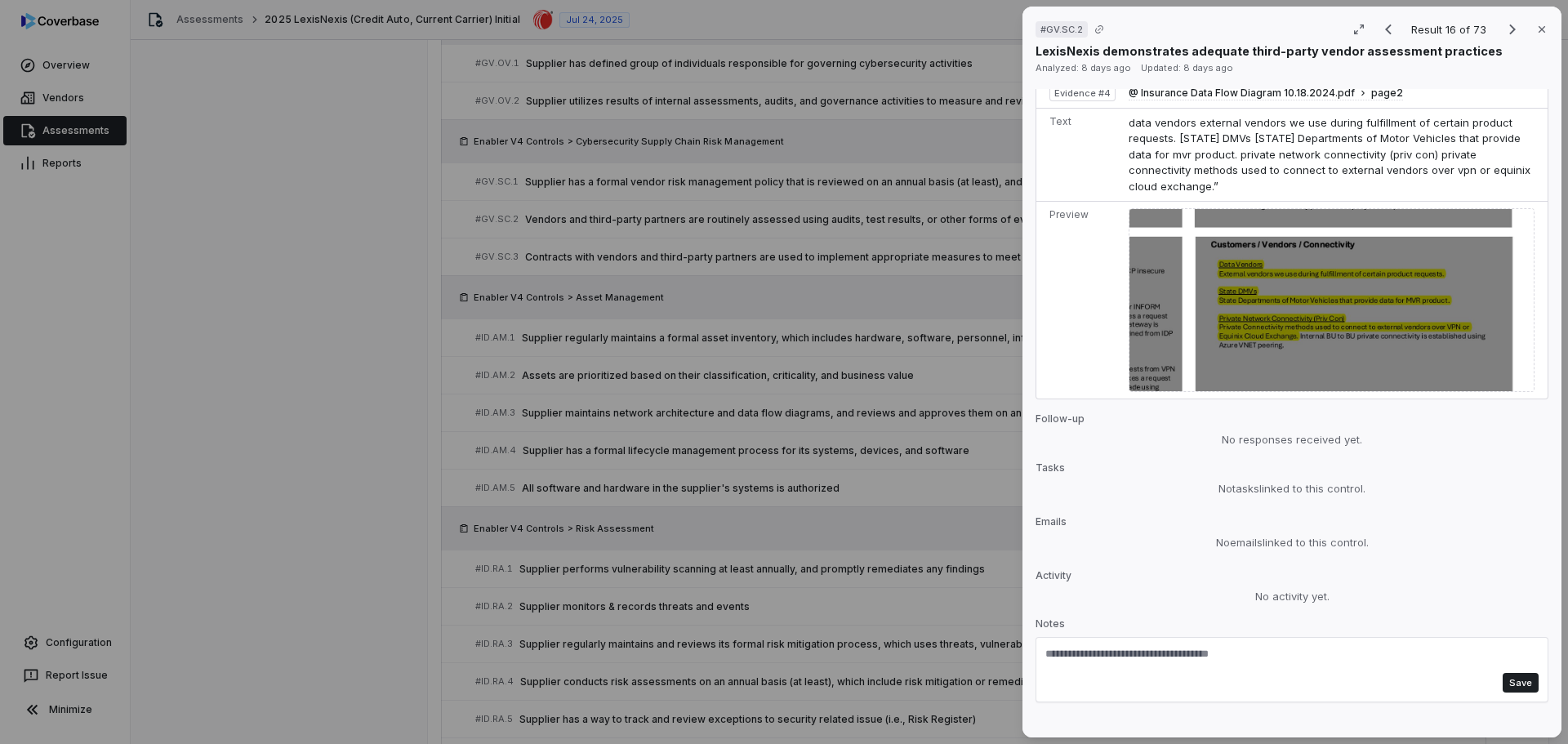 type on "**********" 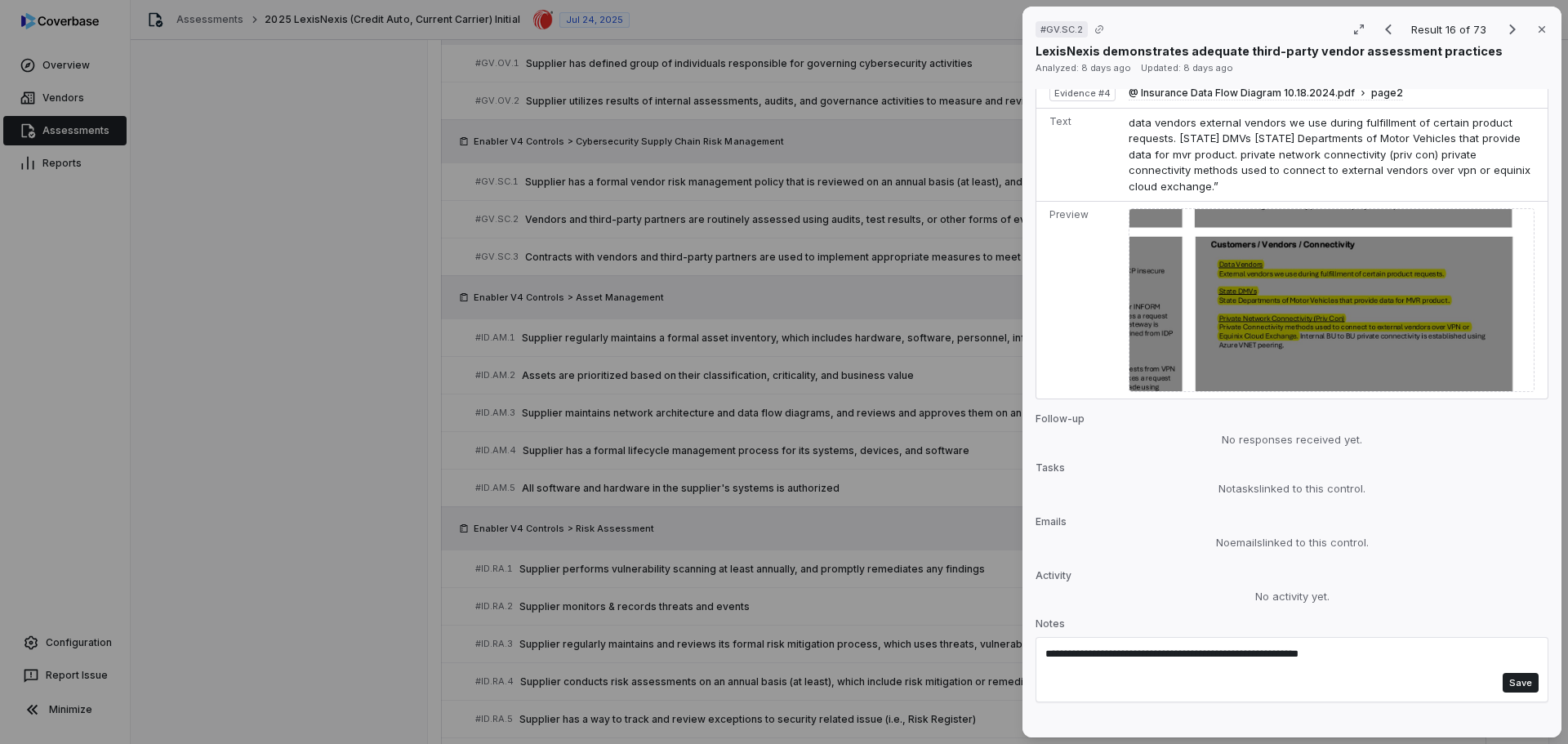 drag, startPoint x: 1381, startPoint y: 635, endPoint x: 870, endPoint y: 635, distance: 511 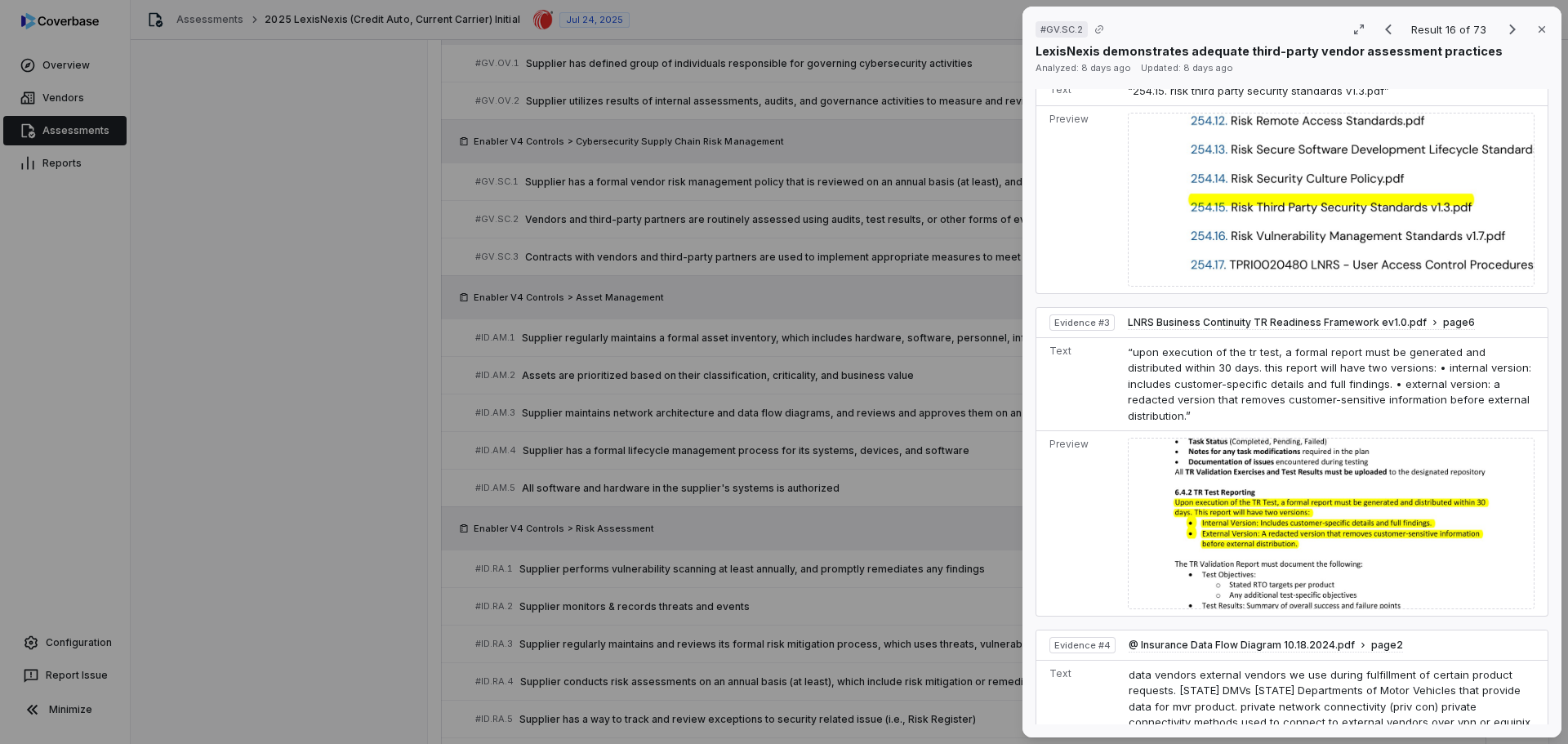 scroll, scrollTop: 1584, scrollLeft: 0, axis: vertical 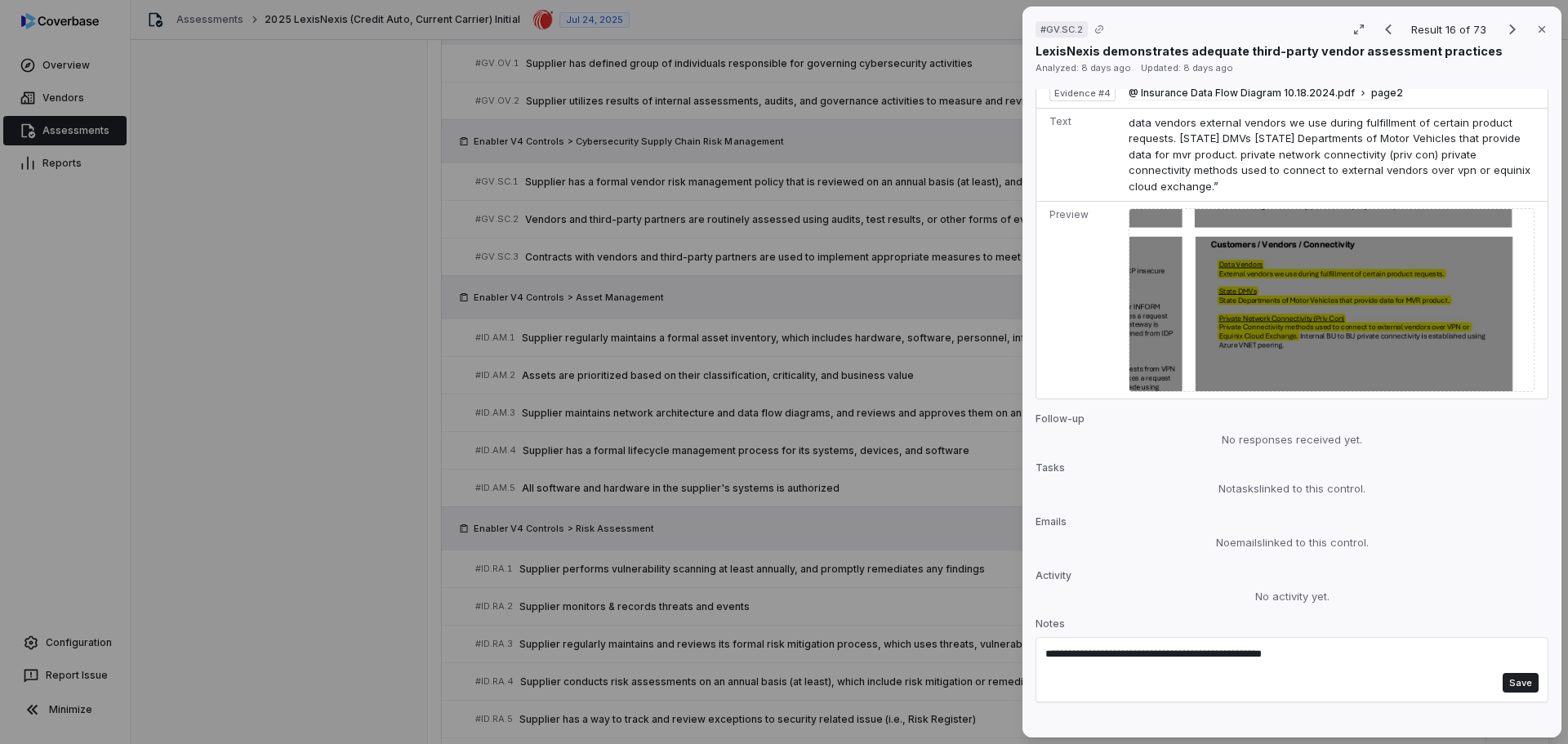 drag, startPoint x: 1320, startPoint y: 634, endPoint x: 1174, endPoint y: 641, distance: 146.16771 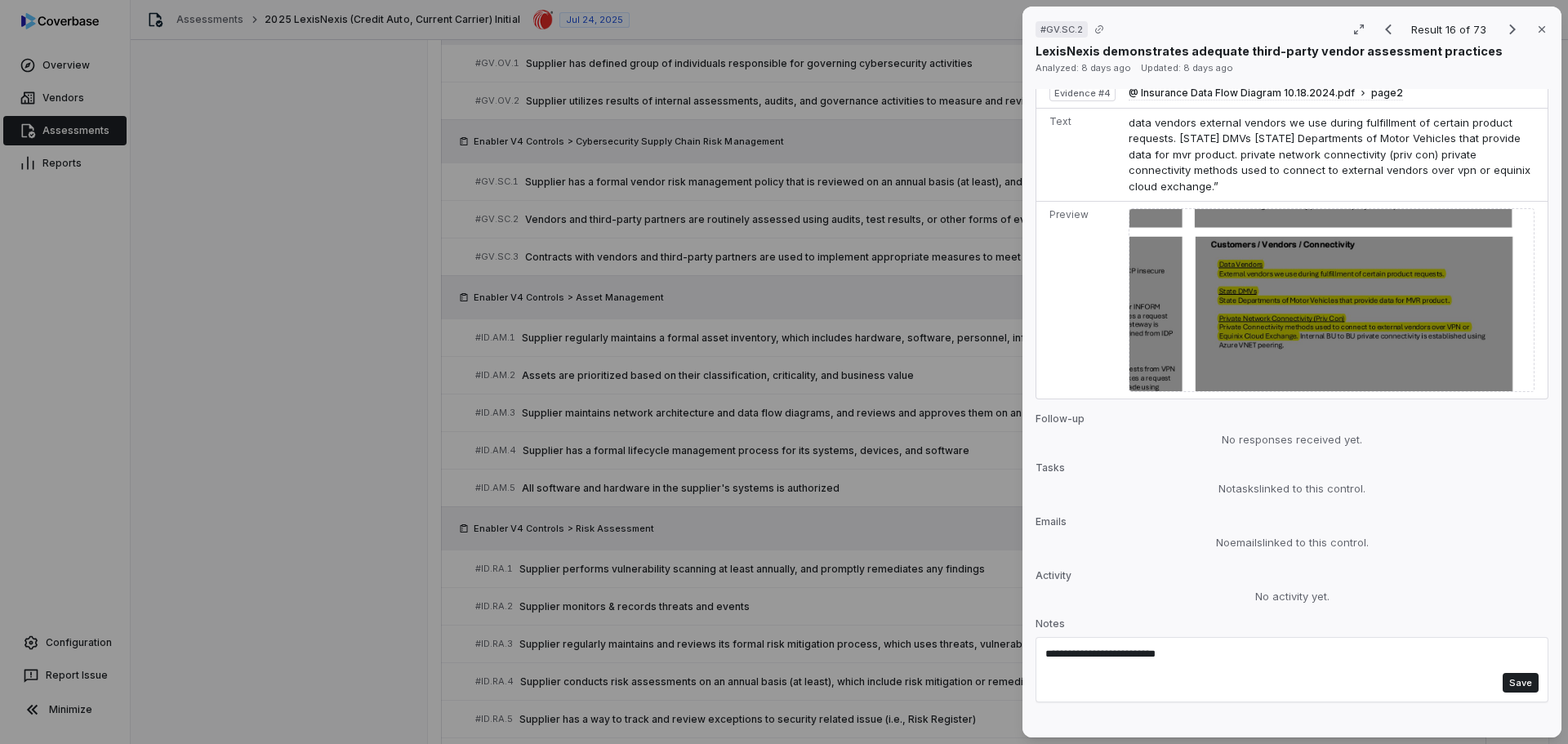 click on "**********" at bounding box center [1284, 660] 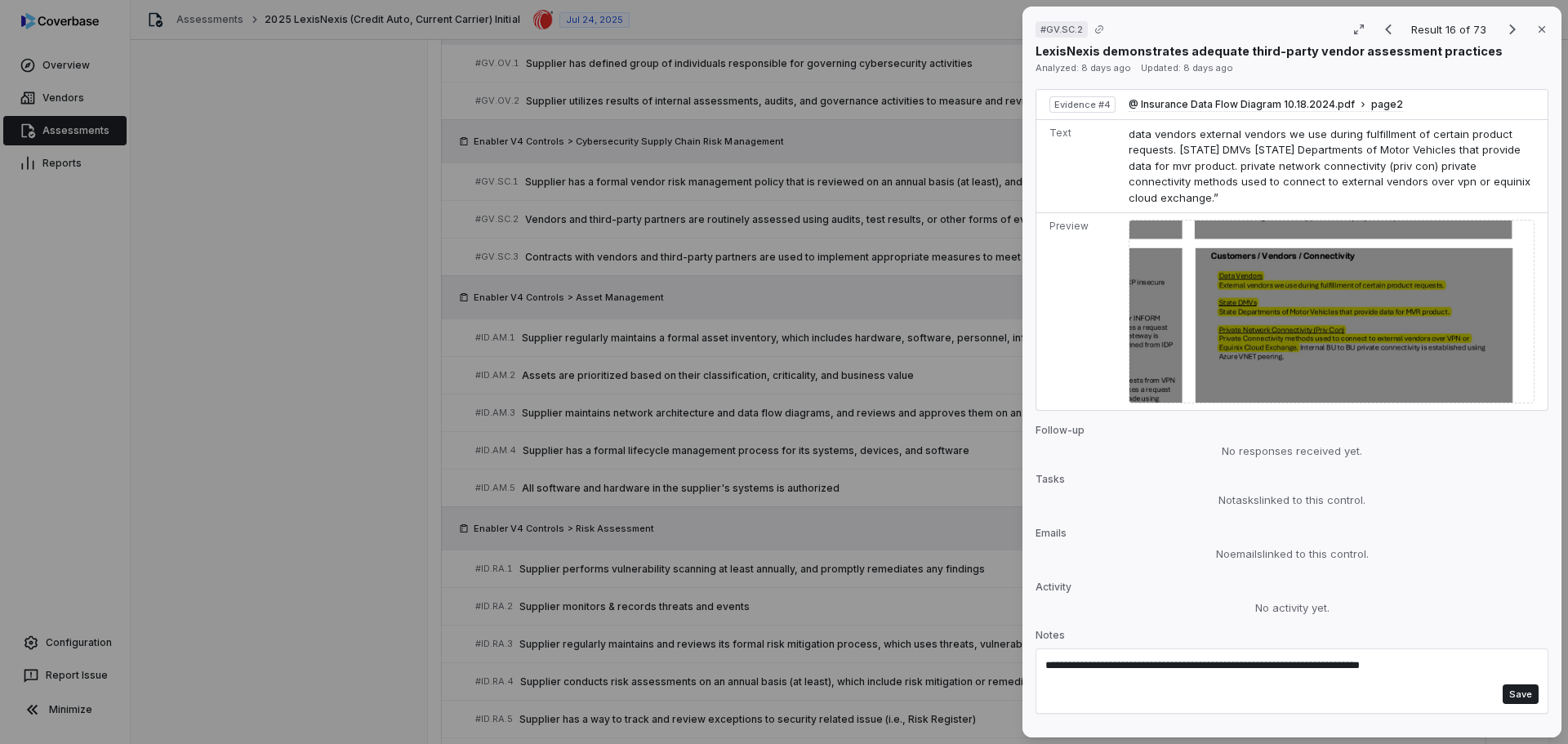 scroll, scrollTop: 1584, scrollLeft: 0, axis: vertical 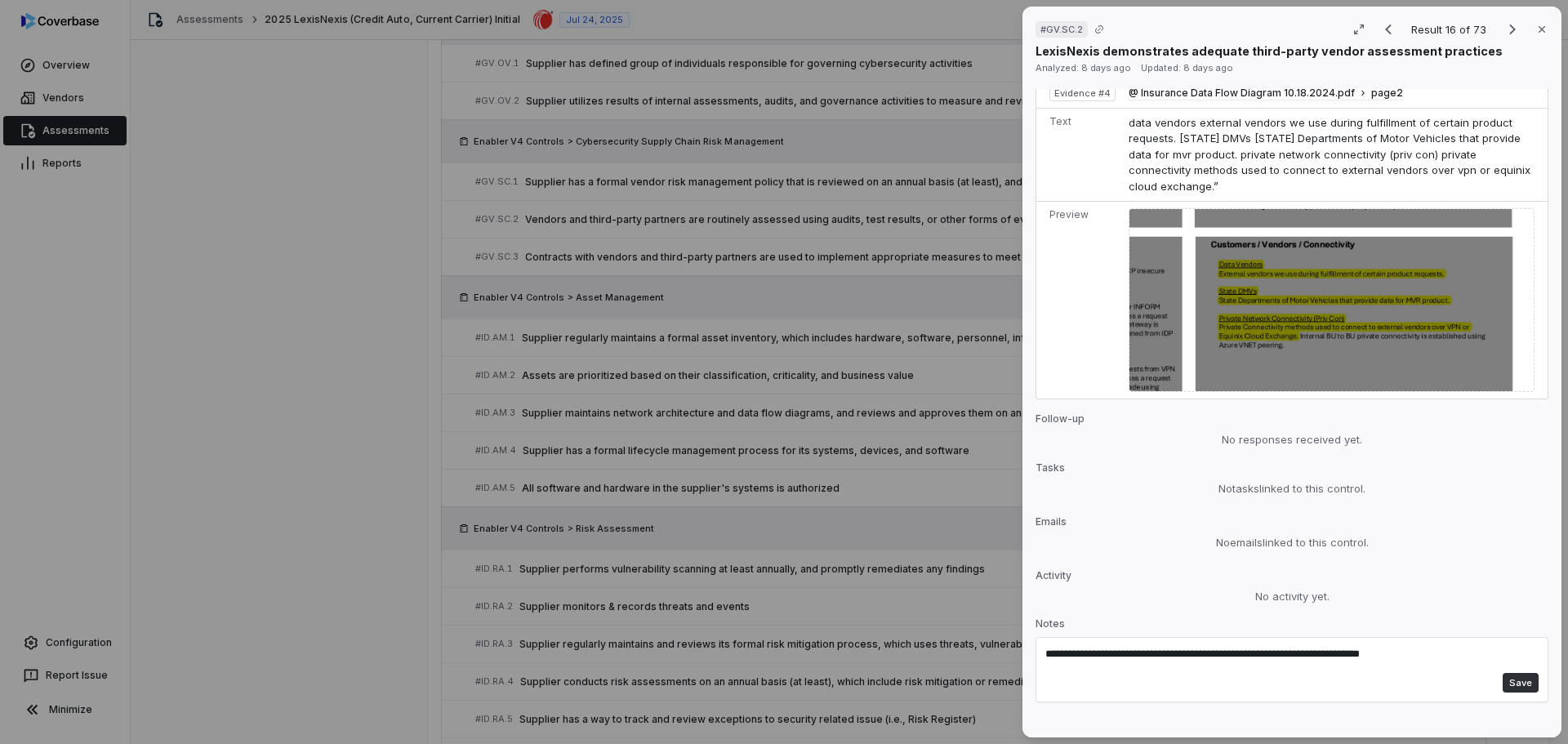 type on "**********" 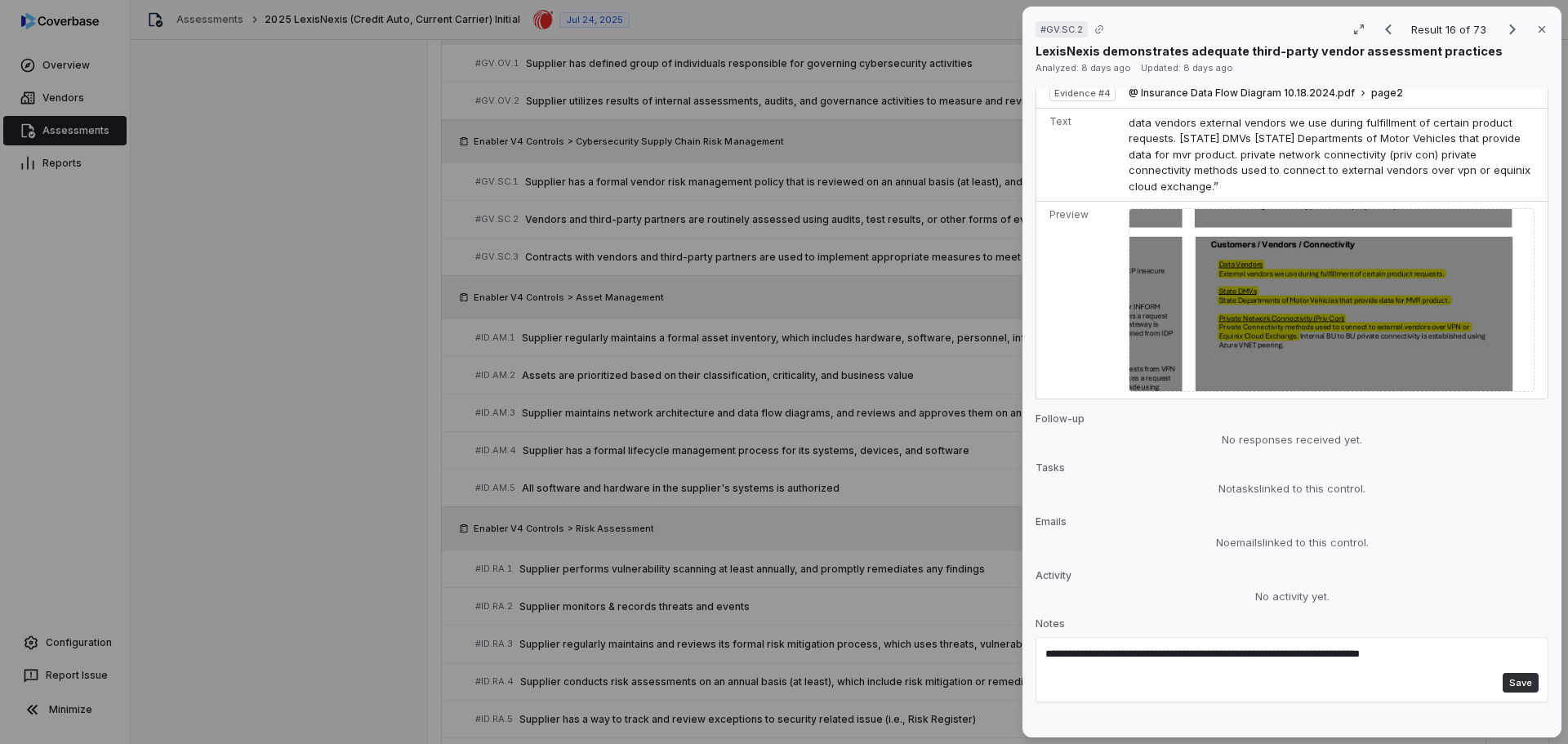 click on "Save" at bounding box center (1521, 683) 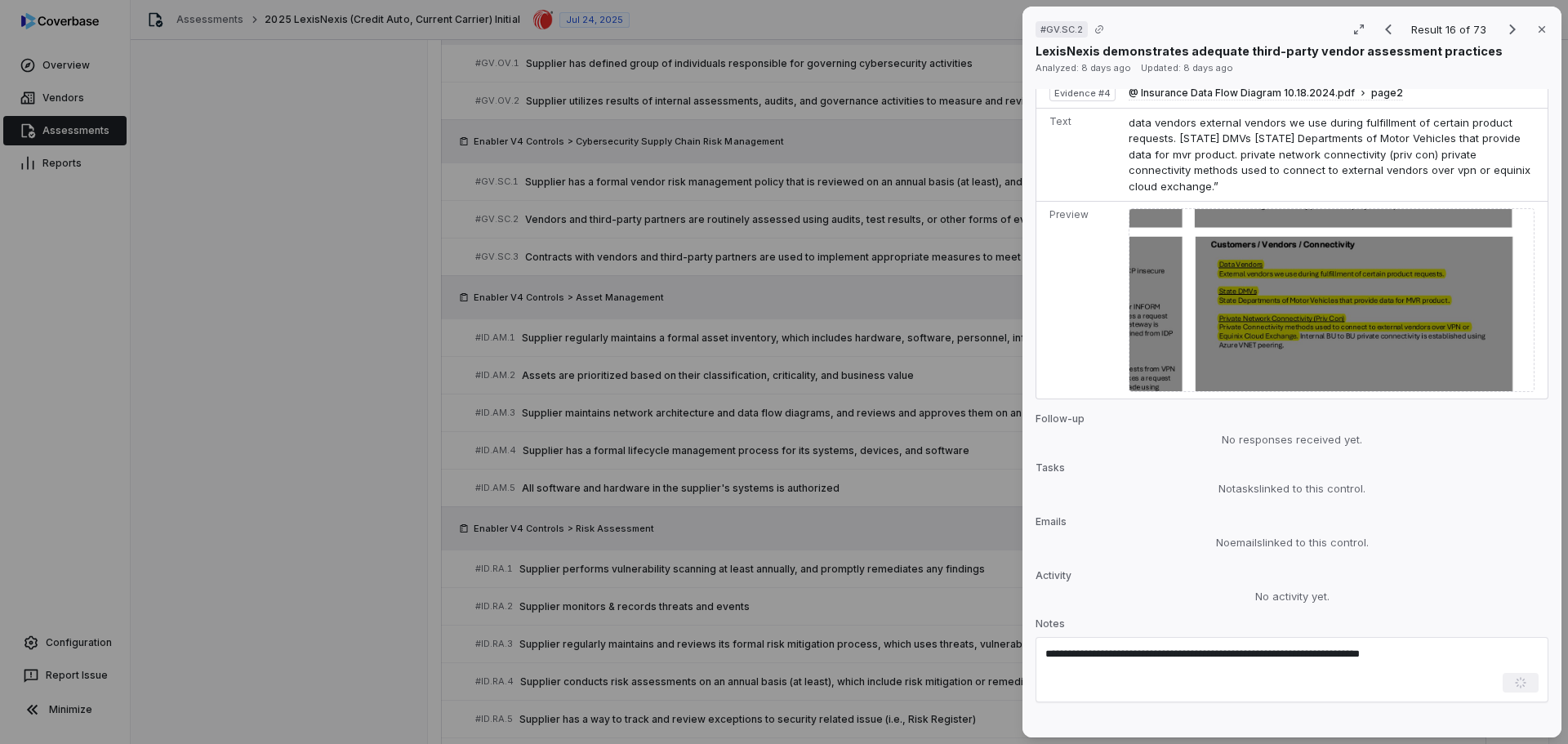 type 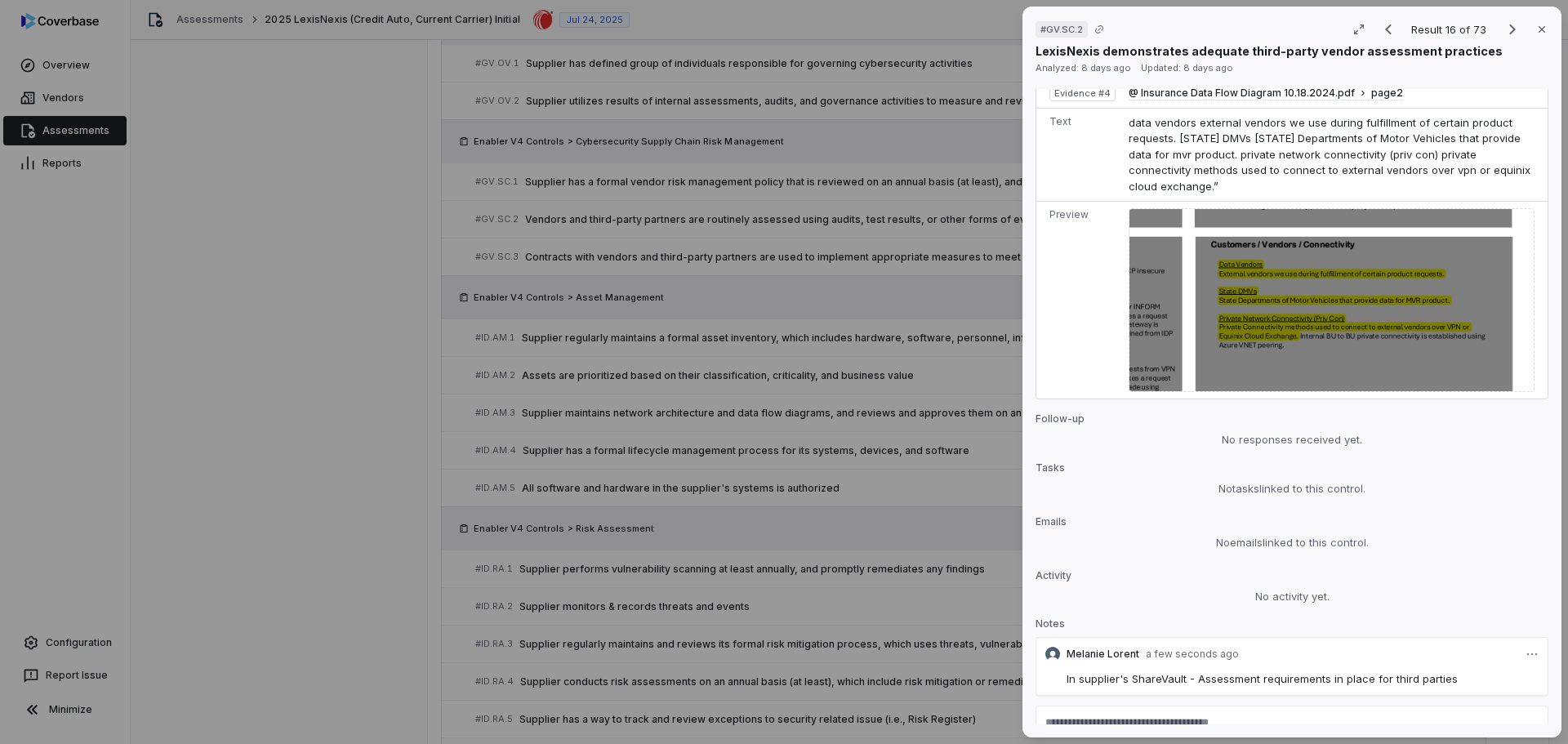 click on "# GV.SC.2 Result 16 of 73 Close LexisNexis demonstrates adequate third-party vendor assessment practices Analyzed: [DATE] ago Updated: [DATE] ago No issue found Mark as issue Control Expectation Vendors and third-party partners are routinely assessed using audits, test results, or other forms of evaluation to confirm they are meeting their contractual obligations Question Does your organization routinely assess vendors and third-party partners using audits, test results, or other forms of evaluation to confirm they are meeting their contractual obligations? Guidance no guidance Control Set Enabler V4 Controls Cybersecurity Supply Chain Risk Management Weight 1 Evaluation Correct the AI Edit Score 2.0 Defined Analysis LexisNexis has implemented a Supplier Resilience Program specifically designed to assess critical suppliers, analyze contracted service levels, and evaluate the Business Resilience posture of their suppliers. Evidence # 1 Evidence # 1 Evidence # 2 Evidence # 3 Evidence Evidence #" at bounding box center (784, 372) 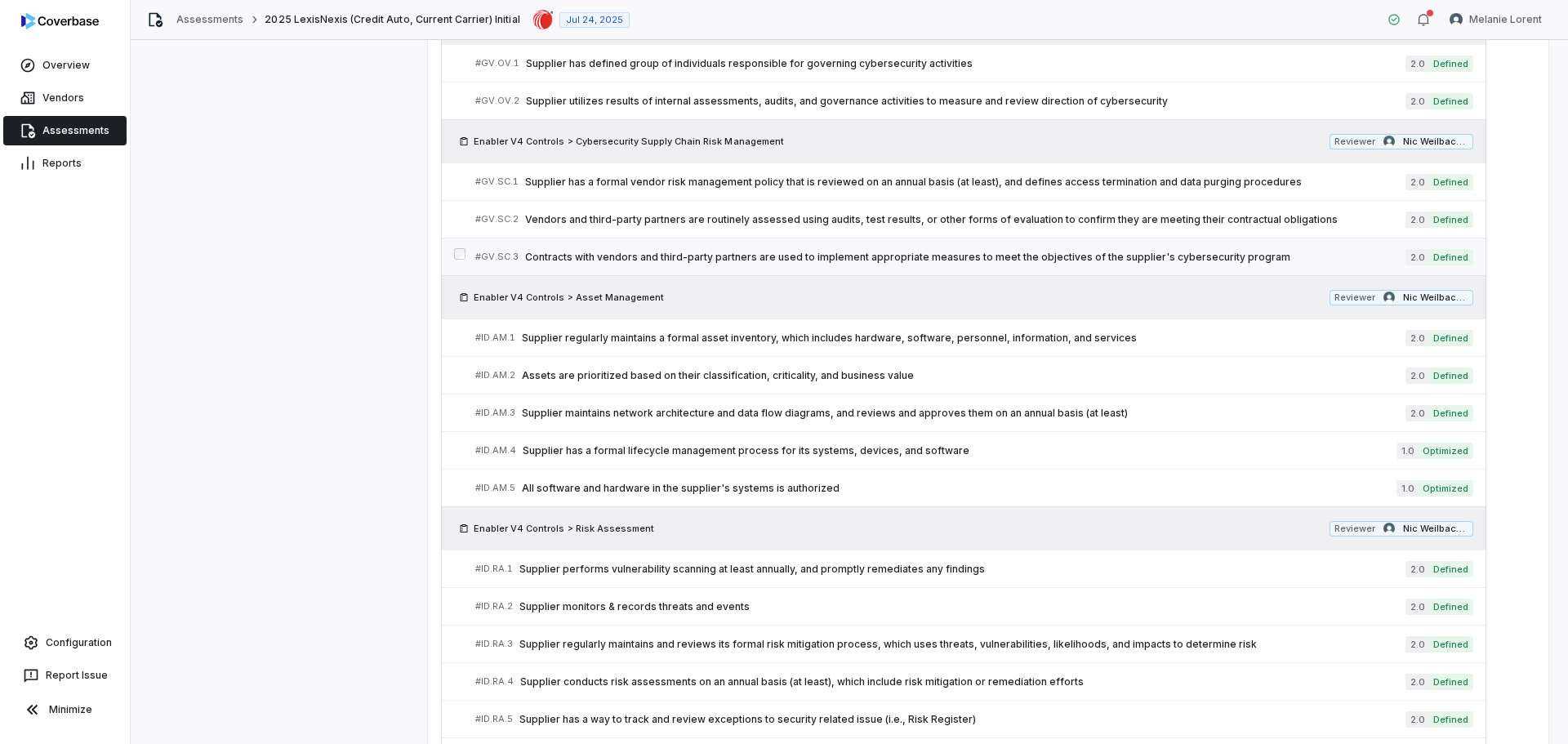 click on "Contracts with vendors and third-party partners are used to implement appropriate measures to meet the objectives of the supplier's cybersecurity program" at bounding box center [965, 257] 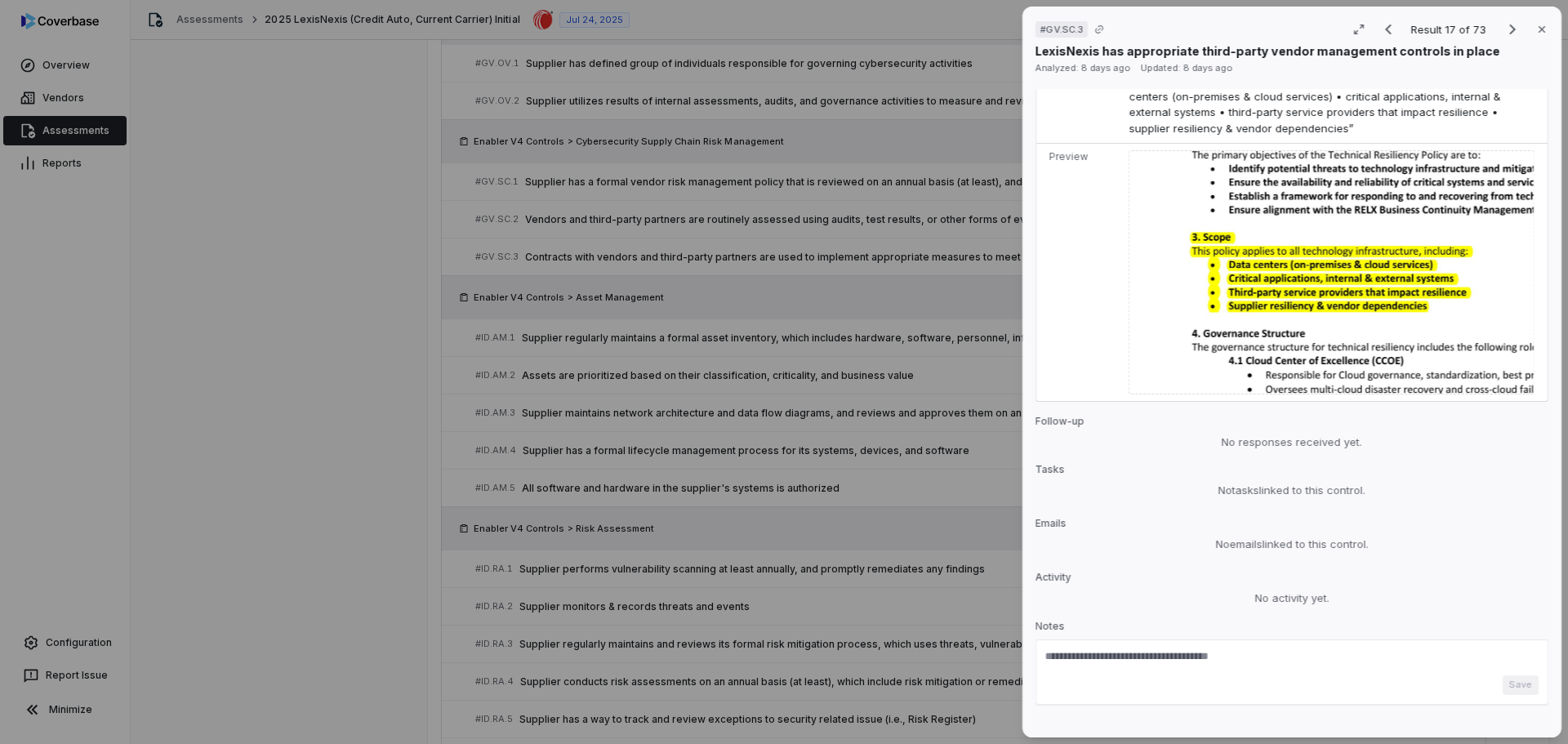 scroll, scrollTop: 1692, scrollLeft: 0, axis: vertical 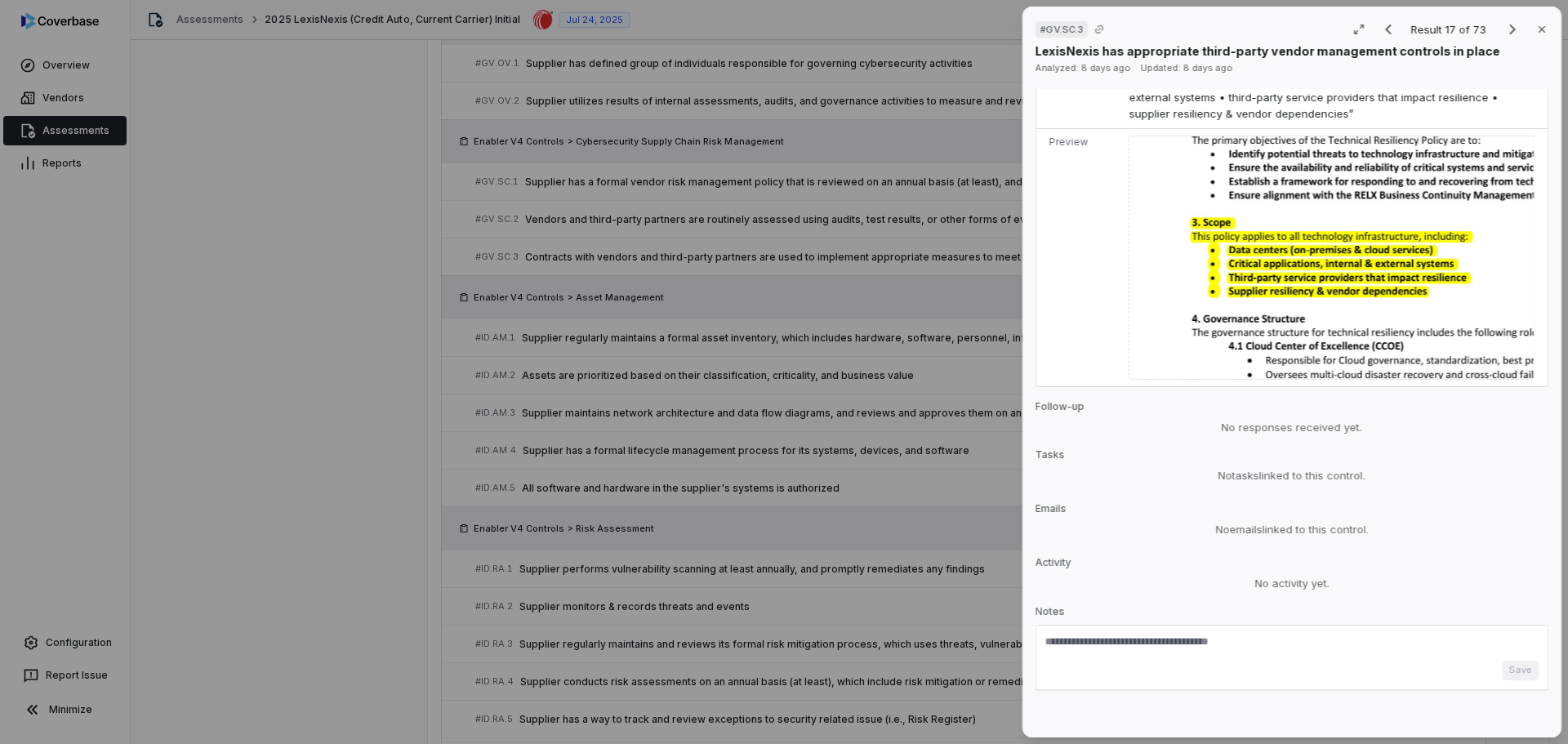 click at bounding box center (1292, 648) 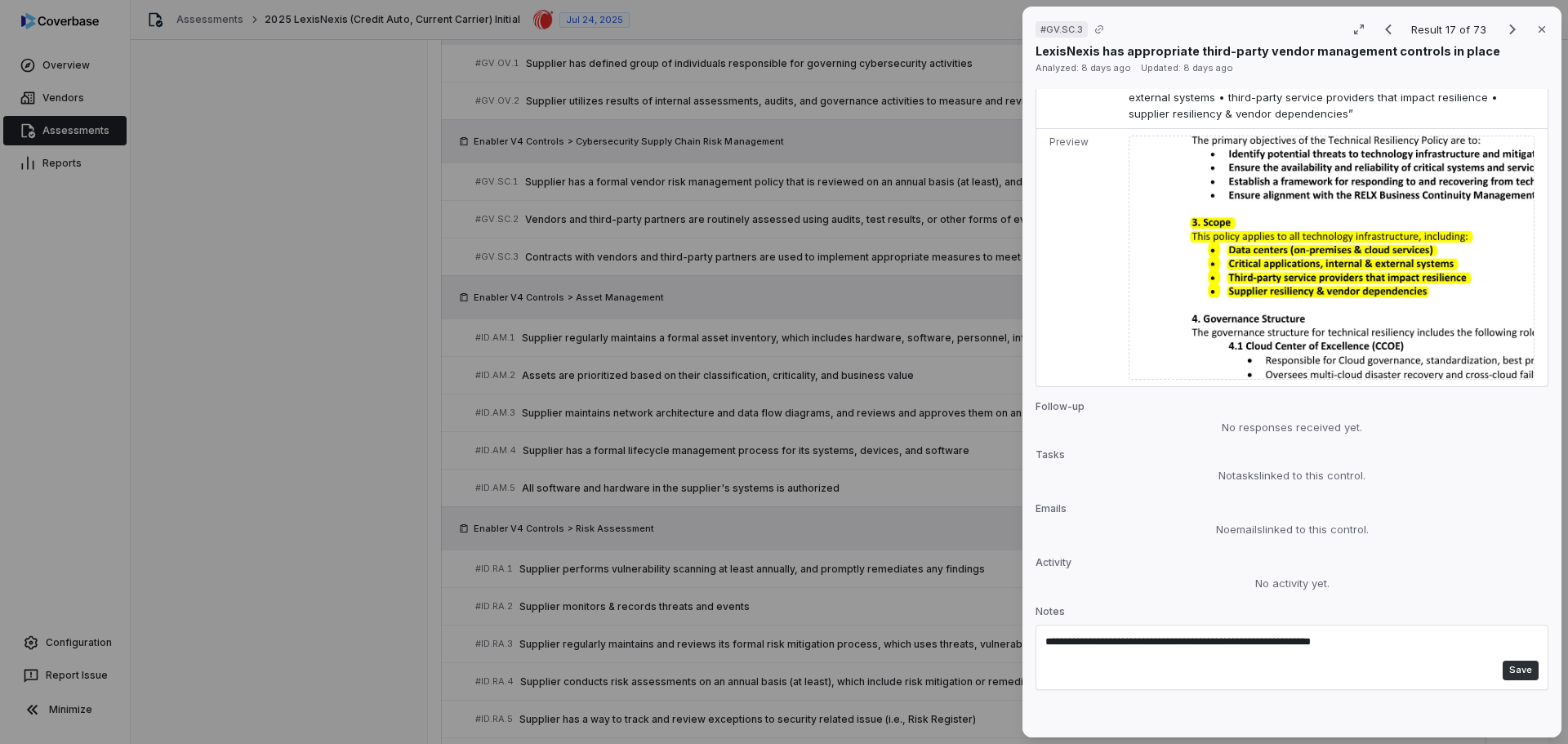 type on "**********" 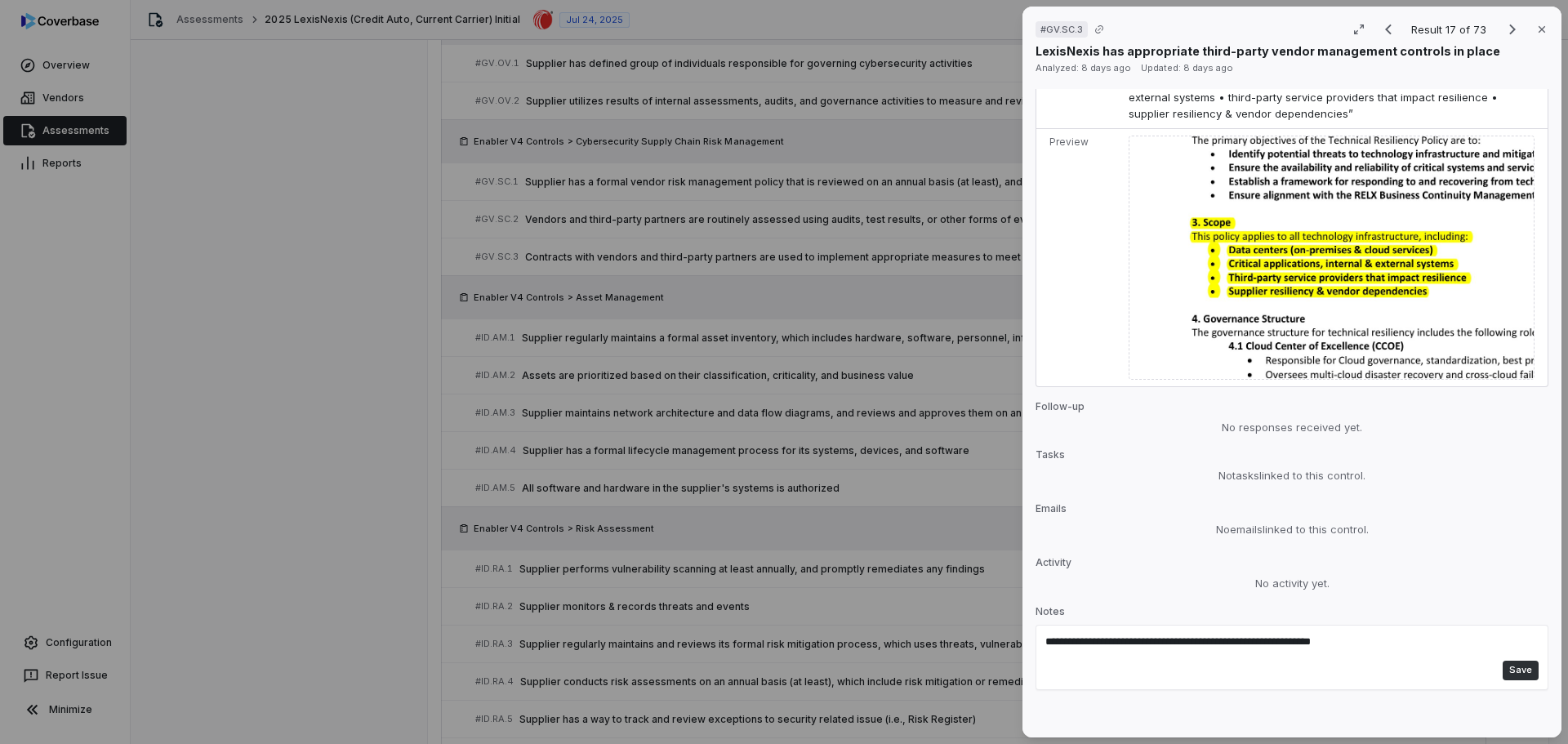 click on "Save" at bounding box center [1521, 670] 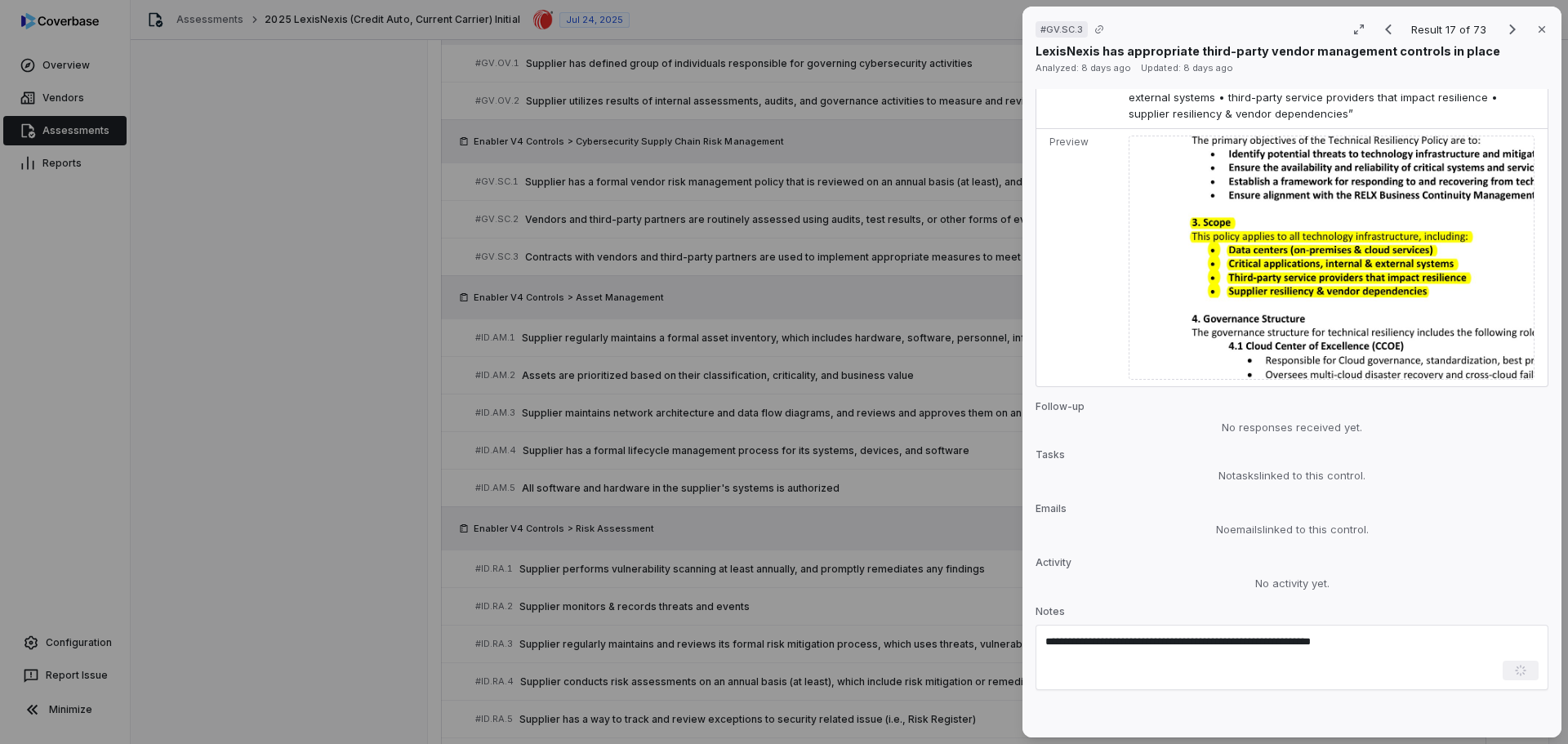 type 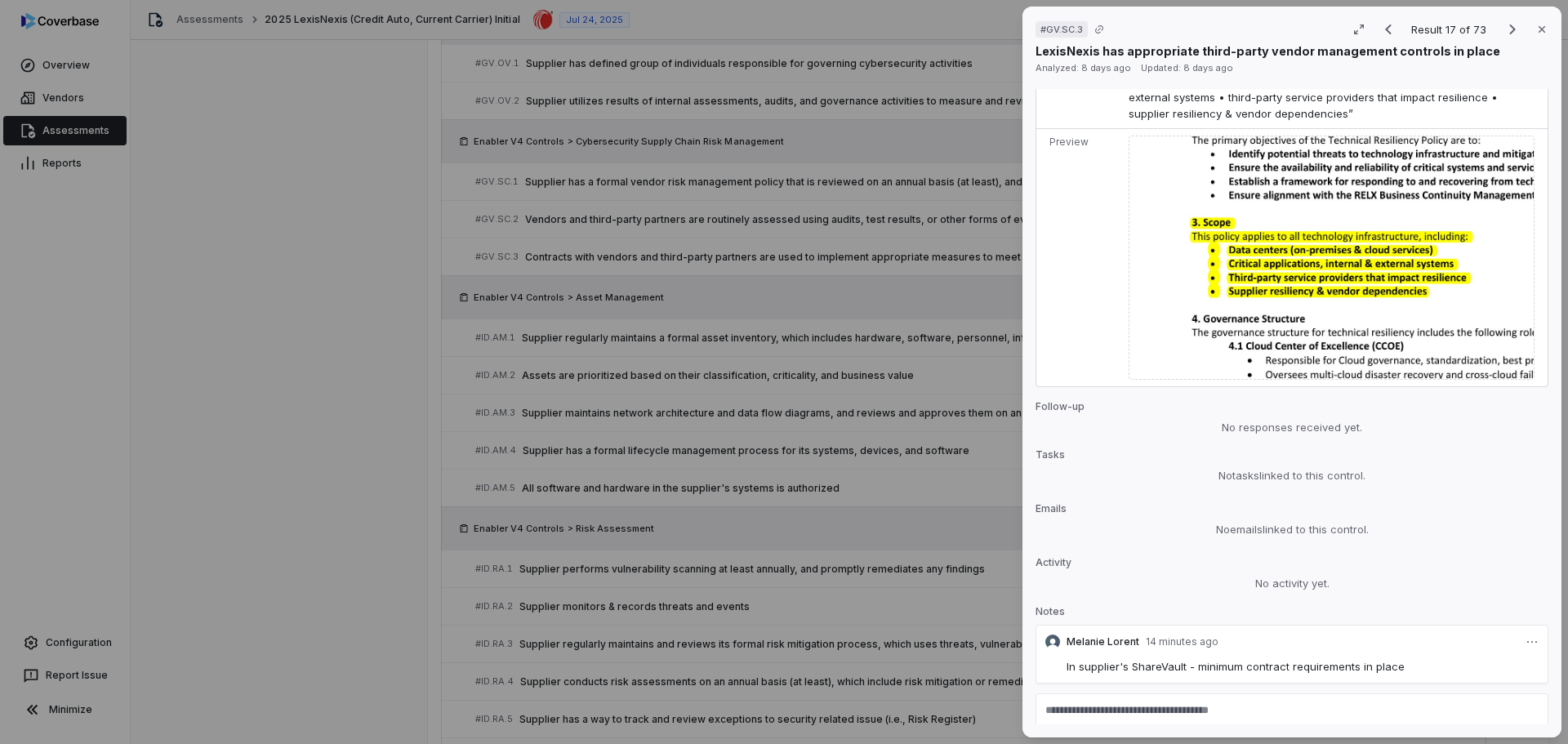 click on "# GV.SC.3 Result [NUMBER] of [NUMBER] Close LexisNexis has appropriate third-party vendor management controls in place Analyzed: [NUMBER] days ago Updated: [NUMBER] days ago No issue found Mark as issue Control Expectation Contracts with vendors and third-party partners are used to implement appropriate measures to meet the objectives of the supplier's cybersecurity program Question Does your organization use contracts with vendors and third-party partners to implement appropriate measures to meet the objectives of the supplier's cybersecurity program? Guidance no guidance Control Set Enabler V4 Controls Cybersecurity Supply Chain Risk Management  Weight [NUMBER] Evaluation Correct the AI Edit   Score [NUMBER].0 Defined Analysis LexisNexis has established a Supplier Resilience Program specifically designed to assess critical suppliers, analyze contracted service levels, evaluate business resilience posture of suppliers, and contractually reduce risk from third parties. Evidence # [NUMBER] Evidence # [NUMBER] Evidence # [NUMBER] Evidence # [NUMBER] Evidence Evidence # [NUMBER] page" at bounding box center (784, 372) 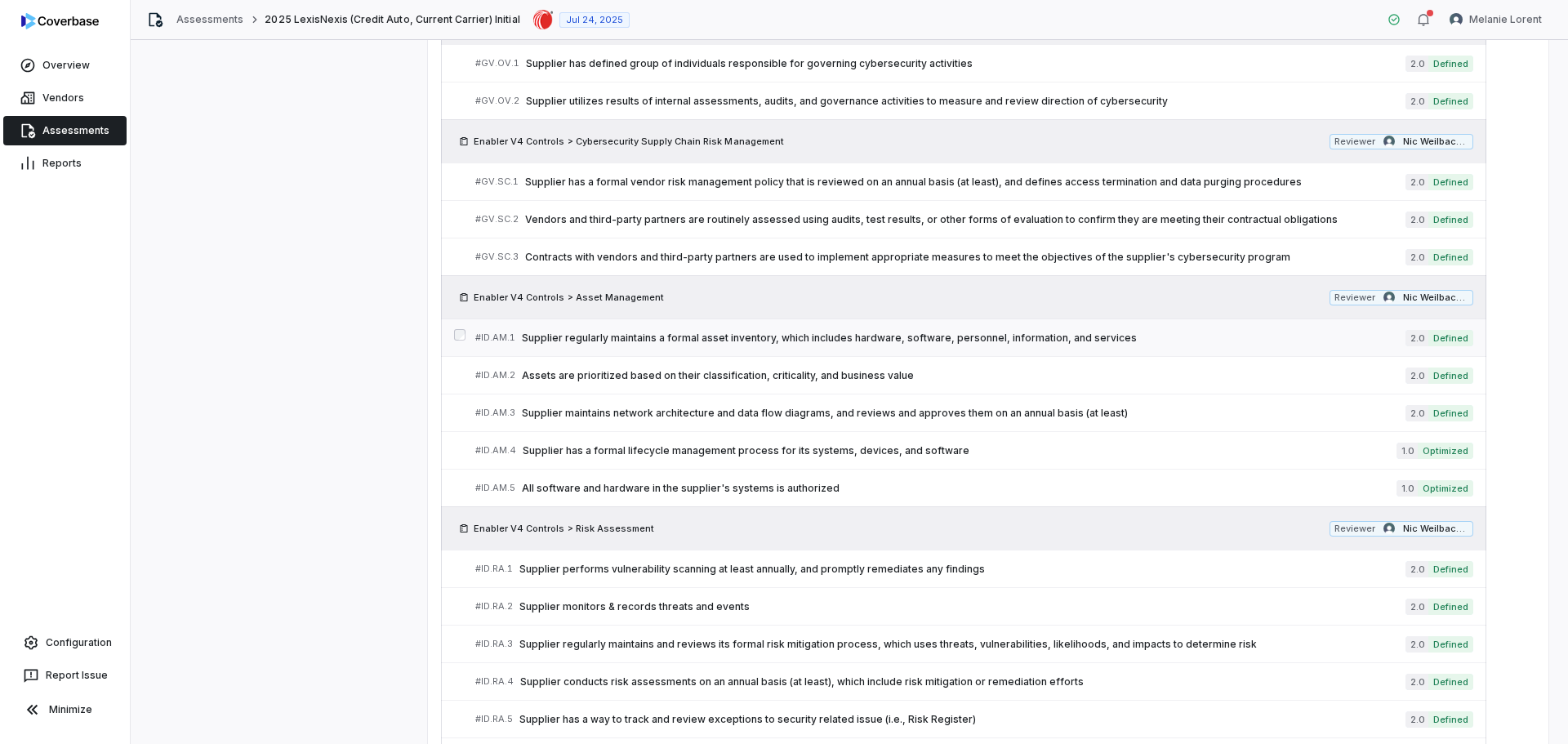 click on "# ID.AM.1 Supplier regularly maintains a formal asset inventory, which includes hardware, software, personnel, information, and services  2.0 Defined" at bounding box center (974, 337) 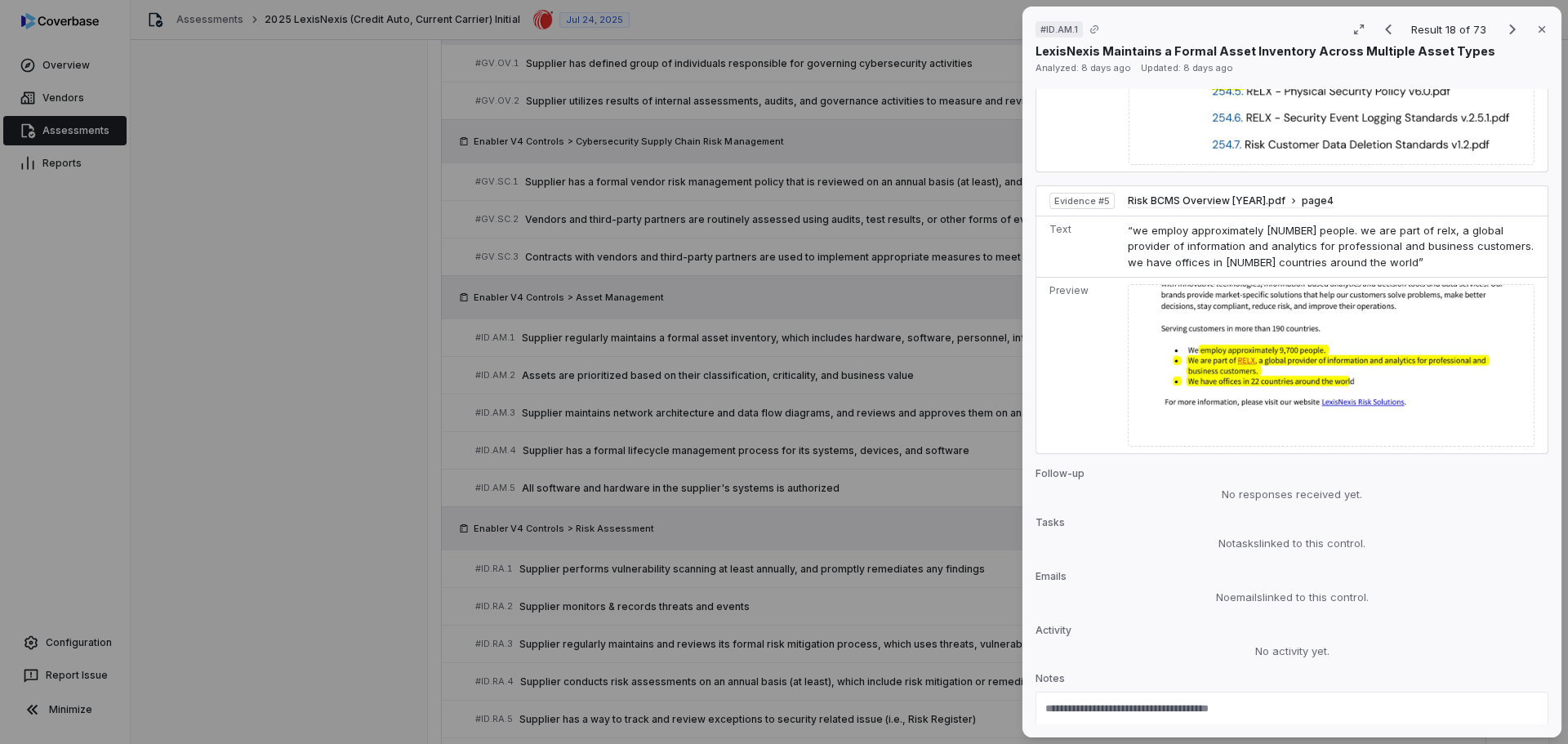 scroll, scrollTop: 2163, scrollLeft: 0, axis: vertical 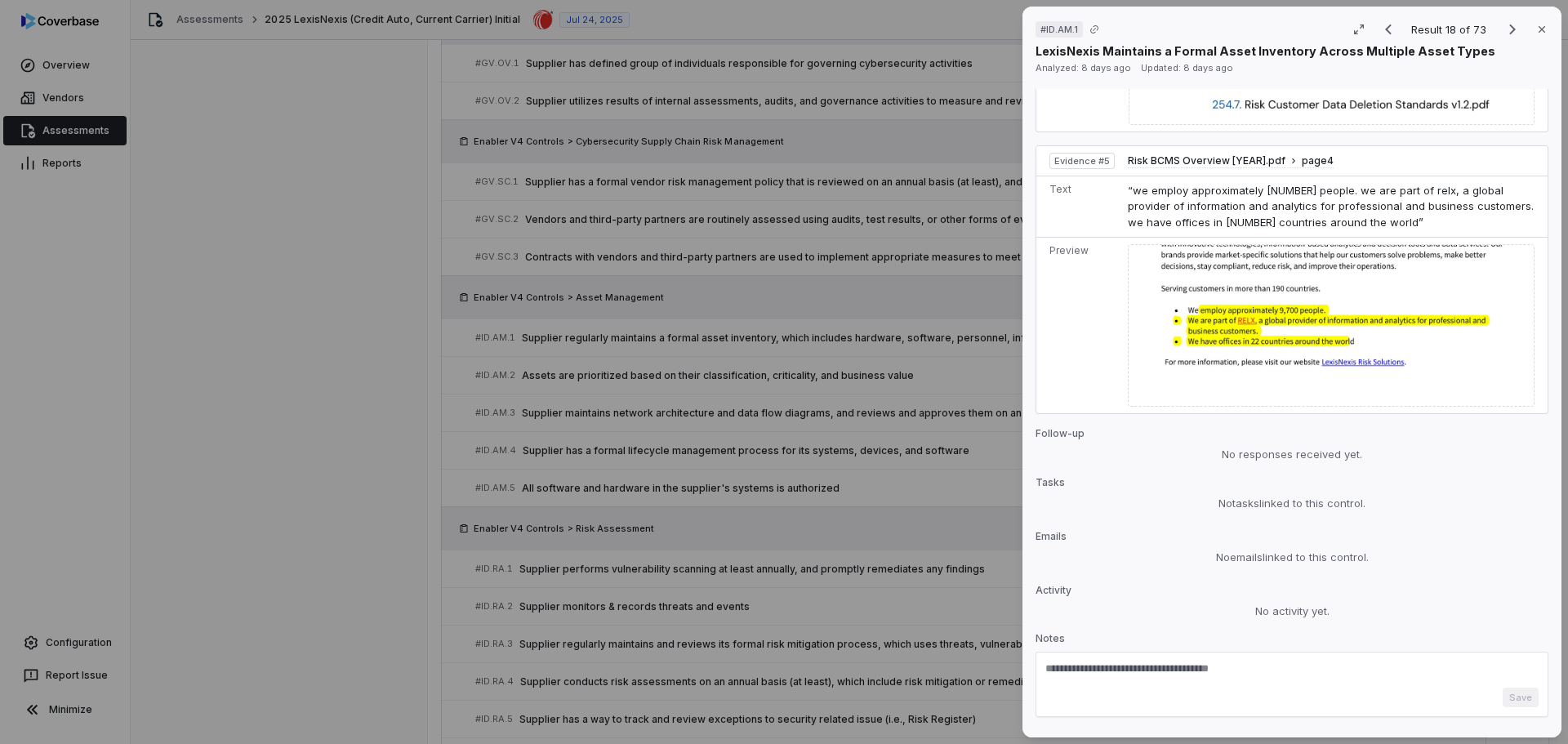 click at bounding box center [1292, 675] 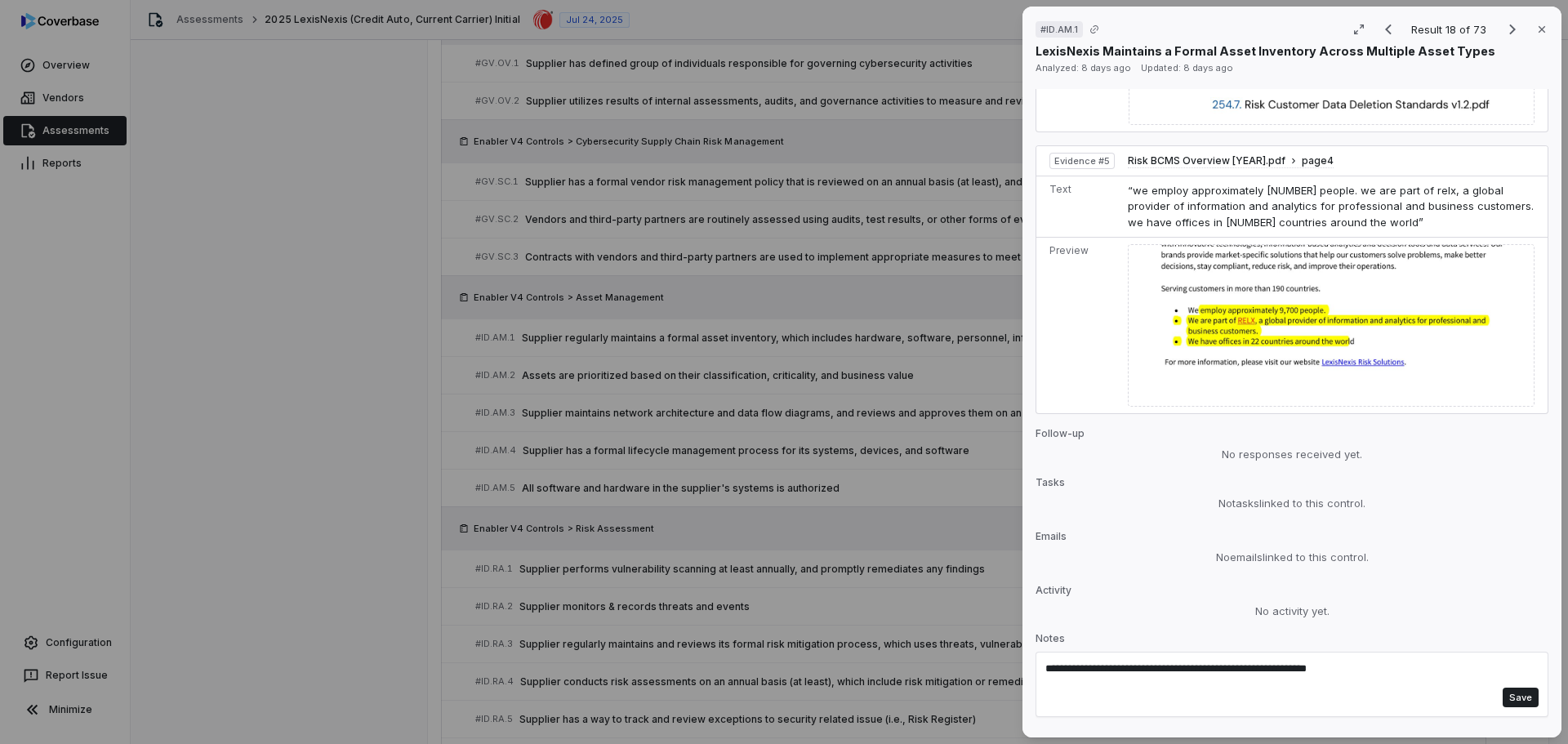 drag, startPoint x: 1348, startPoint y: 639, endPoint x: 1354, endPoint y: 625, distance: 15.231546 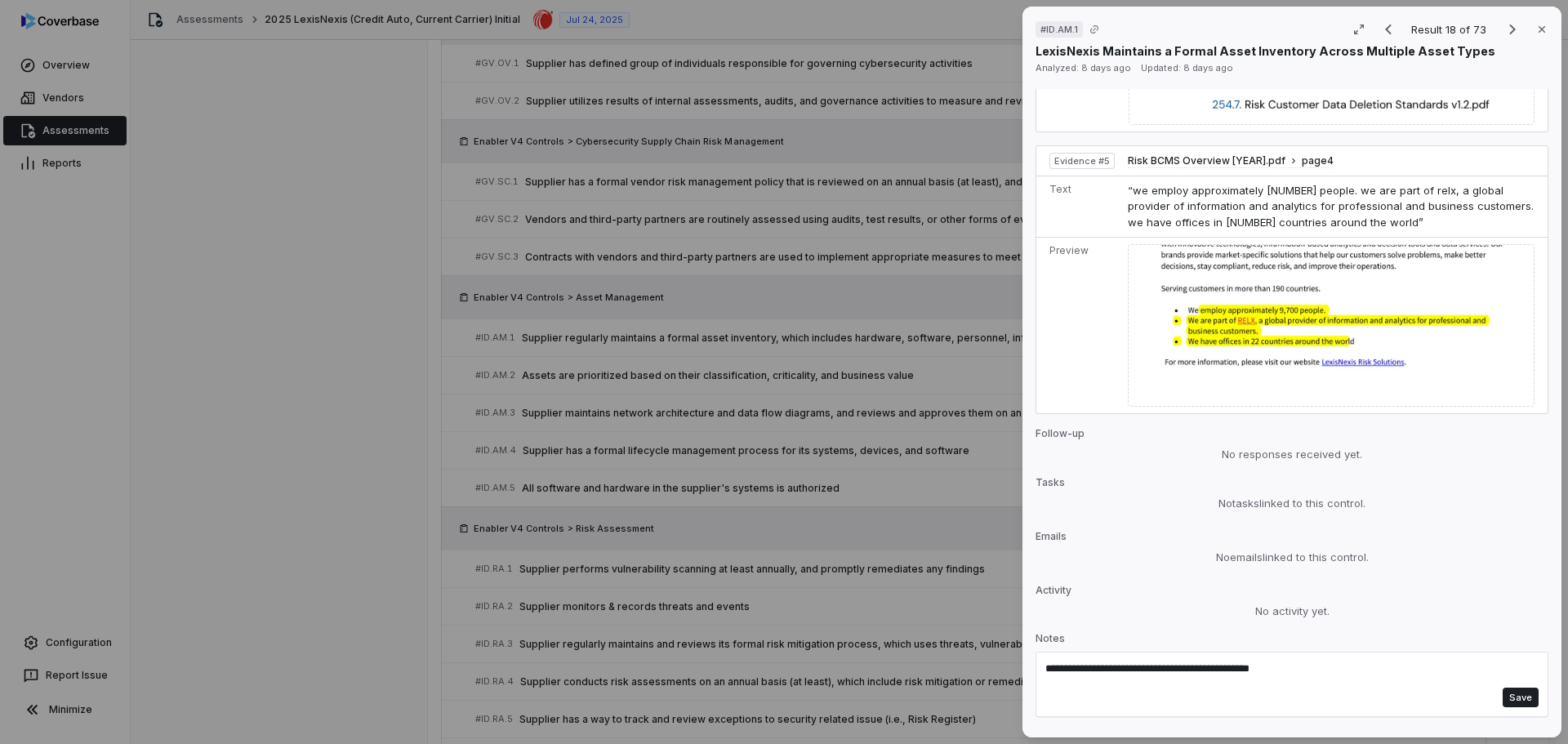 click on "**********" at bounding box center (1284, 675) 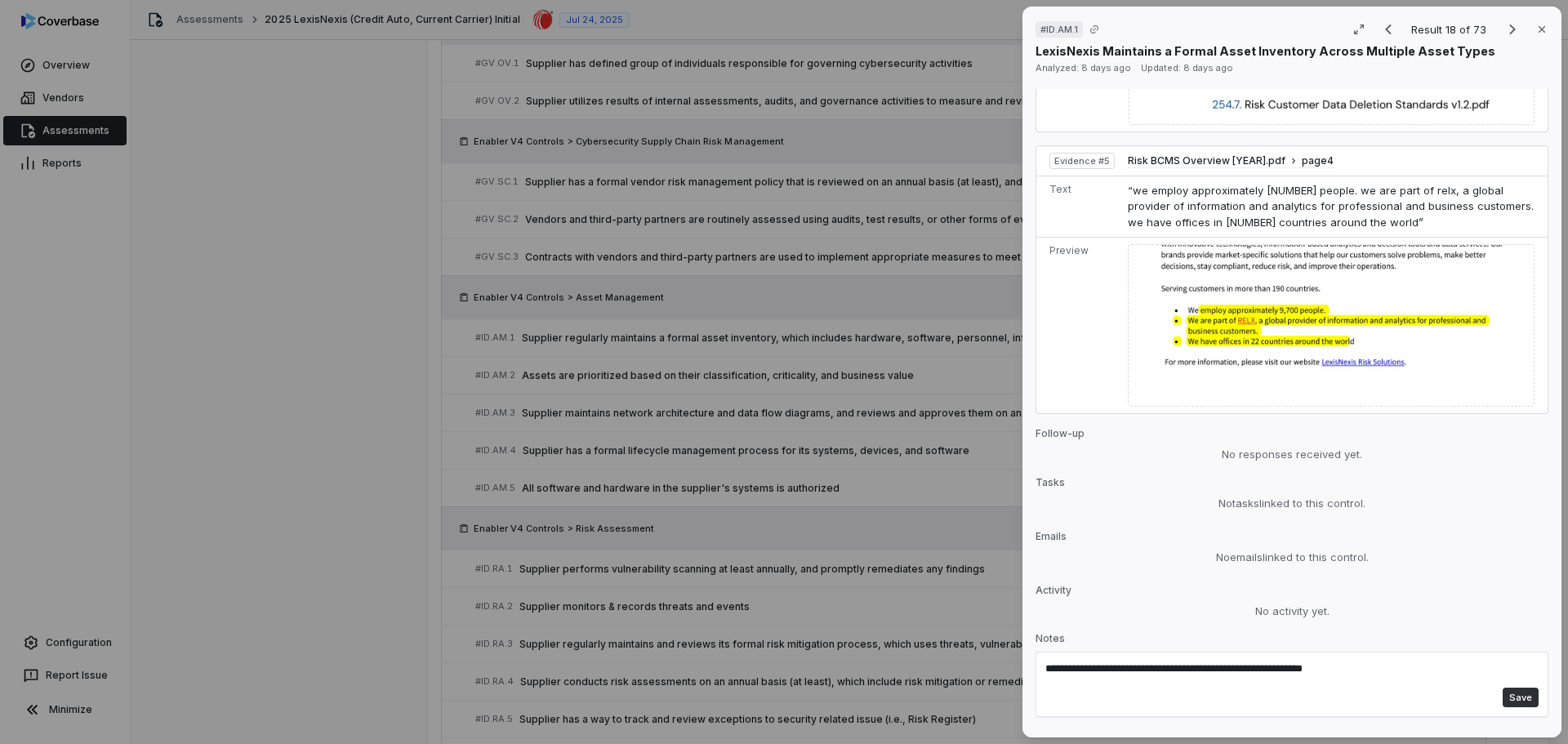 type on "**********" 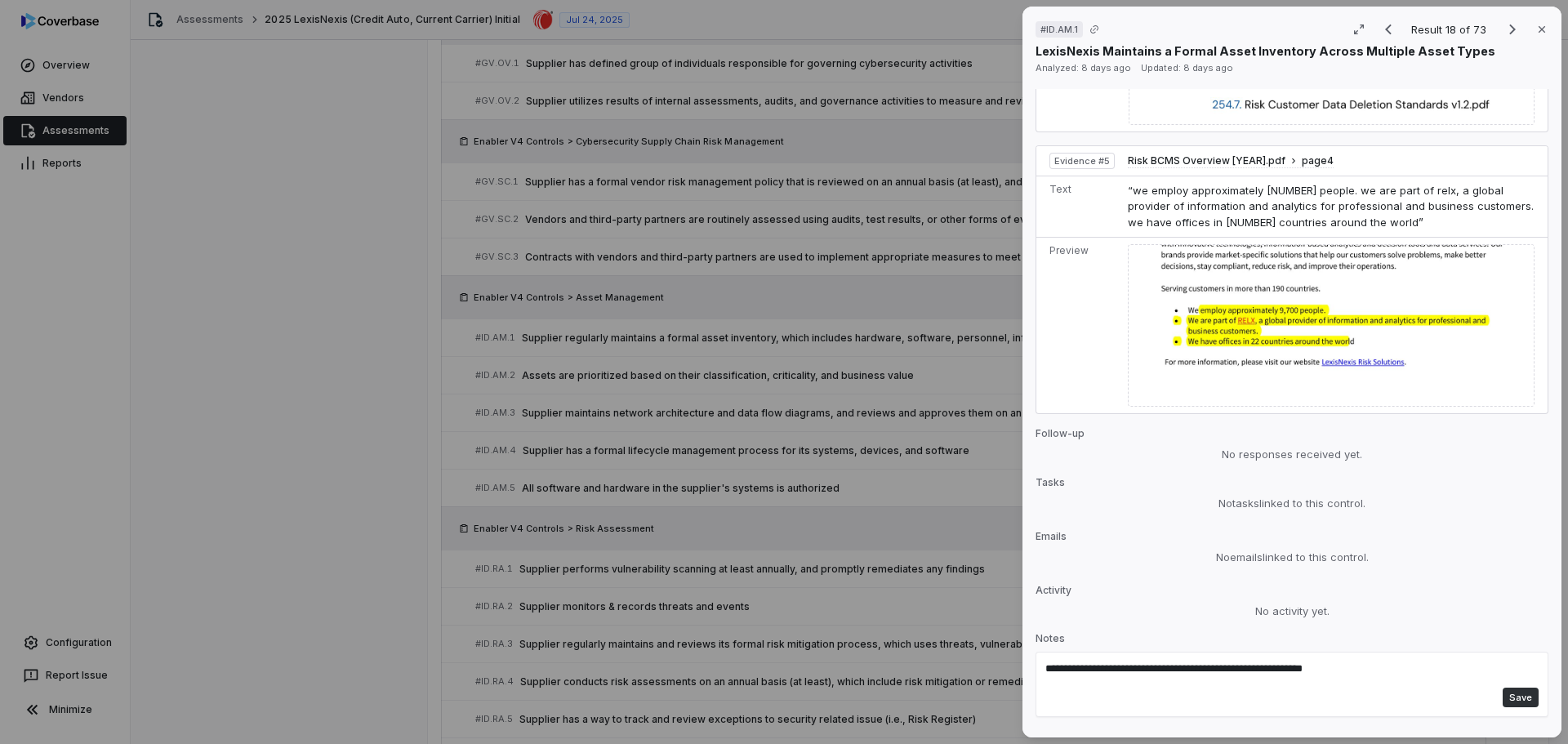 click on "Save" at bounding box center (1521, 697) 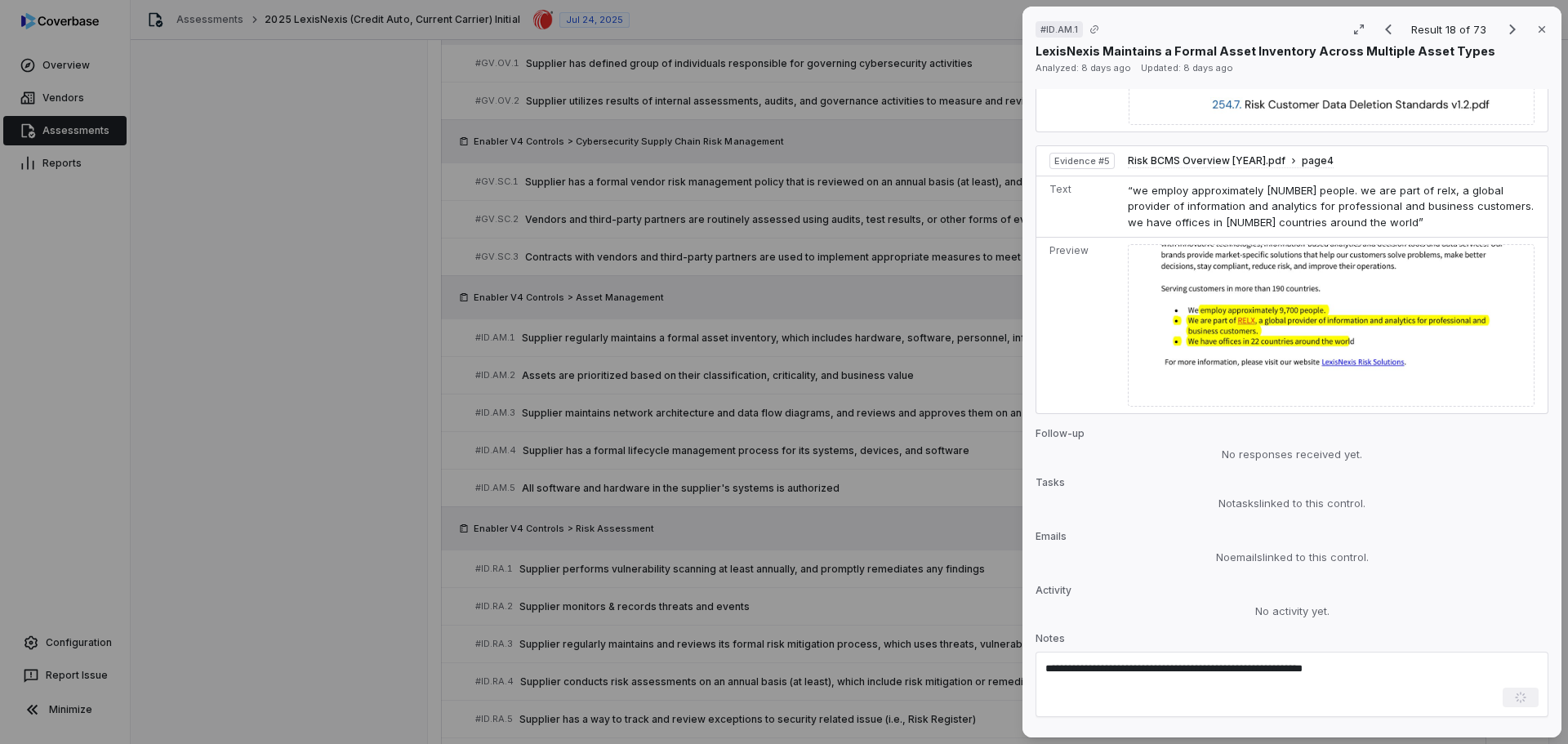 type 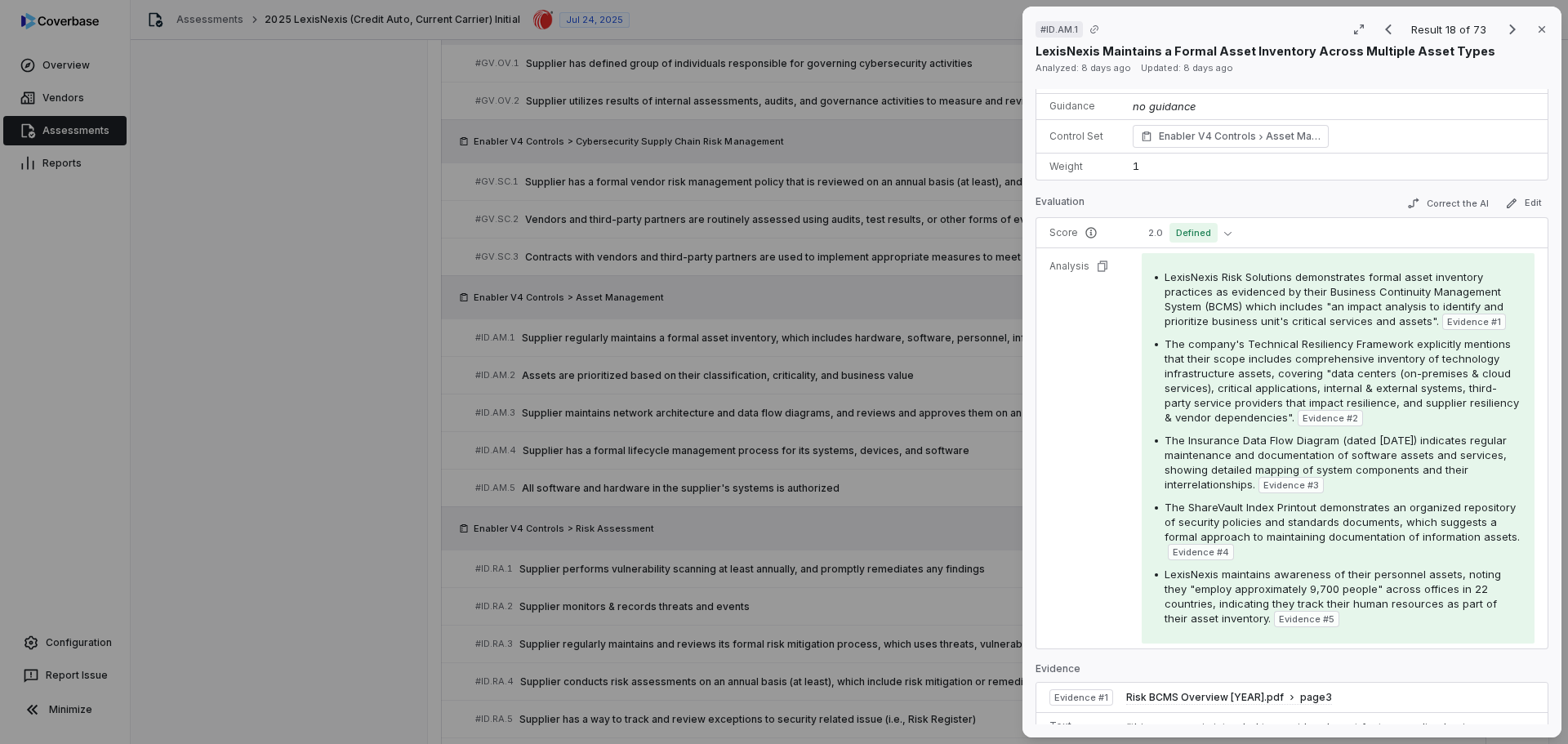 scroll, scrollTop: 0, scrollLeft: 0, axis: both 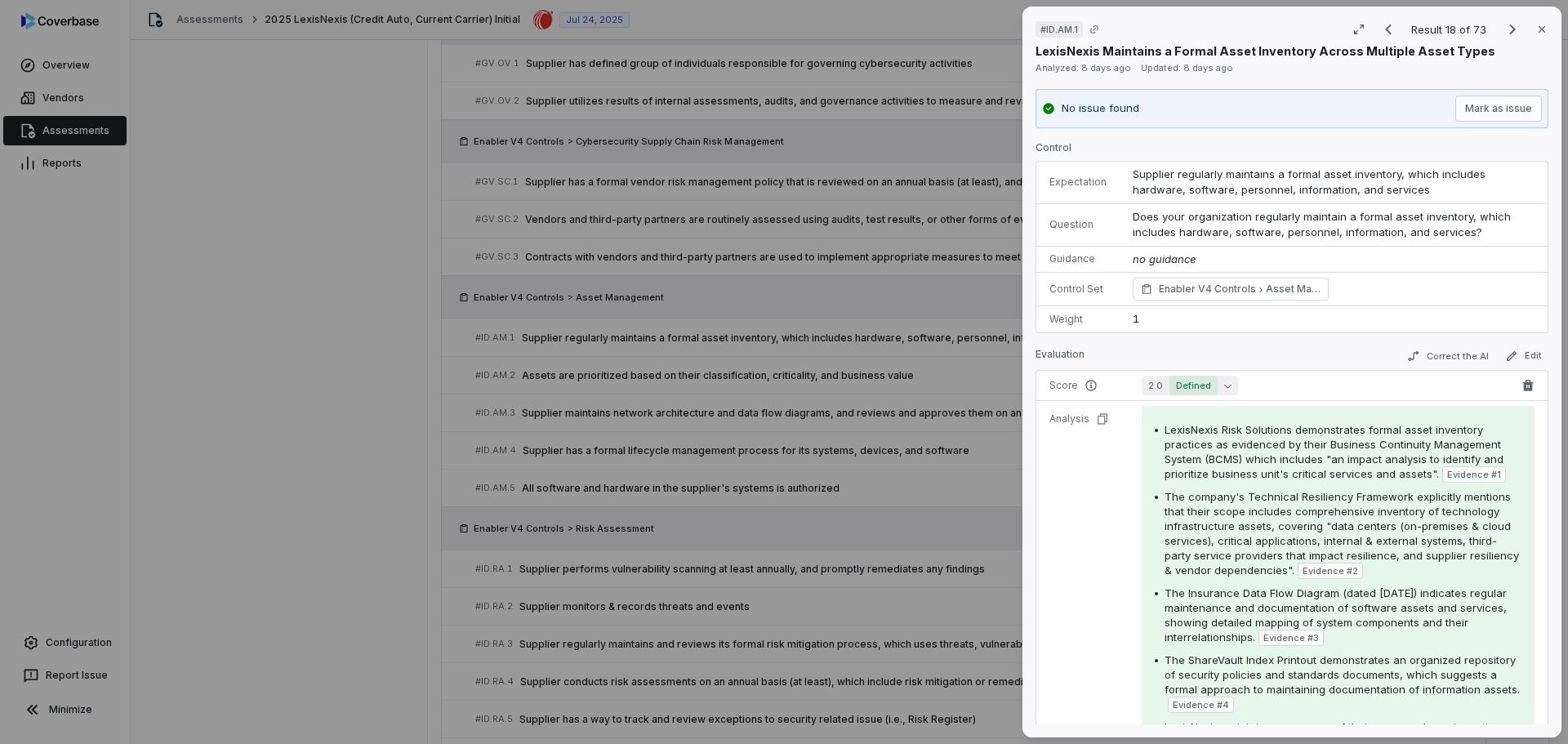 click on "Defined" at bounding box center [1193, 385] 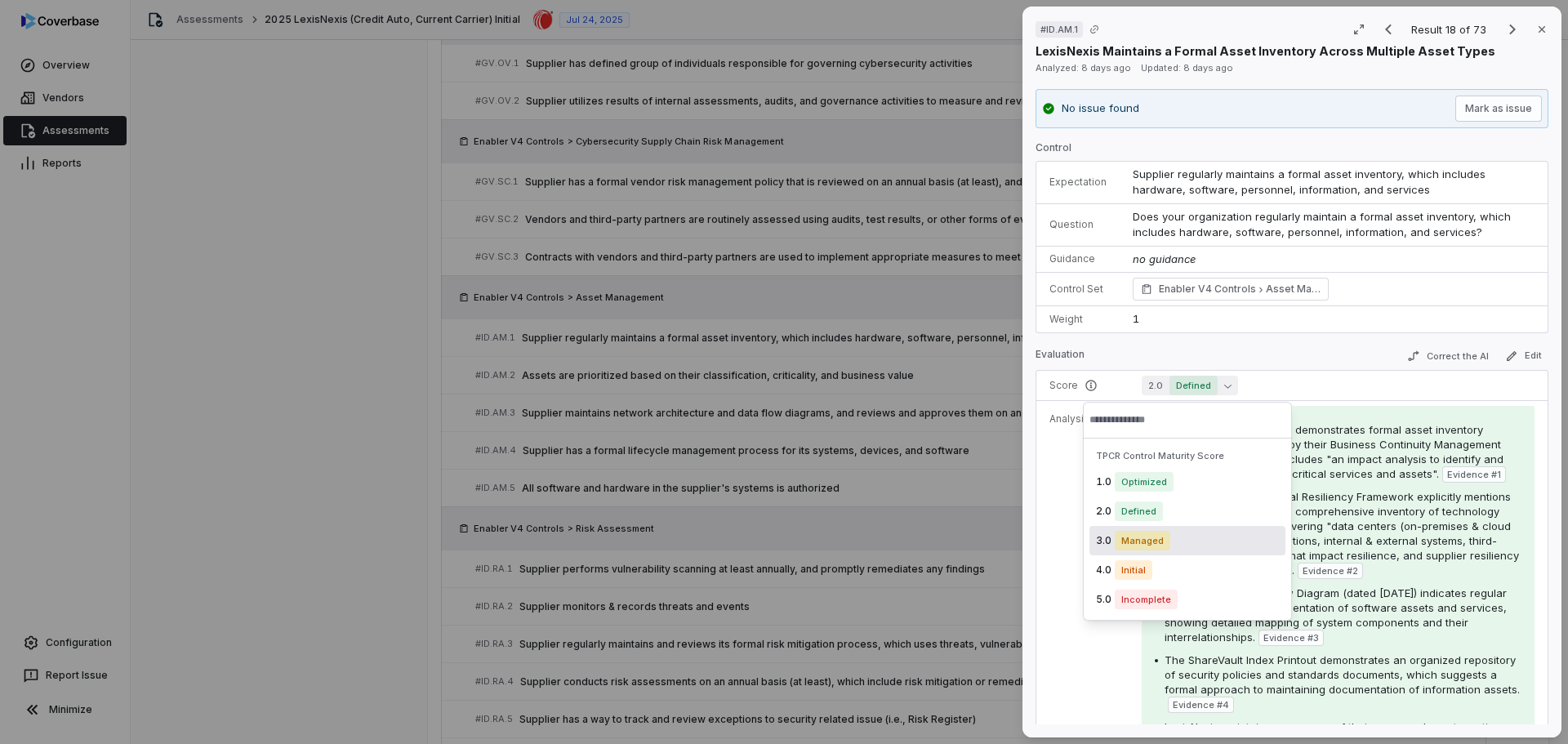 click on "Managed" at bounding box center (1143, 541) 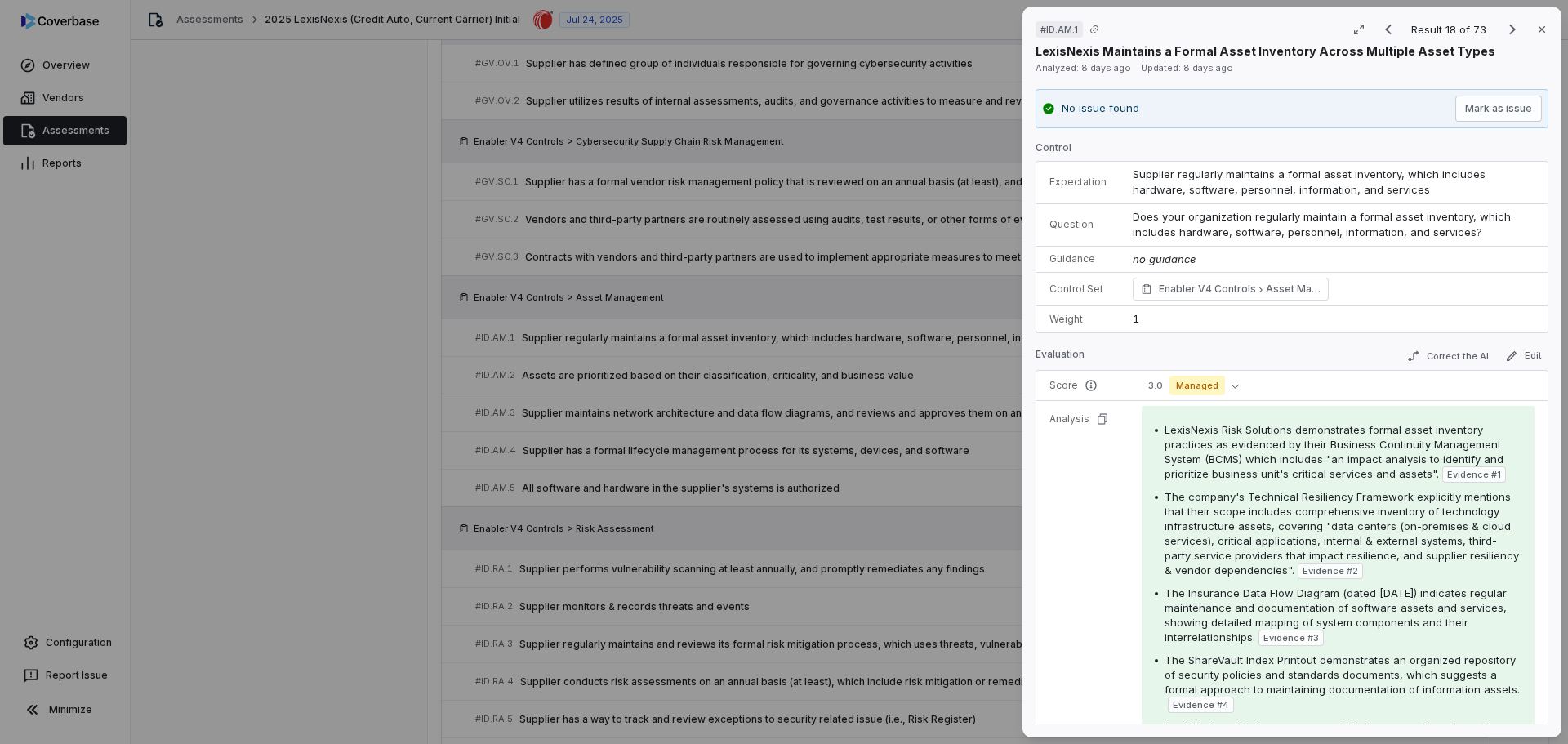 click on "ID.AM.1 Result 18 of 73 Close LexisNexis Maintains a Formal Asset Inventory Across Multiple Asset Types Analyzed: 8 days ago Updated: 8 days ago No issue found Mark as issue Control Expectation Supplier regularly maintains a formal asset inventory, which includes hardware, software, personnel, information, and services  Question Does your organization regularly maintain a formal asset inventory, which includes hardware, software, personnel, information, and services?  Guidance no guidance Control Set Enabler V4 Controls Asset Management  Weight 1 Evaluation Correct the AI Edit   Score 3.0 Managed Analysis LexisNexis Risk Solutions demonstrates formal asset inventory practices as evidenced by their Business Continuity Management System (BCMS) which includes "an impact analysis to identify and prioritize business unit's critical services and assets". Evidence # 1 Evidence # 2 Evidence # 3 Evidence # 4 Evidence # 5 Evidence Evidence # 1 Risk BCMS Overview 2025.pdf page  3 Text Preview Evidence # 2 page  4 Text" at bounding box center (784, 372) 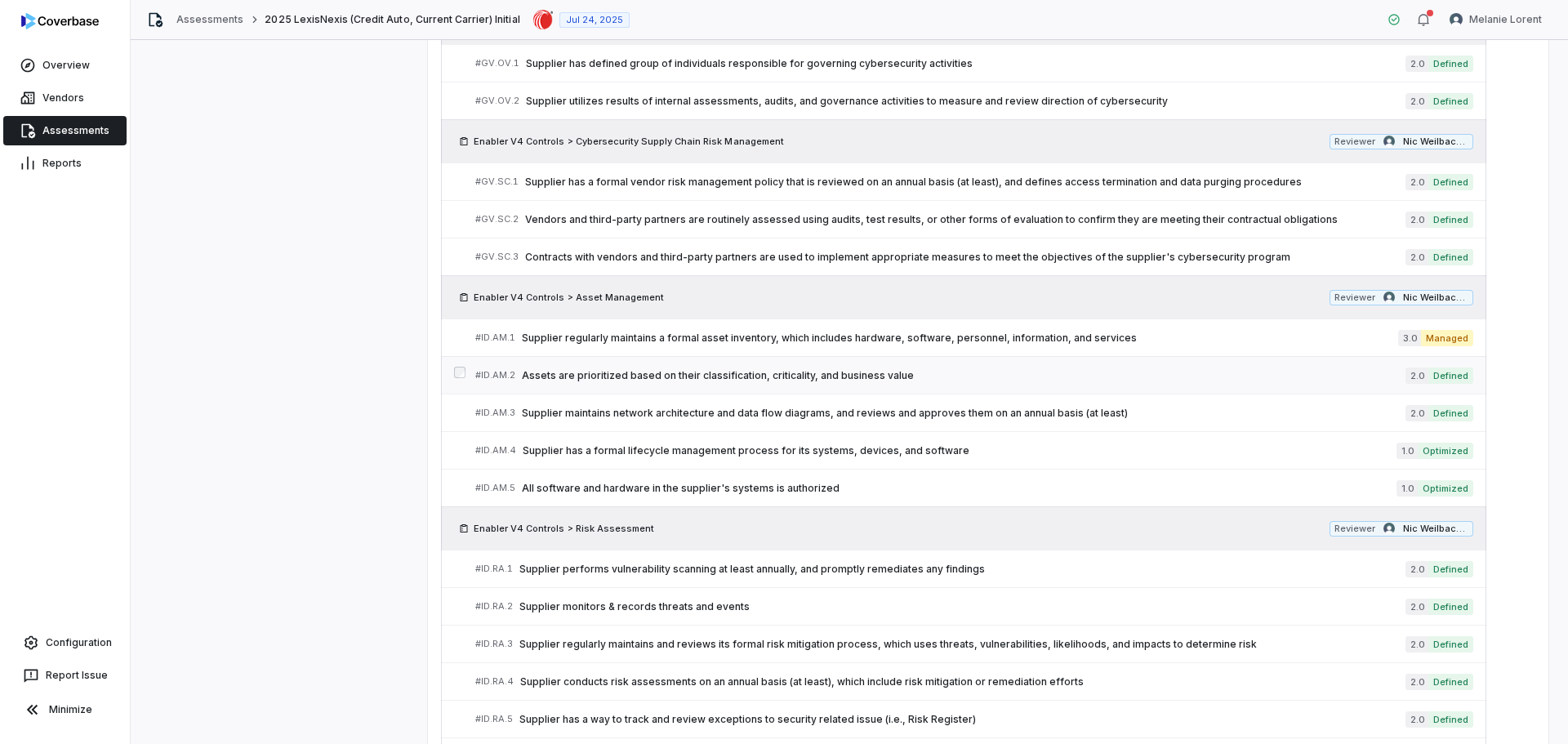 click on "Assets are prioritized based on their classification, criticality, and business value" at bounding box center (964, 376) 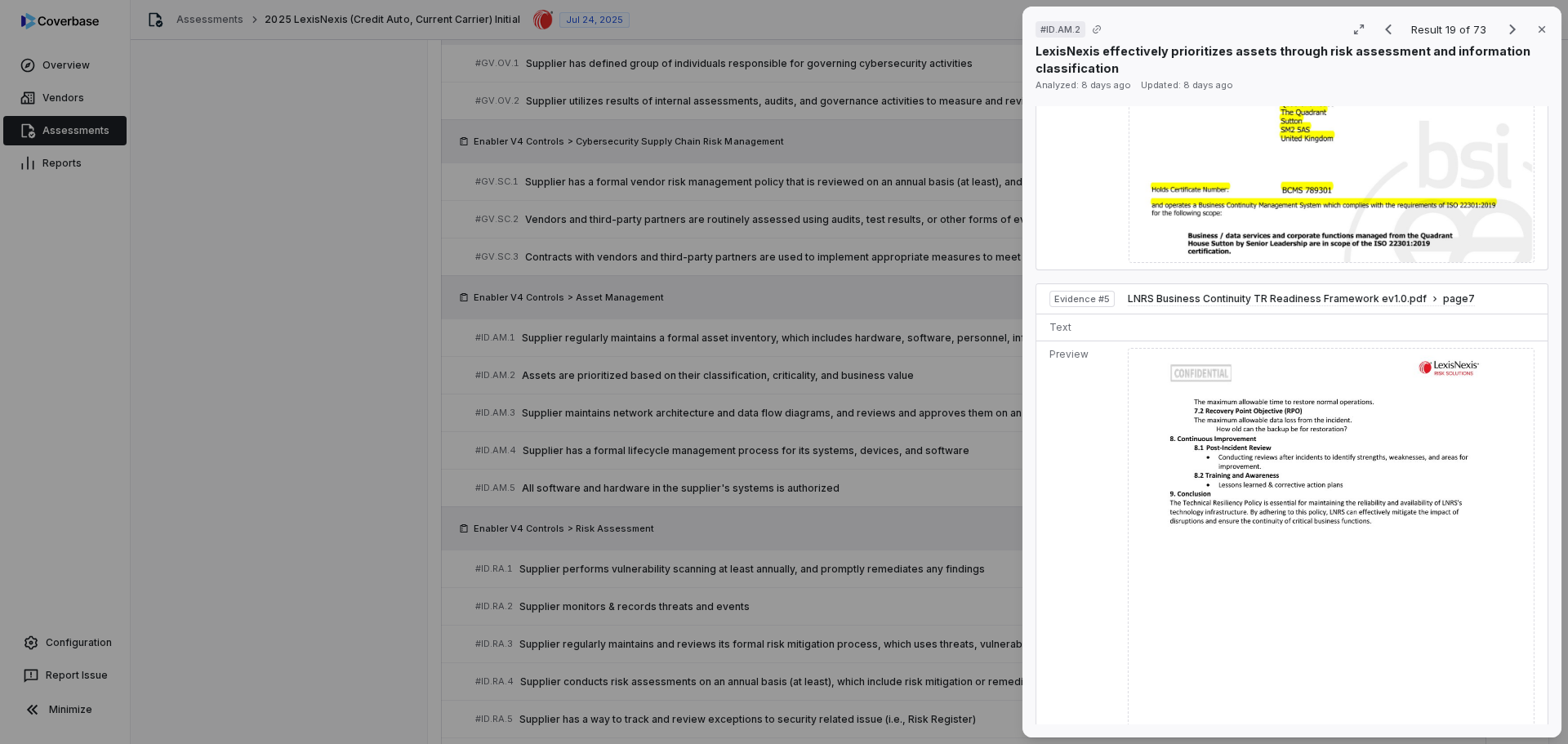 scroll, scrollTop: 2042, scrollLeft: 0, axis: vertical 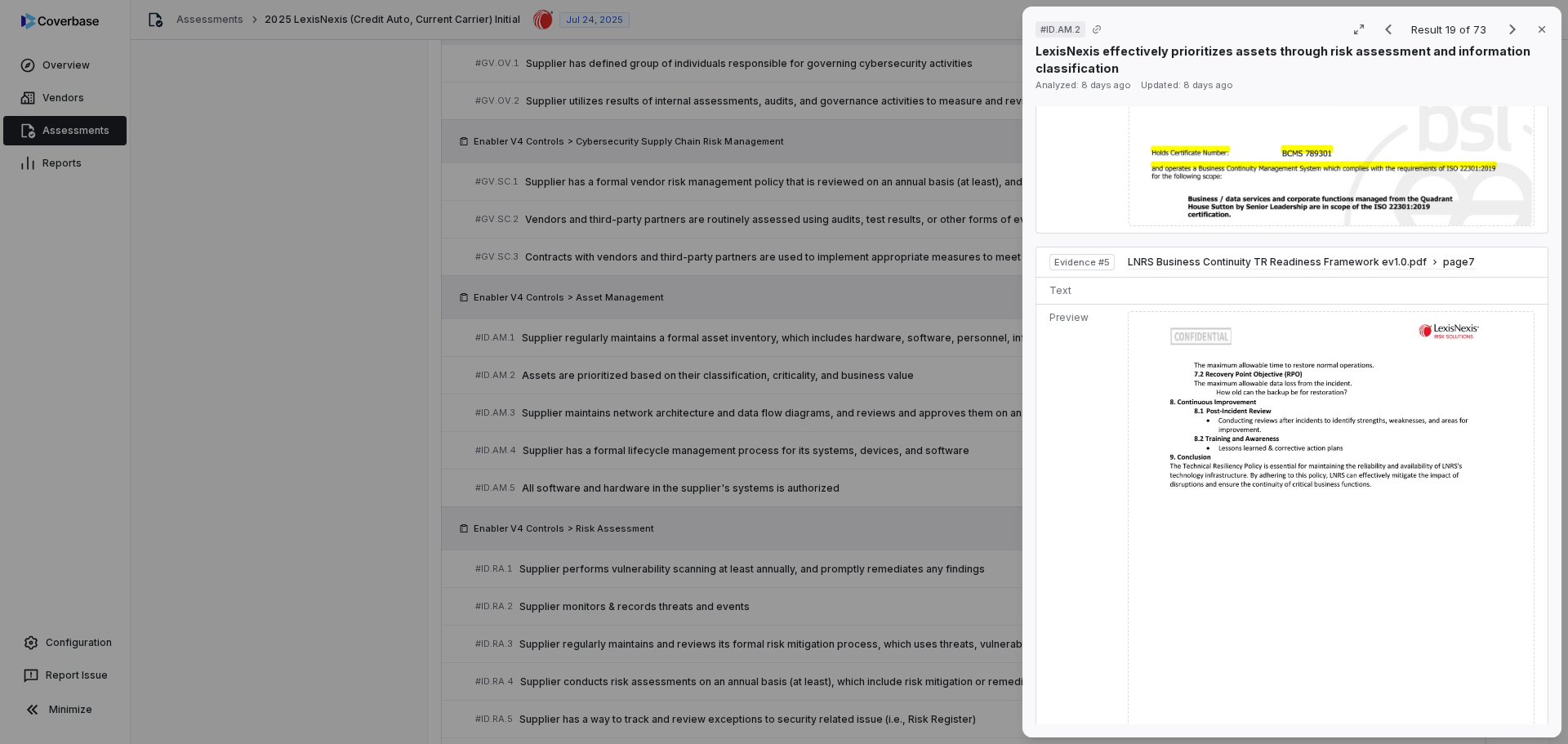 click on "# ID.AM.2 Result 19 of 73 Close LexisNexis effectively prioritizes assets through risk assessment and information classification Analyzed: 8 days ago Updated: 8 days ago No issue found Mark as issue Control Expectation Assets are prioritized based on their classification, criticality, and business value Question Does your organization prioritize assets based on their classification, criticality, and business value? Guidance The Information Security Policy outlines data classification requirements The Information Security Policy outlines data classification requirements Control Set Enabler V4 Controls Asset Management Weight 1 Evaluation Correct the AI Edit Score 2.0 Defined Analysis The vendor has a structured approach to asset prioritization through information classification, as evidenced by the document "Risk Information Value Classification Procedures v2.82.pdf" referenced in their ShareVault Index. Evidence # 1 Evidence # 2 Evidence # 3 Evidence # 4 Evidence # 5 Evidence Evidence # 1 page 1 Text 2 3" at bounding box center [784, 372] 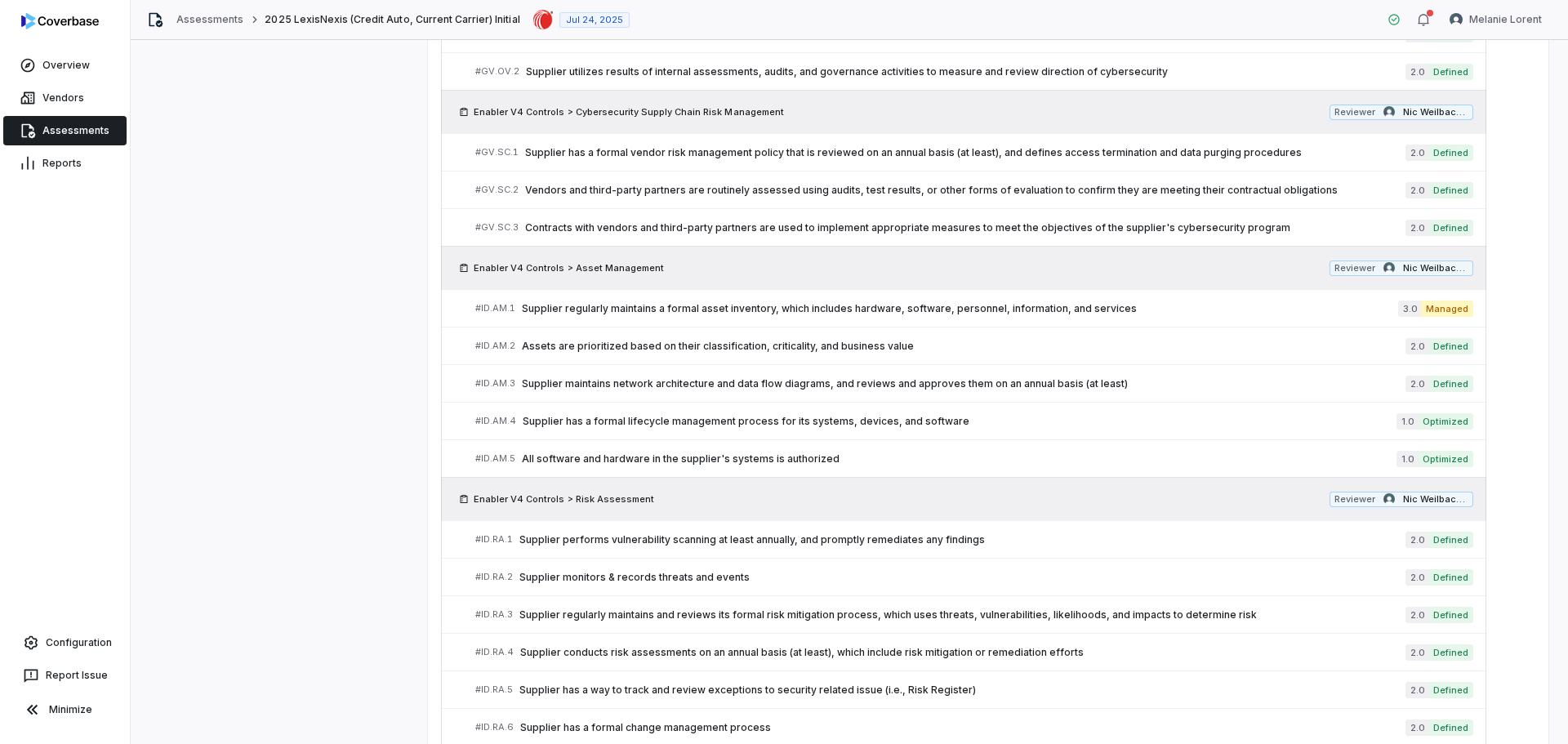 scroll, scrollTop: 1062, scrollLeft: 0, axis: vertical 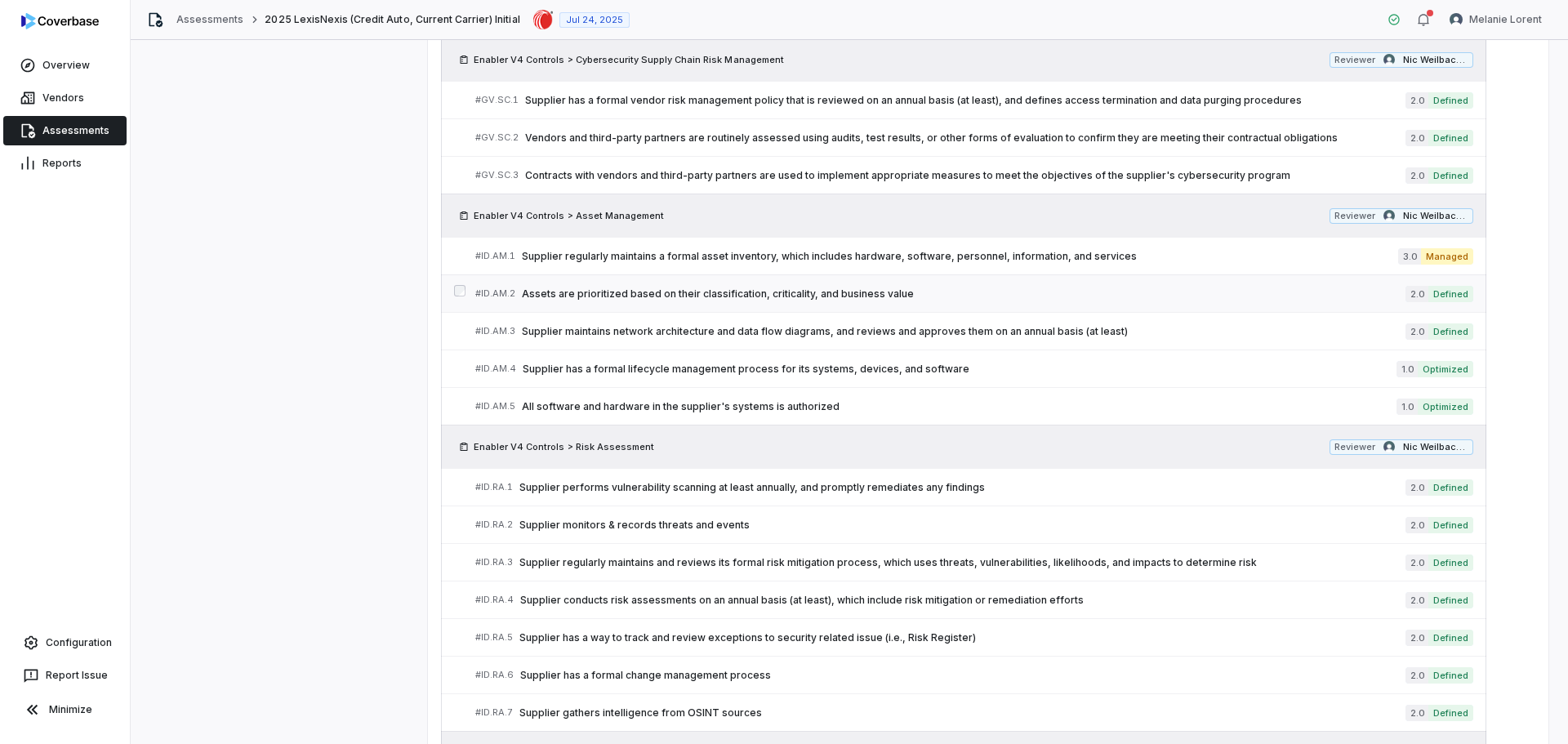 click on "Assets are prioritized based on their classification, criticality, and business value" at bounding box center (964, 294) 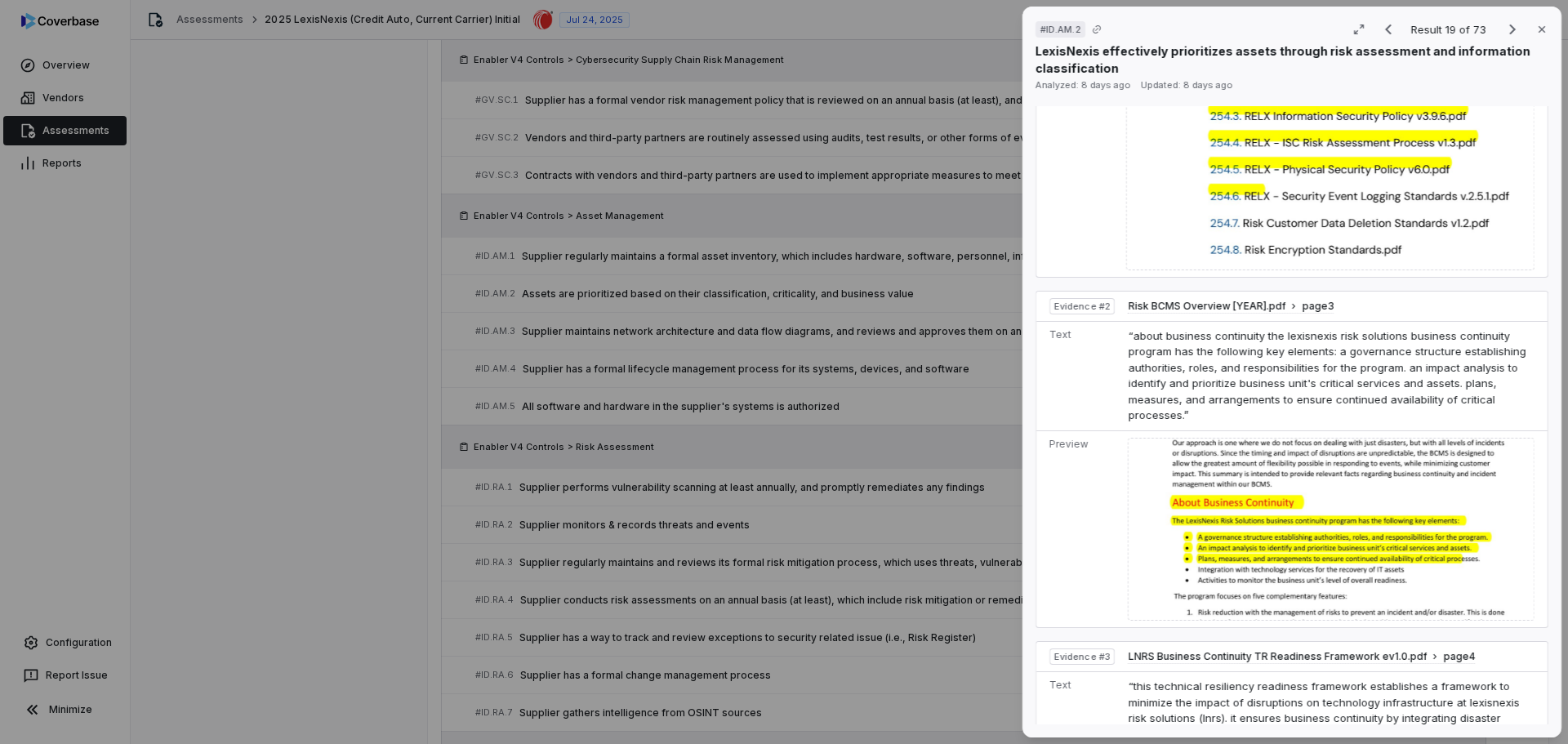 scroll, scrollTop: 980, scrollLeft: 0, axis: vertical 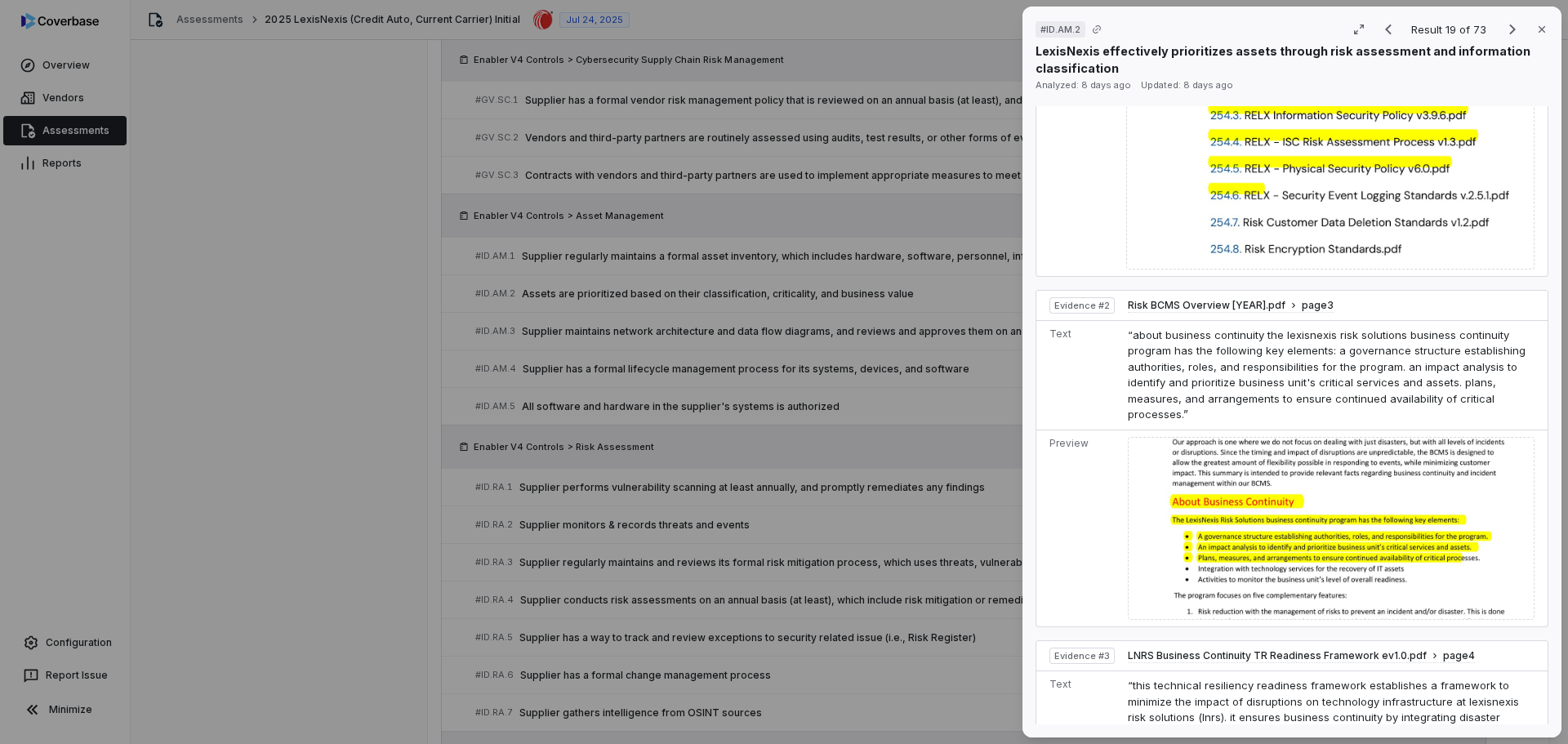 click on "# ID.AM.2 Result 19 of 73 Close LexisNexis effectively prioritizes assets through risk assessment and information classification Analyzed: 8 days ago Updated: 8 days ago No issue found Mark as issue Control Expectation Assets are prioritized based on their classification, criticality, and business value Question Does your organization prioritize assets based on their classification, criticality, and business value? Guidance The Information Security Policy outlines data classification requirements The Information Security Policy outlines data classification requirements Control Set Enabler V4 Controls Asset Management Weight 1 Evaluation Correct the AI Edit Score 2.0 Defined Analysis The vendor has a structured approach to asset prioritization through information classification, as evidenced by the document "Risk Information Value Classification Procedures v2.82.pdf" referenced in their ShareVault Index. Evidence # 1 Evidence # 2 Evidence # 3 Evidence # 4 Evidence # 5 Evidence Evidence # 1 page 1 Text 2 3" at bounding box center (784, 372) 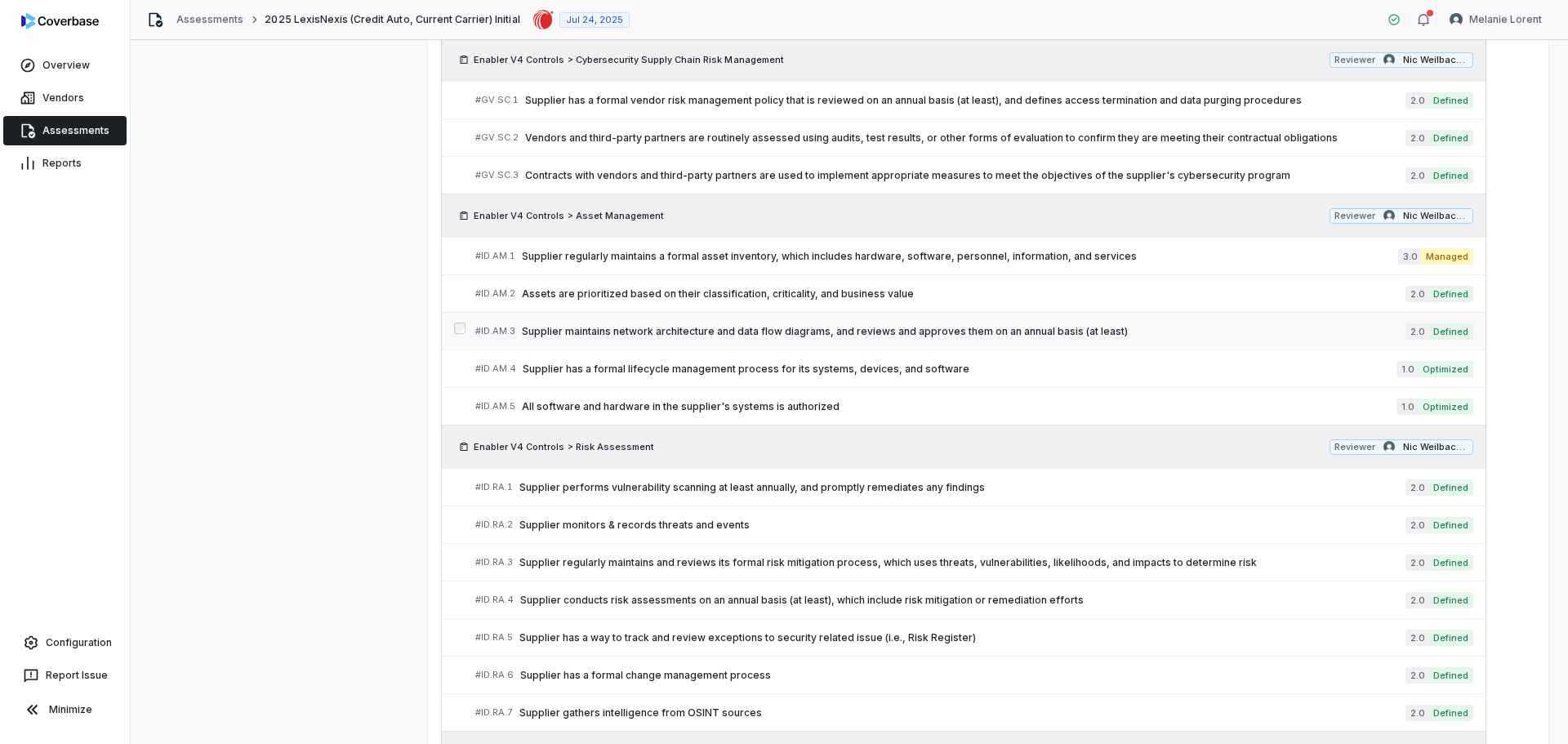 click on "Supplier maintains network architecture and data flow diagrams, and reviews and approves them on an annual basis (at least)" at bounding box center [964, 332] 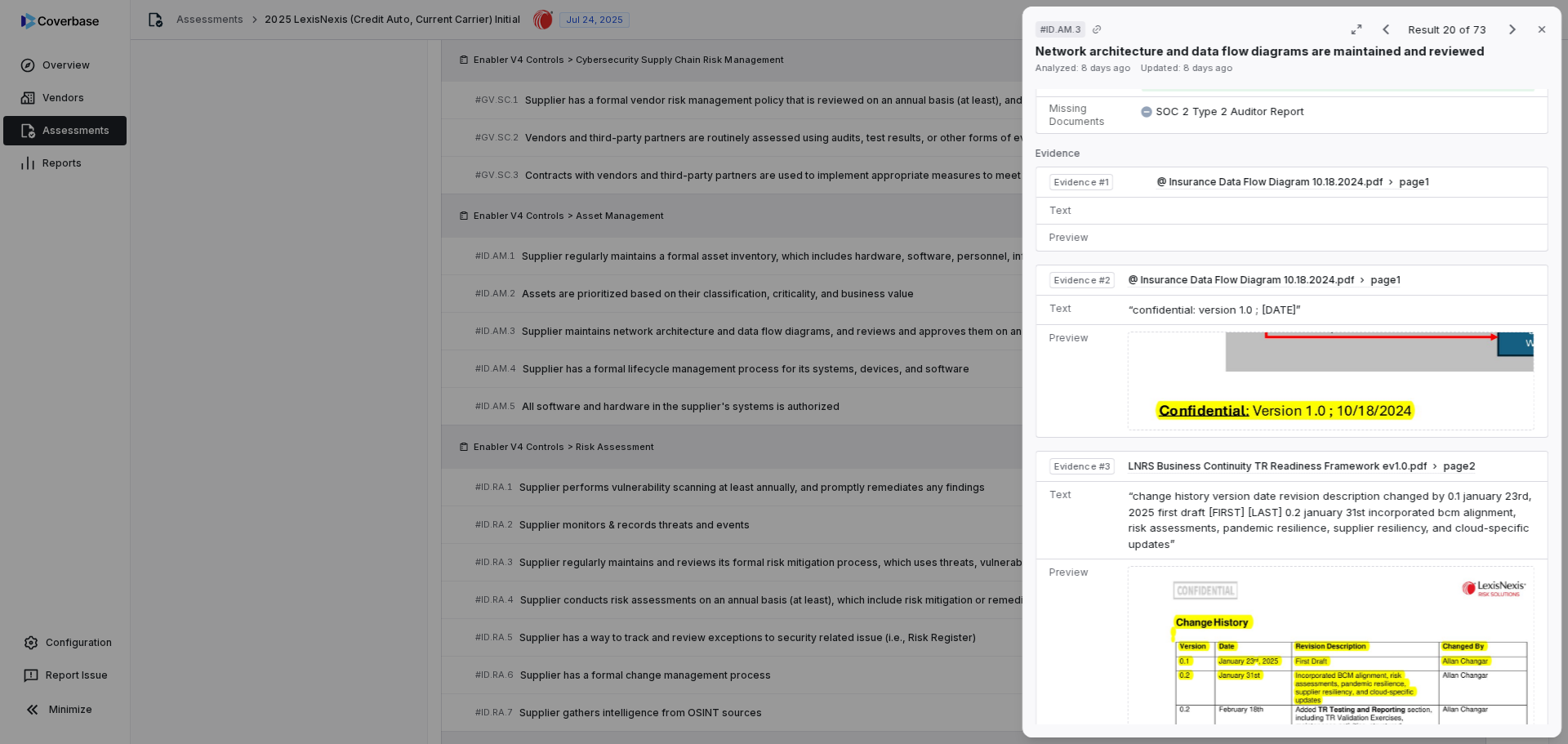 scroll, scrollTop: 614, scrollLeft: 0, axis: vertical 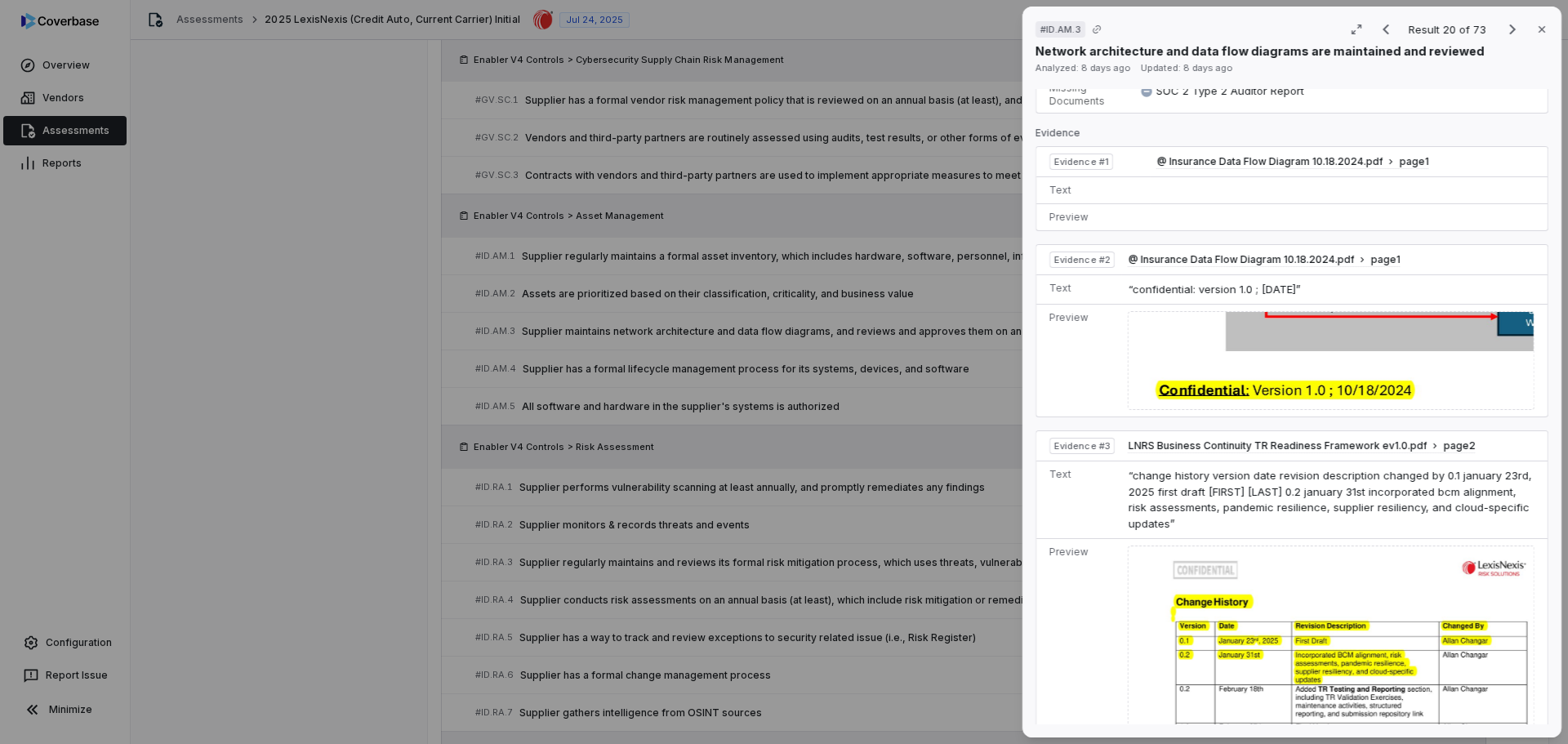 click on "# ID.AM.3 Result 20 of 73 Close Network architecture and data flow diagrams are maintained and reviewed Analyzed: [DATE] ago Updated: [DATE] ago No issue found Mark as issue Control Expectation Supplier maintains network architecture and data flow diagrams, and reviews and approves them on an annual basis (at least) Question Does your organization maintain network architecture and data flow diagrams, and review and approve them on an annual basis (at least)? Guidance May not see network diagram. if SOC2 or equivalent document mentioned vendor maintaining one, this is acceptable. May not see network diagram. if SOC2 or equivalent document mentioned vendor maintaining one, this is acceptable. Control Set Enabler V4 Controls Asset Management Weight 1 Evaluation Correct the AI Edit Score 2.0 Defined Analysis LexisNexis has provided an "Insurance Data Flow Diagram" dated [DATE], which demonstrates they maintain current network architecture and data flow diagrams. Evidence # 1 Evidence # 2 Evidence # 3 1 1" at bounding box center [784, 372] 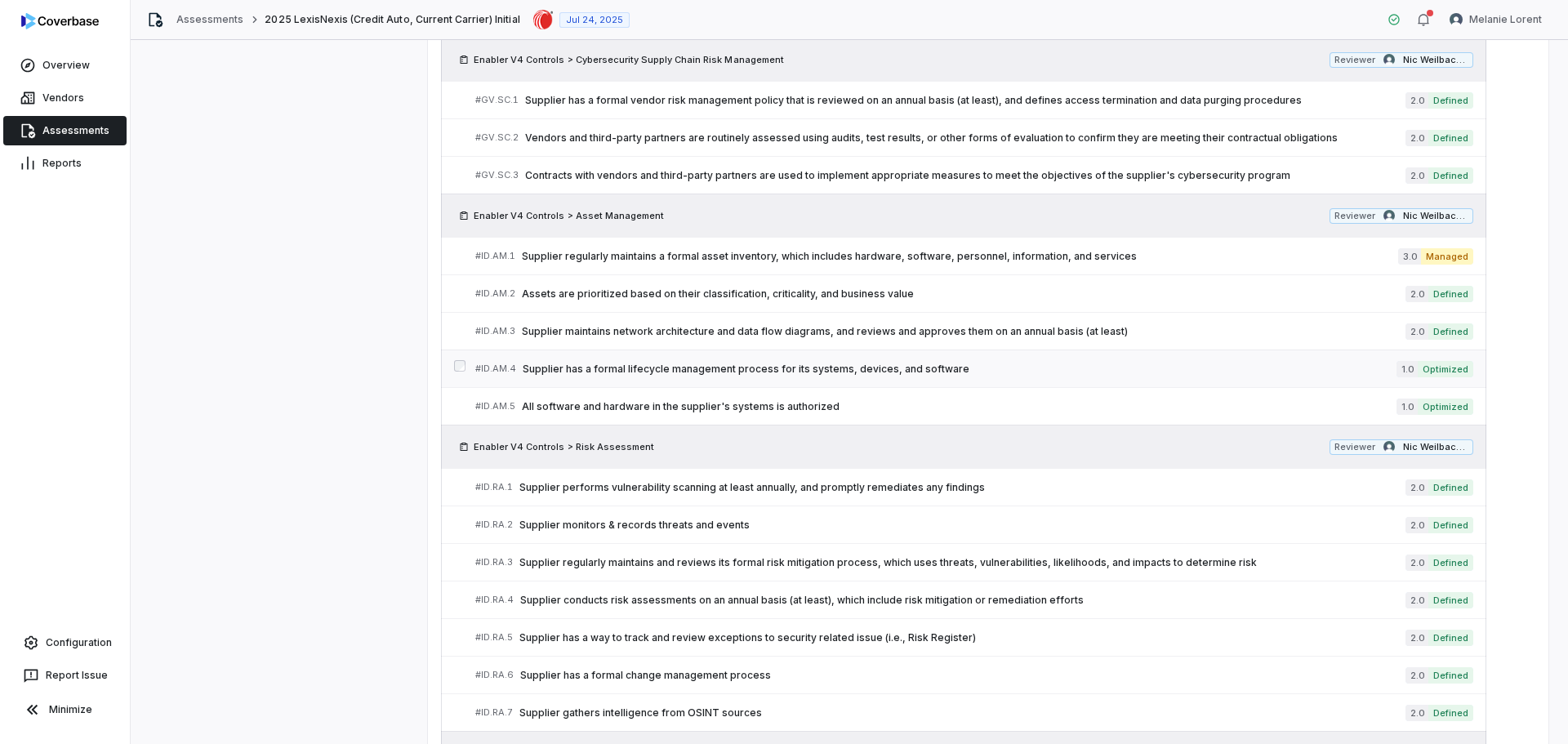 click on "Supplier has a formal lifecycle management process for its systems, devices, and software" at bounding box center [960, 369] 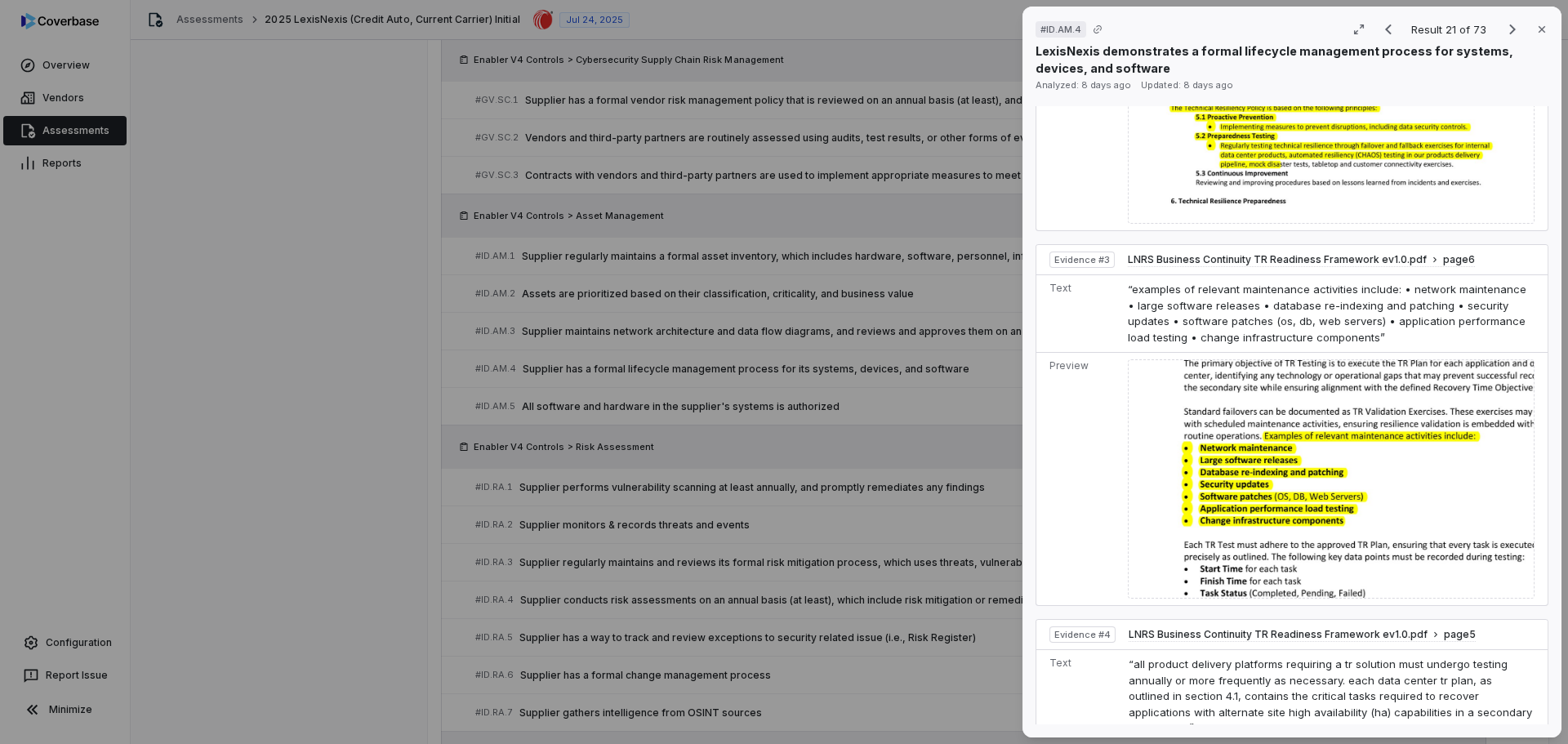 scroll, scrollTop: 2066, scrollLeft: 0, axis: vertical 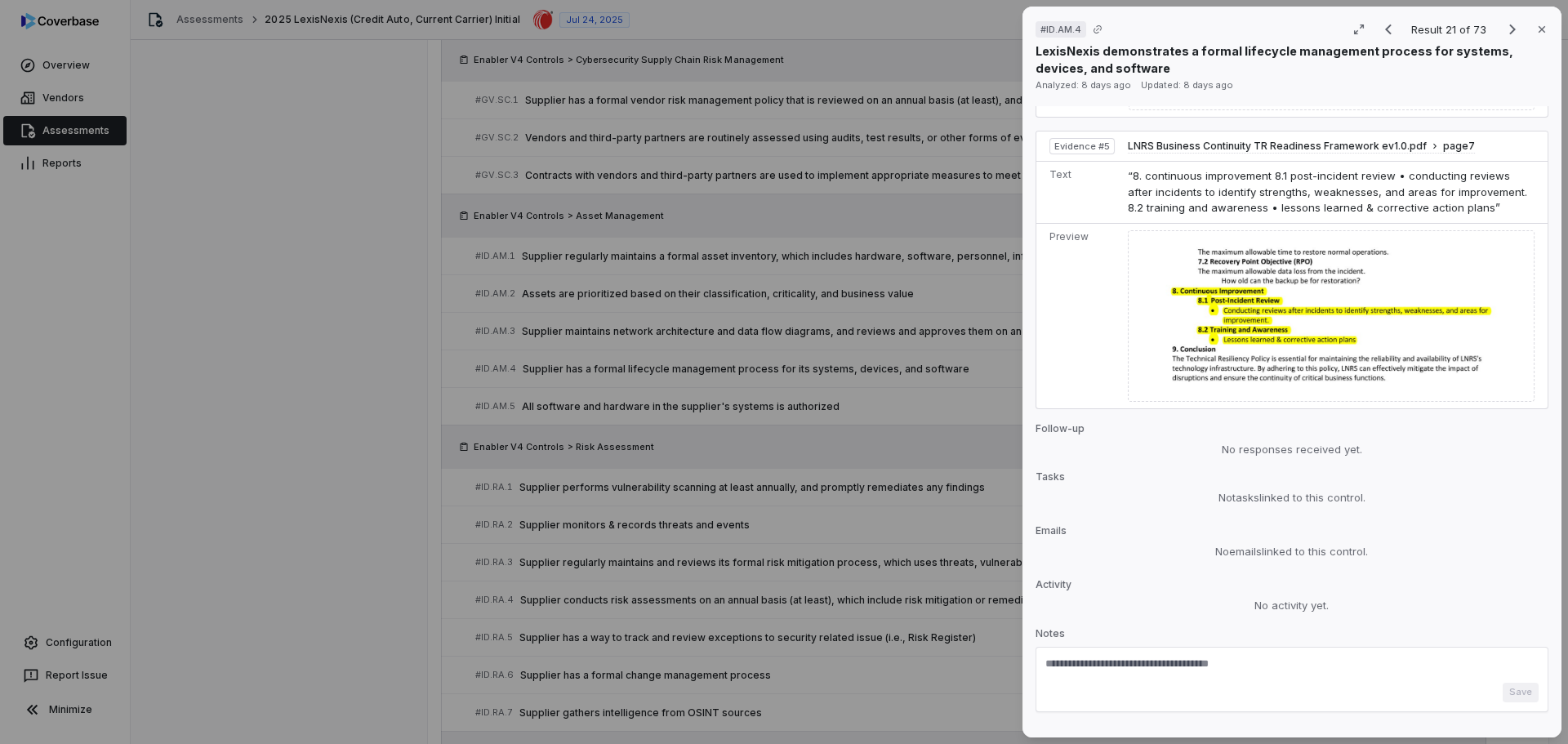 click at bounding box center [1292, 670] 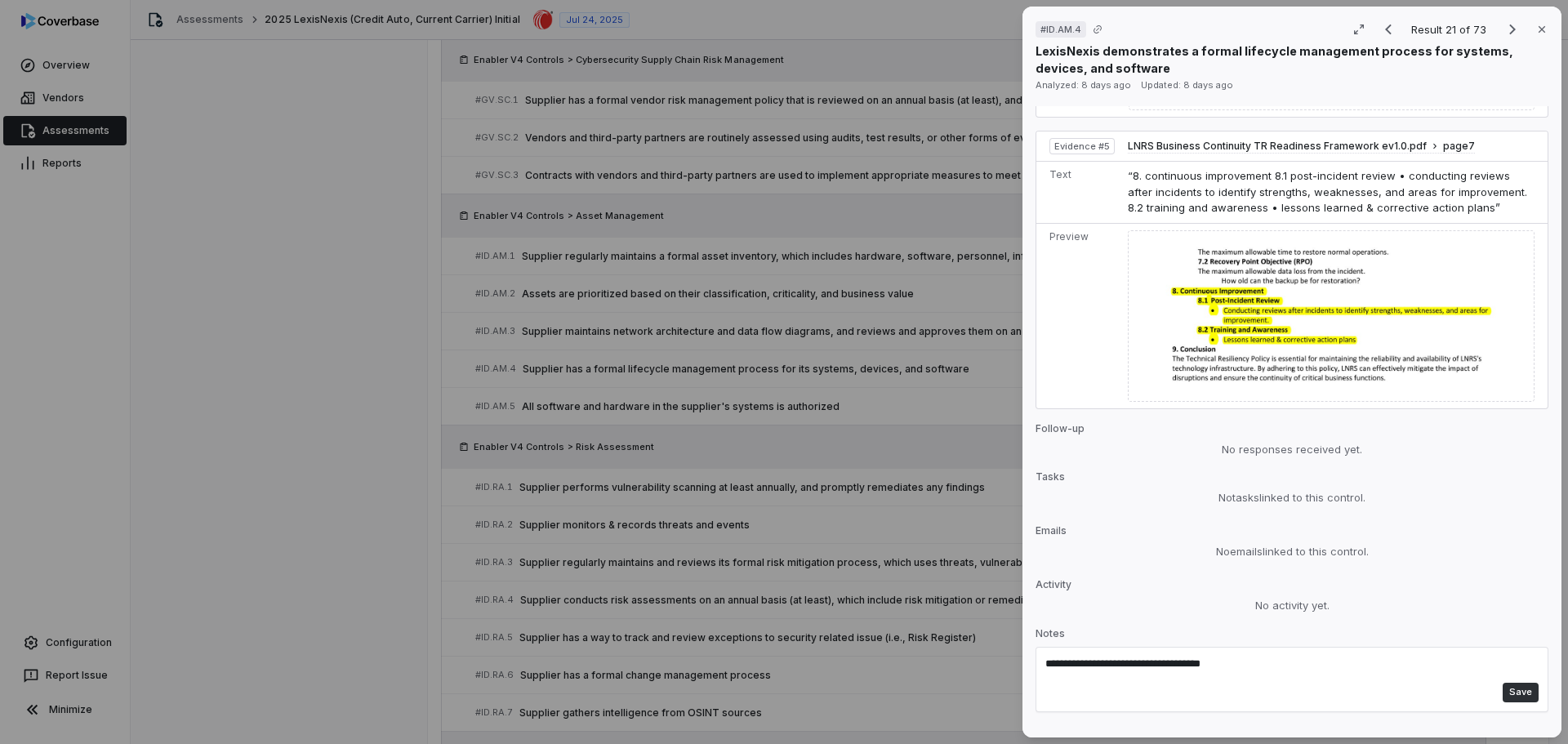 type on "**********" 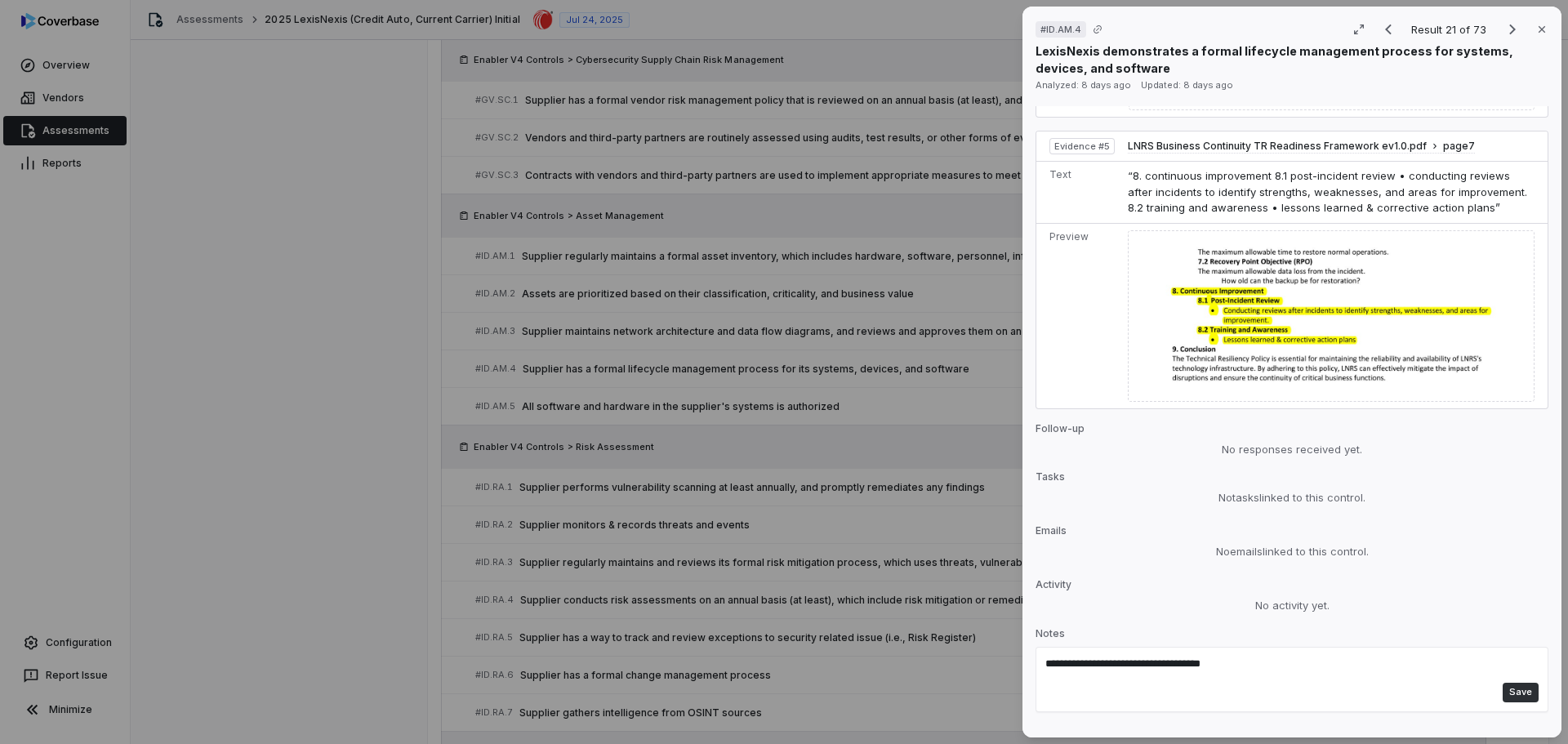 click on "Save" at bounding box center [1521, 693] 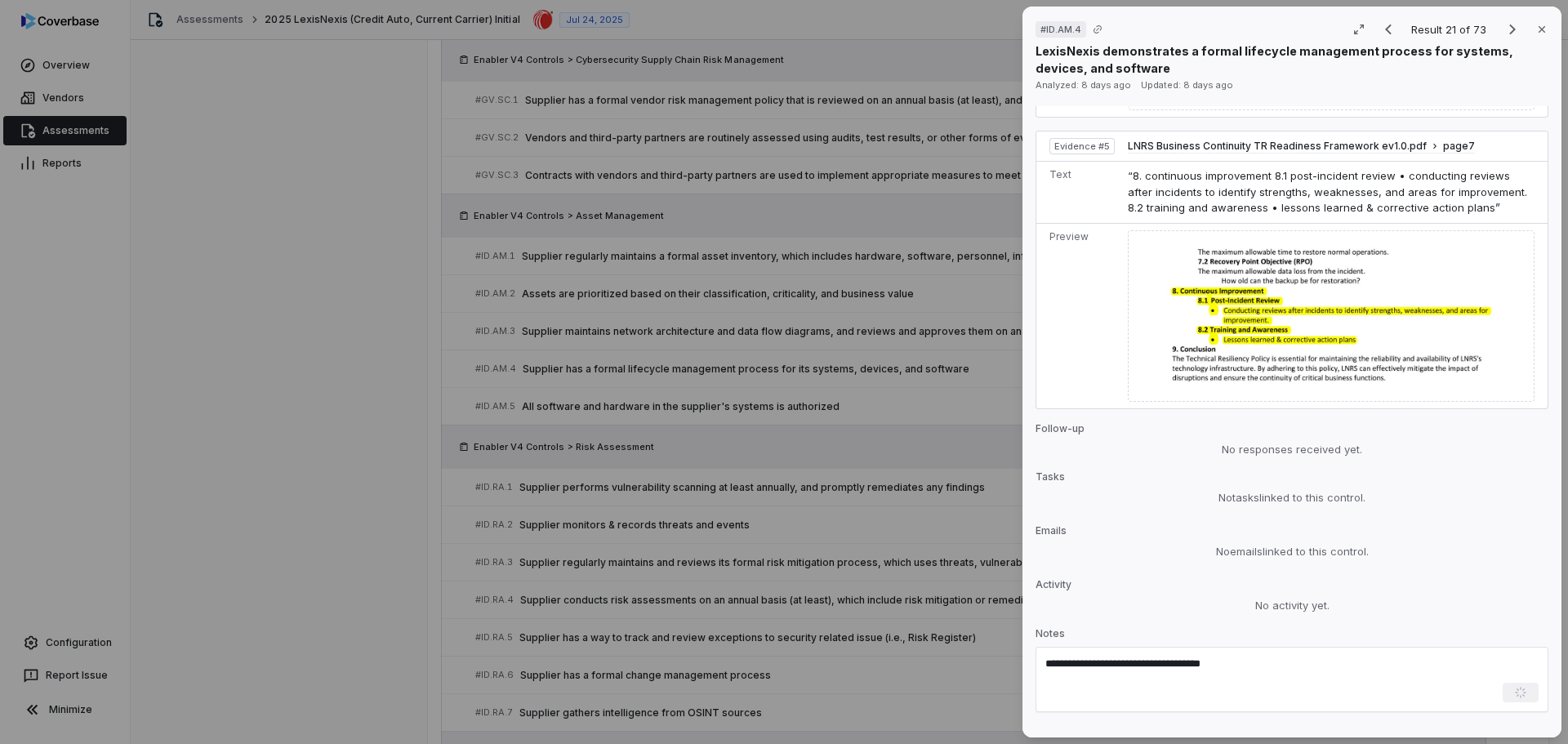 type 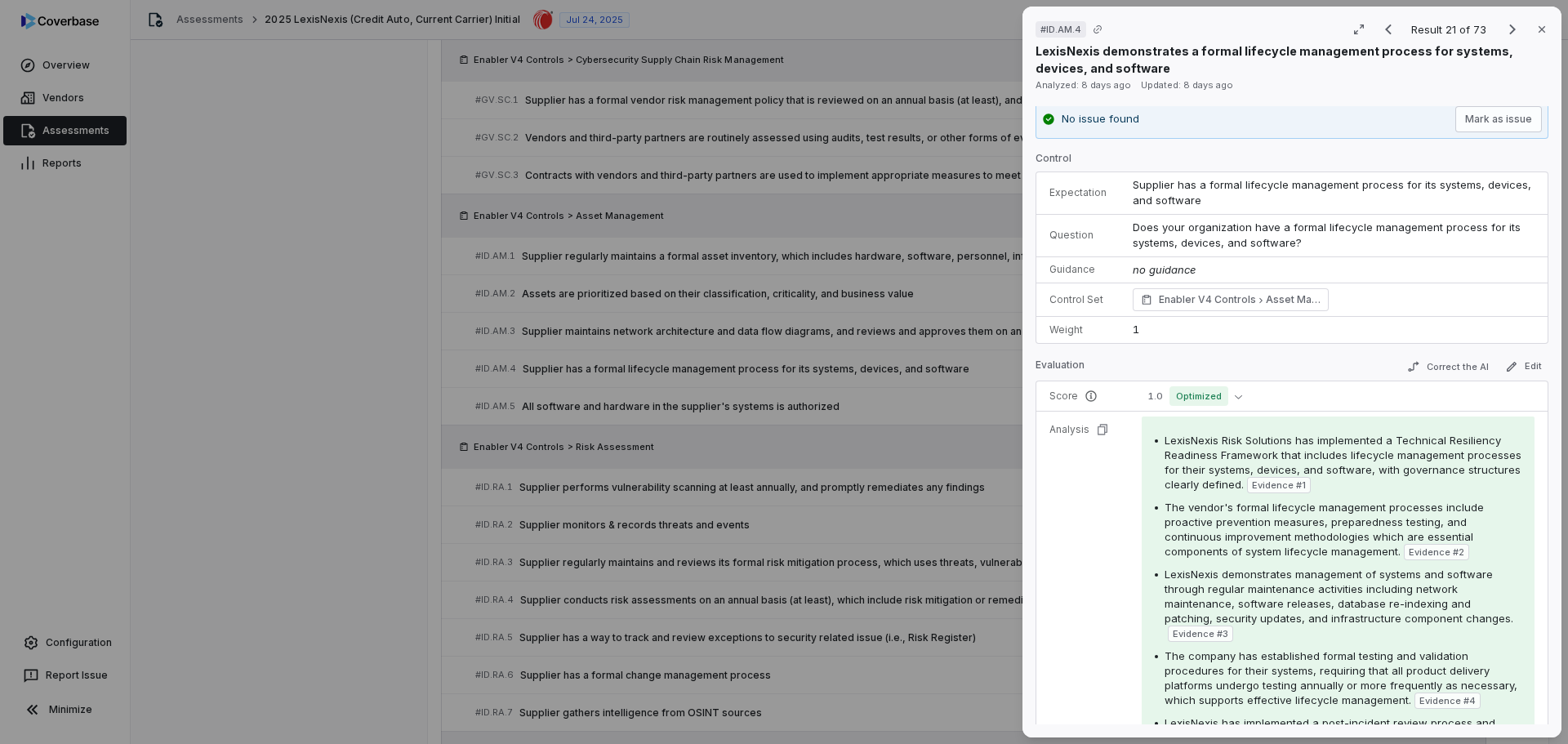 scroll, scrollTop: 0, scrollLeft: 0, axis: both 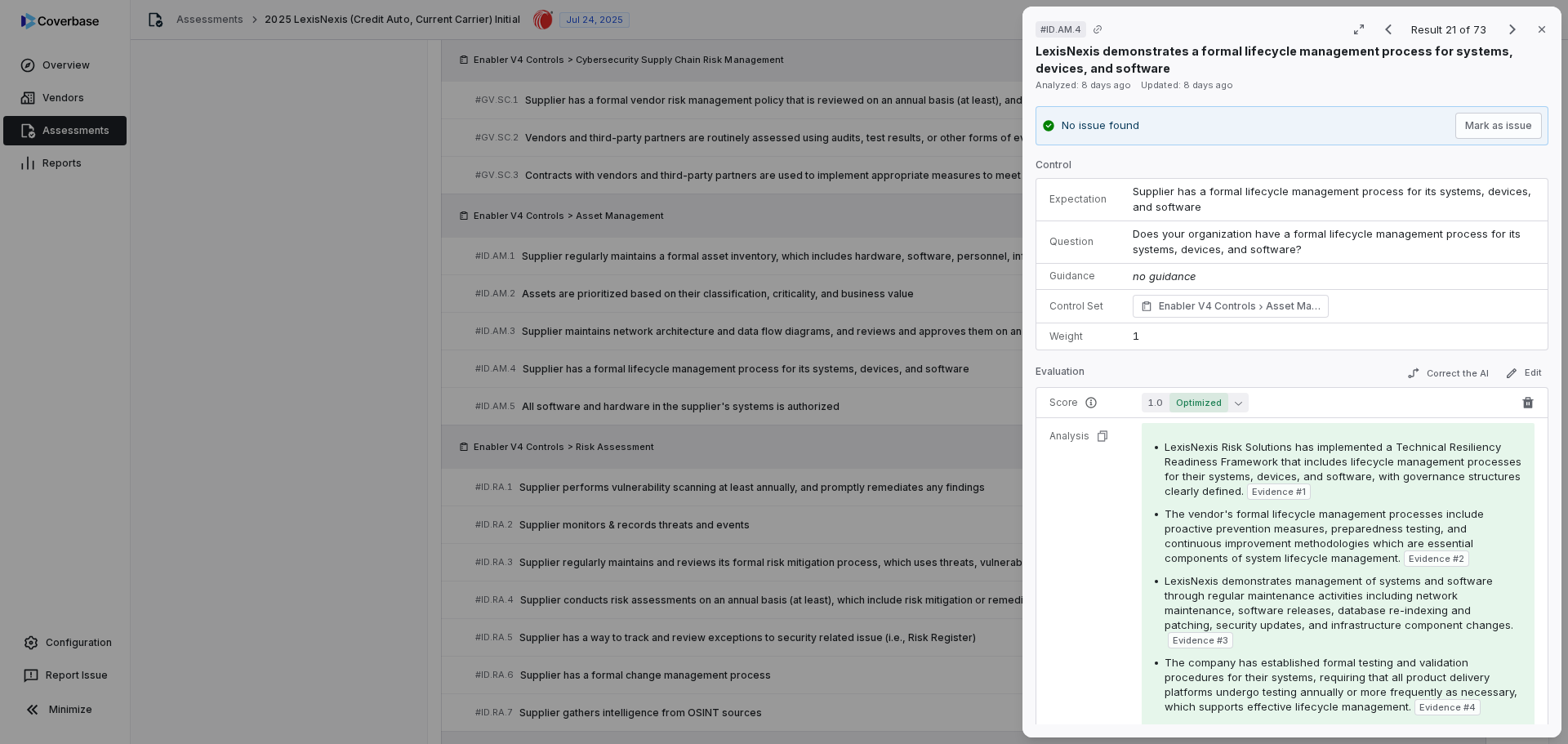 click on "Optimized" at bounding box center (1199, 403) 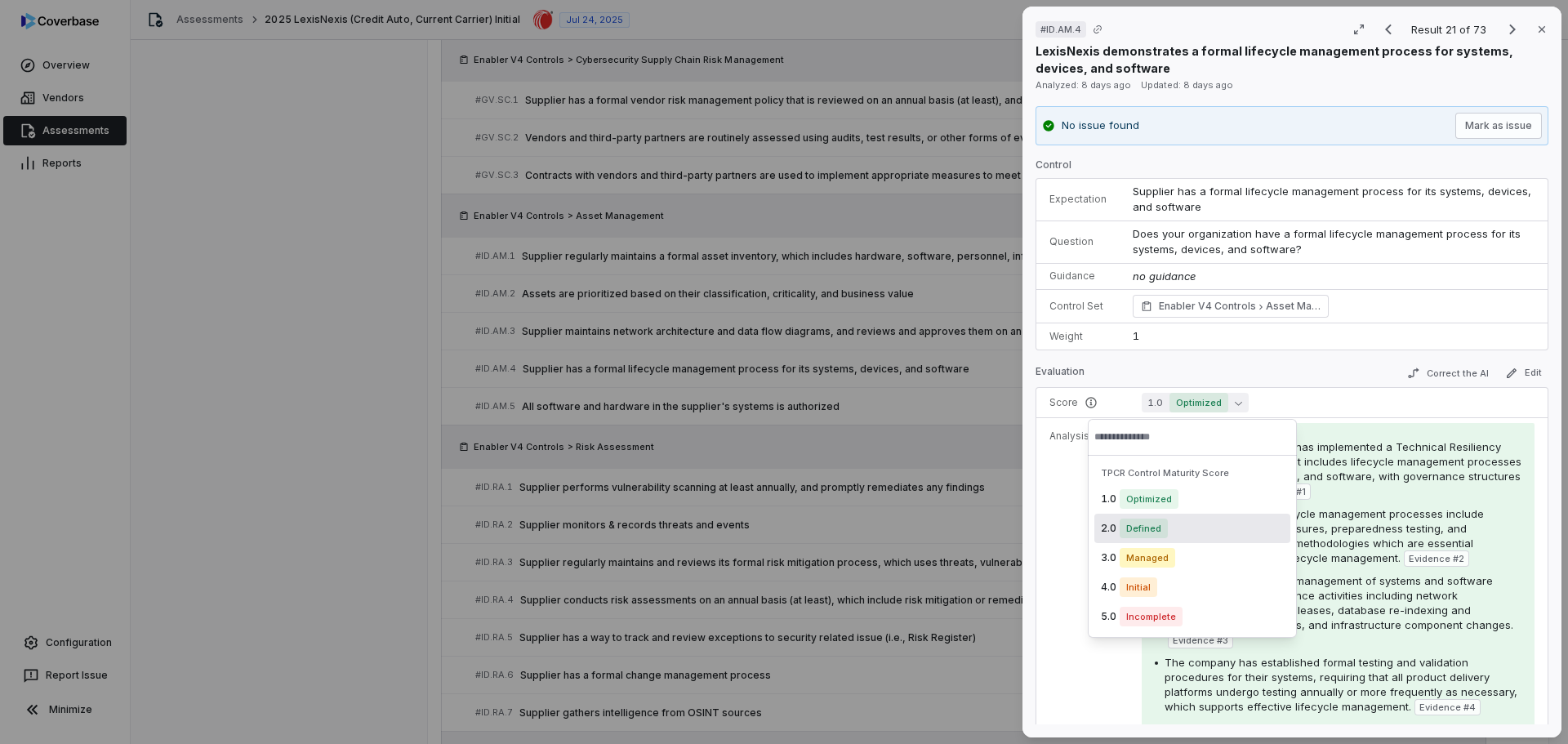 click on "Defined" at bounding box center (1143, 528) 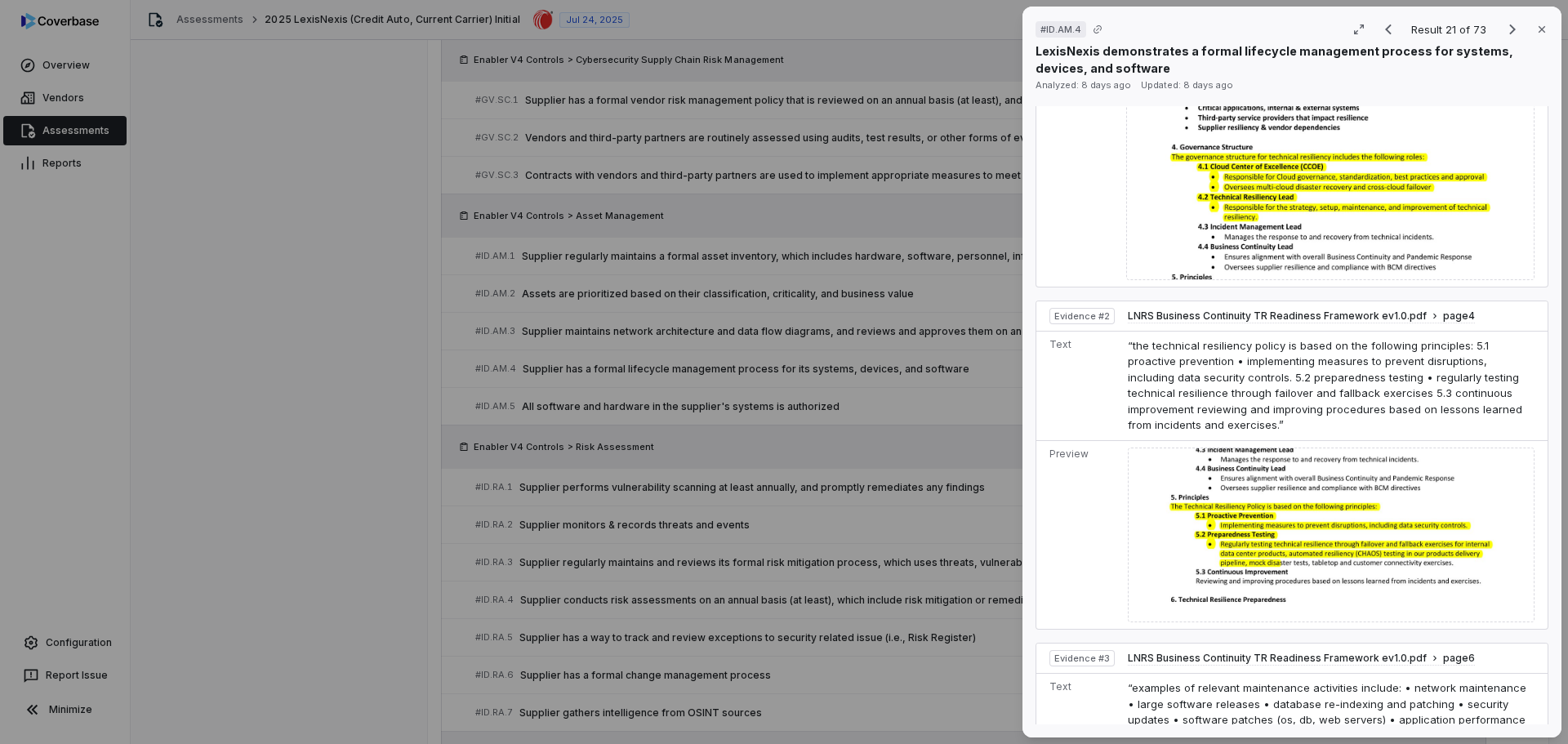 scroll, scrollTop: 898, scrollLeft: 0, axis: vertical 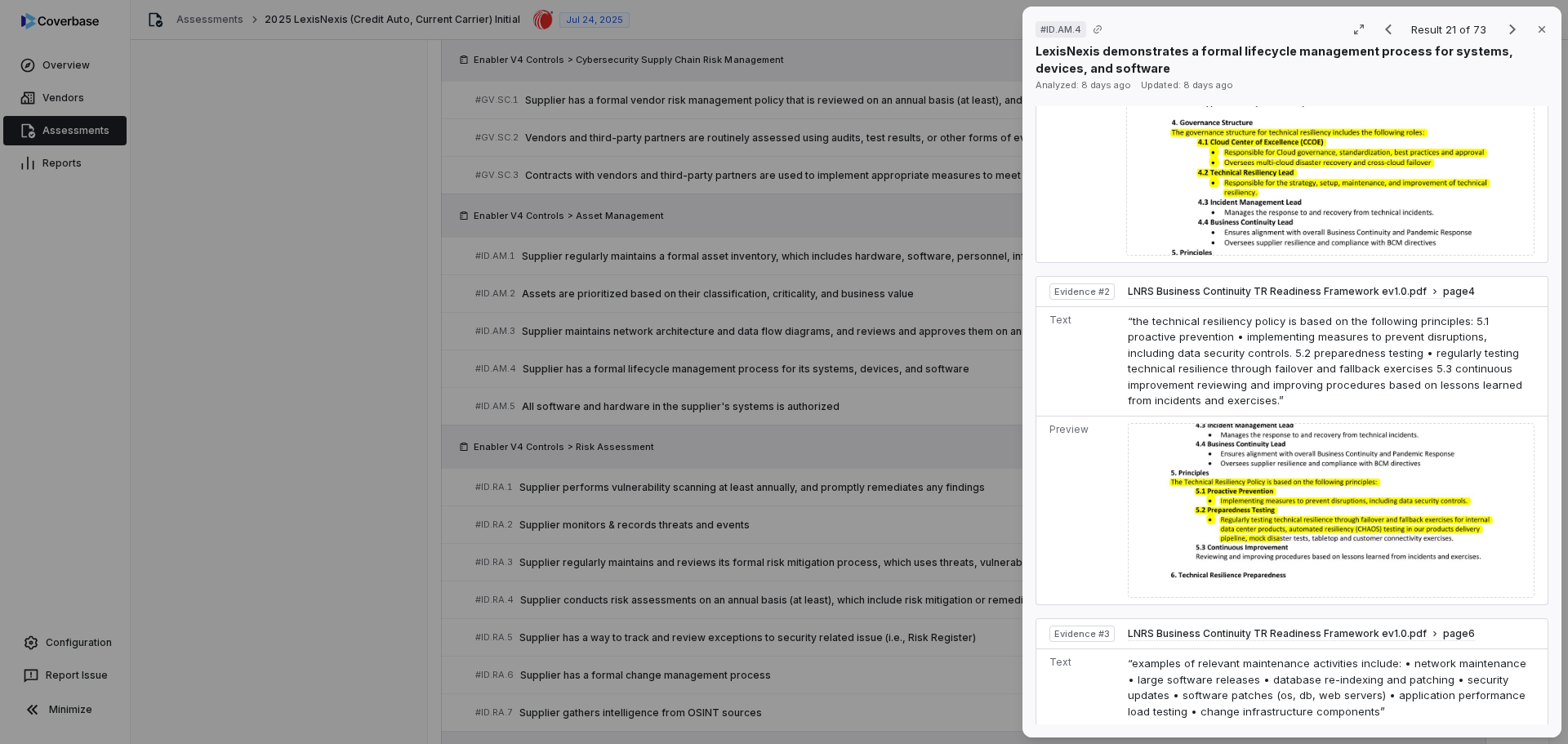 click on "# ID.AM.4 Result 21 of 73 Close LexisNexis demonstrates a formal lifecycle management process for systems, devices, and software Analyzed: [DATE] ago Updated: [DATE] ago No issue found Mark as issue Control Expectation Supplier has a formal lifecycle management process for its systems, devices, and software Question Does your organization have a formal lifecycle management process for its systems, devices, and software? Guidance no guidance Control Set Enabler V4 Controls Asset Management  Weight 1 Evaluation Correct the AI Edit   Score 2.0 Defined Analysis LexisNexis Risk Solutions has implemented a Technical Resiliency Readiness Framework that includes lifecycle management processes for their systems, devices, and software, with governance structures clearly defined. Evidence # 1 The vendor's formal lifecycle management processes include proactive prevention measures, preparedness testing, and continuous improvement methodologies which are essential components of system lifecycle management. Evidence # 2 3" at bounding box center [784, 372] 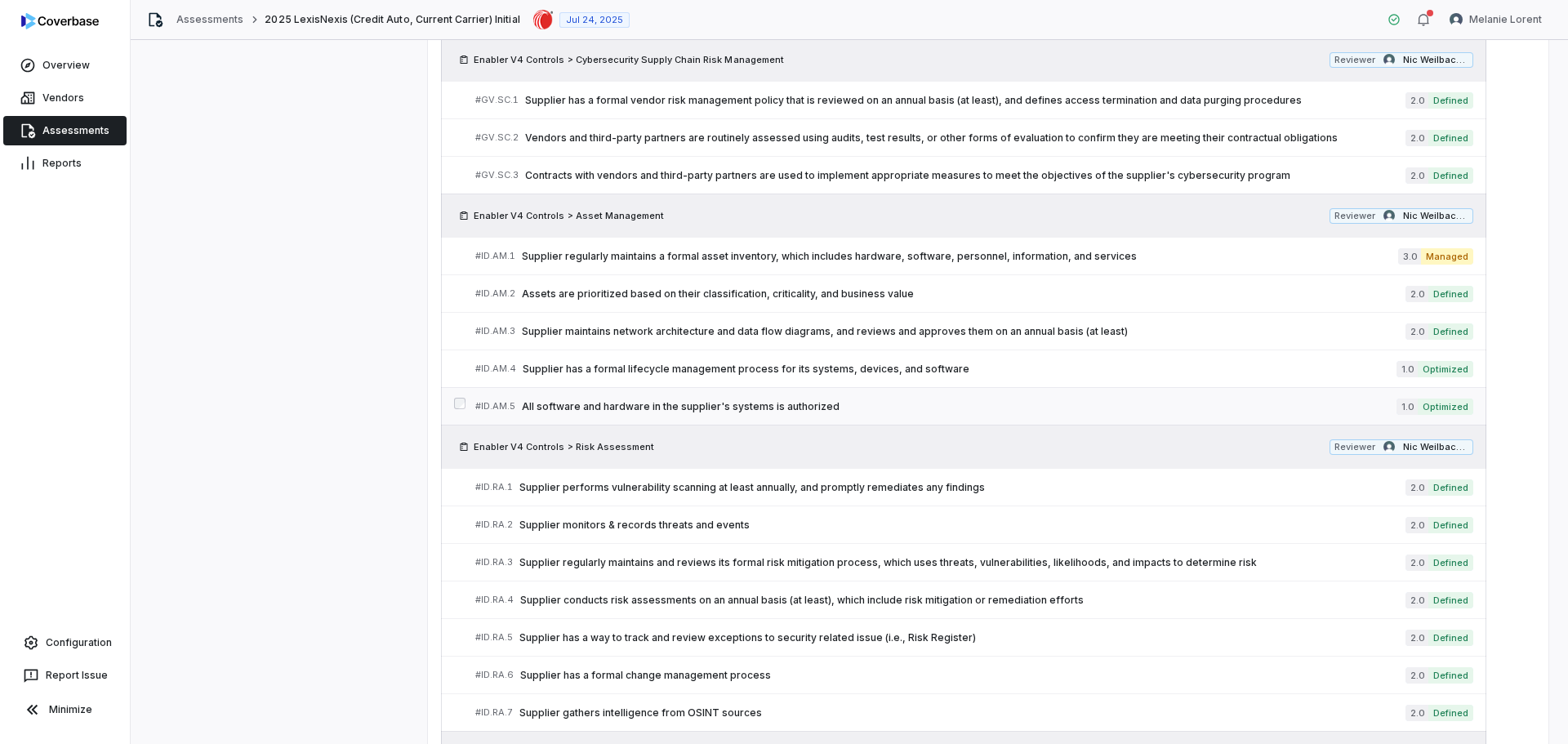 click on "# ID.AM.5 All software and hardware in the supplier's systems is authorized 1.0 Optimized" at bounding box center (974, 406) 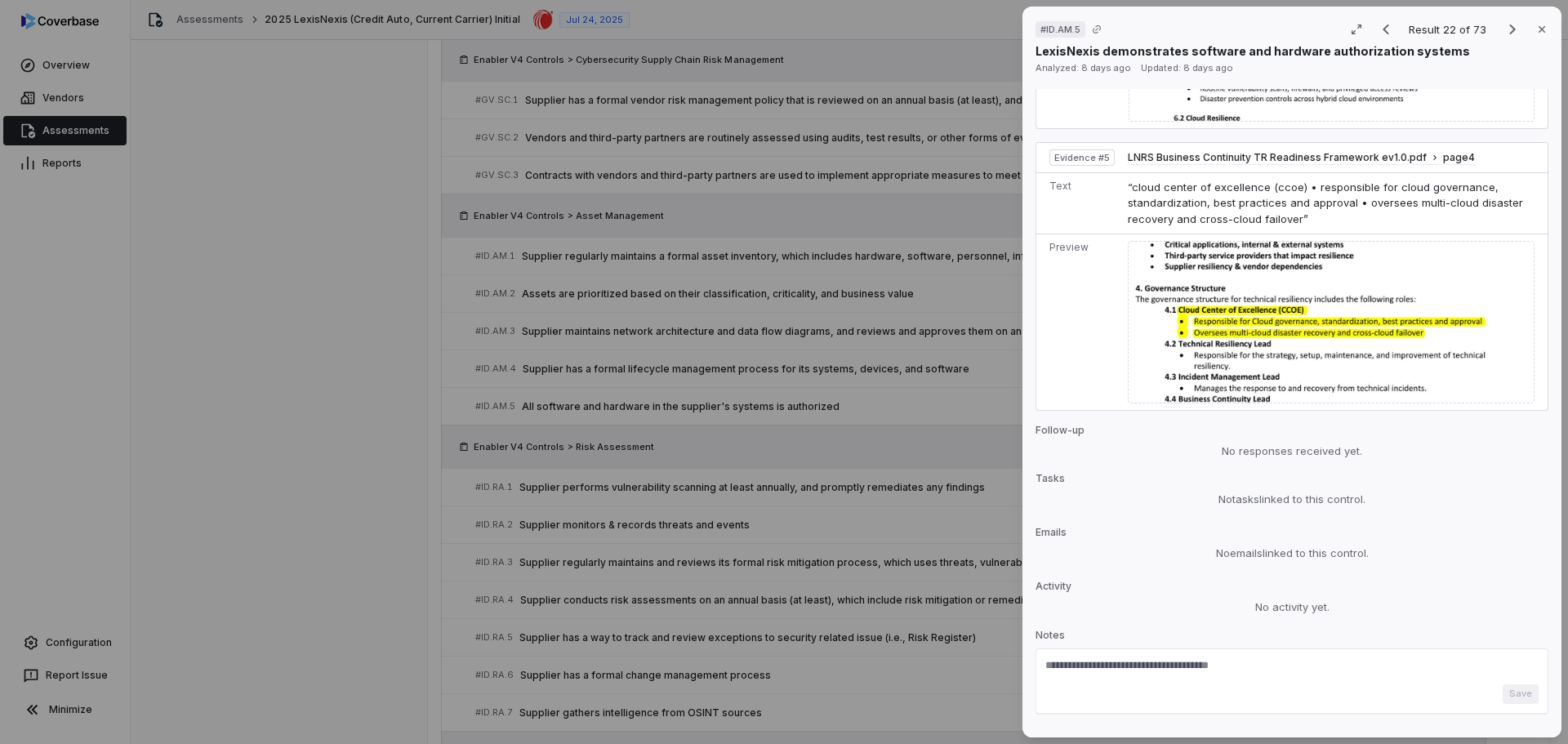 scroll, scrollTop: 1721, scrollLeft: 0, axis: vertical 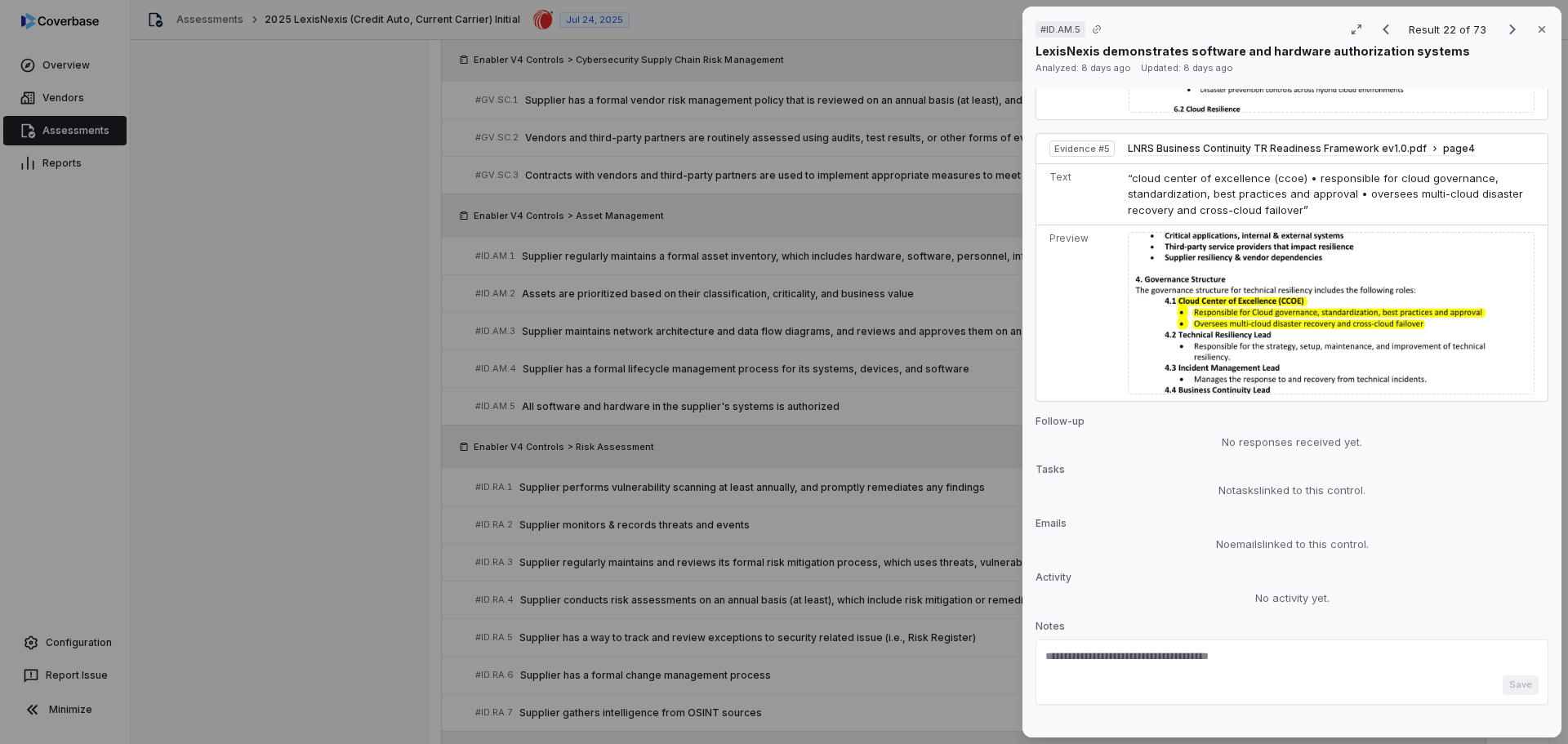 click on "Save" at bounding box center (1292, 685) 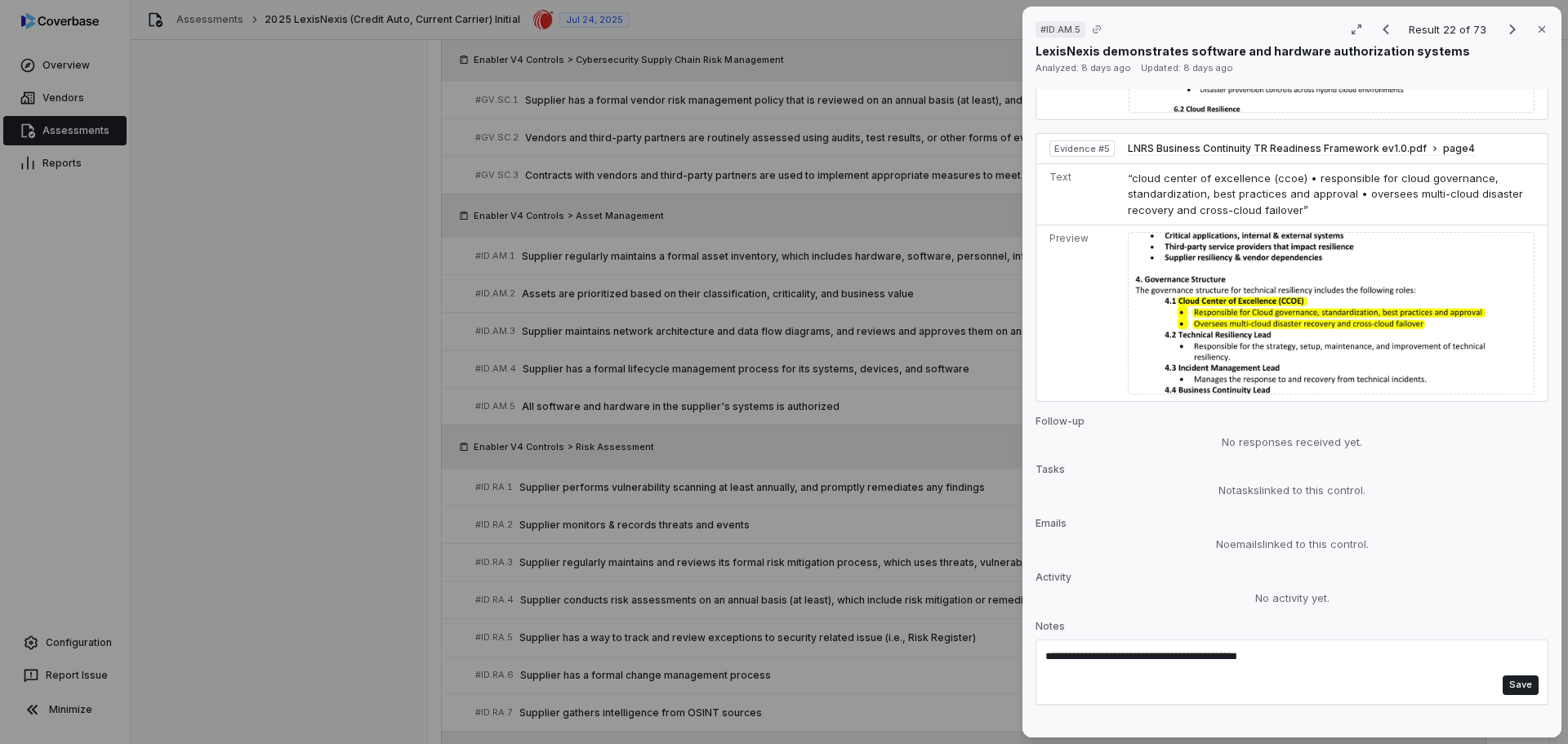 click on "**********" at bounding box center [1284, 662] 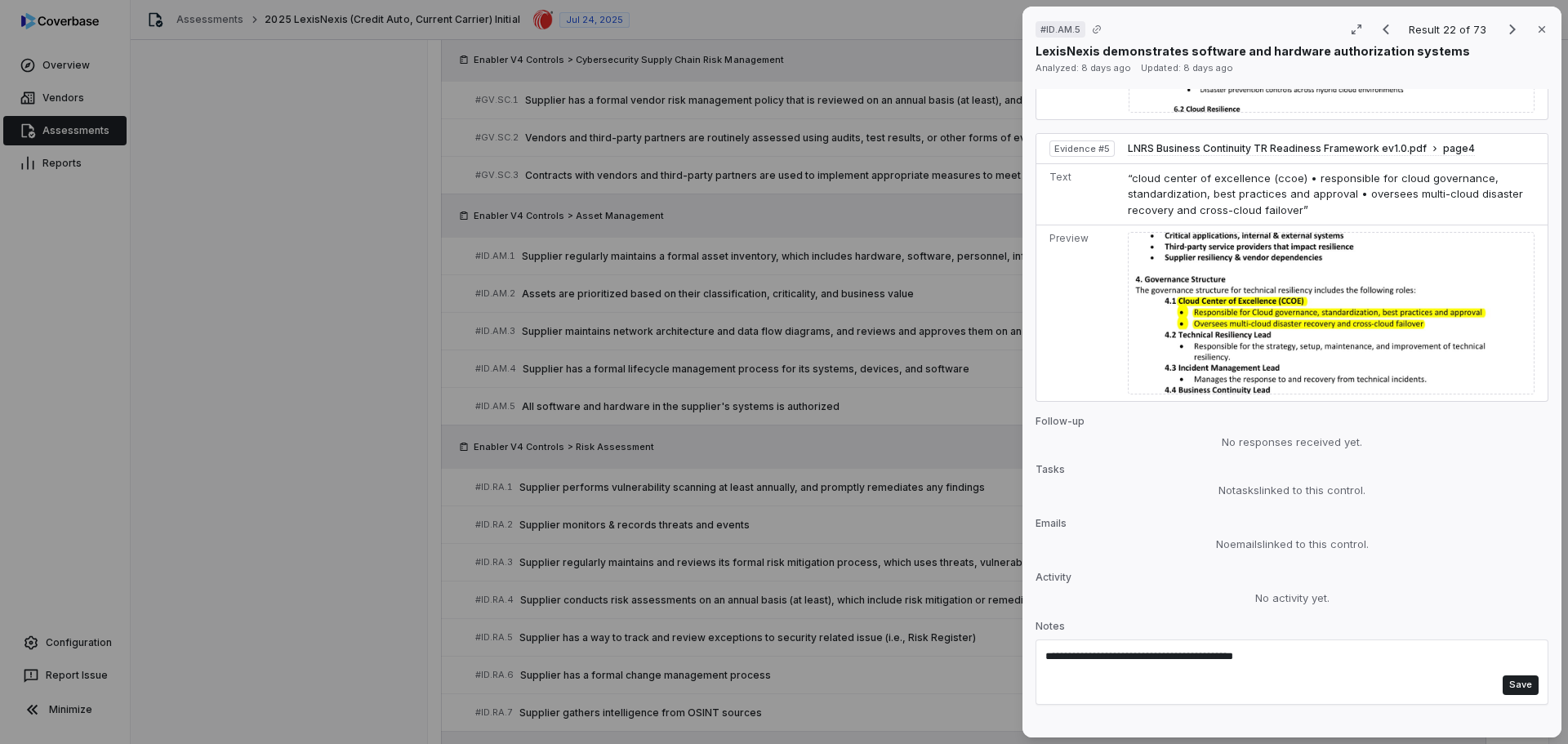 click on "**********" at bounding box center (1284, 662) 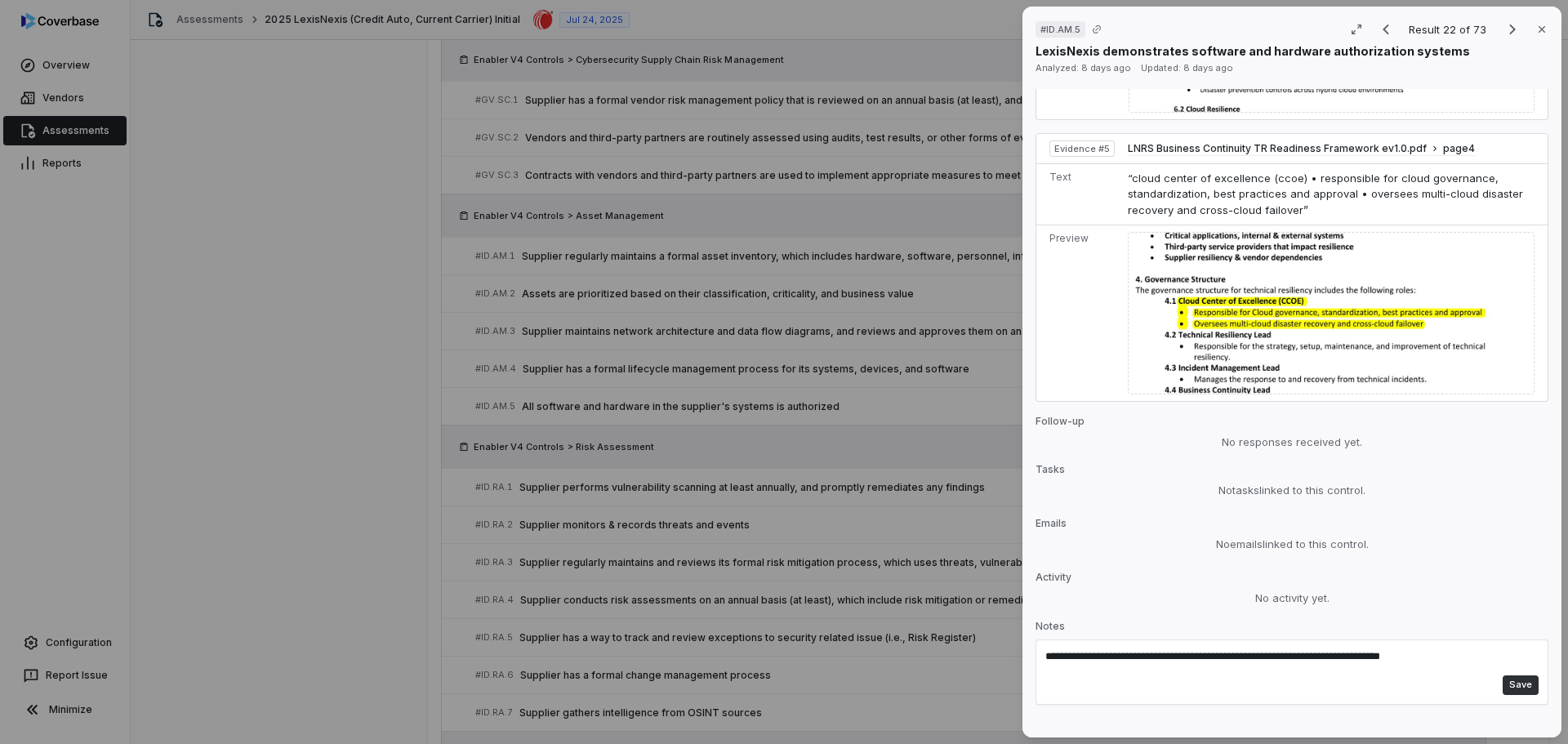 type on "**********" 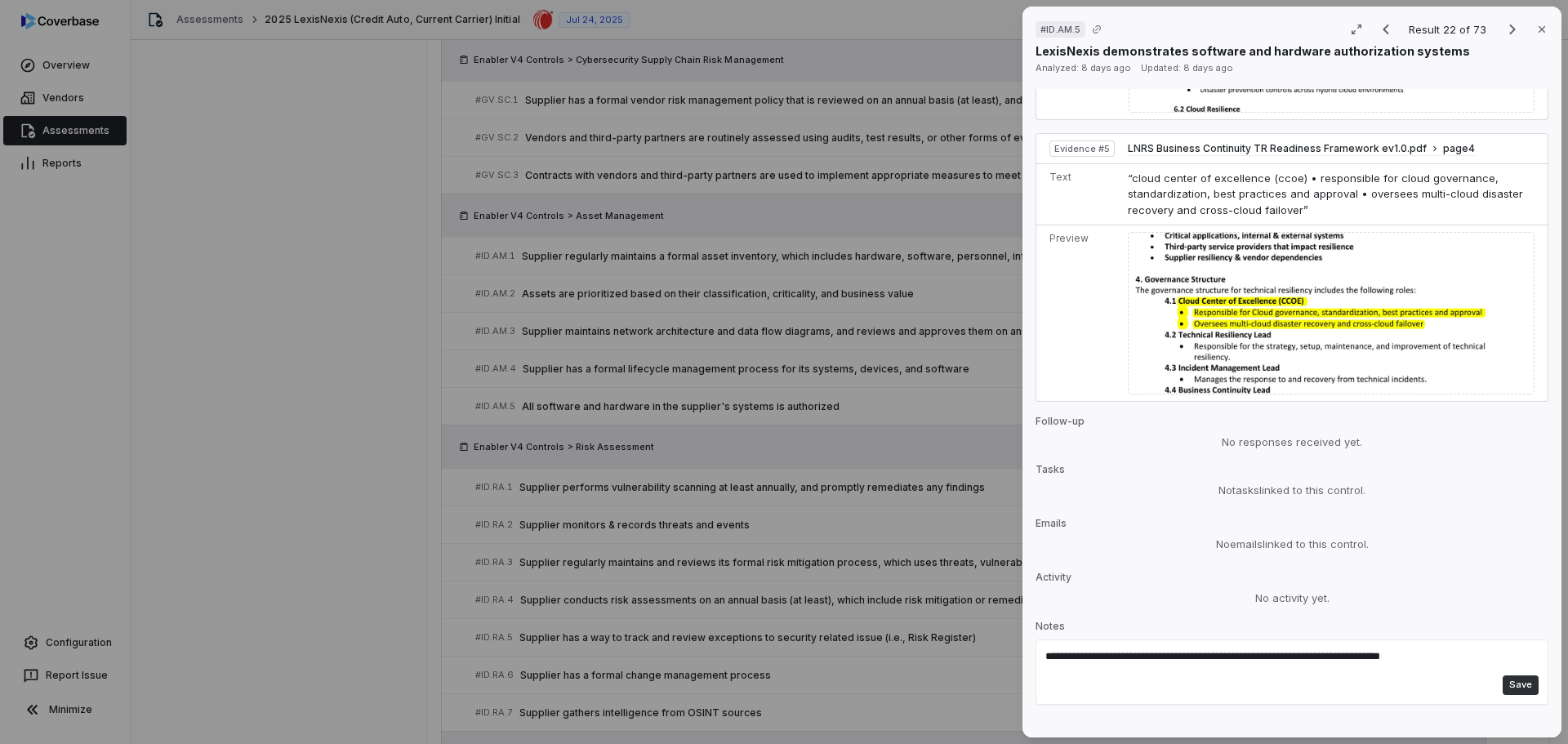 click on "Save" at bounding box center [1521, 685] 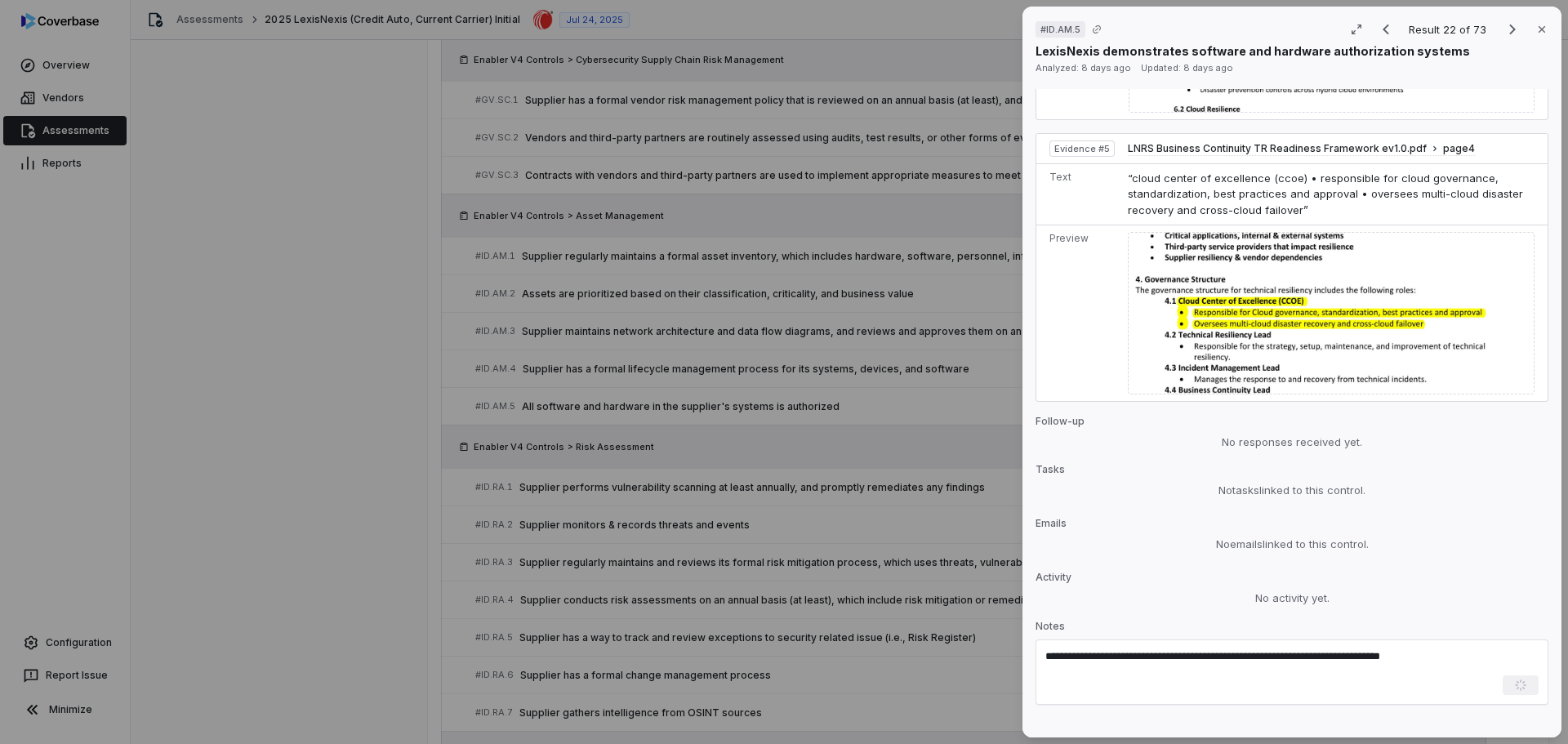 type 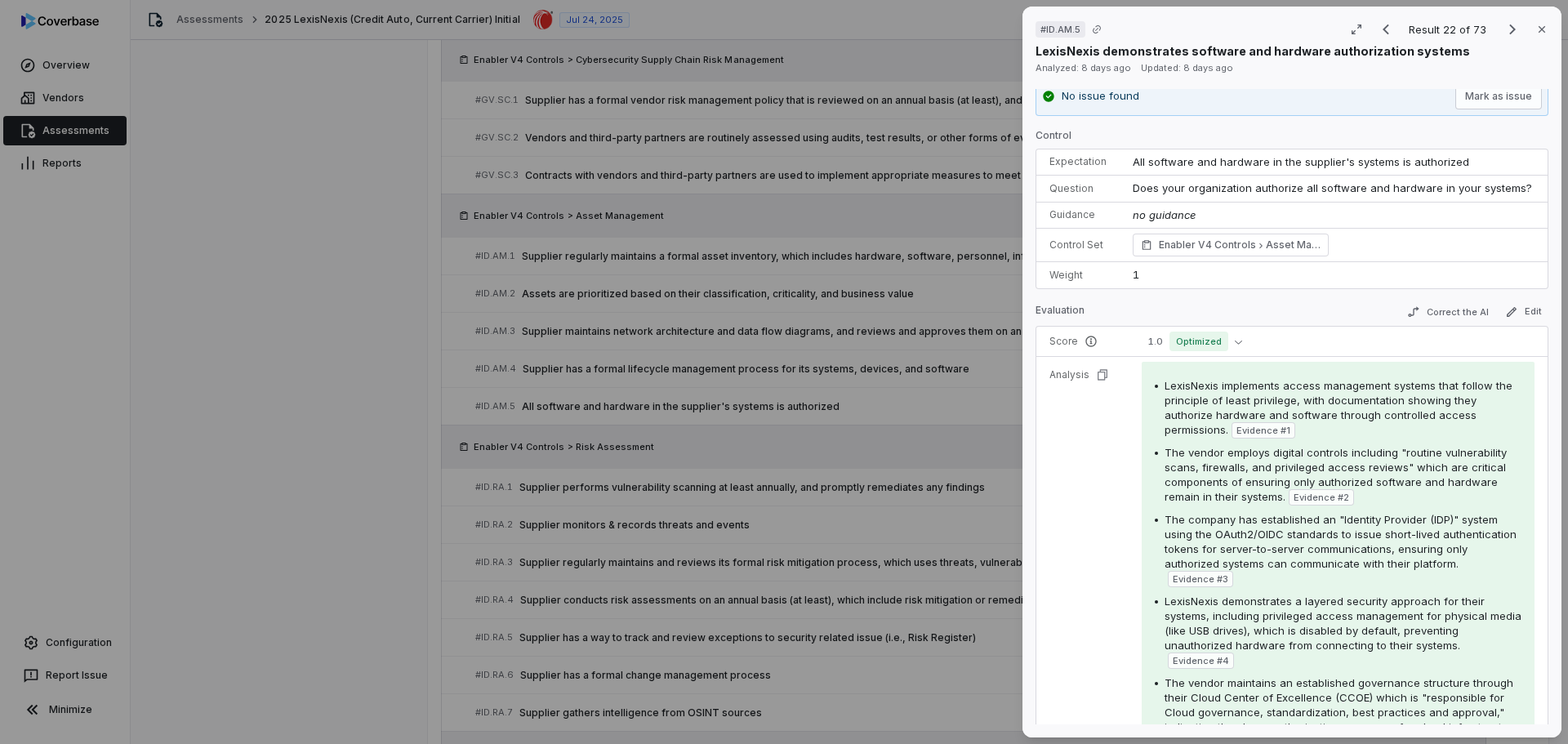 scroll, scrollTop: 0, scrollLeft: 0, axis: both 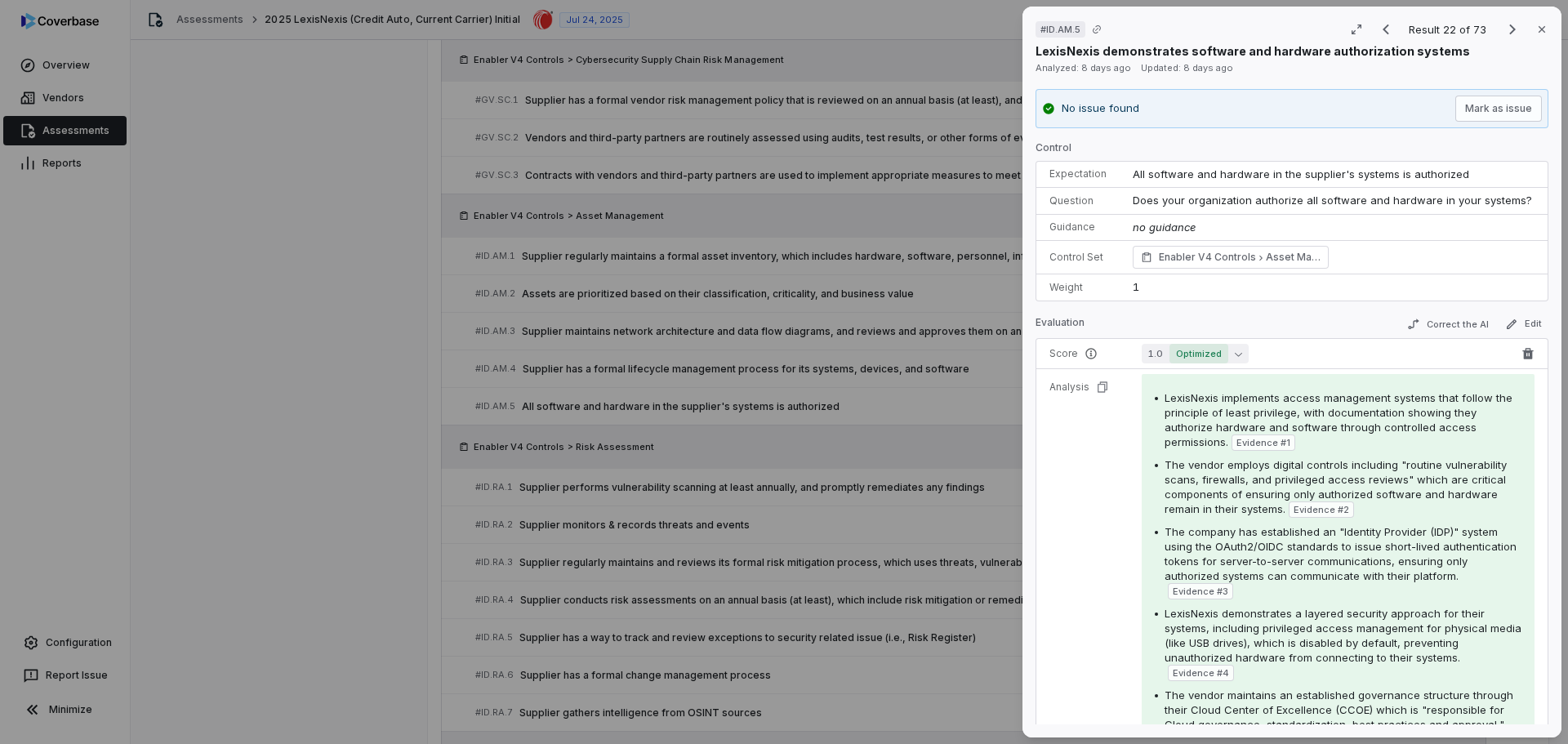 click on "Optimized" at bounding box center [1199, 354] 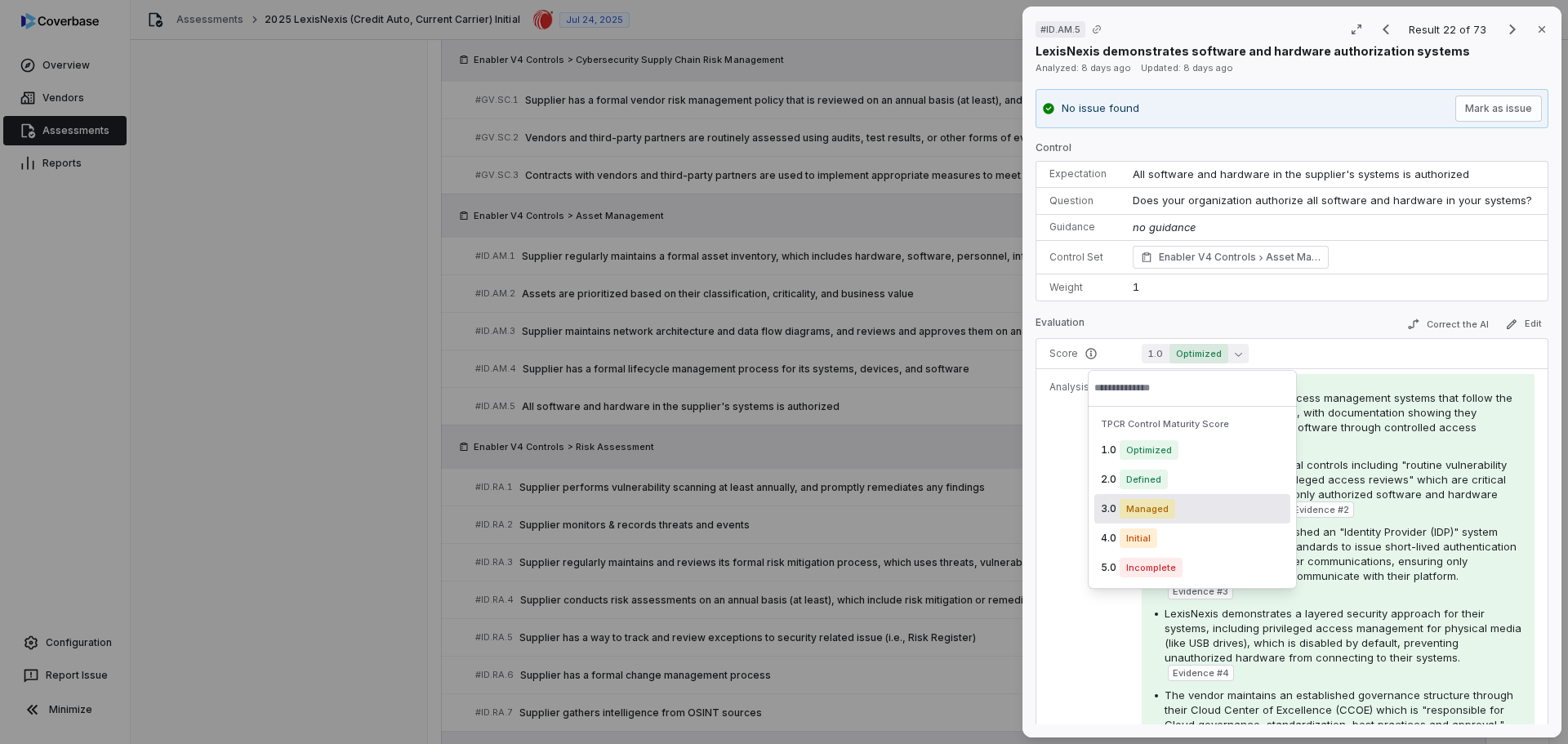 click on "Managed" at bounding box center (1147, 509) 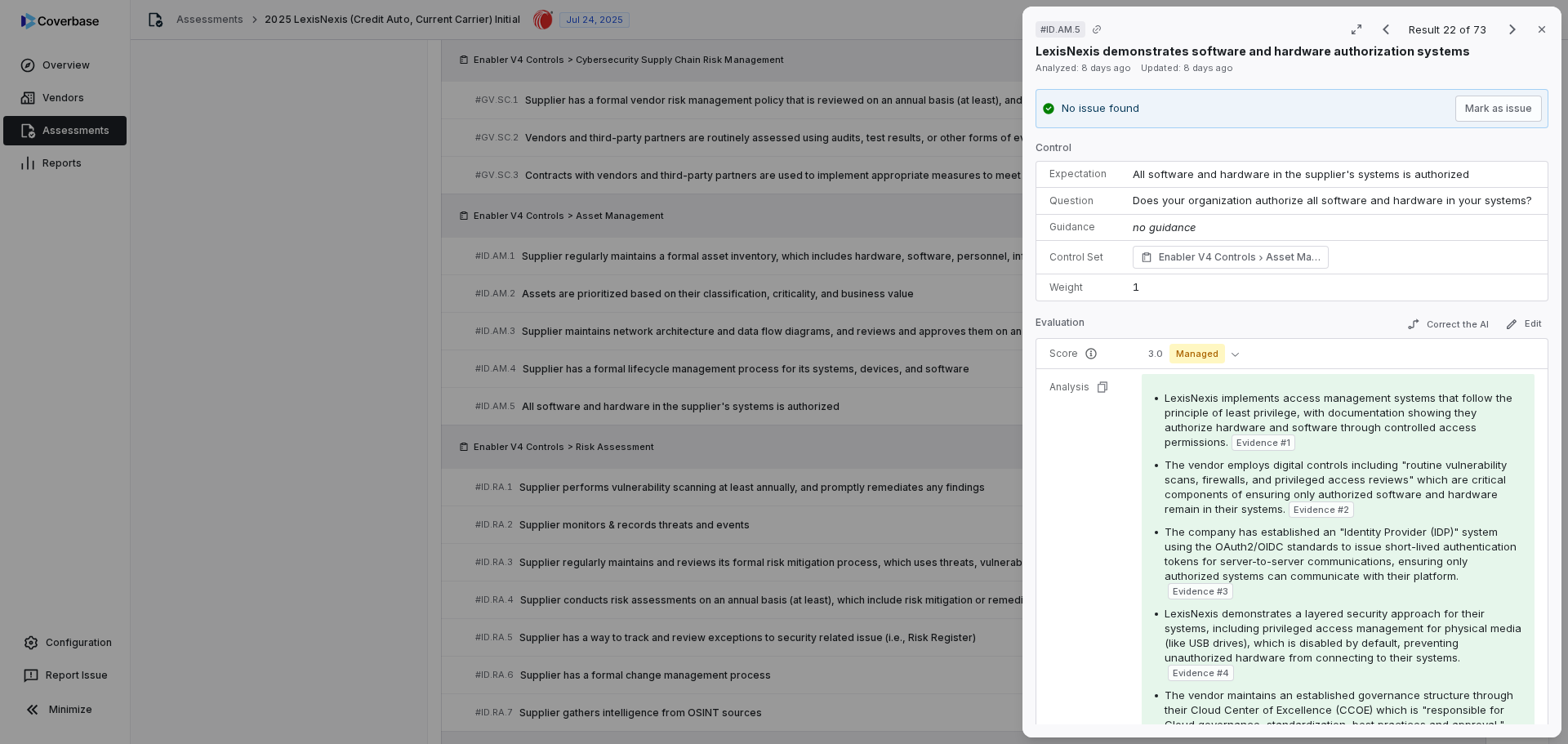 click on "# ID.AM.5 Result 22 of 73 Close LexisNexis demonstrates software and hardware authorization systems Analyzed: 8 days ago Updated: 8 days ago No issue found Mark as issue Control Expectation All software and hardware in the supplier's systems is authorized Question Does your organization authorize all software and hardware in your systems? Guidance no guidance Control Set Enabler V4 Controls Asset Management Weight 1 Evaluation Correct the AI Edit Score 3.0 Managed Analysis LexisNexis implements access management systems that follow the principle of least privilege, with documentation showing they authorize hardware and software through controlled access permissions. Evidence # 1 The vendor employs digital controls including "routine vulnerability scans, firewalls, and privileged access reviews" which are critical components of ensuring only authorized software and hardware remain in their systems. Evidence # 2 Evidence # 3 Evidence # 4 Evidence # 5 Evidence Evidence # 1 page 5 Text Preview Evidence # 2 5" at bounding box center (784, 372) 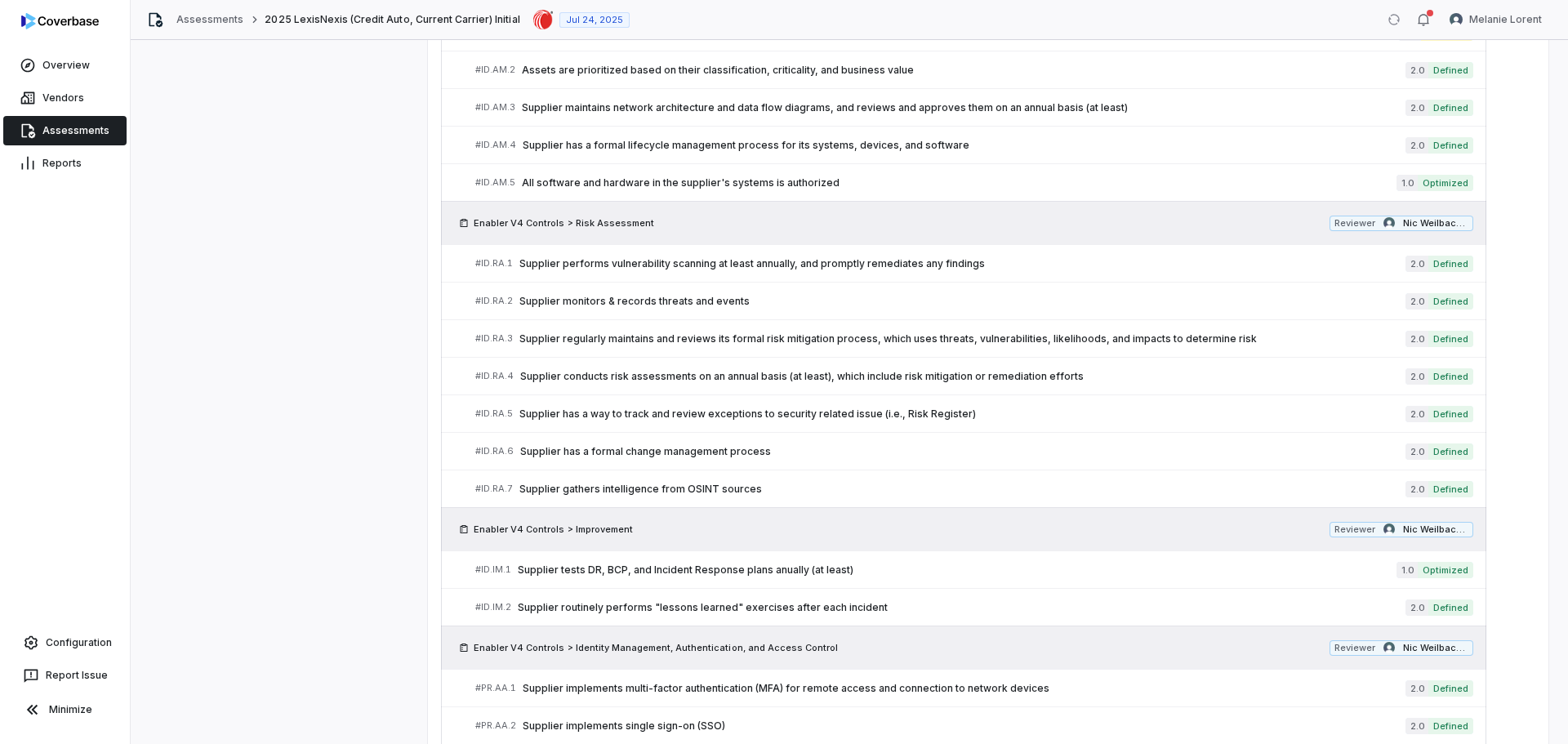 scroll, scrollTop: 1307, scrollLeft: 0, axis: vertical 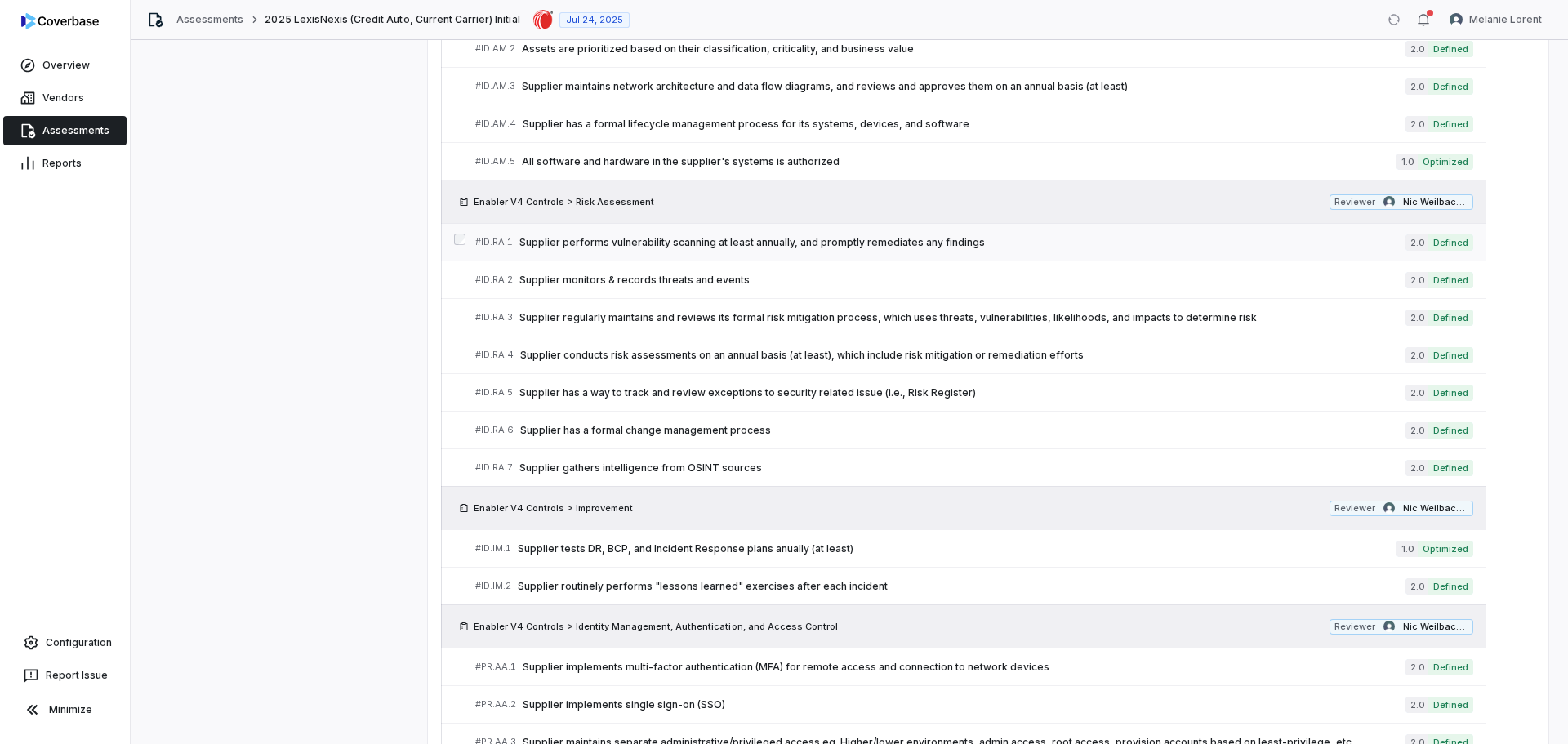 click on "Supplier performs vulnerability scanning at least annually, and promptly remediates any findings" at bounding box center [962, 243] 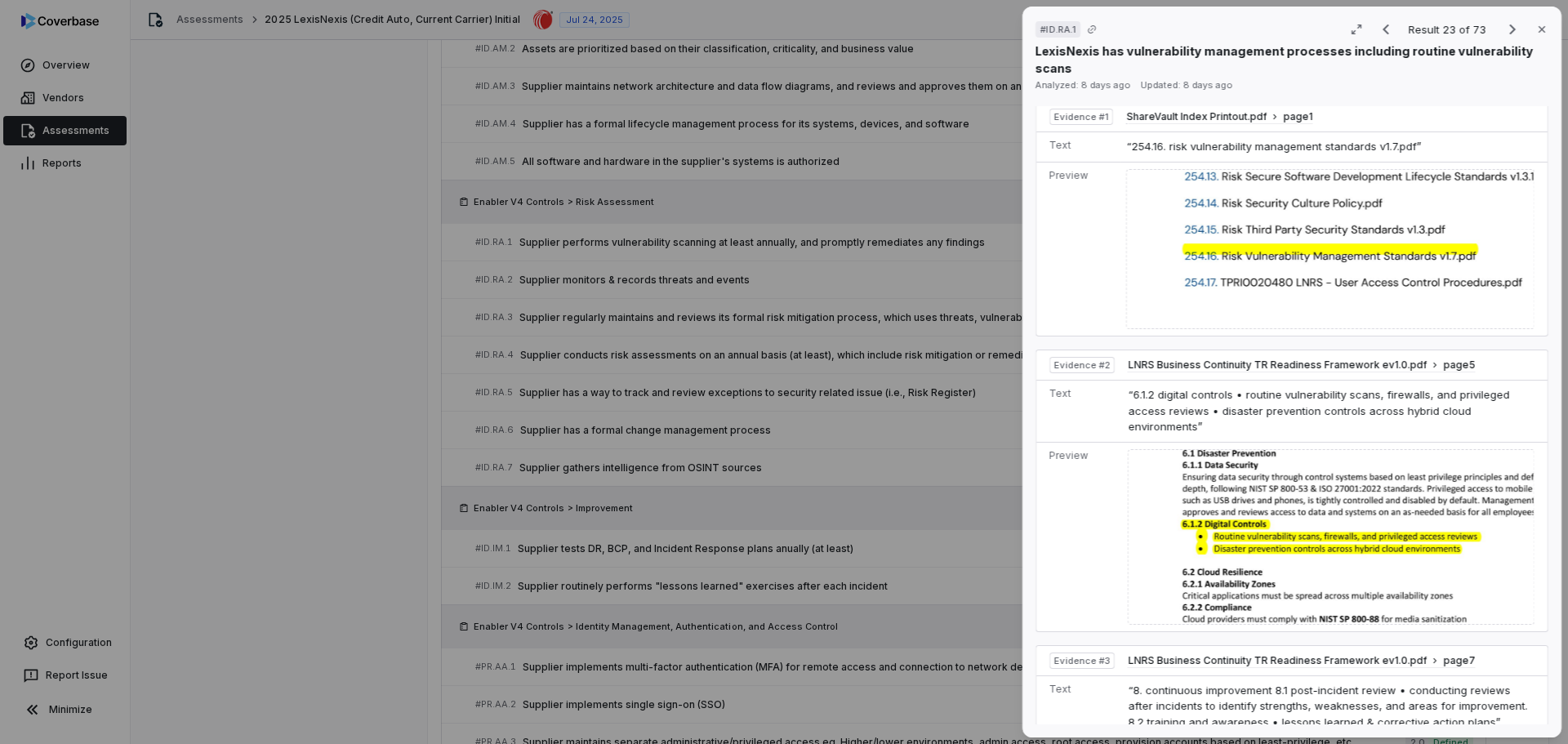 scroll, scrollTop: 1, scrollLeft: 0, axis: vertical 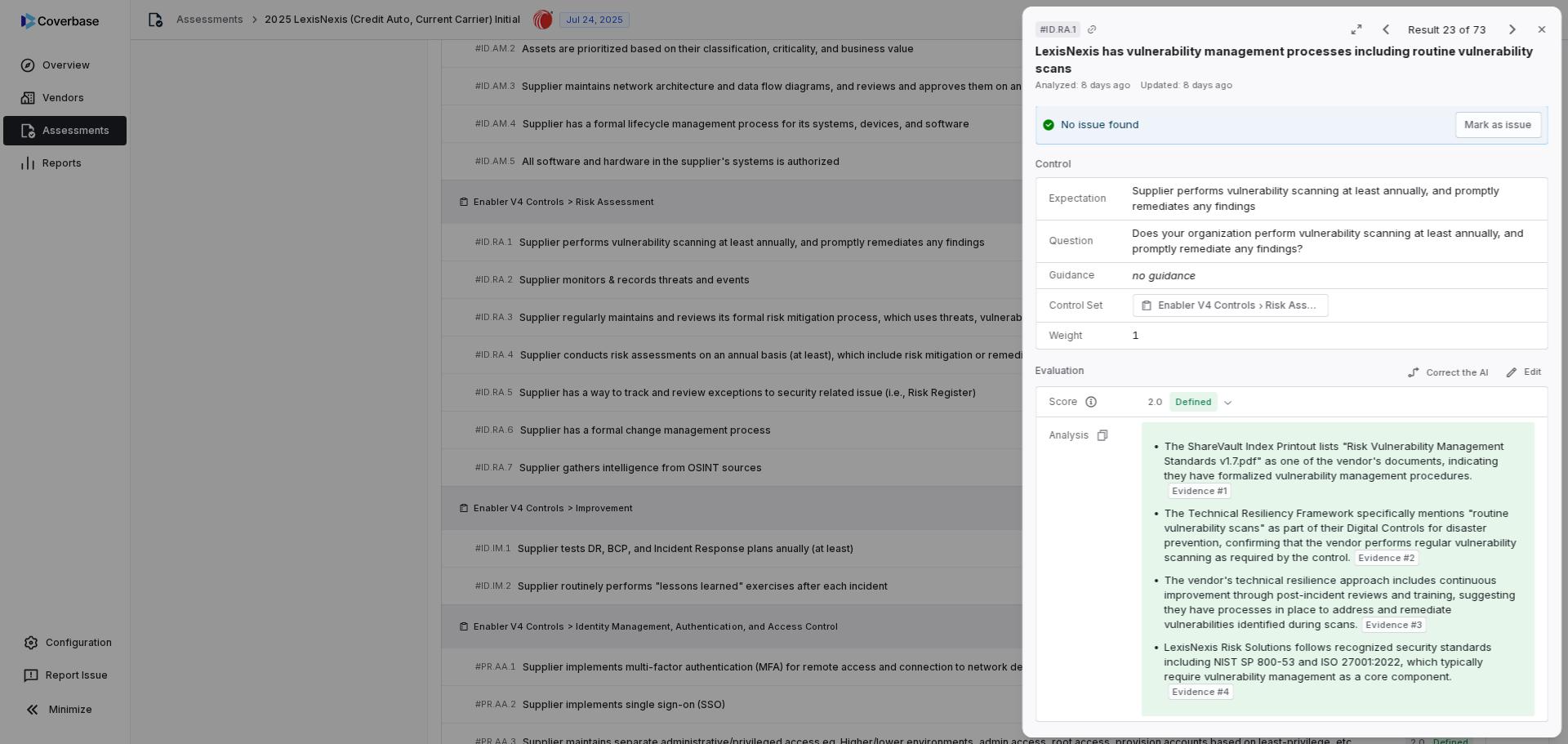 drag, startPoint x: 317, startPoint y: 392, endPoint x: 346, endPoint y: 387, distance: 29.427878 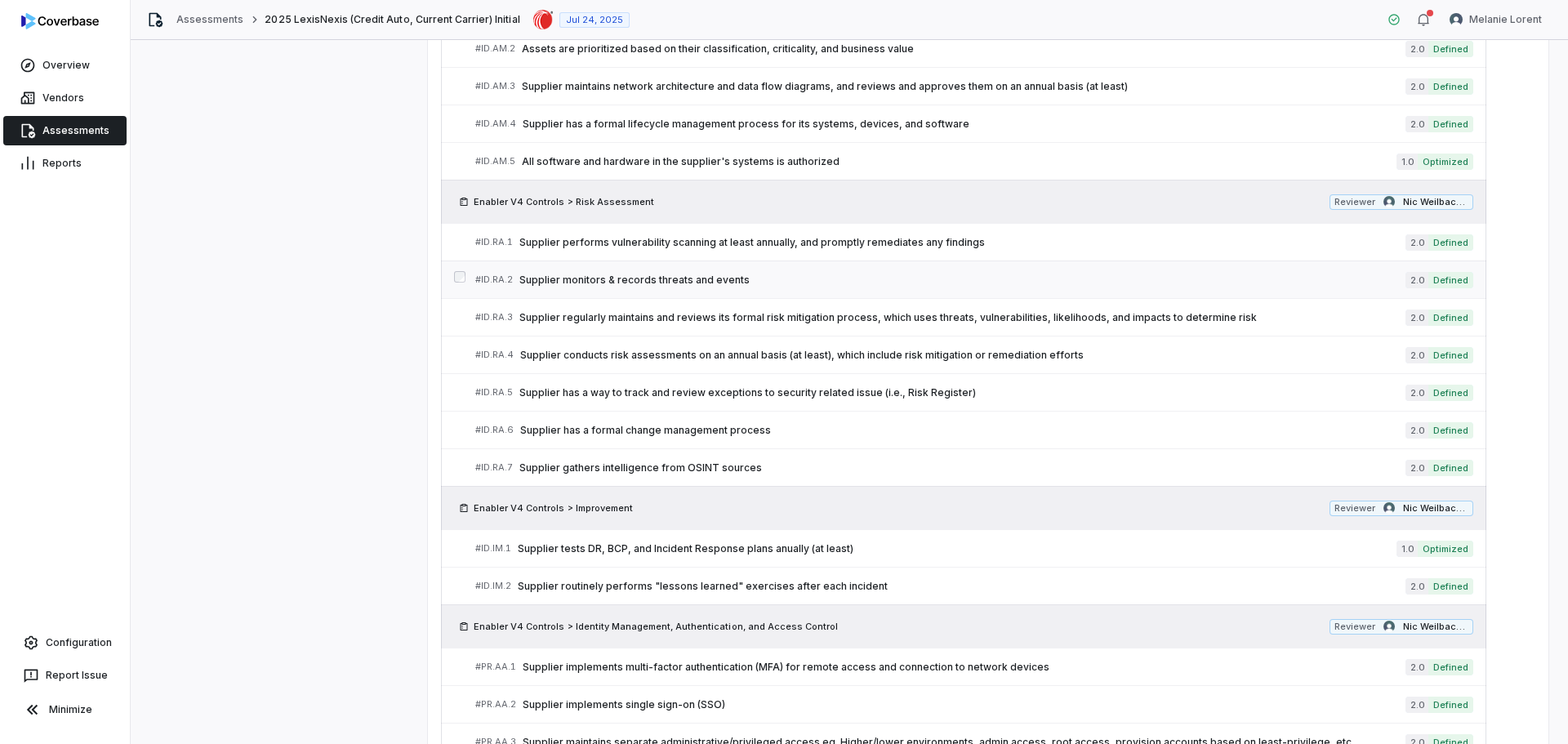 click on "# ID.RA.2 Supplier monitors & records threats and events 2.0 Defined" at bounding box center [974, 279] 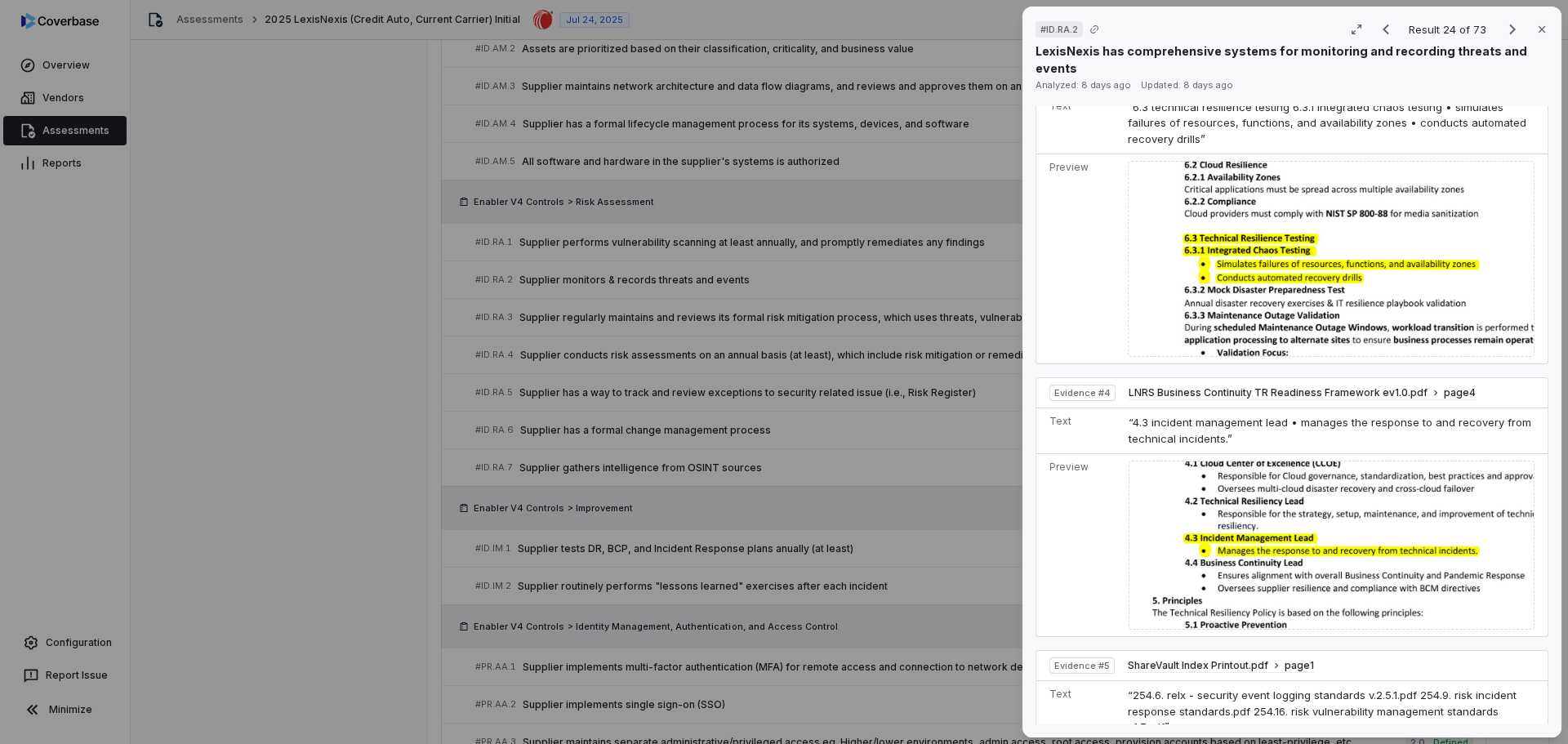 scroll, scrollTop: 1987, scrollLeft: 0, axis: vertical 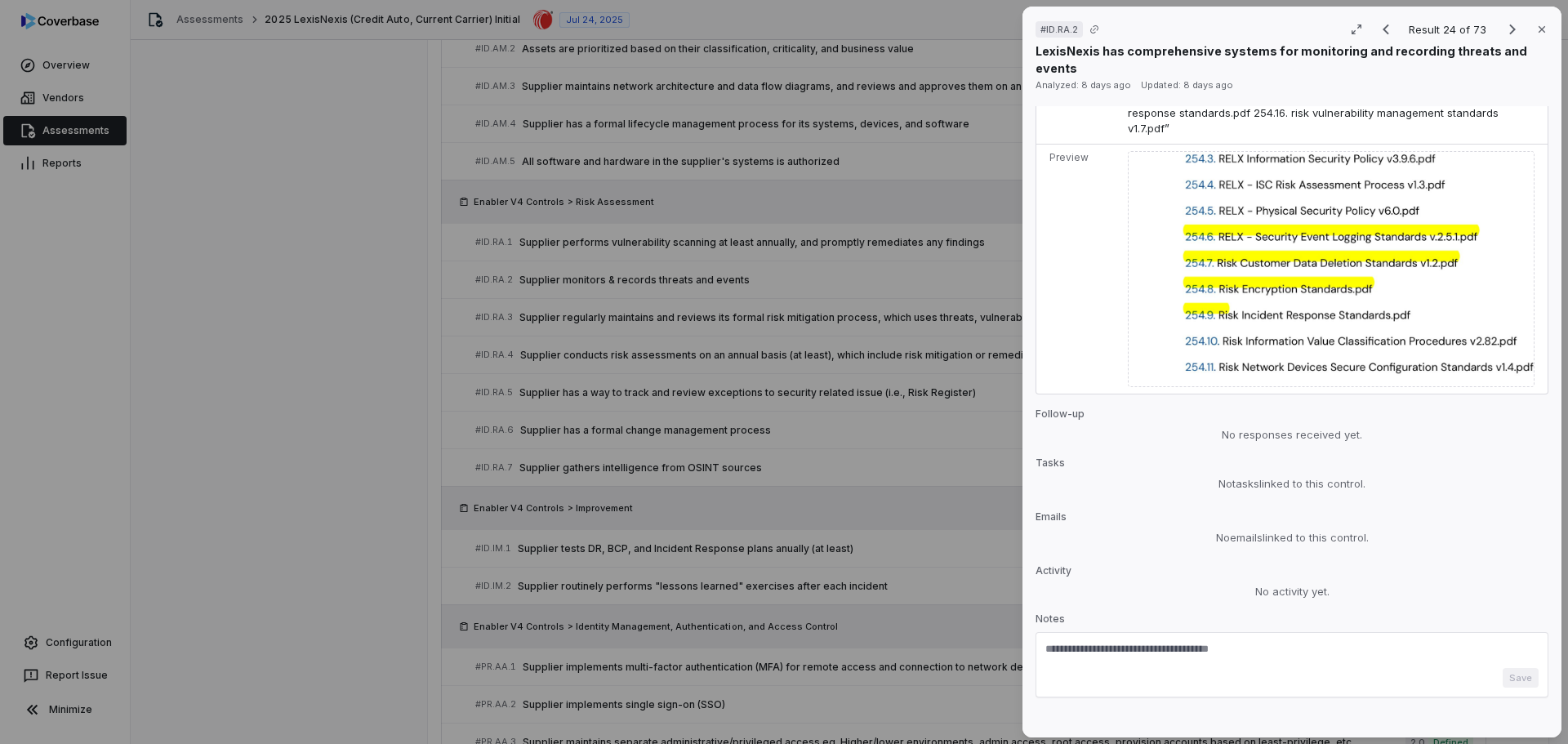 click at bounding box center [1292, 655] 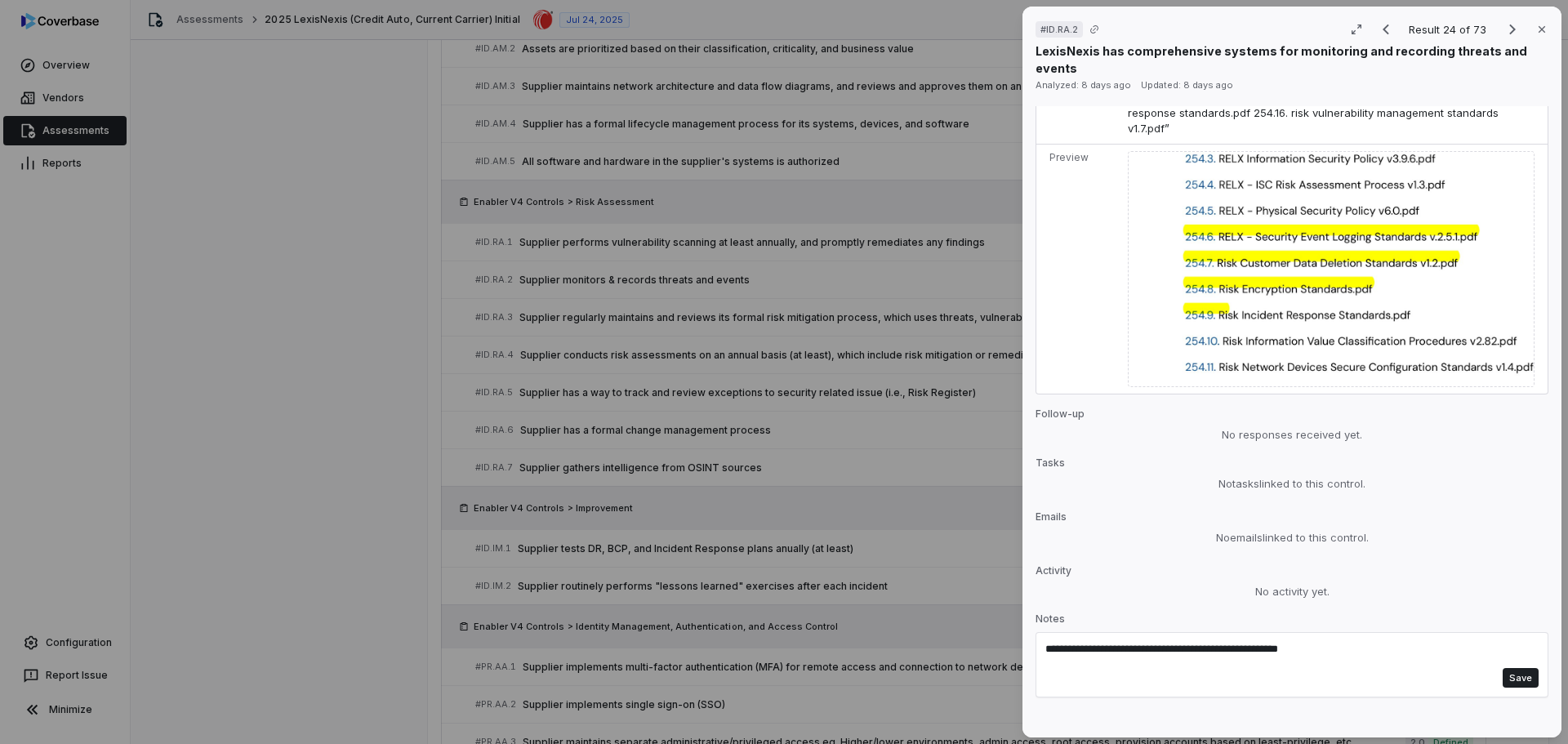 click on "**********" at bounding box center (1284, 655) 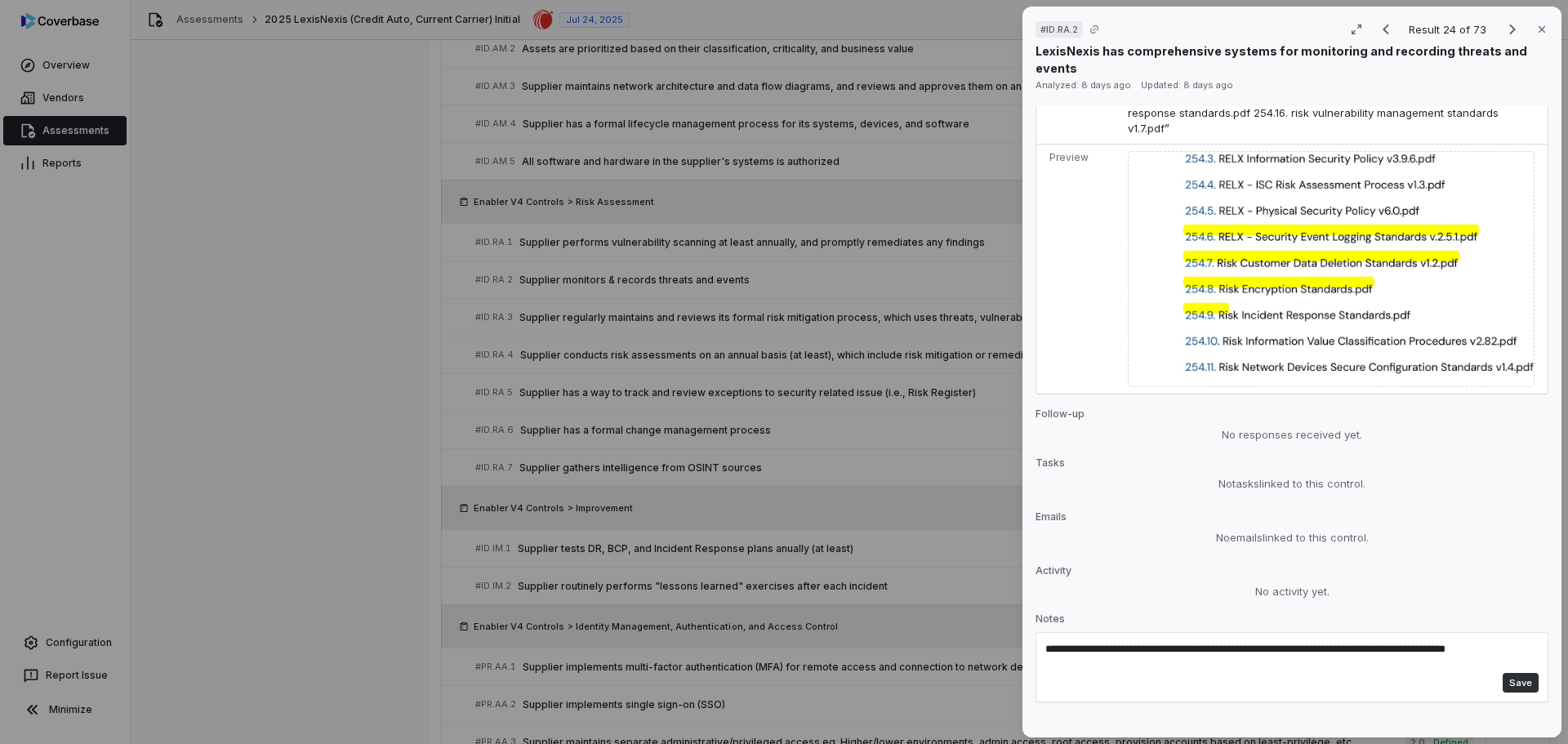 type on "**********" 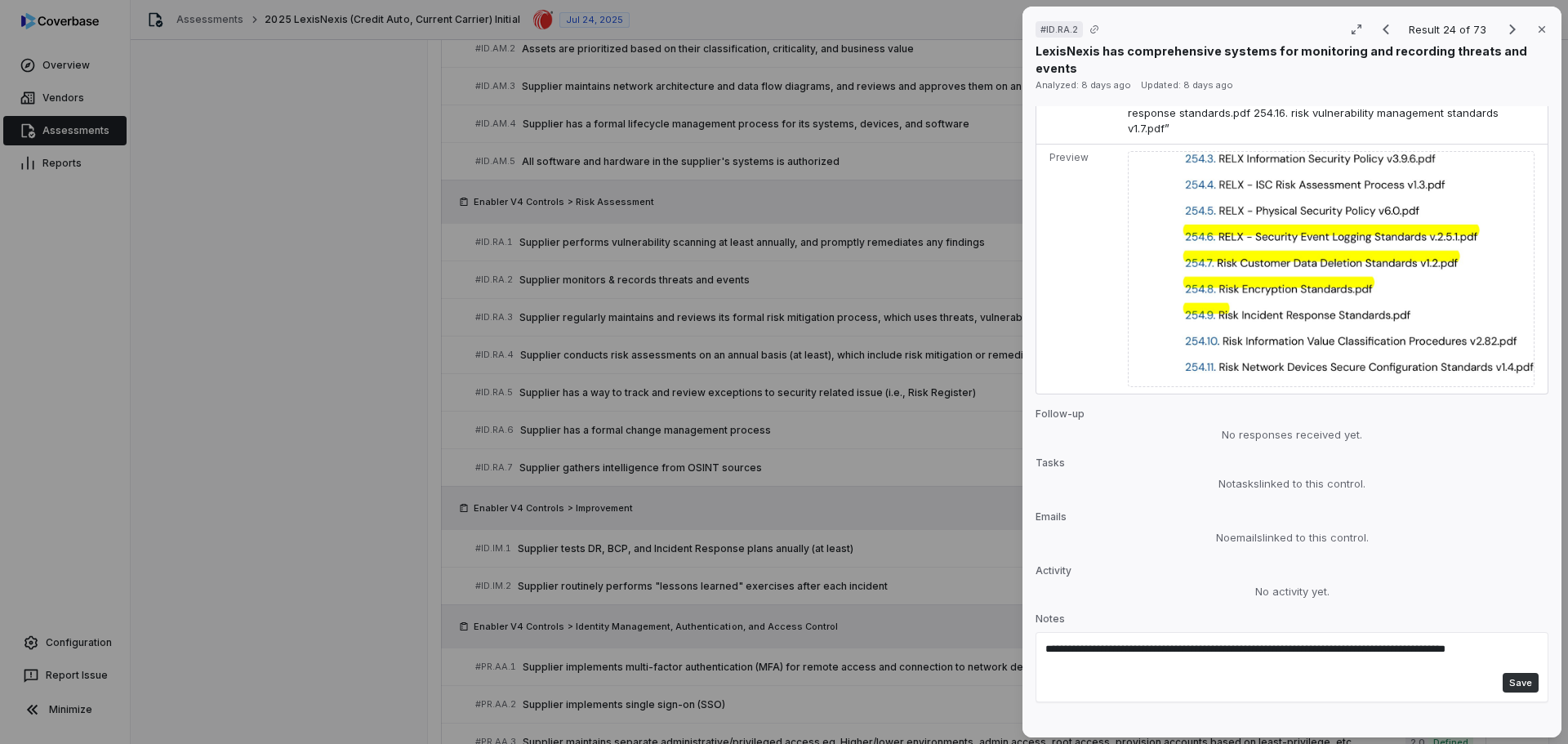 click on "Save" at bounding box center (1521, 683) 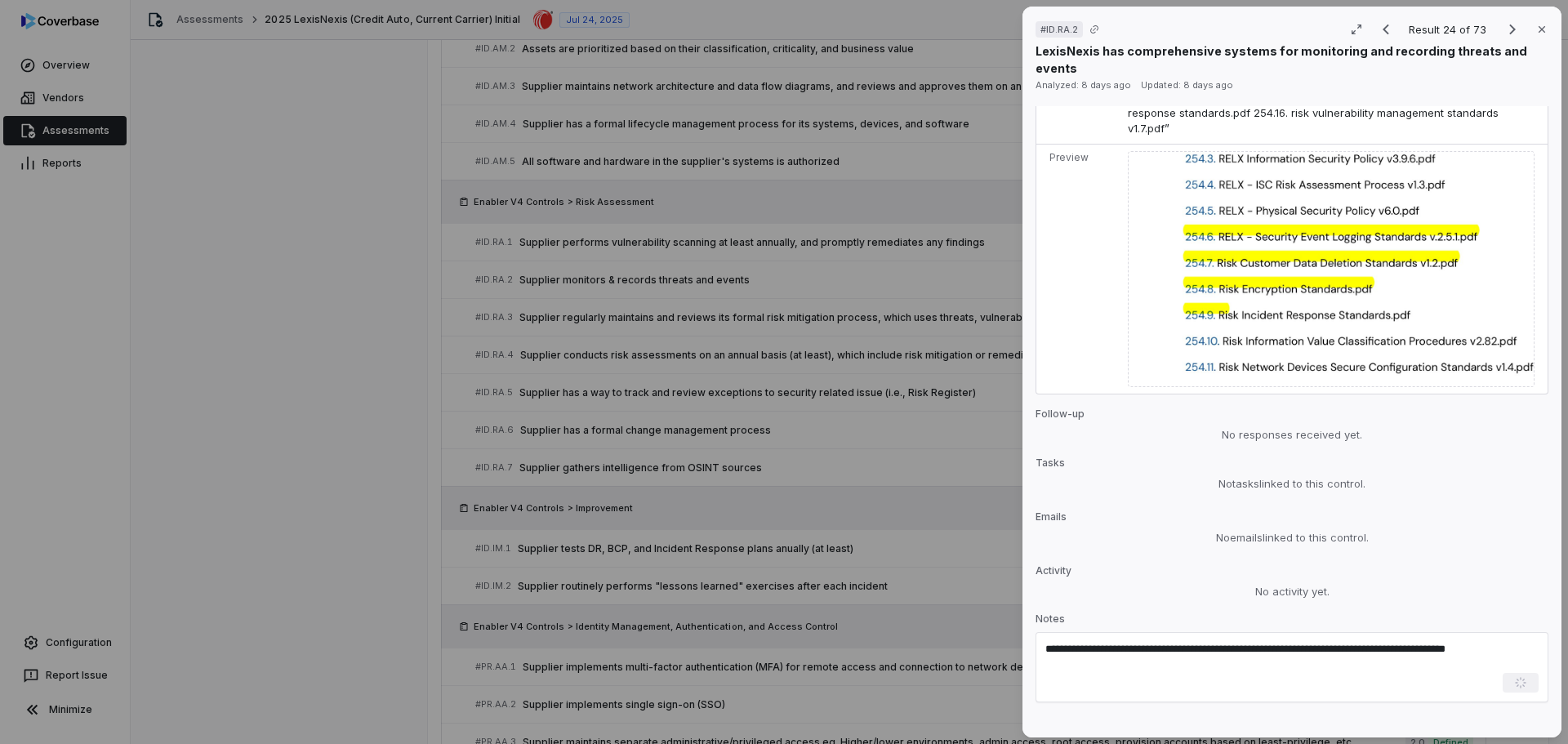 type 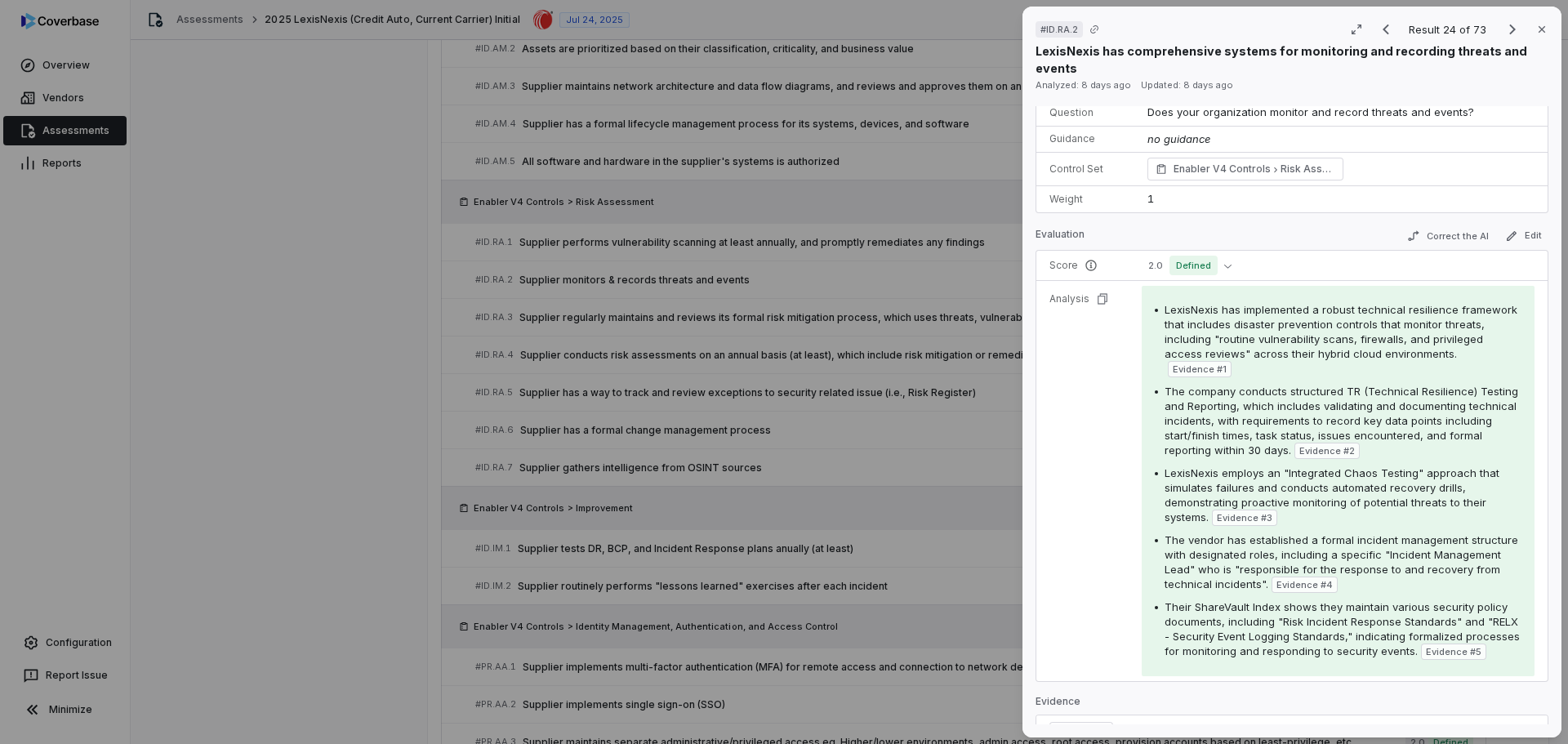 scroll, scrollTop: 27, scrollLeft: 0, axis: vertical 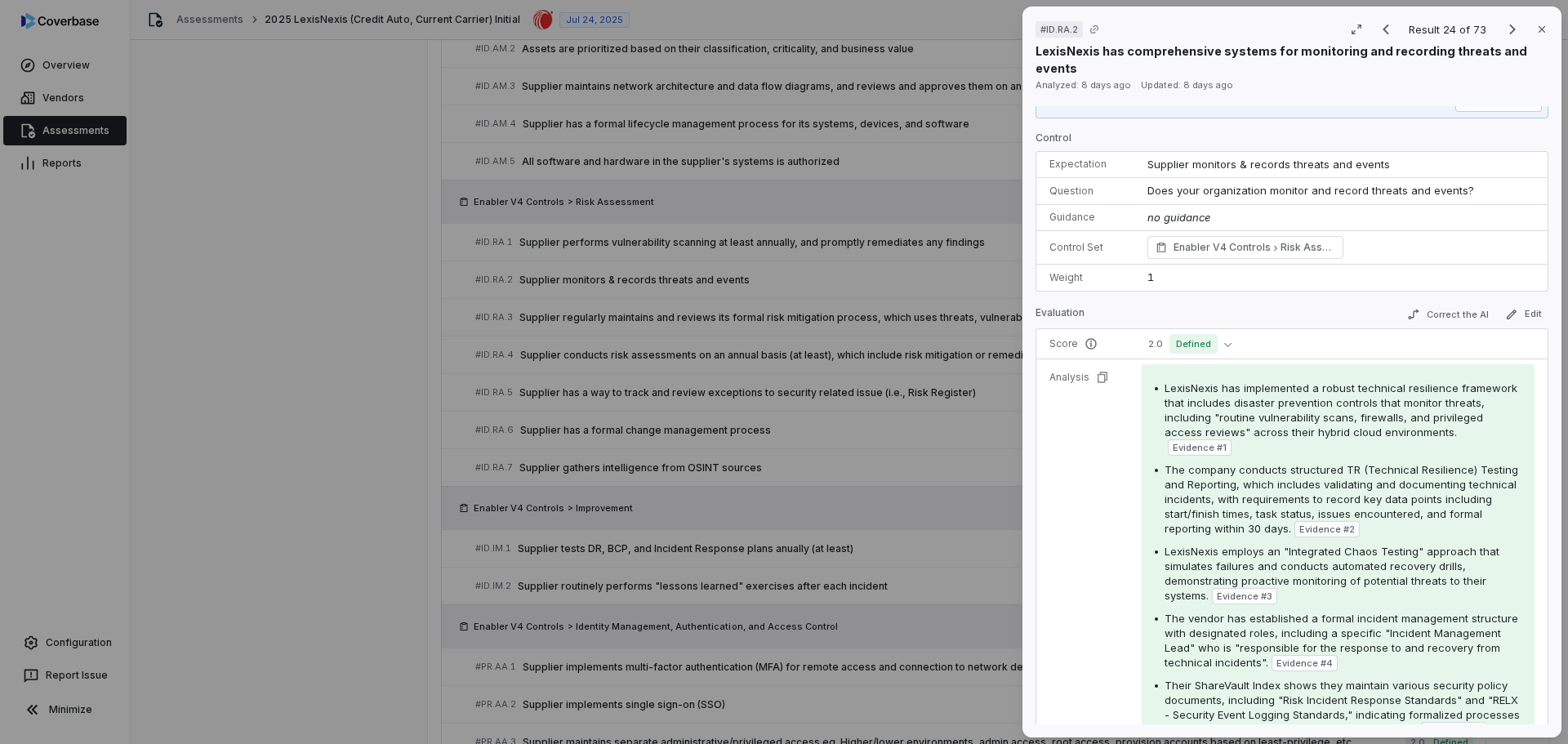 click on "# ID.RA.2 Result 24 of 73 Close LexisNexis has comprehensive systems for monitoring and recording threats and events Analyzed: [DATE] ago Updated: [DATE] ago No issue found Mark as issue Control Expectation Supplier monitors & records threats and events Question Does your organization monitor and record threats and events? Guidance no guidance Control Set Enabler V4 Controls Risk Assessment Weight 1 Evaluation Correct the AI Edit Score 2.0 Defined Analysis LexisNexis has implemented a robust technical resilience framework that includes disaster prevention controls that monitor threats, including "routine vulnerability scans, firewalls, and privileged access reviews" across their hybrid cloud environments. Evidence # 1 The company conducts structured TR (Technical Resilience) Testing and Reporting, which includes validating and documenting technical incidents, with requirements to record key data points including start/finish times, task status, issues encountered, and formal reporting within [NUMBER] days. 2 3 4" at bounding box center (784, 372) 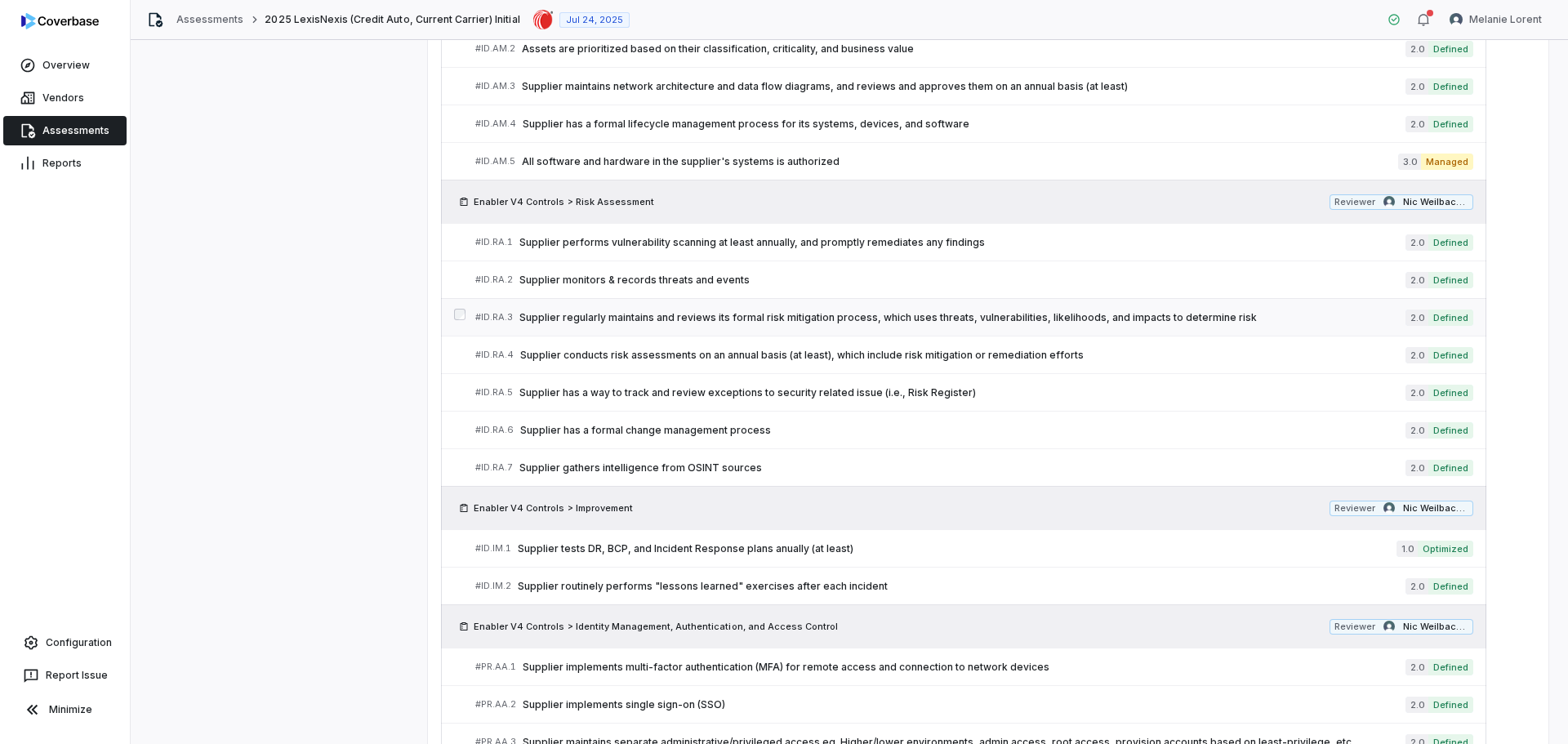 click on "Supplier regularly maintains and reviews its formal risk mitigation process, which uses threats, vulnerabilities, likelihoods, and impacts to determine risk" at bounding box center [962, 318] 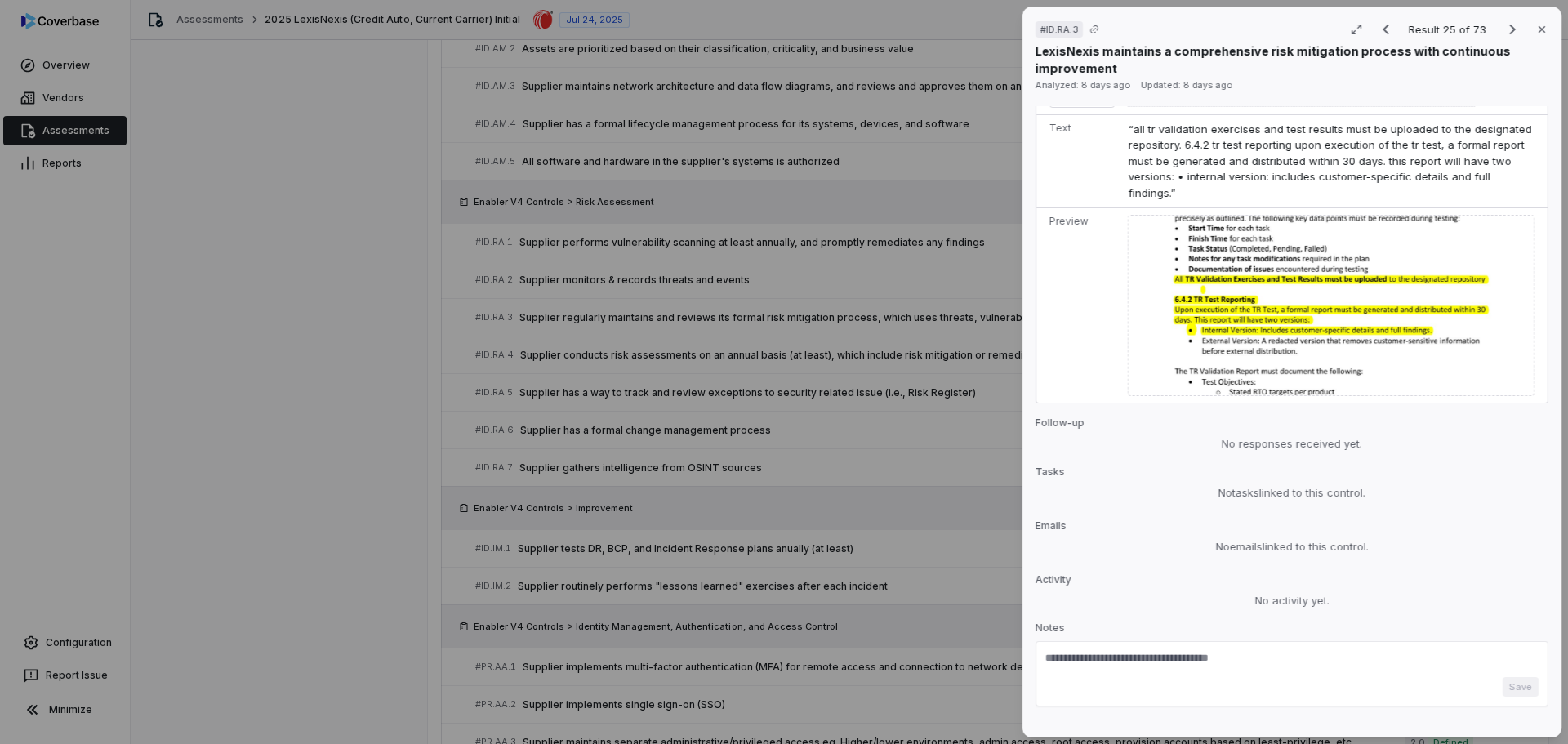 scroll, scrollTop: 1850, scrollLeft: 0, axis: vertical 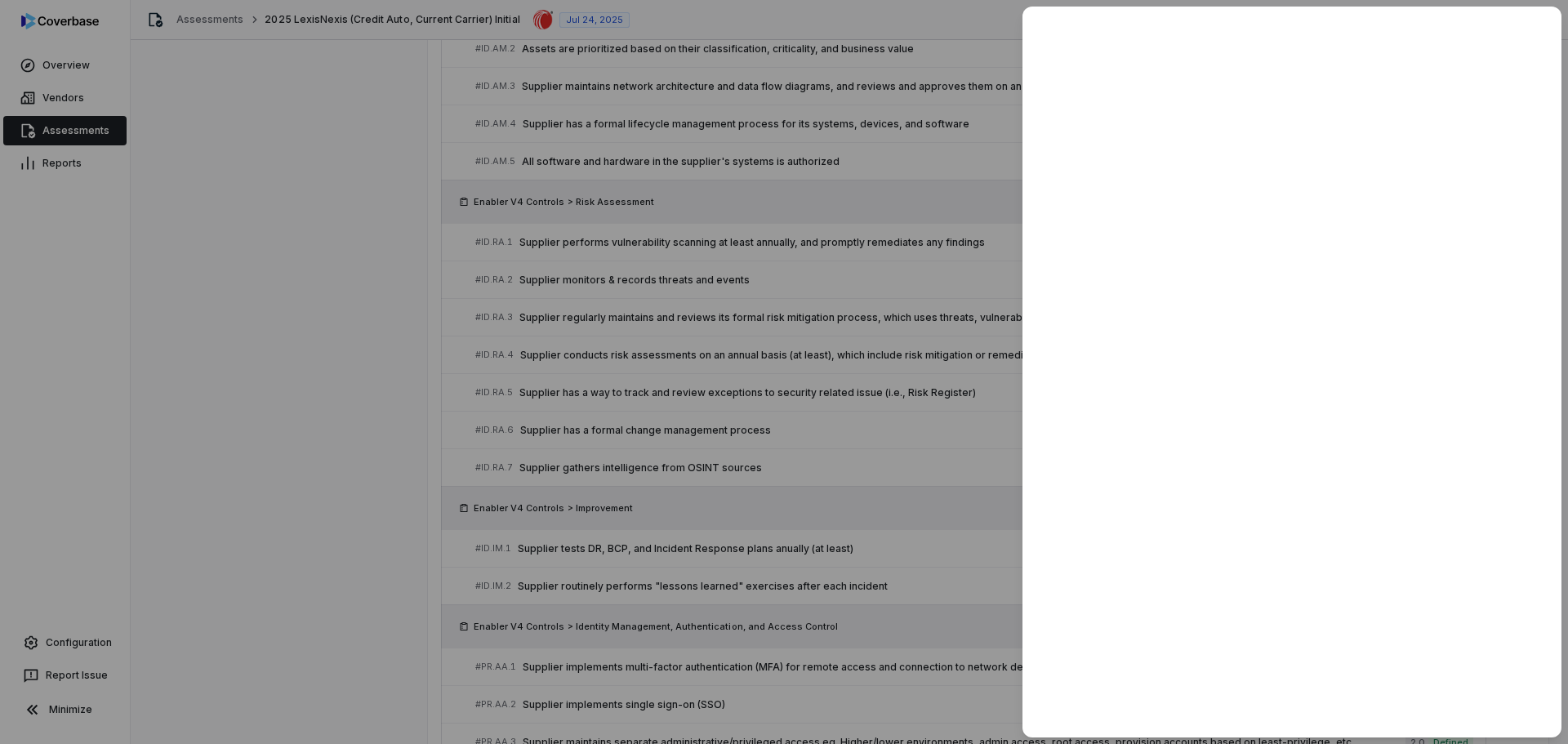 click at bounding box center (784, 372) 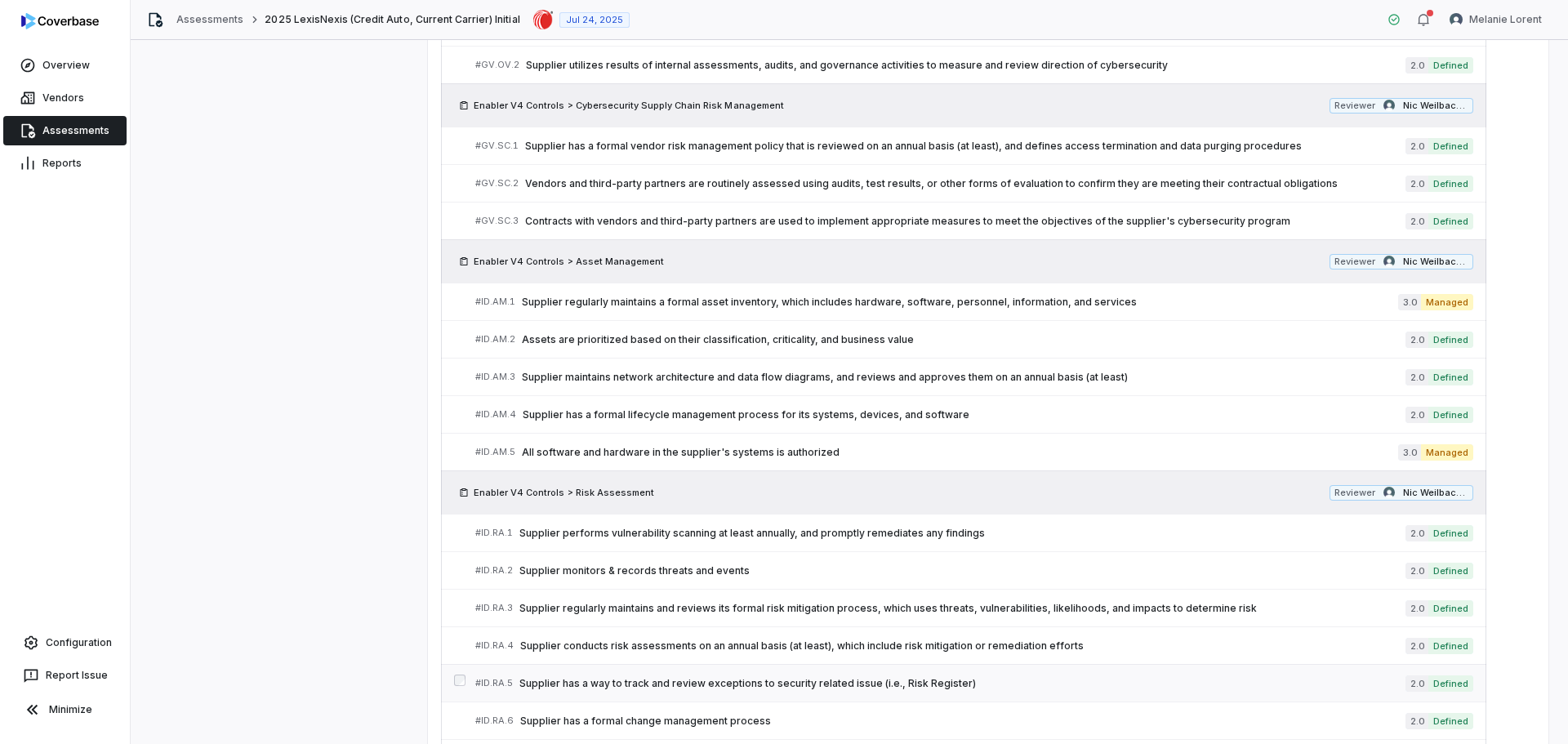 scroll, scrollTop: 980, scrollLeft: 0, axis: vertical 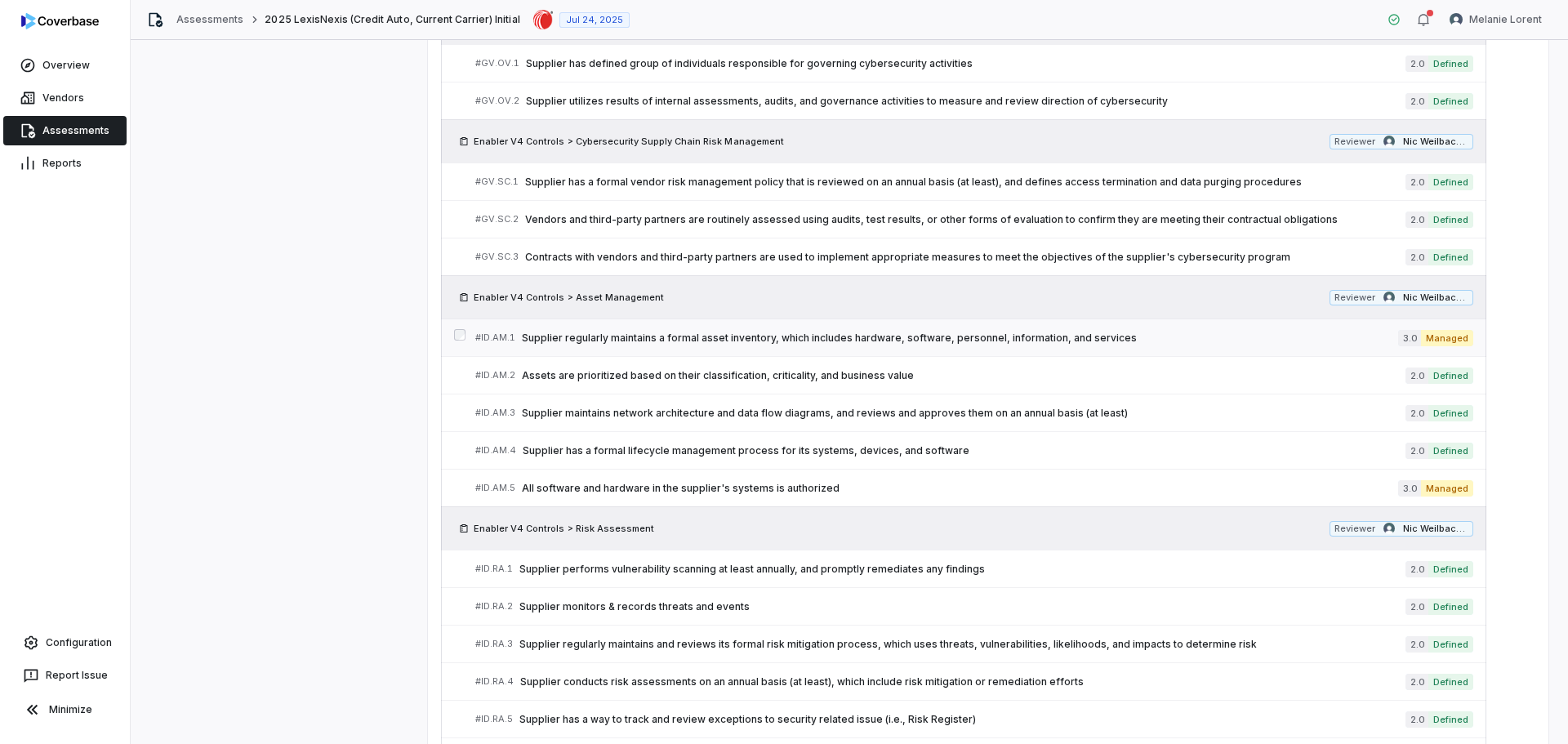 click on "# ID.AM.1 Supplier regularly maintains a formal asset inventory, which includes hardware, software, personnel, information, and services 3.0 Managed" at bounding box center (974, 337) 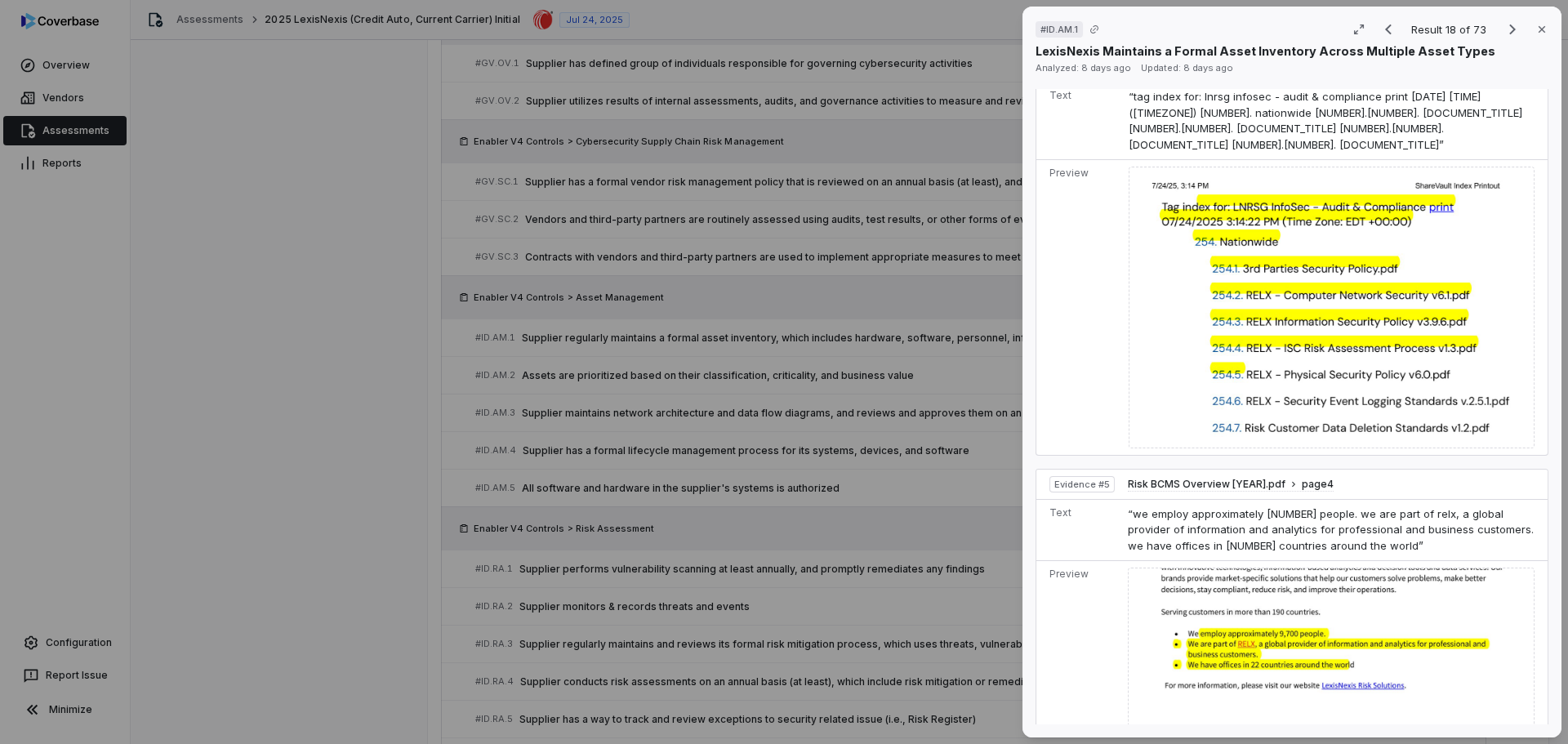 scroll, scrollTop: 2243, scrollLeft: 0, axis: vertical 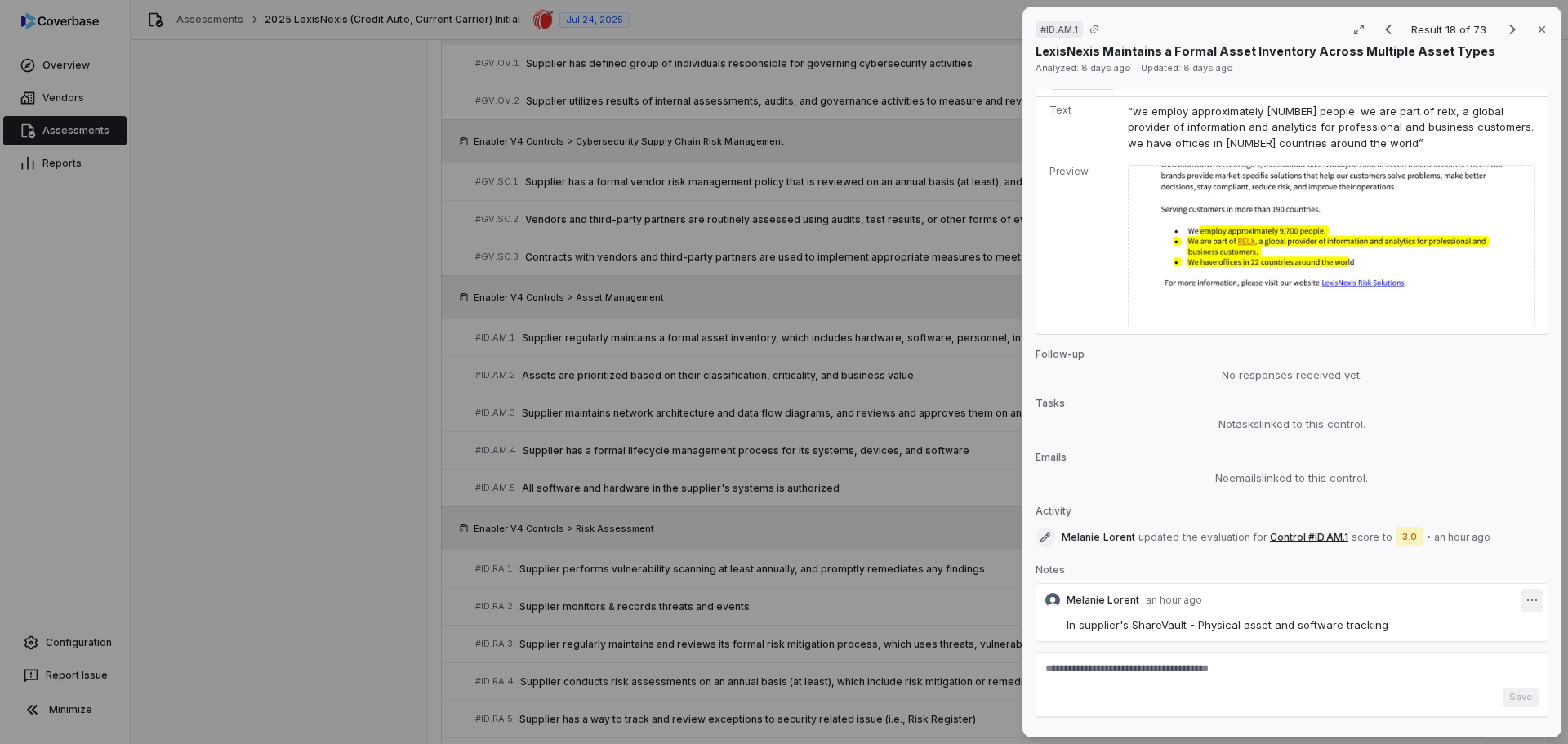 click on "ID.AM.1 Result 18 of 73 Close LexisNexis Maintains a Formal Asset Inventory Across Multiple Asset Types Analyzed: 8 days ago Updated: 8 days ago No issue found Mark as issue Control Expectation Supplier regularly maintains a formal asset inventory, which includes hardware, software, personnel, information, and services  Question Does your organization regularly maintain a formal asset inventory, which includes hardware, software, personnel, information, and services?  Guidance no guidance Control Set Enabler V4 Controls Asset Management  Weight 1 Evaluation Correct the AI Edit   Score 3.0 Managed Analysis LexisNexis Risk Solutions demonstrates formal asset inventory practices as evidenced by their Business Continuity Management System (BCMS) which includes "an impact analysis to identify and prioritize business unit's critical services and assets". Evidence # 1 Evidence # 2 Evidence # 3 Evidence # 4 Evidence # 5 Evidence Evidence # 1 Risk BCMS Overview 2025.pdf page  3 Text Preview Evidence # 2 page  4 Text" at bounding box center [784, 372] 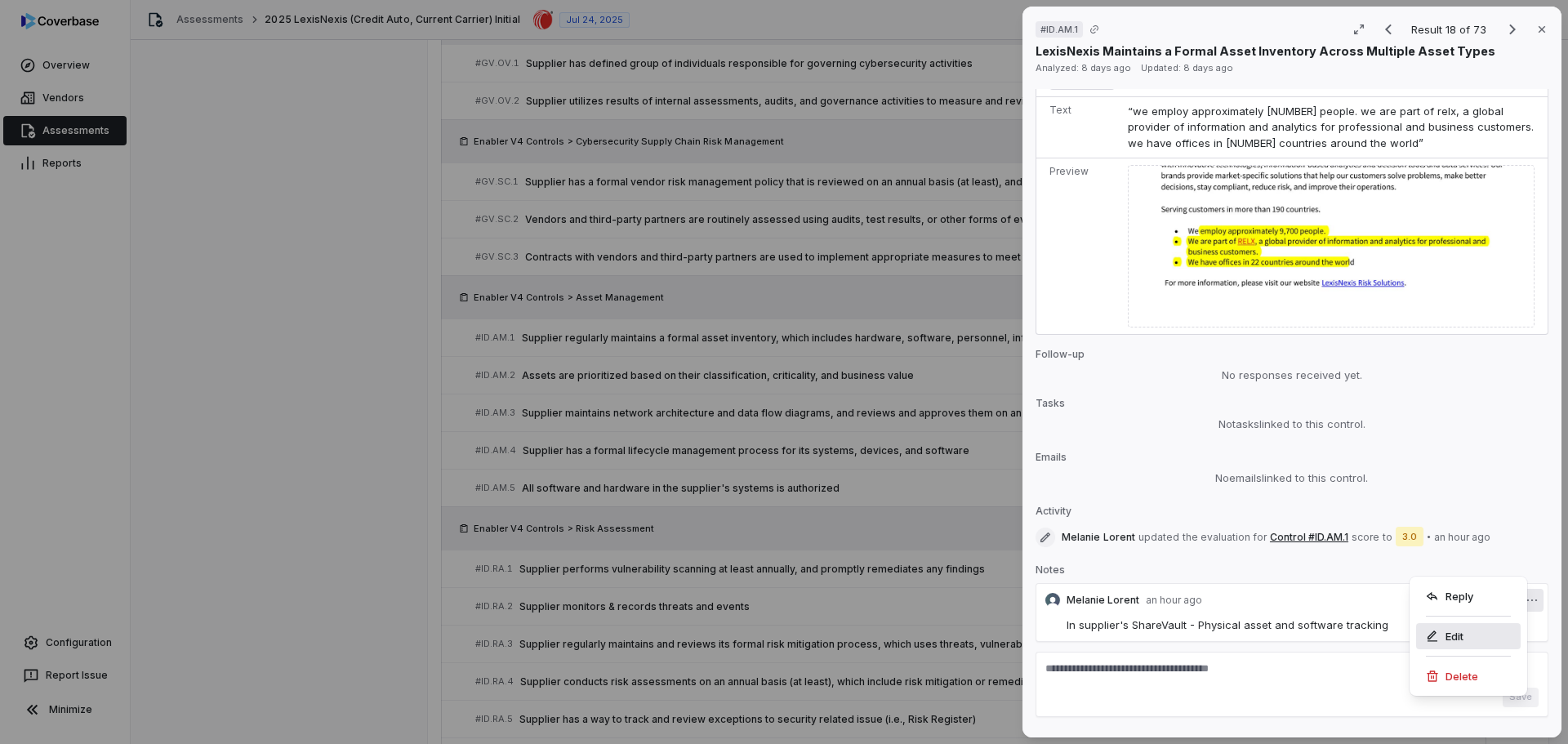 click on "Edit" at bounding box center [1468, 636] 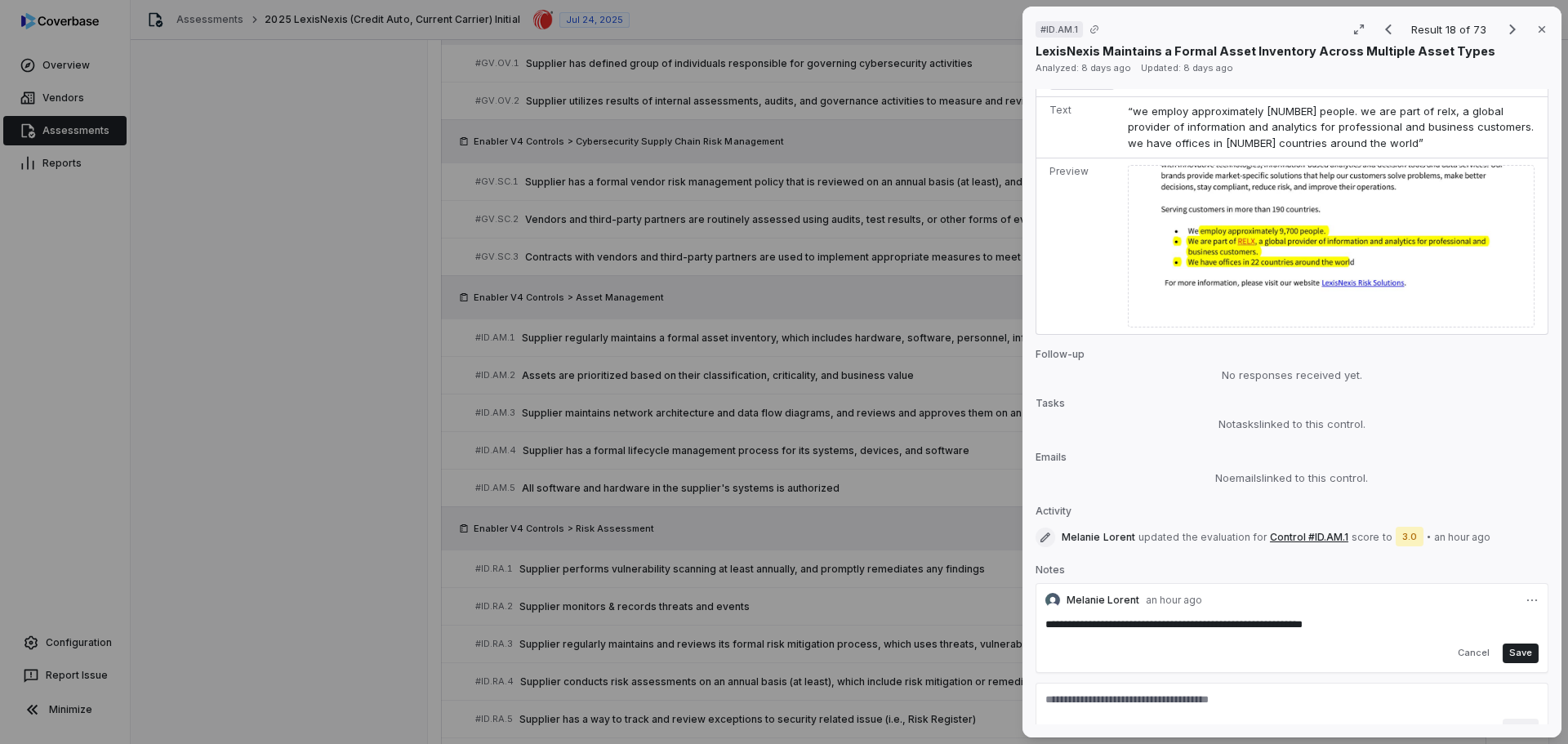 click on "**********" at bounding box center [1284, 630] 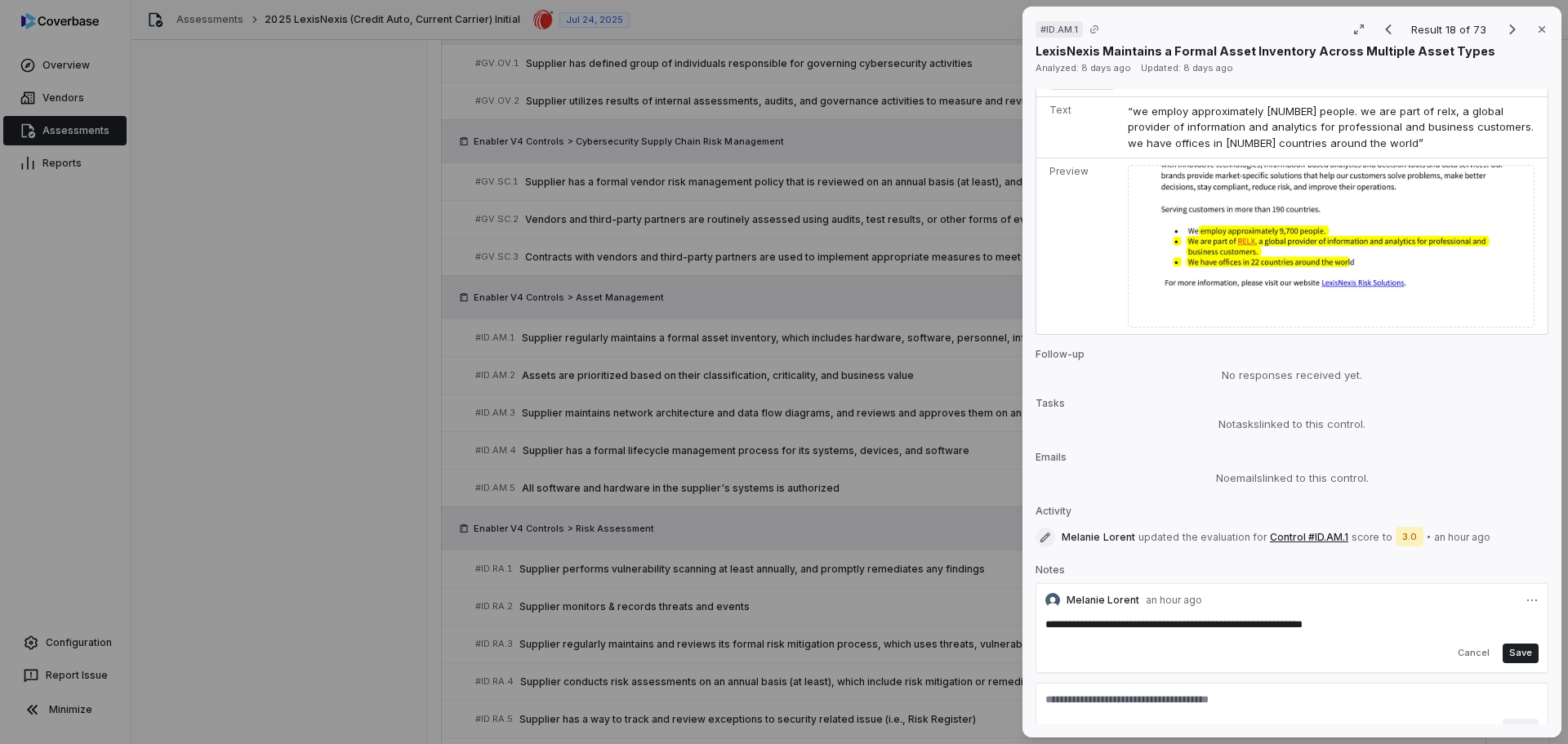 click on "[FIRST] [LAST] an hour ago" at bounding box center [1292, 600] 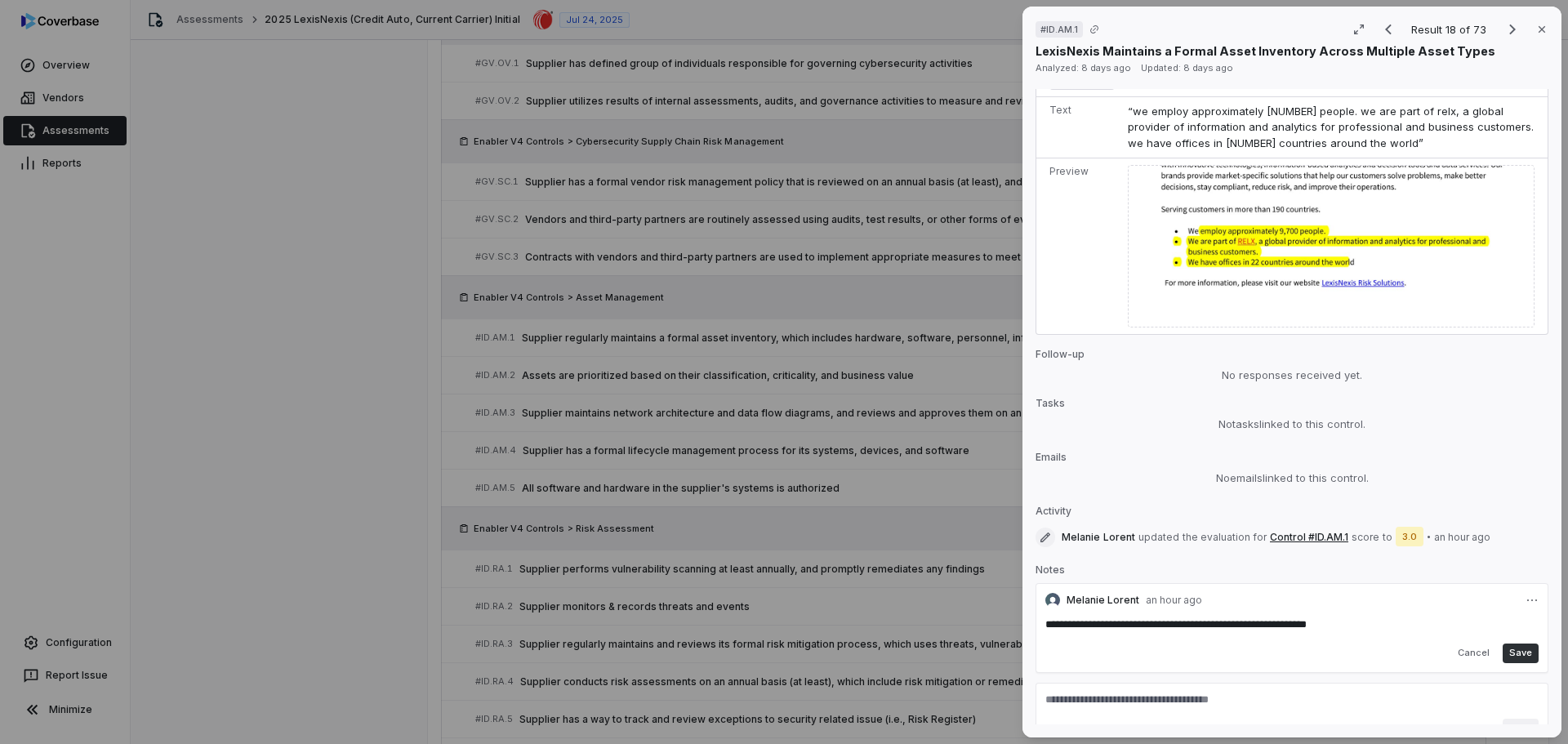 type on "**********" 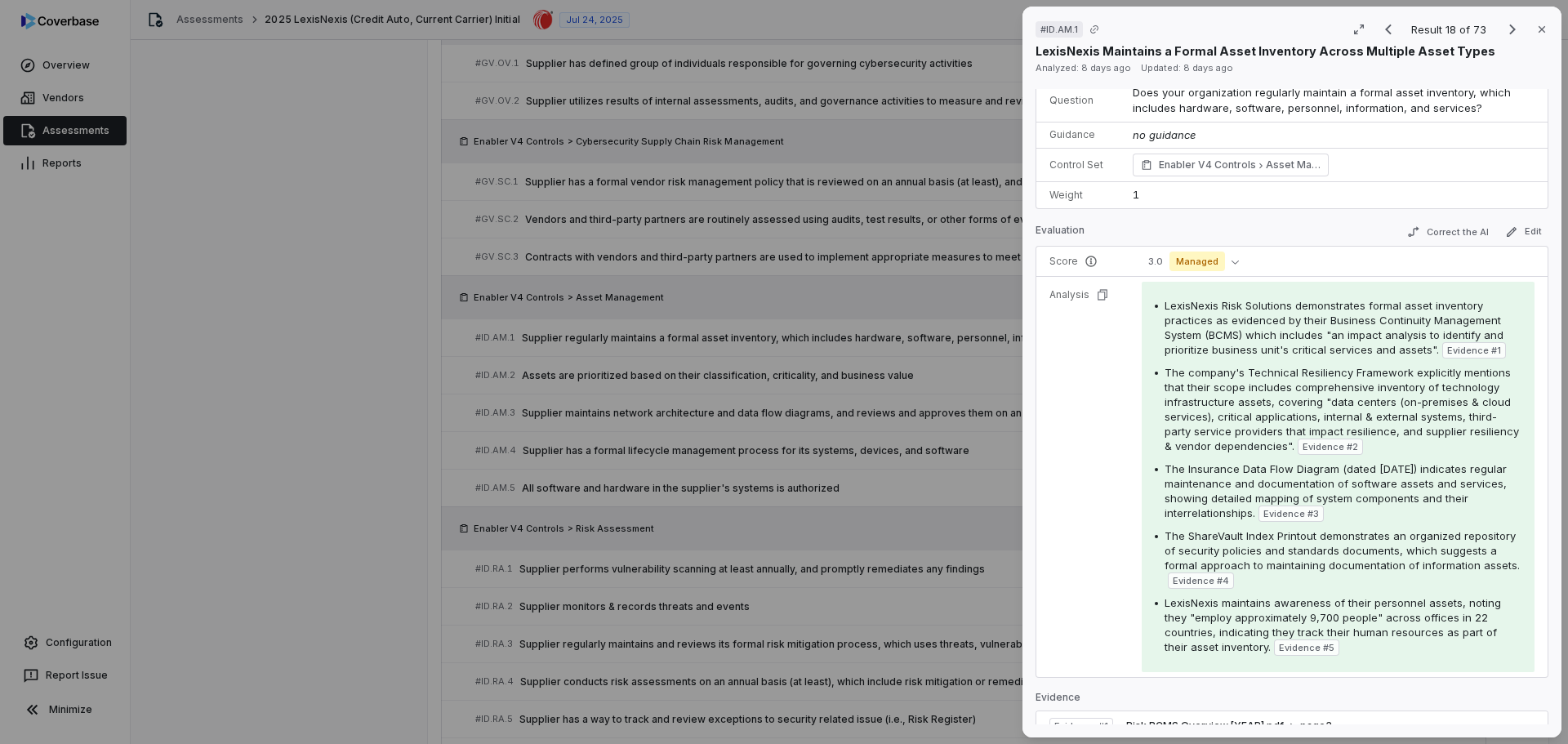 scroll, scrollTop: 0, scrollLeft: 0, axis: both 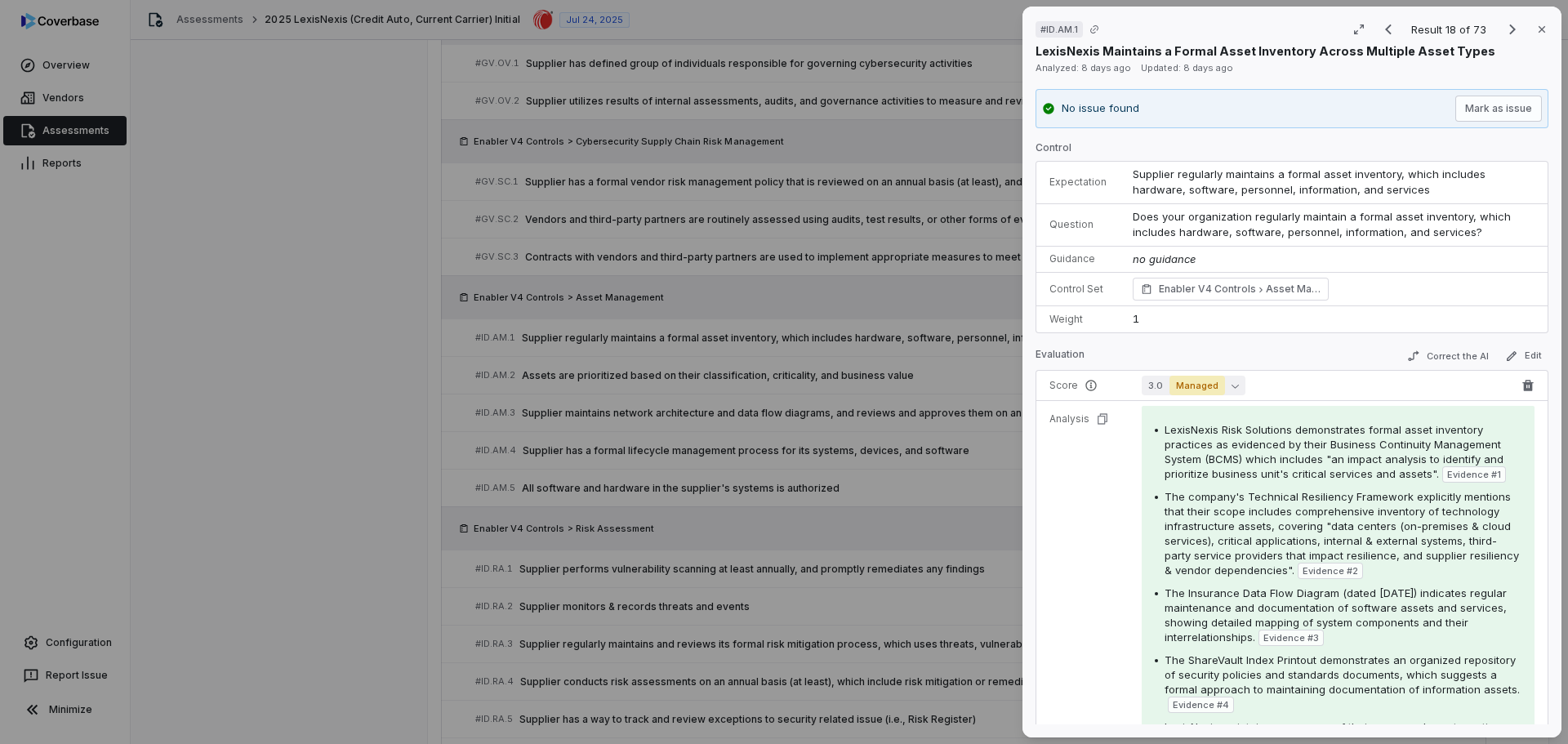 click on "Managed" at bounding box center (1197, 385) 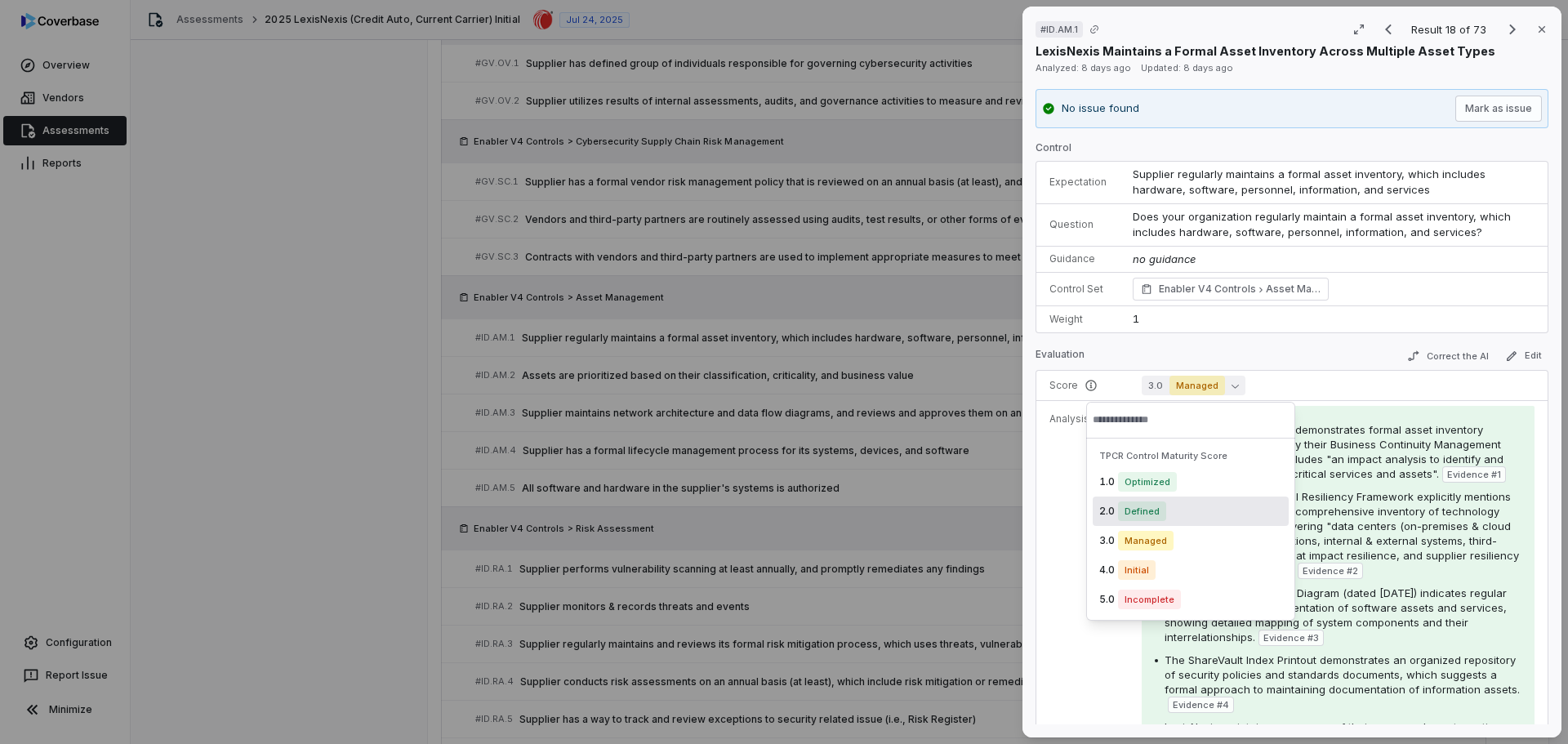 click on "Defined" at bounding box center (1142, 511) 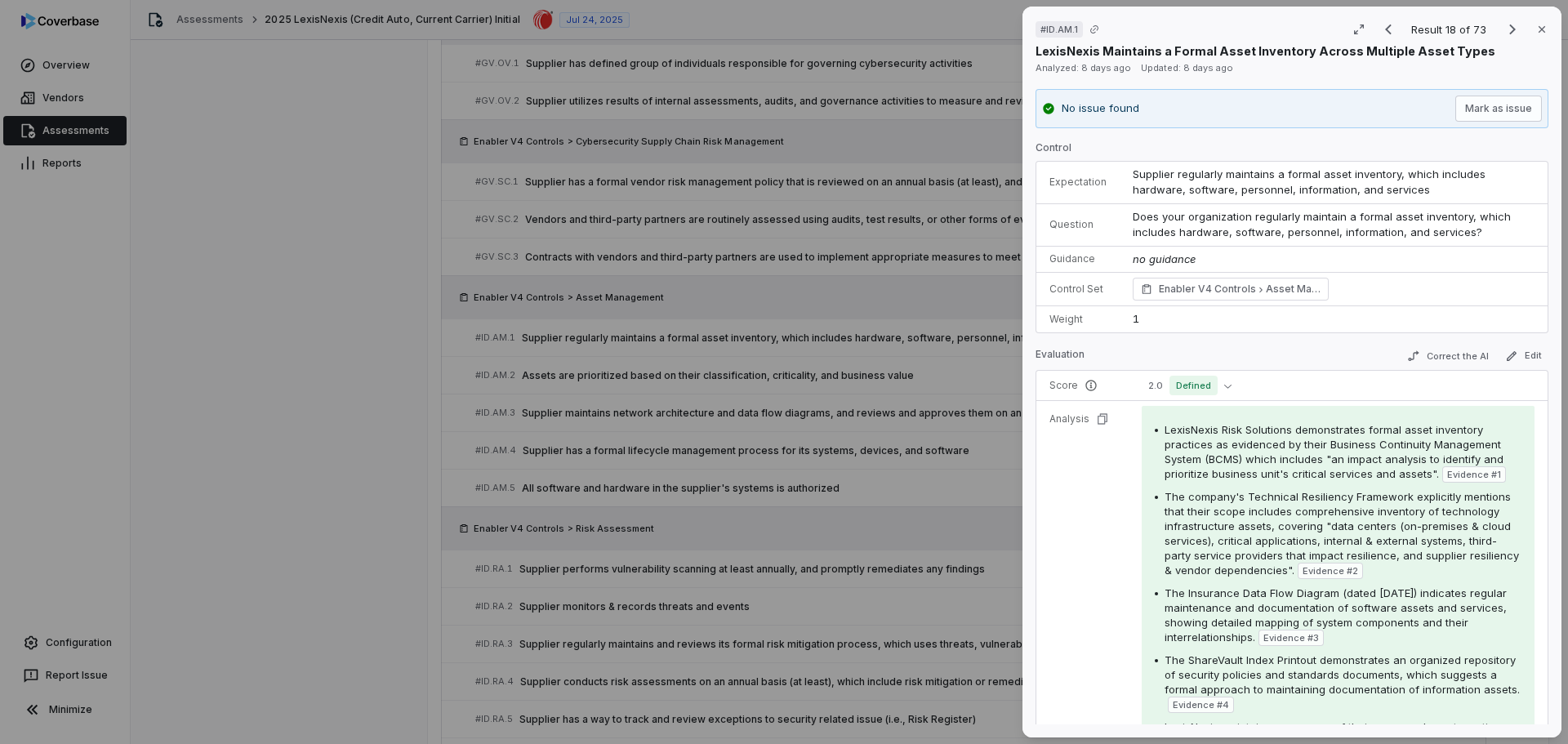 click on "# ID.AM.1 Result 18 of 73 Close LexisNexis Maintains a Formal Asset Inventory Across Multiple Asset Types Analyzed: [DATE] ago Updated: [DATE] ago No issue found Mark as issue Control Expectation Supplier regularly maintains a formal asset inventory, which includes hardware, software, personnel, information, and services Question Does your organization regularly maintain a formal asset inventory, which includes hardware, software, personnel, information, and services? Guidance no guidance Control Set Enabler V4 Controls Asset Management Weight 1 Evaluation Correct the AI Edit Score 2.0 Defined Analysis LexisNexis Risk Solutions demonstrates formal asset inventory practices as evidenced by their Business Continuity Management System (BCMS) which includes "an impact analysis to identify and prioritize business unit's critical services and assets". Evidence # 1 Evidence # 2 Evidence # 3 Evidence # 4 Evidence Evidence # 1 Risk BCMS Overview [YEAR].pdf page 3 Text Preview Evidence # 2 page 4 Text" at bounding box center (784, 372) 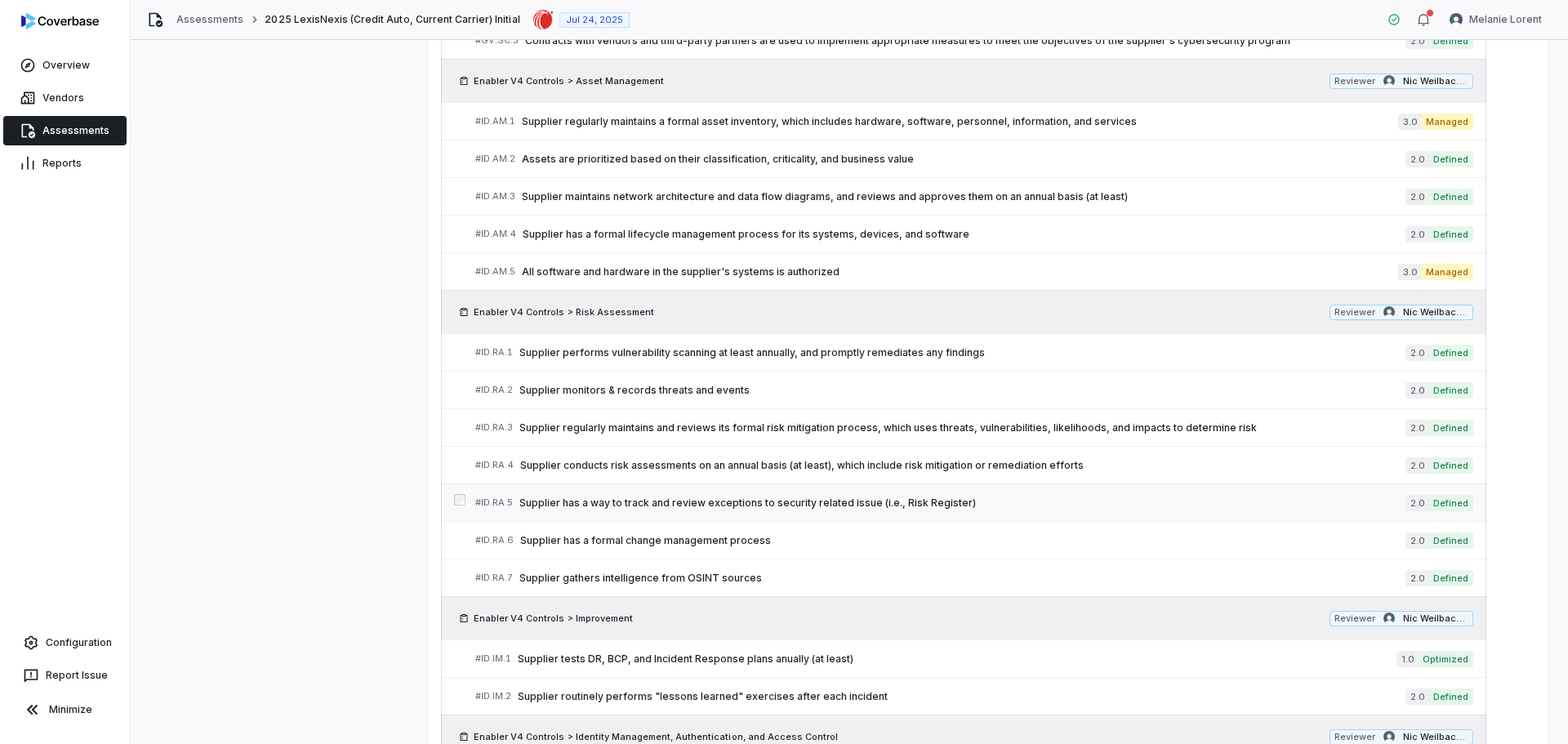 scroll, scrollTop: 1225, scrollLeft: 0, axis: vertical 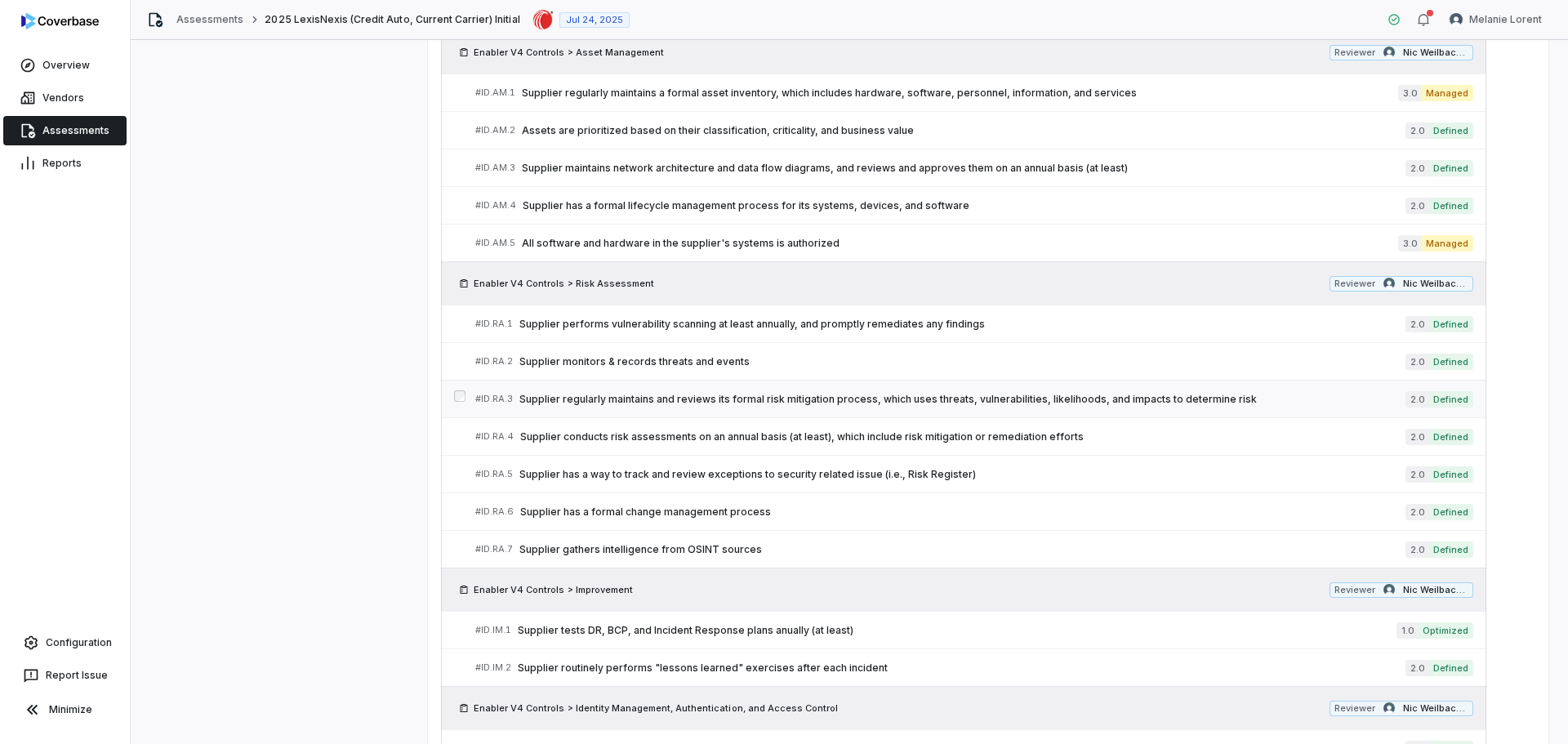 click on "Supplier regularly maintains and reviews its formal risk mitigation process, which uses threats, vulnerabilities, likelihoods, and impacts to determine risk" at bounding box center (962, 399) 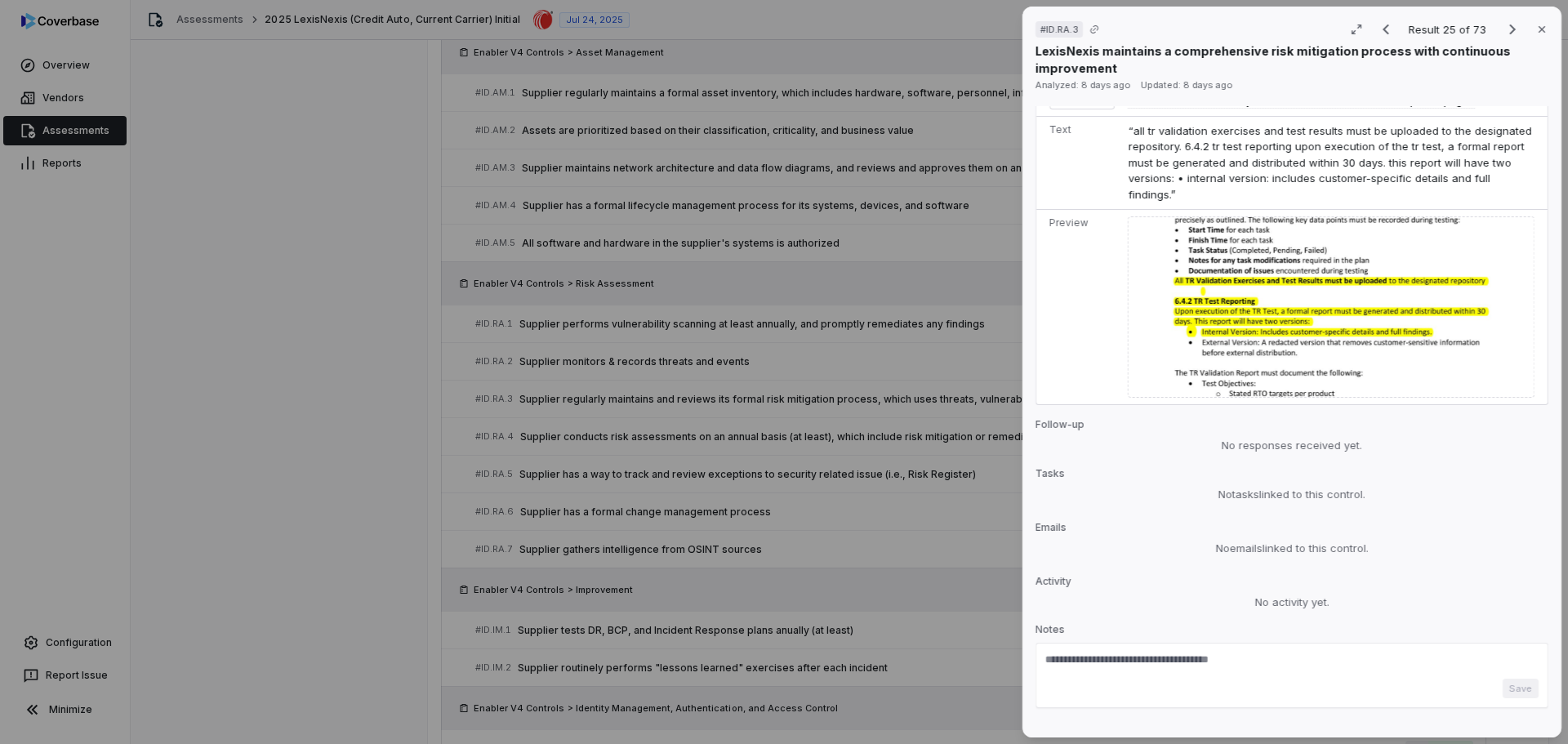 scroll, scrollTop: 1931, scrollLeft: 0, axis: vertical 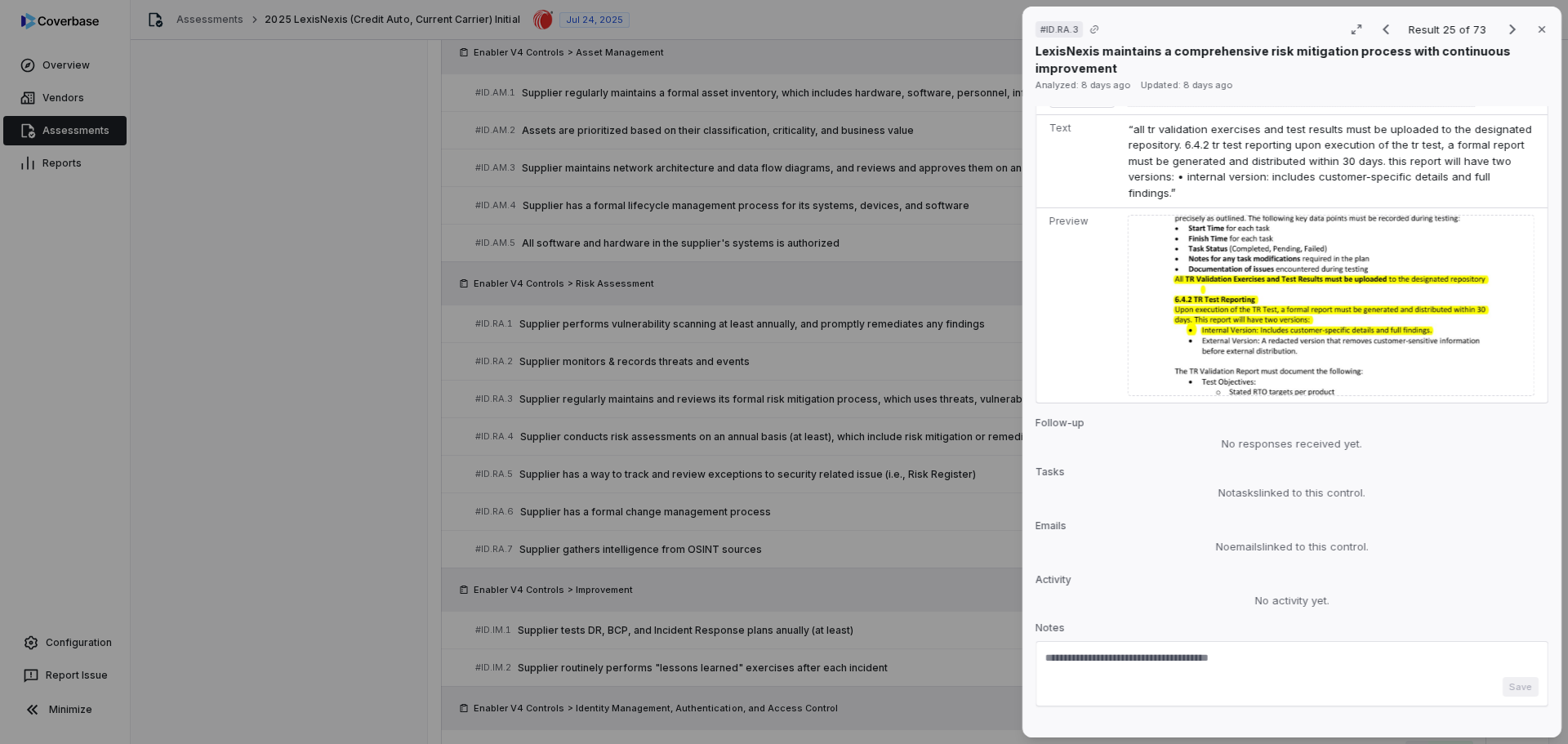 click at bounding box center (1292, 664) 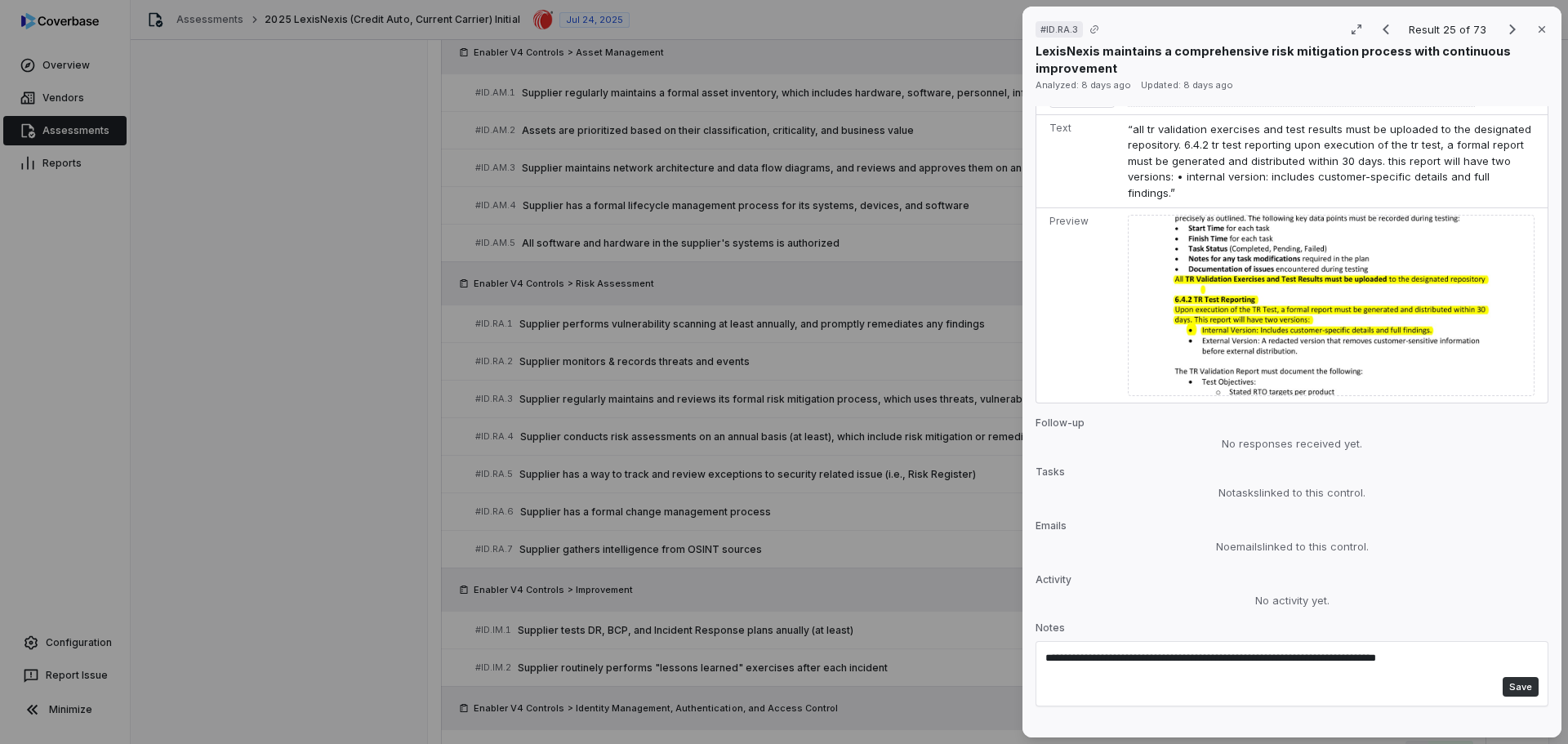 type on "**********" 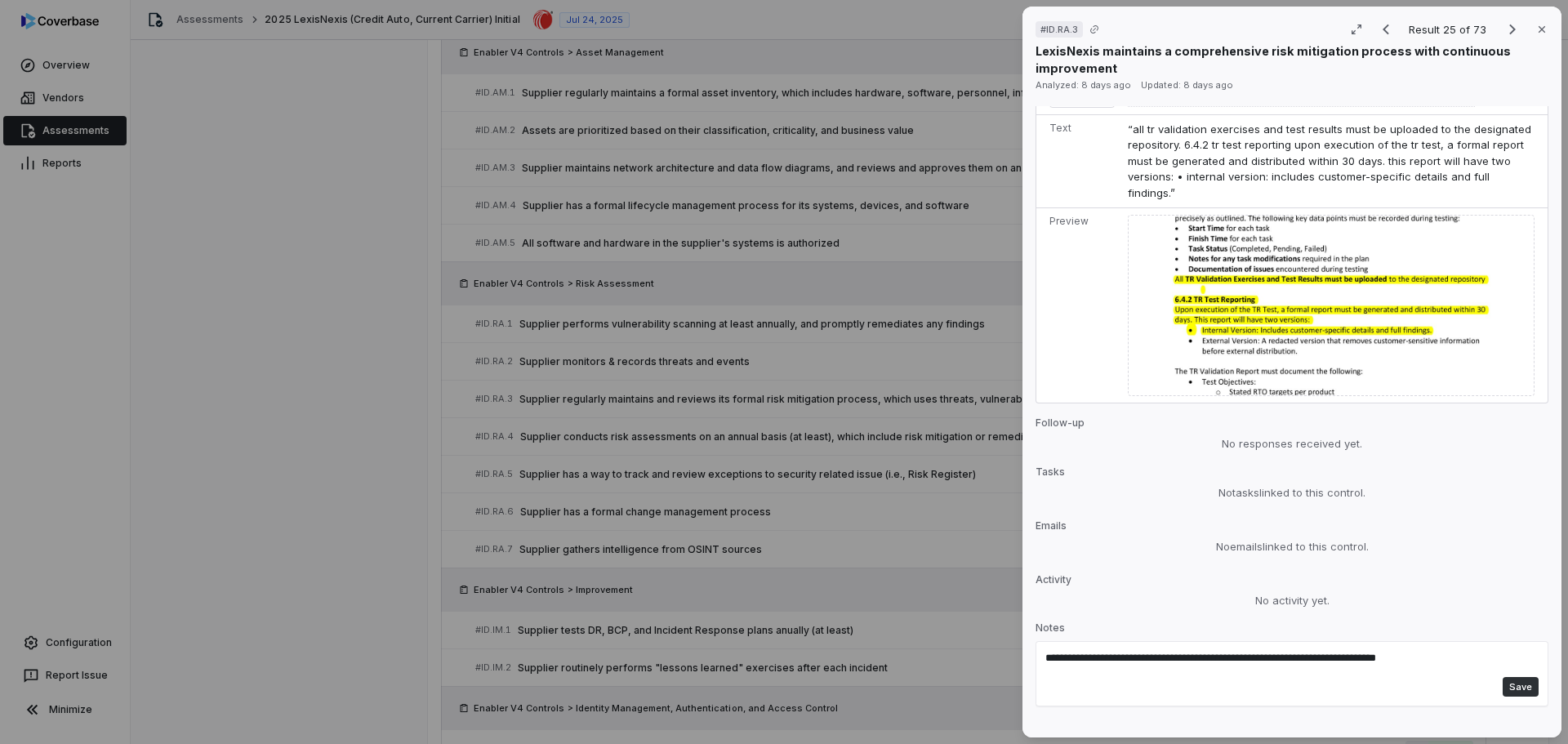 click on "Save" at bounding box center (1521, 687) 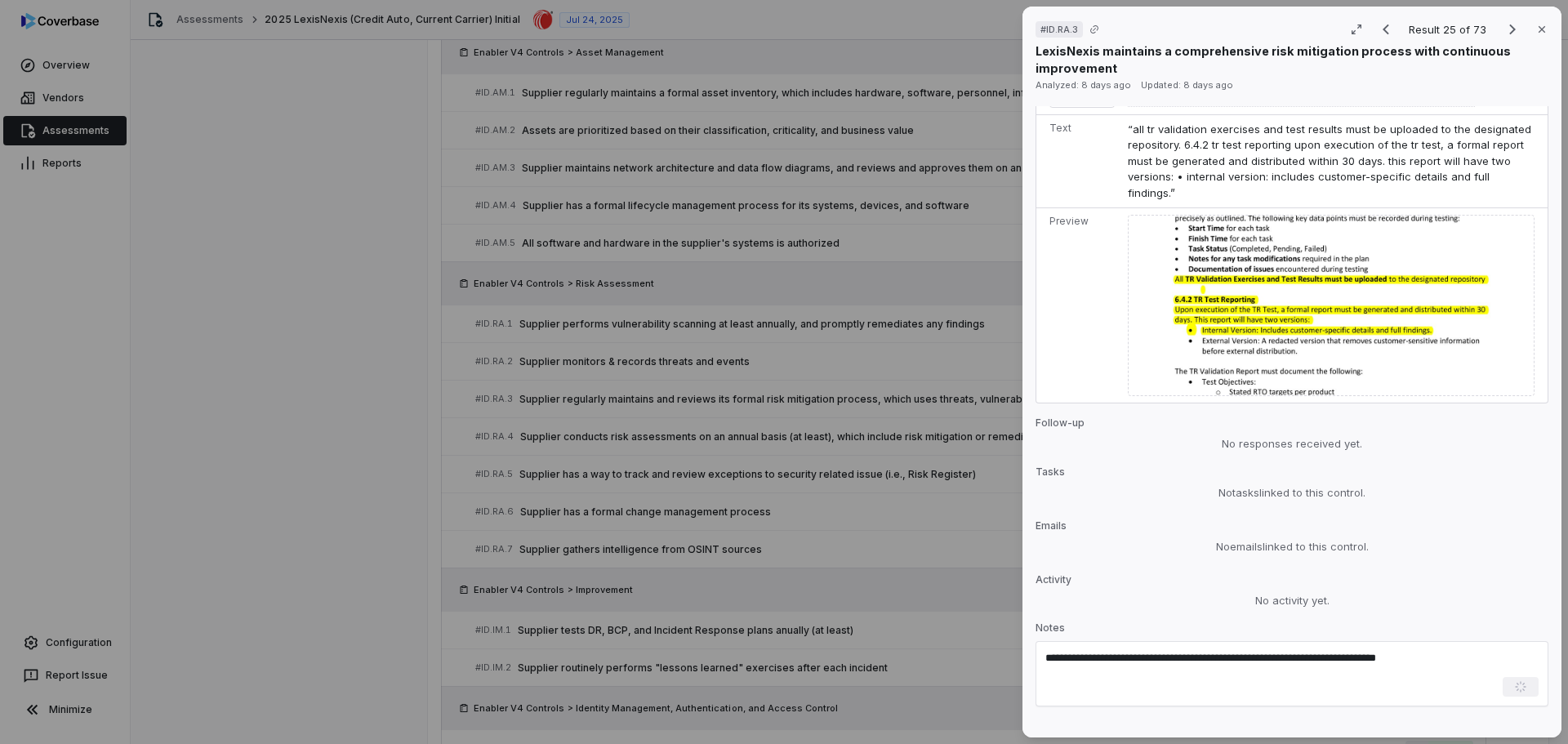 type 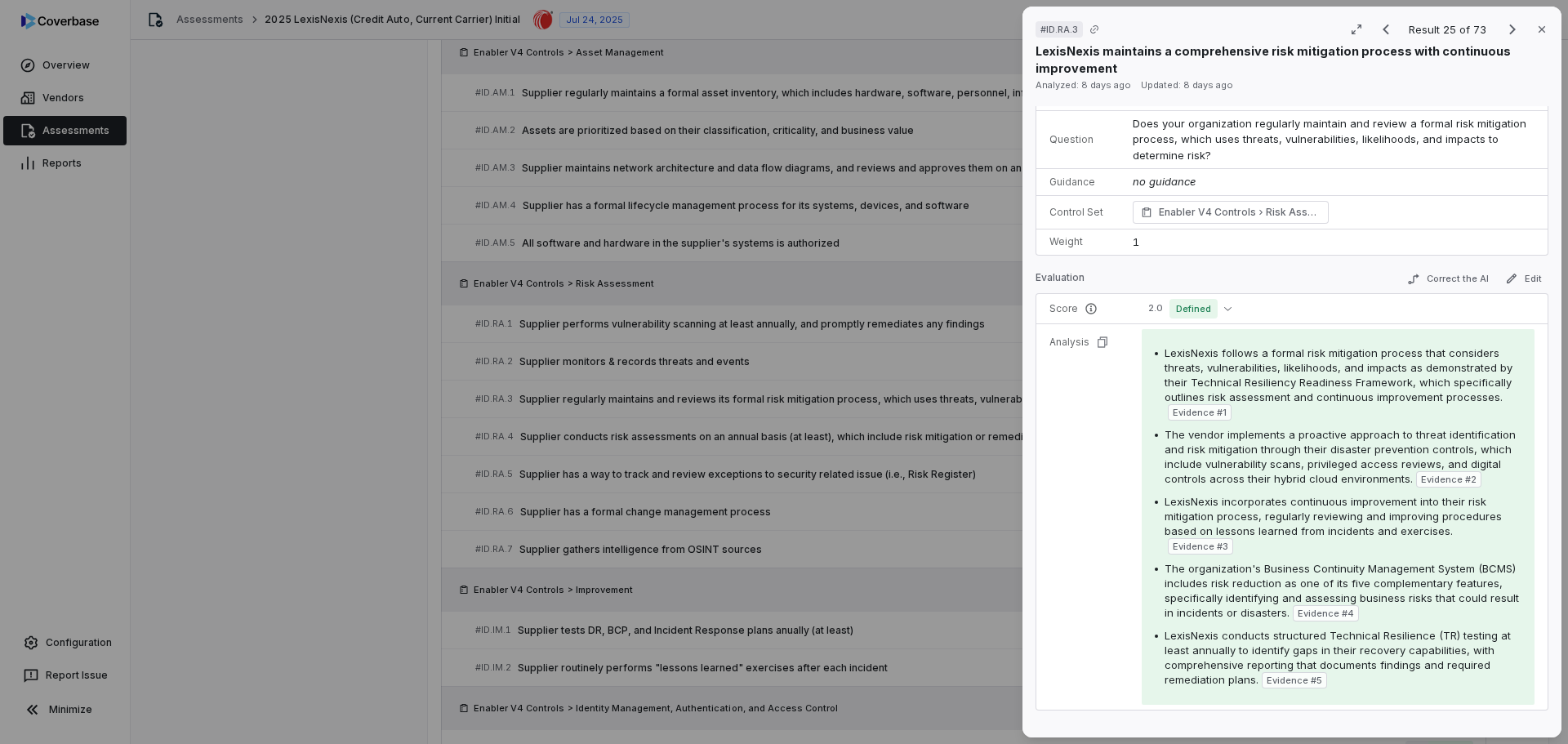 scroll, scrollTop: 0, scrollLeft: 0, axis: both 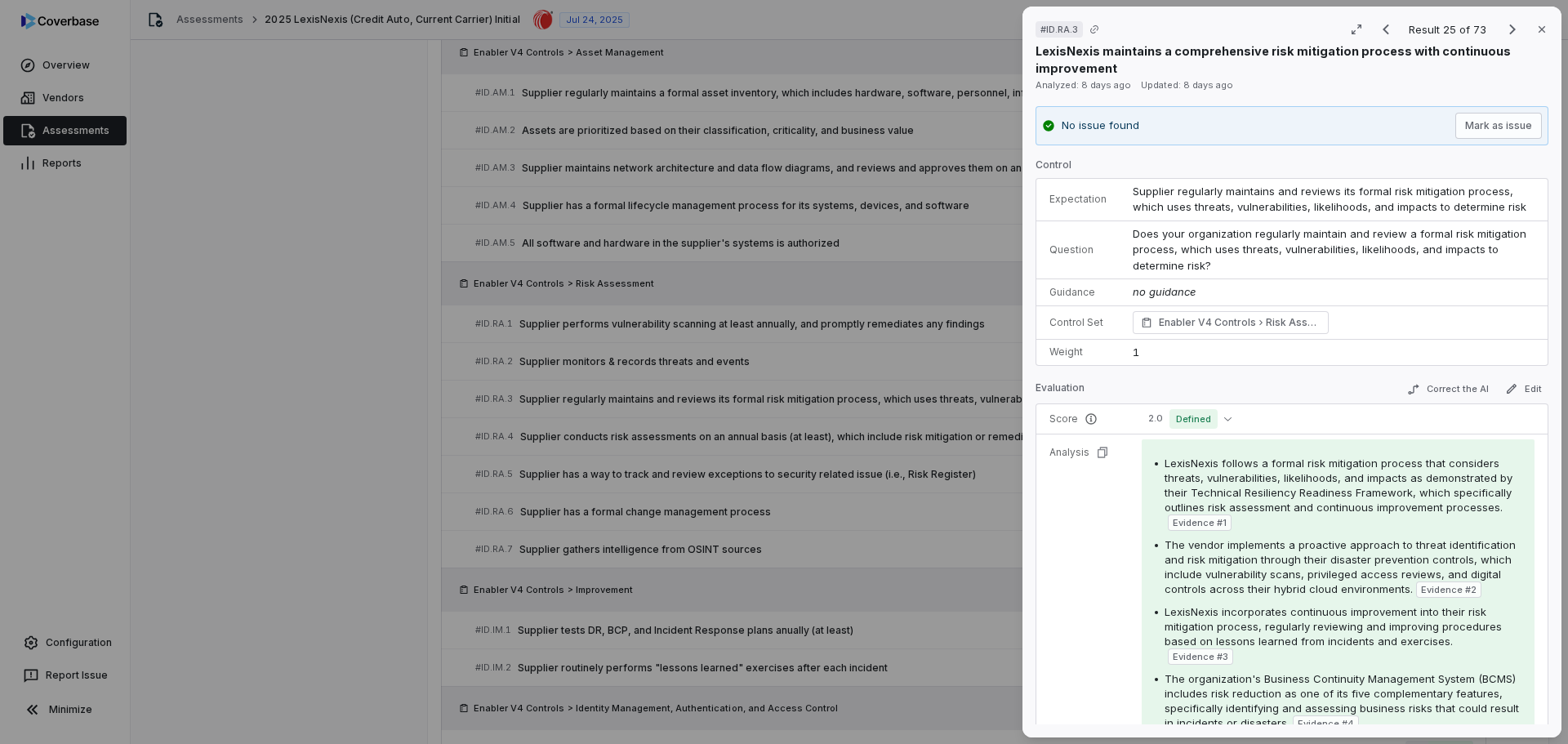 click on "The provided documents do not contain specific evidence demonstrating that LexisNexis (Credit Auto, Current Carrier) provides role-based security training to their employees." at bounding box center (784, 372) 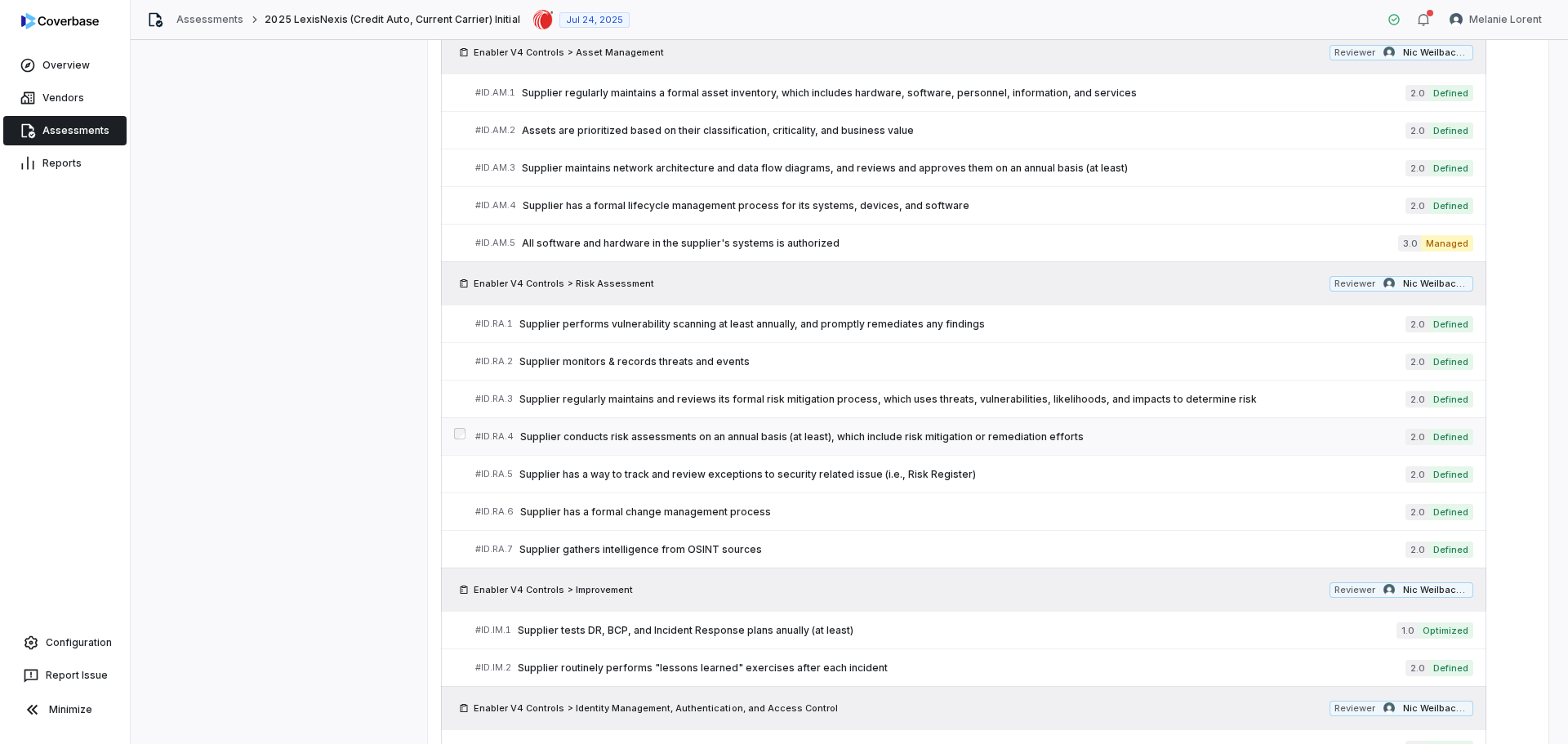 click on "# ID.RA.4 Supplier conducts risk assessments on an annual basis (at least), which include risk mitigation or remediation efforts 2.0 Defined" at bounding box center [974, 436] 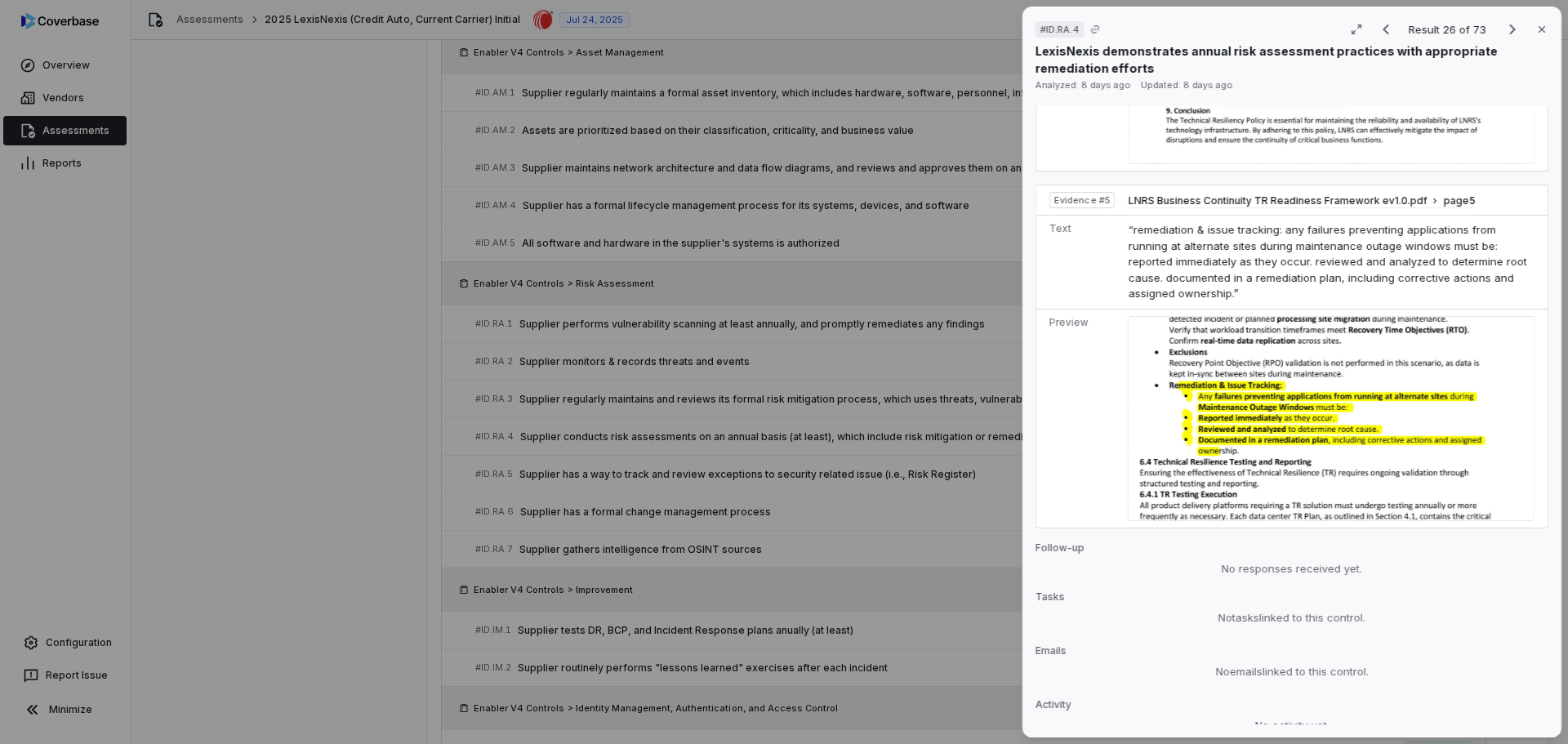 scroll, scrollTop: 1982, scrollLeft: 0, axis: vertical 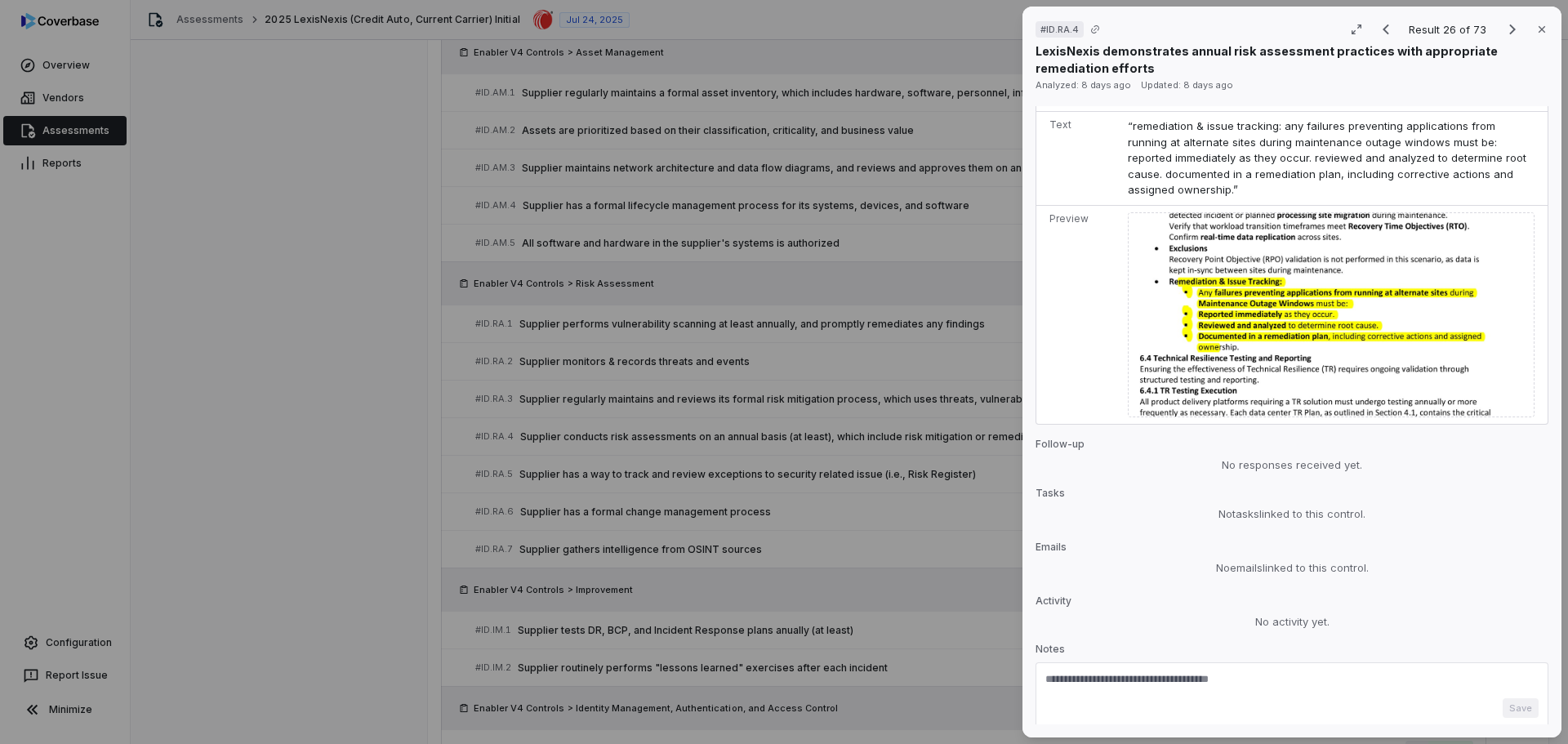 click at bounding box center (1292, 685) 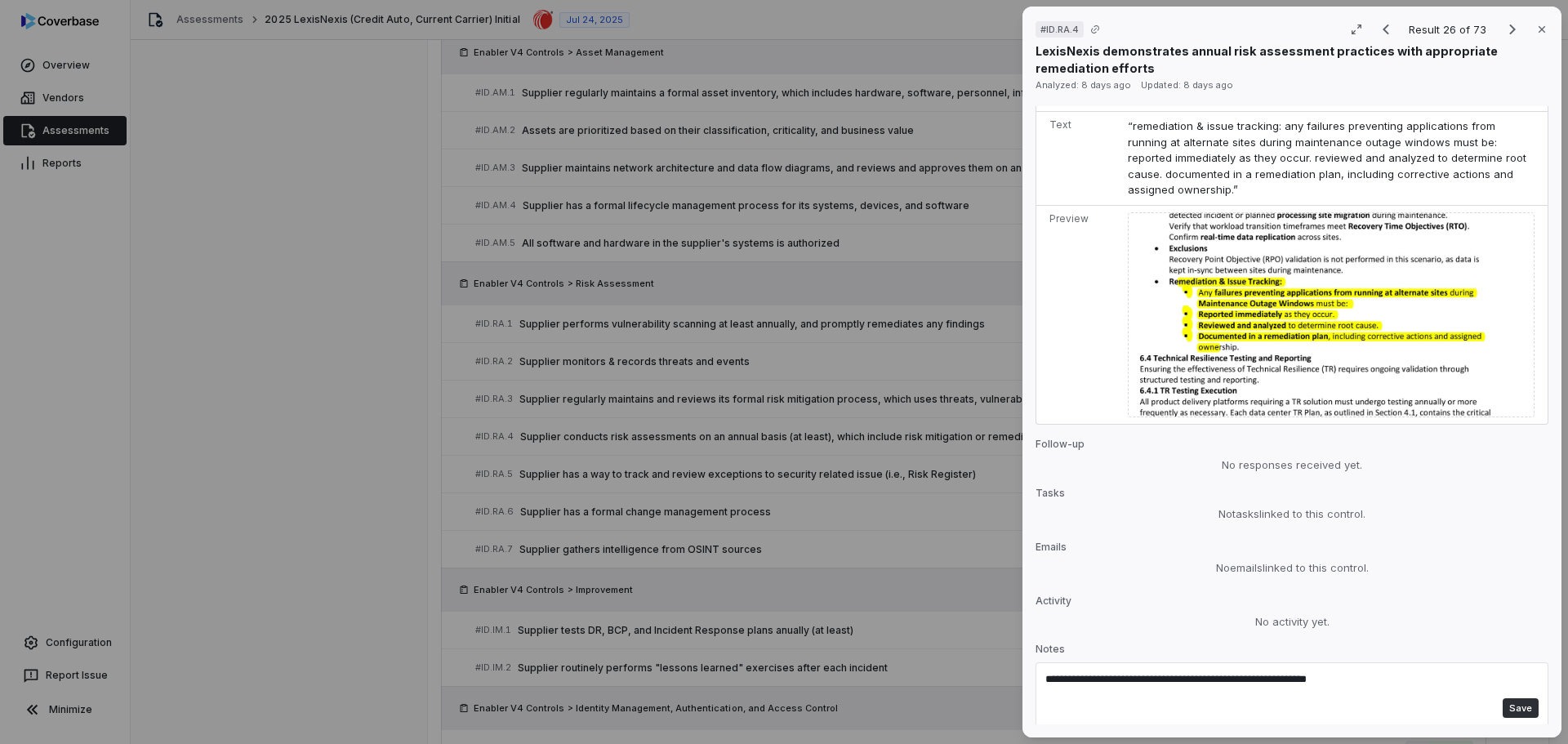 type on "**********" 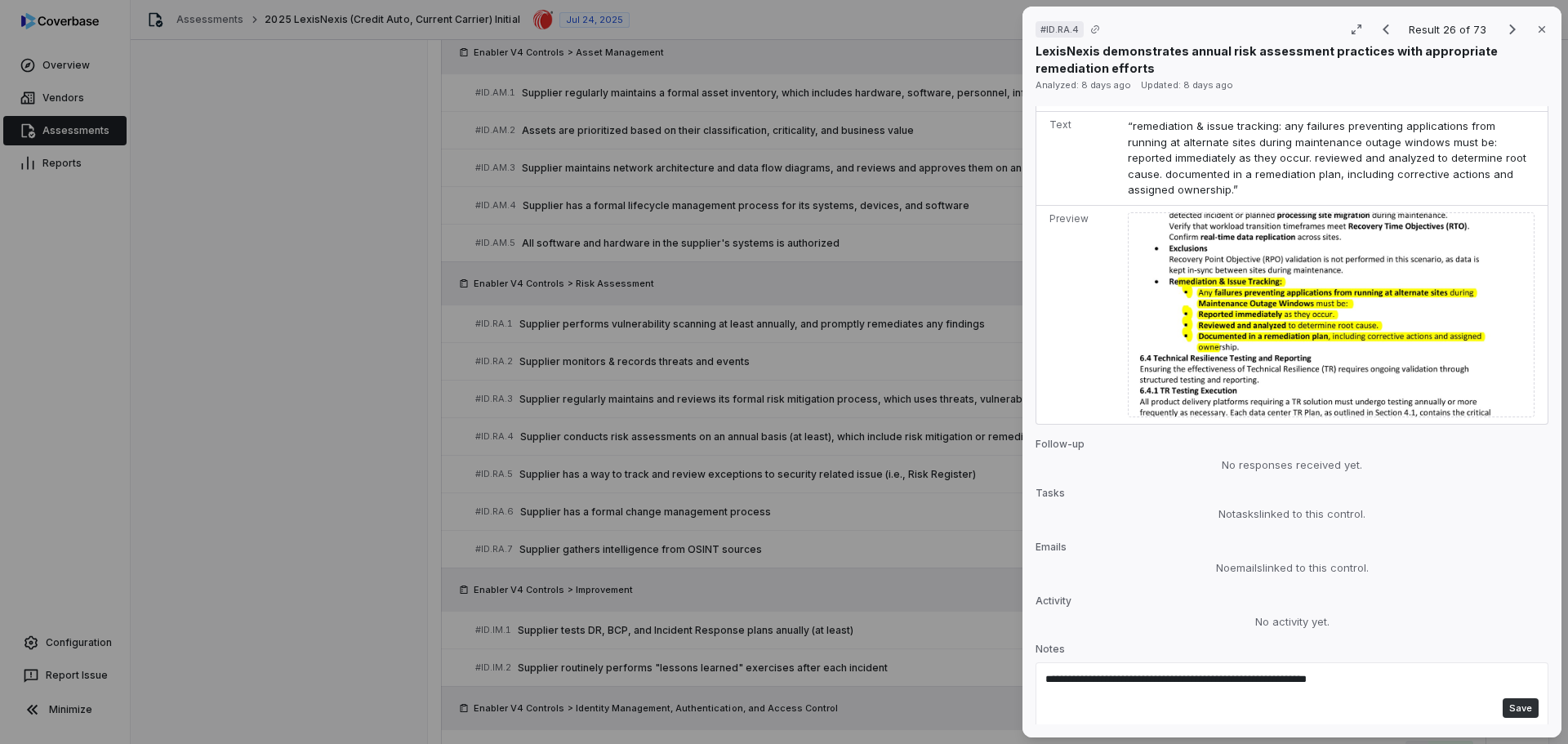 click on "Save" at bounding box center [1521, 708] 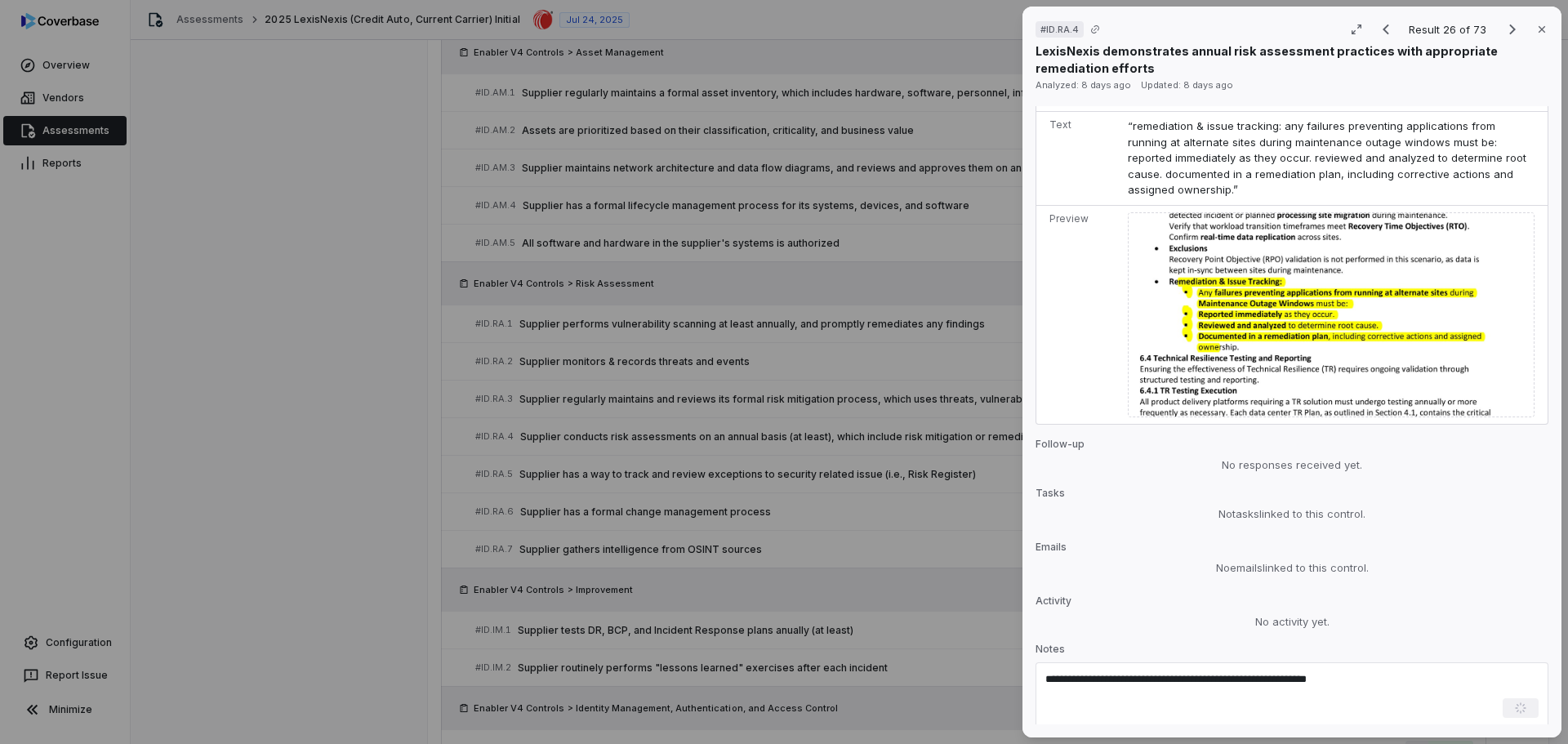 type 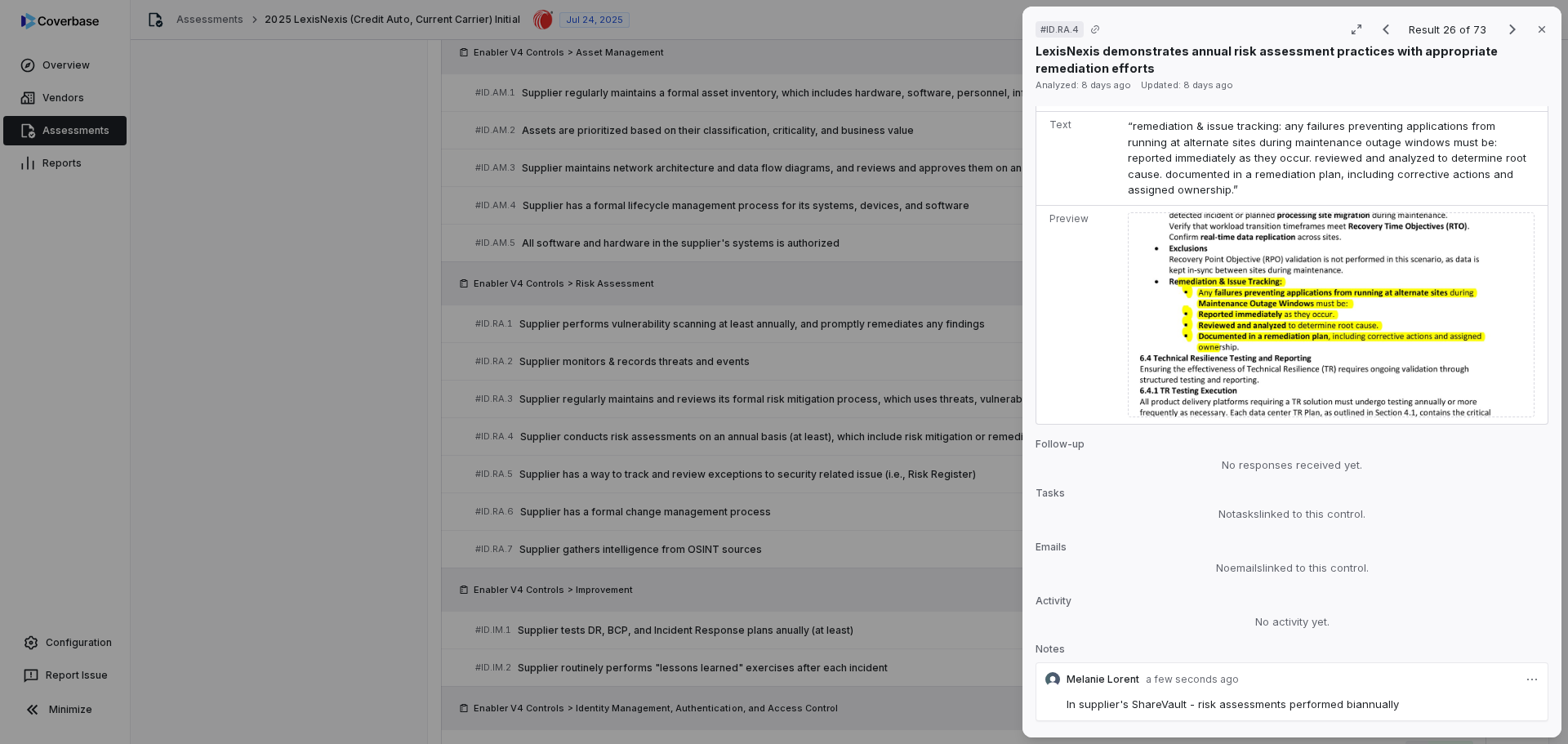 click on "# ID.RA.4 Result 26 of 73 Close LexisNexis demonstrates annual risk assessment practices with appropriate remediation efforts Analyzed: [DATE] Updated: [DATE] No issue found Mark as issue Control Expectation Supplier conducts risk assessments on an annual basis (at least), which include risk mitigation or remediation efforts Question Does your organization conduct risk assessments on an annual basis (at least), which include risk mitigation or remediation efforts? Guidance no guidance Control Set Enabler V4 Controls Risk Assessment  Weight 1 Evaluation Correct the AI Edit   Score 2.0 Defined Analysis LexisNexis Risk Solutions operates an ISO 22301 certified Business Continuity Management System (BCMS) as evidenced by their ISO22301 certificate issued in March 2024. Evidence # 1 The company's Business Continuity Overview document specifically references risk reduction activities that include "identifying and assessing the business risks, which could result in an incident and/or disaster". Evidence # 2" at bounding box center [784, 372] 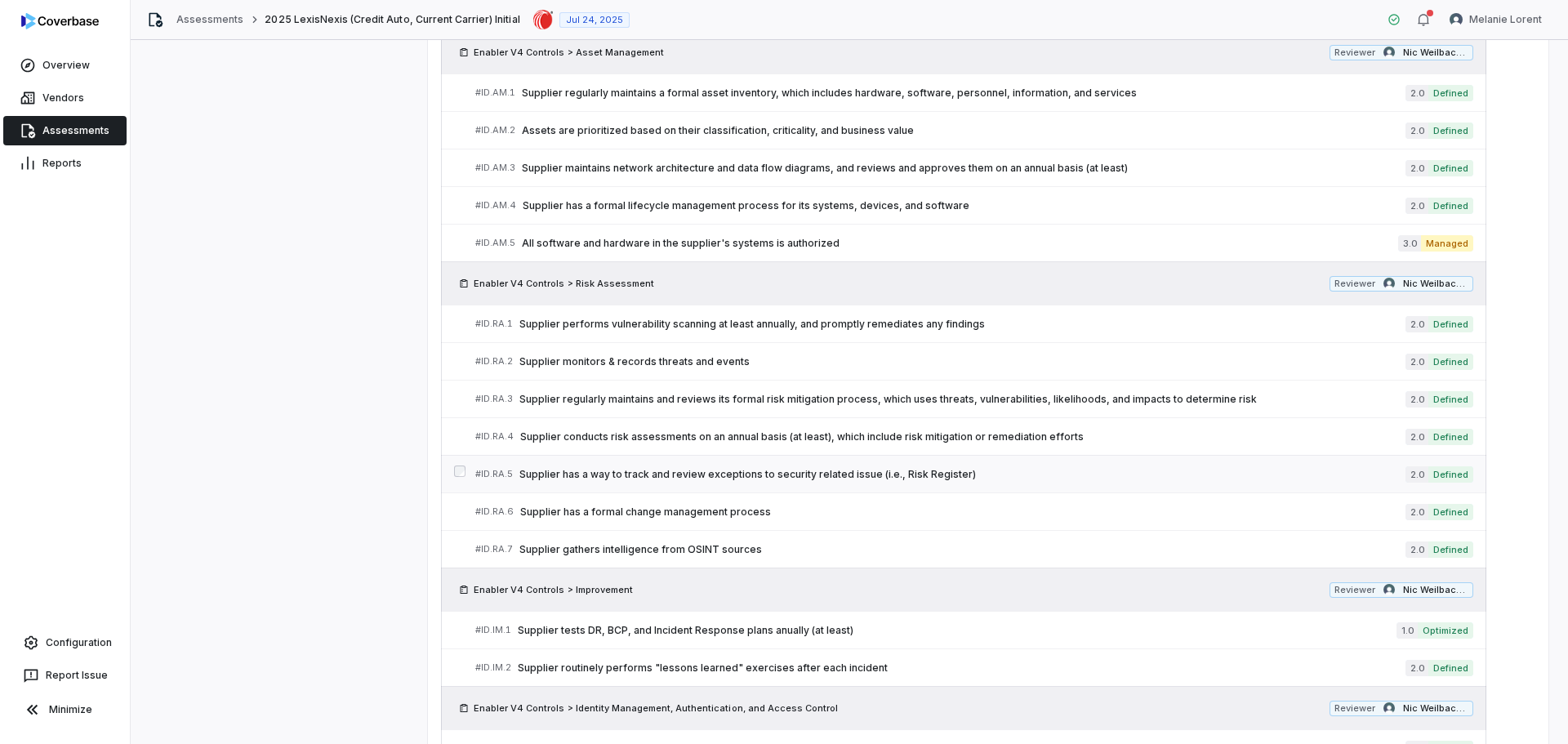 click on "Supplier has a way to track and review exceptions to security related issue (i.e., Risk Register)" at bounding box center (962, 474) 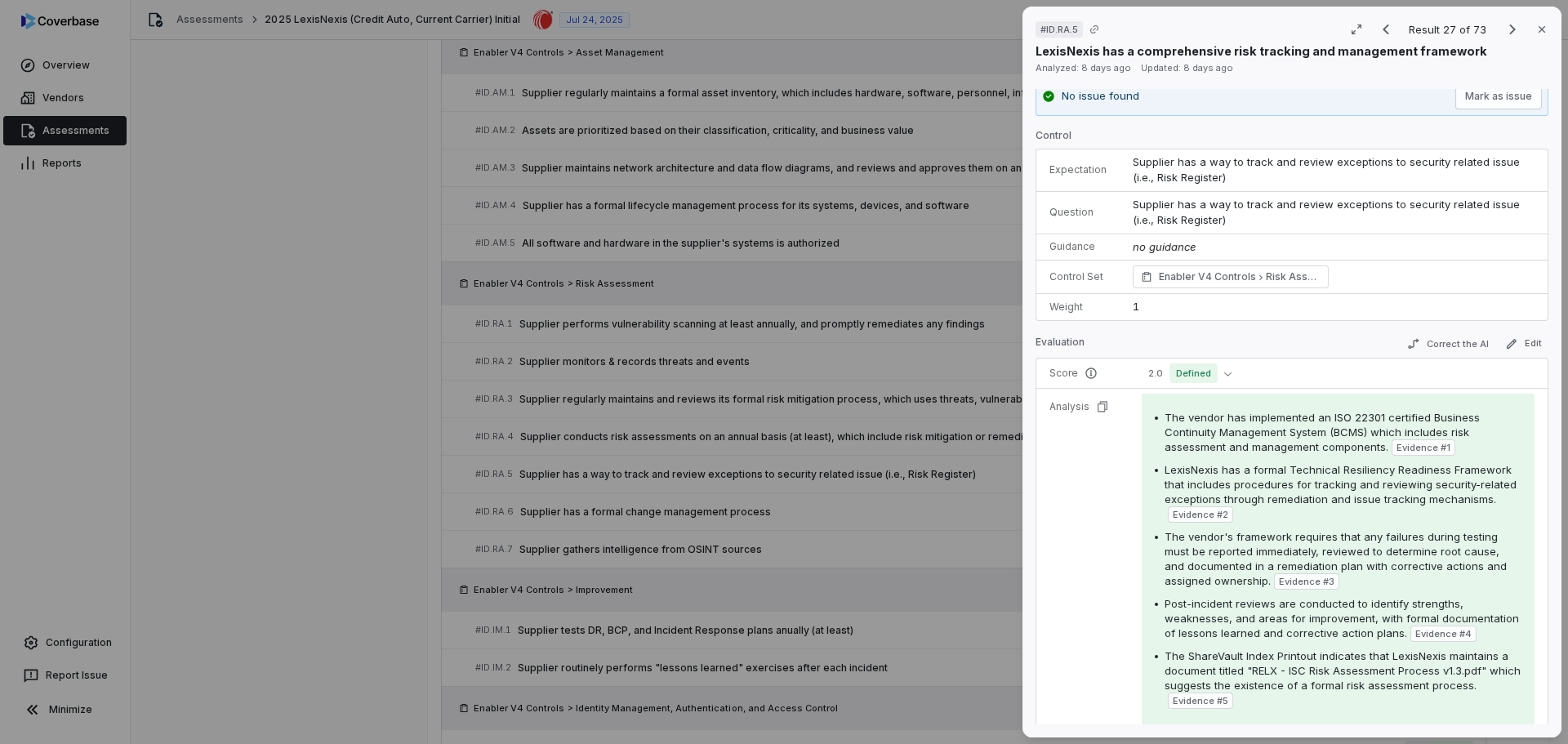 scroll, scrollTop: 0, scrollLeft: 0, axis: both 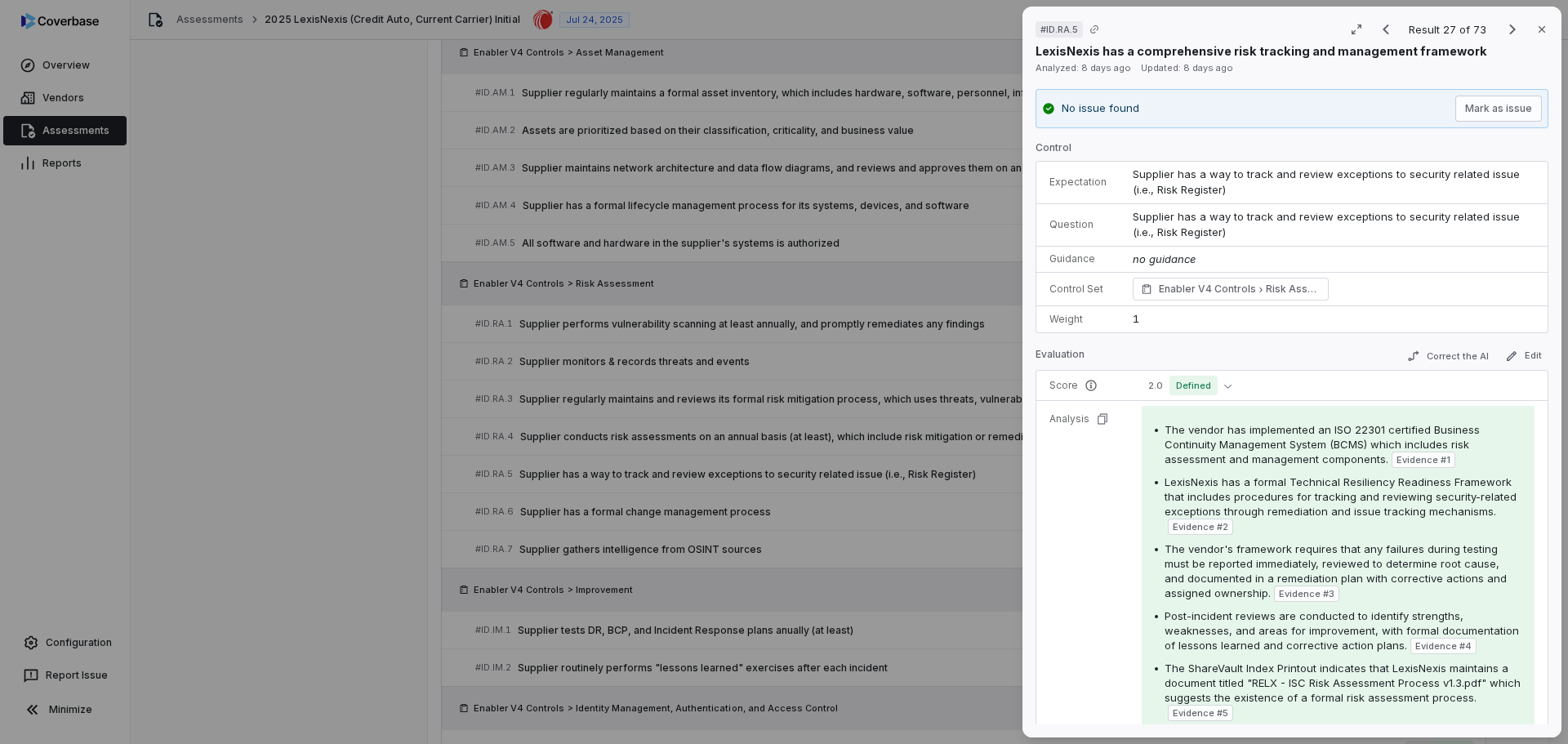 click on "# ID.RA.5 Result 27 of 73 Close LexisNexis has a comprehensive risk tracking and management framework Analyzed: 8 days ago Updated: 8 days ago No issue found Mark as issue Control Expectation Supplier has a way to track and review exceptions to security related issue (i.e., Risk Register) Question Supplier has a way to track and review exceptions to security related issue (i.e., Risk Register) Guidance no guidance Control Set Enabler V4 Controls Risk Assessment Weight 1 Evaluation Correct the AI Edit Score 2.0 Defined Analysis The vendor has implemented an ISO 22301 certified Business Continuity Management System (BCMS) which includes risk assessment and management components. Evidence # 1 LexisNexis has a formal Technical Resiliency Readiness Framework that includes procedures for tracking and reviewing security-related exceptions through remediation and issue tracking mechanisms. Evidence # 2 Evidence # 3 Evidence # 4 Evidence # 5 Evidence Evidence # 1 Risk BCMS Overview 2025.pdf page 3 Text Preview 2 4" at bounding box center [784, 372] 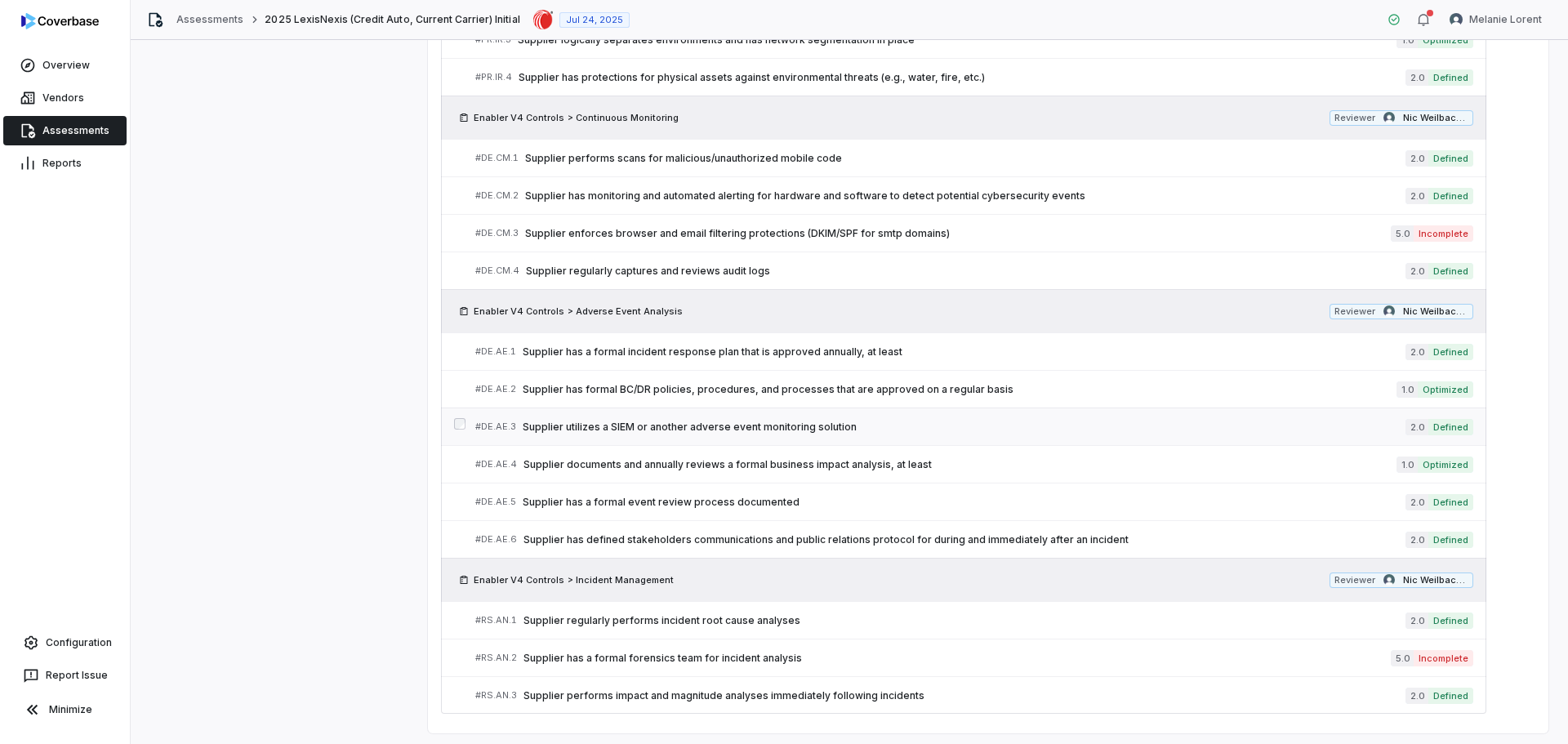 scroll, scrollTop: 3127, scrollLeft: 0, axis: vertical 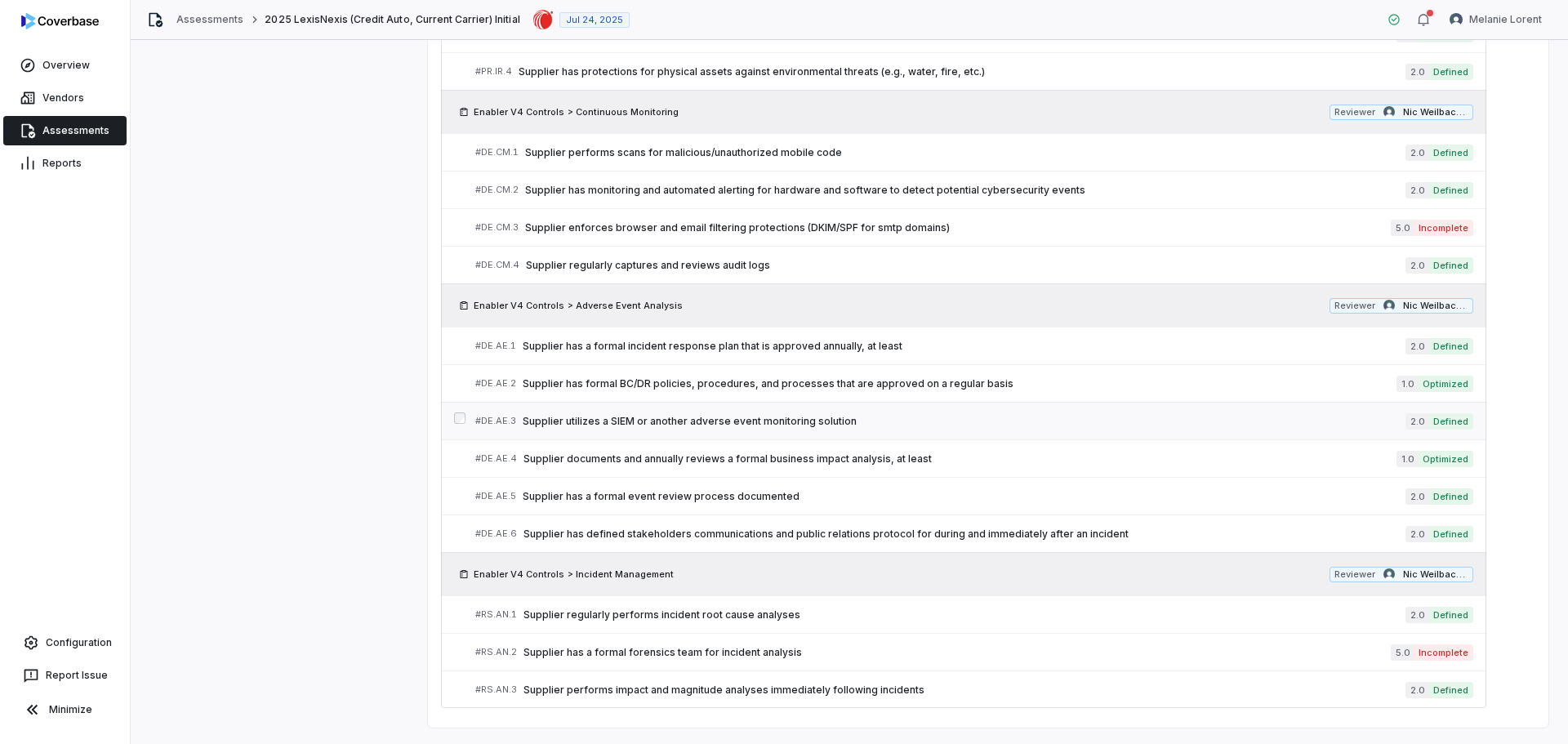 click on "Supplier utilizes a SIEM or another adverse event monitoring solution" at bounding box center (964, 421) 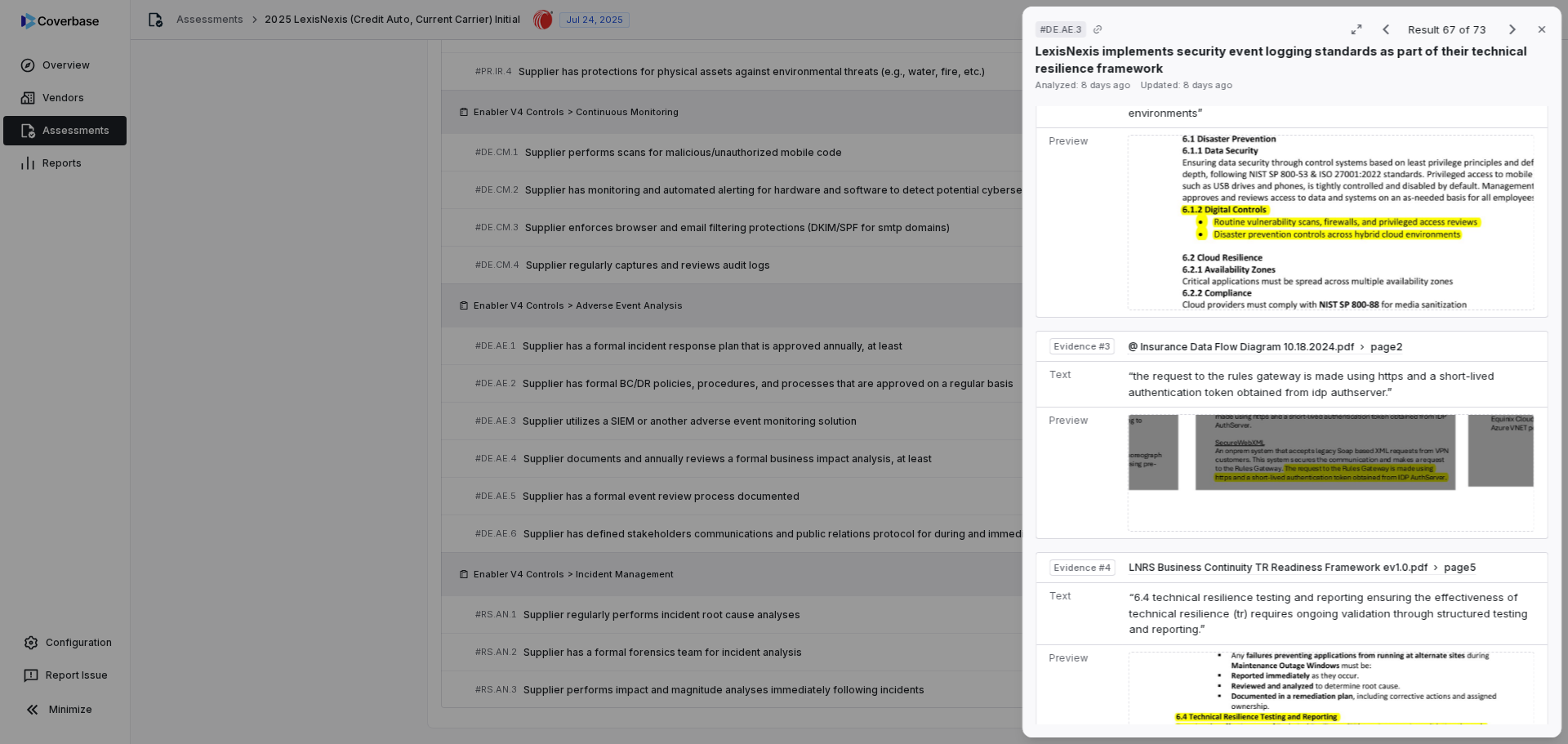 scroll, scrollTop: 1532, scrollLeft: 0, axis: vertical 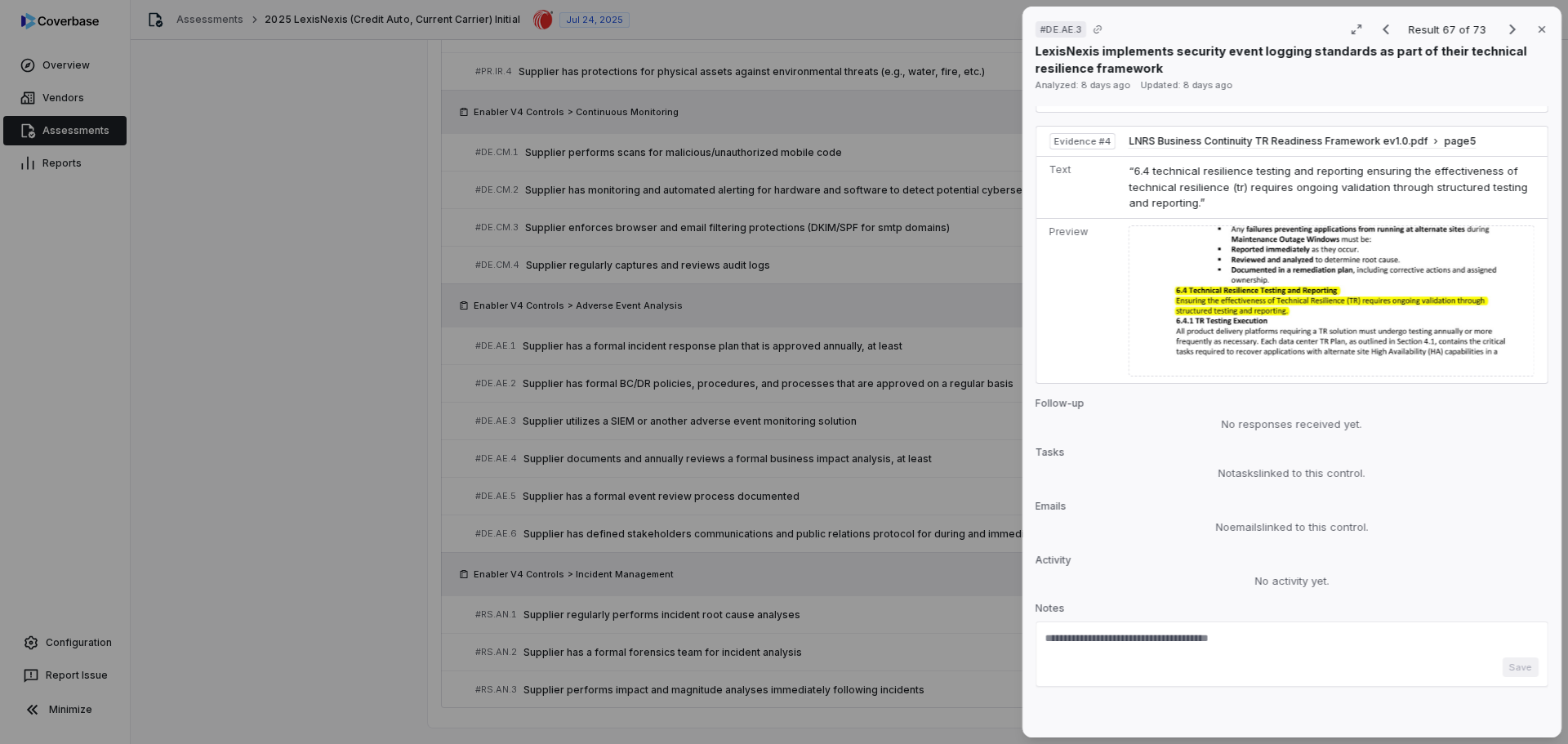 click on "Save" at bounding box center [1292, 667] 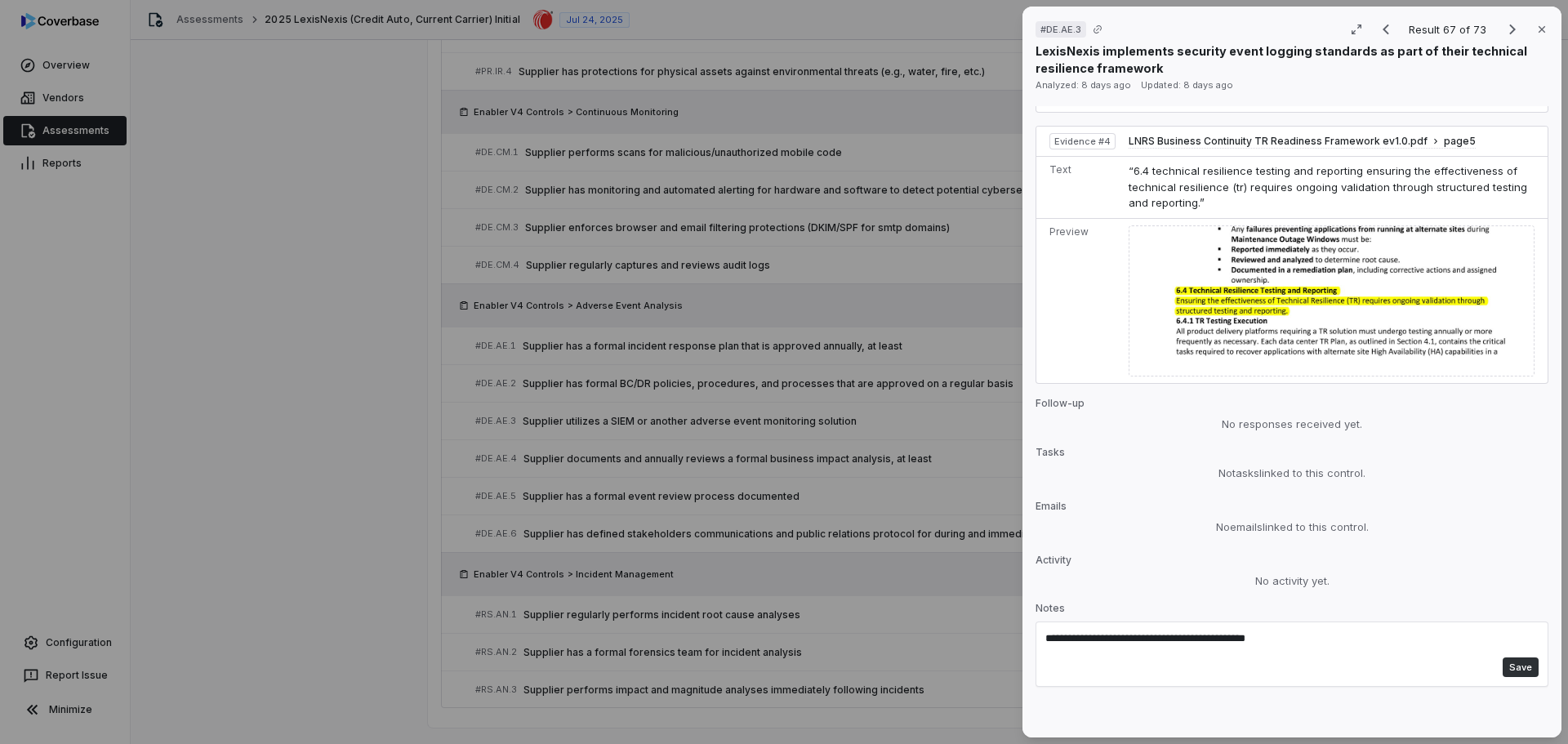 type on "**********" 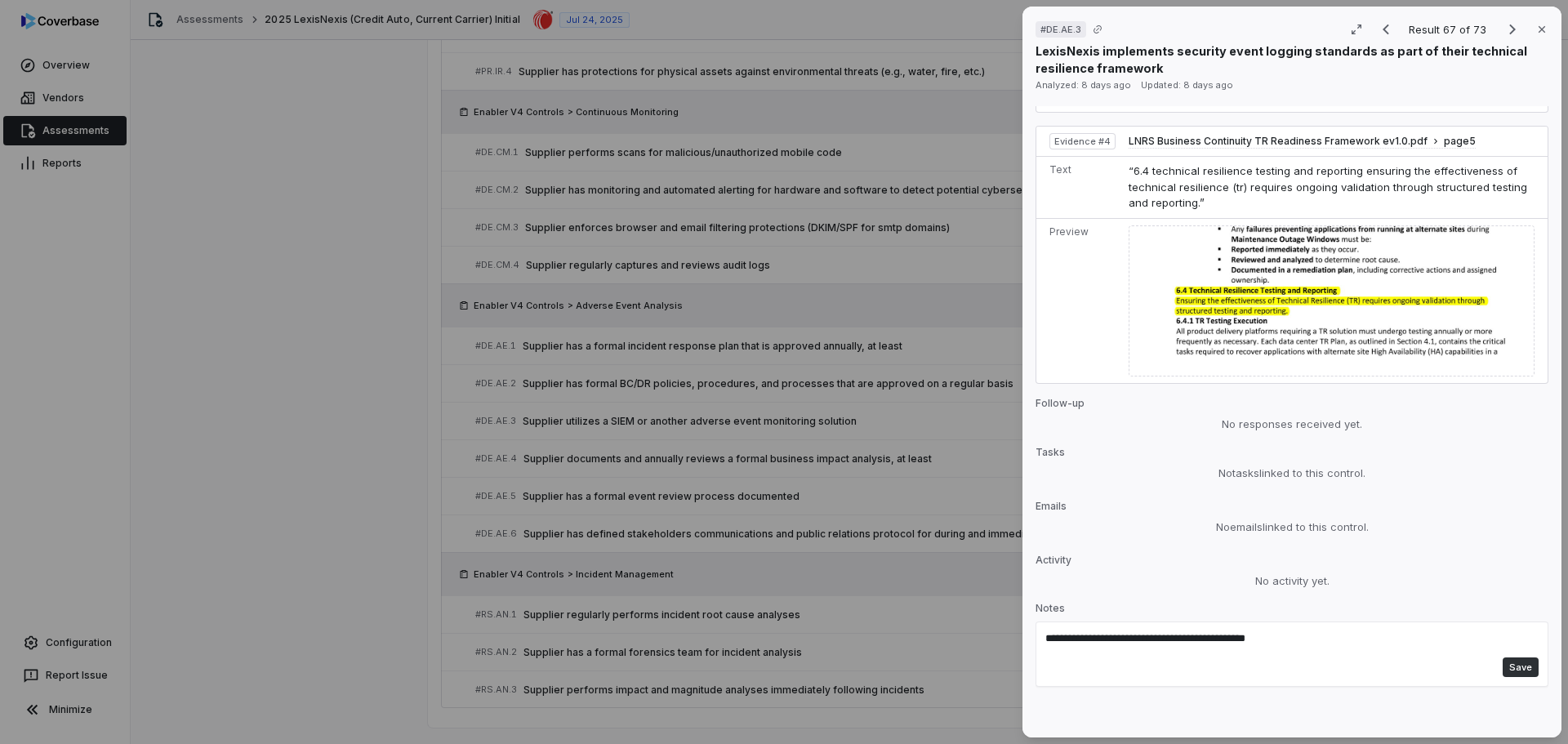 click on "Save" at bounding box center (1521, 667) 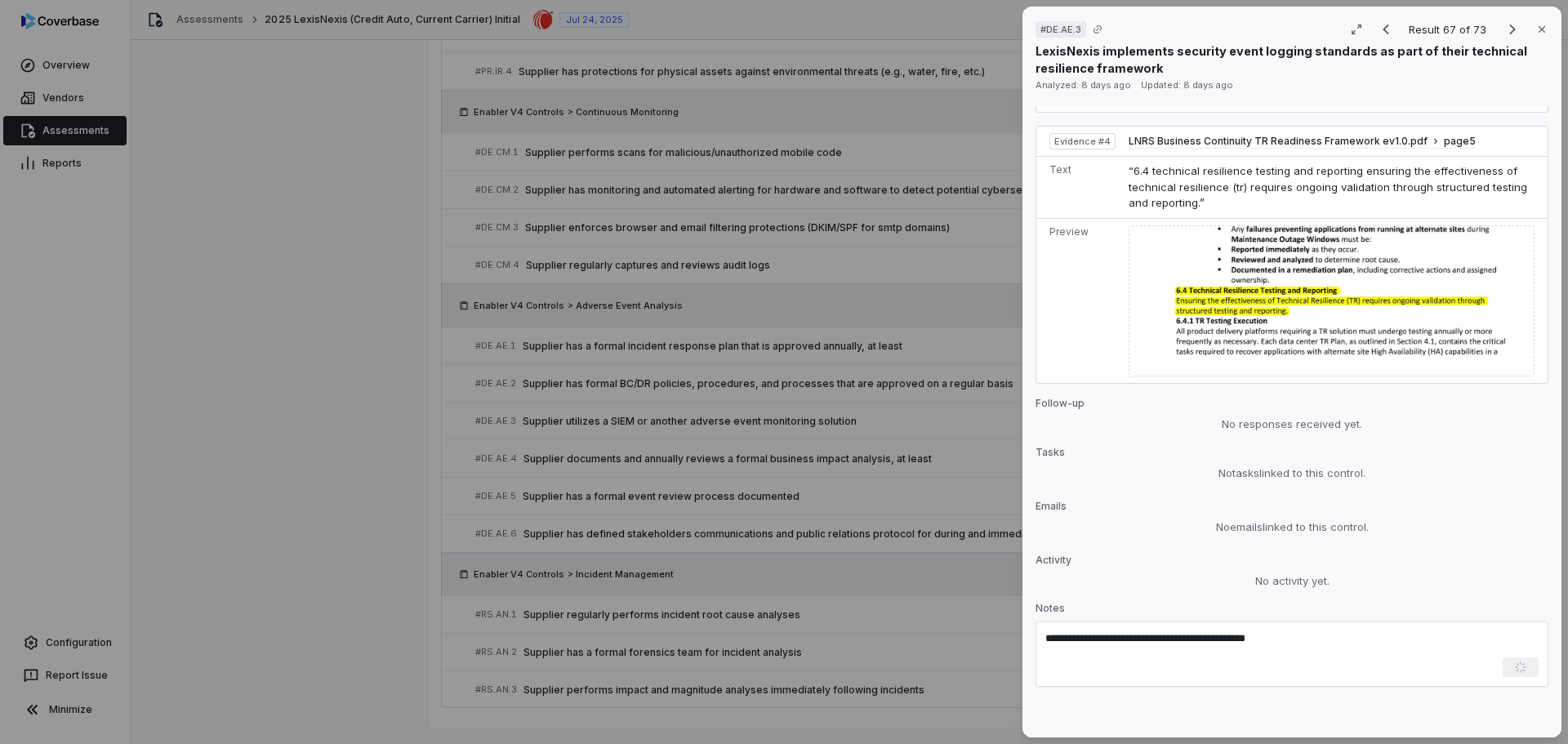 type 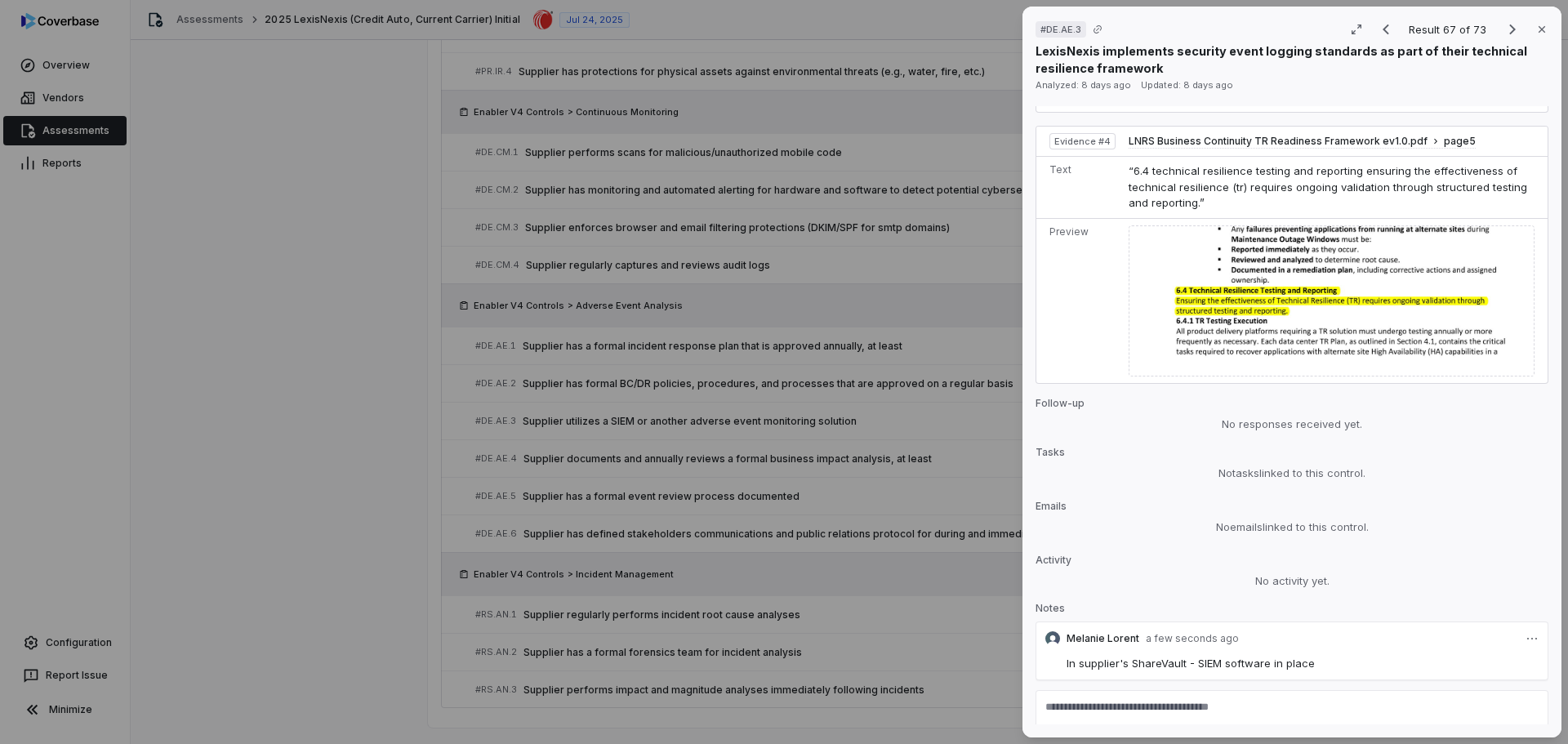 click on "# DE.AE.3 Result 67 of 73 Close LexisNexis implements security event logging standards as part of their technical resilience framework Analyzed: [DATE] ago Updated: [DATE] ago No issue found Mark as issue Control Expectation Supplier utilizes a SIEM or another adverse event monitoring solution Question Does your organization use a SIEM or another adverse event monitoring solution? Guidance no guidance Control Set Enabler V4 Controls Adverse Event Analysis Weight 1 Evaluation Correct the AI Edit Score 2.0 Defined Analysis LexisNexis Risk Solutions has documented "RELX - Security Event Logging Standards v.2.5.1" as shown in the ShareVault Index Printout, indicating they maintain standards for security event logging. Evidence # 1 The vendor has implemented "Digital Controls" including "routine vulnerability scans, firewalls, and privileged access reviews" as part of their Technical Resiliency Framework, which are components typically integrated with SIEM solutions. Evidence # 2 Evidence # 3 Evidence # 2 4 1 1" at bounding box center (784, 372) 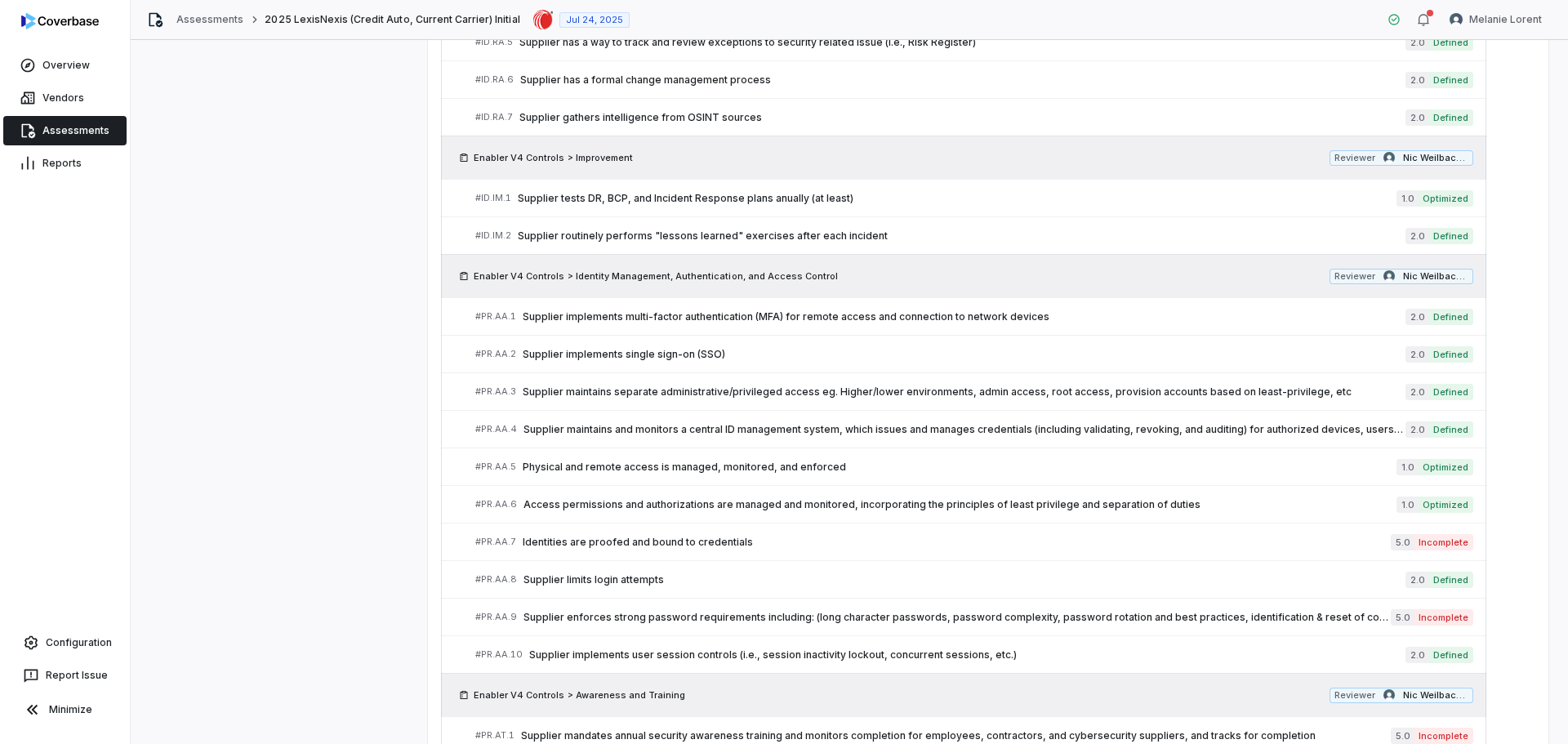 scroll, scrollTop: 1494, scrollLeft: 0, axis: vertical 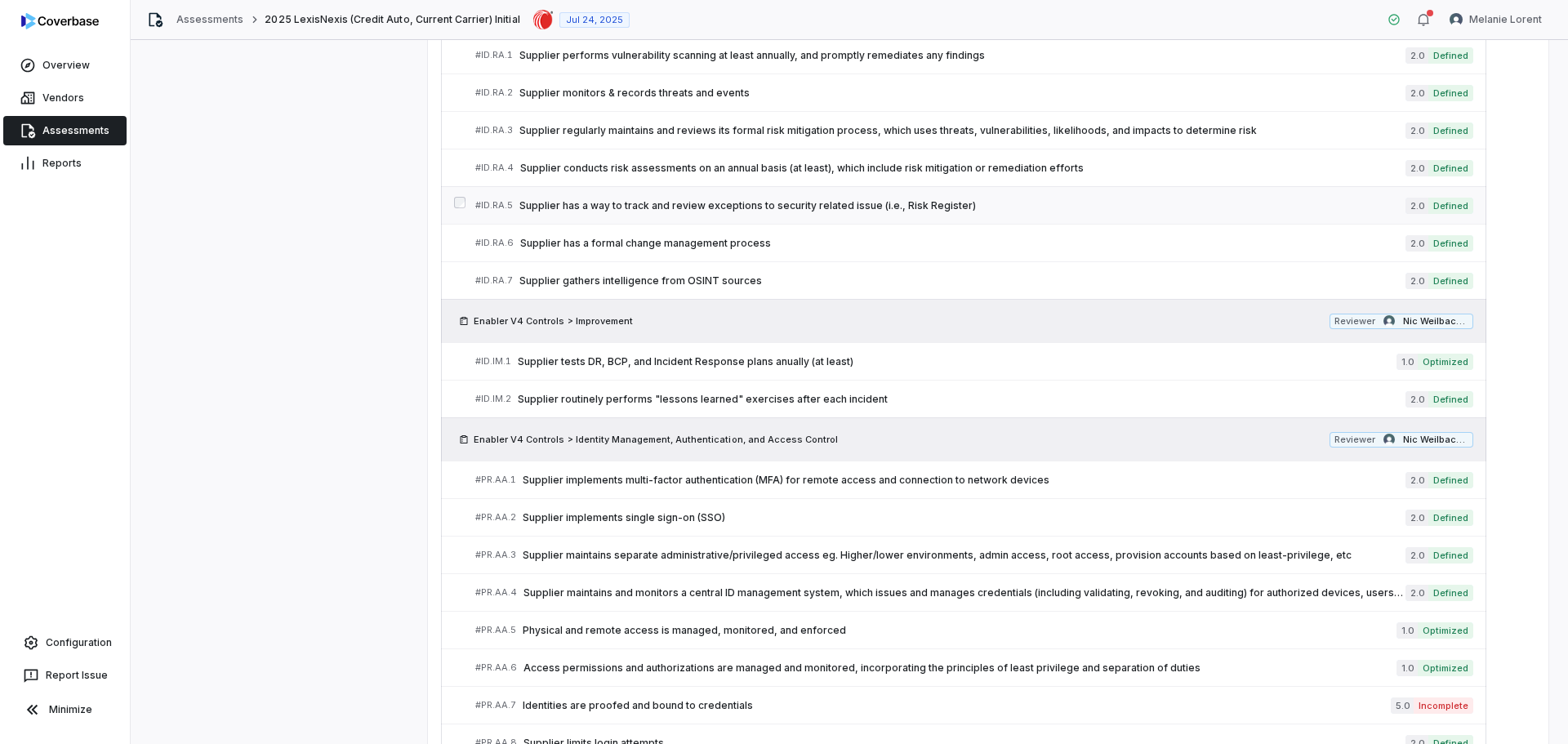 click on "Supplier has a way to track and review exceptions to security related issue (i.e., Risk Register)" at bounding box center (962, 206) 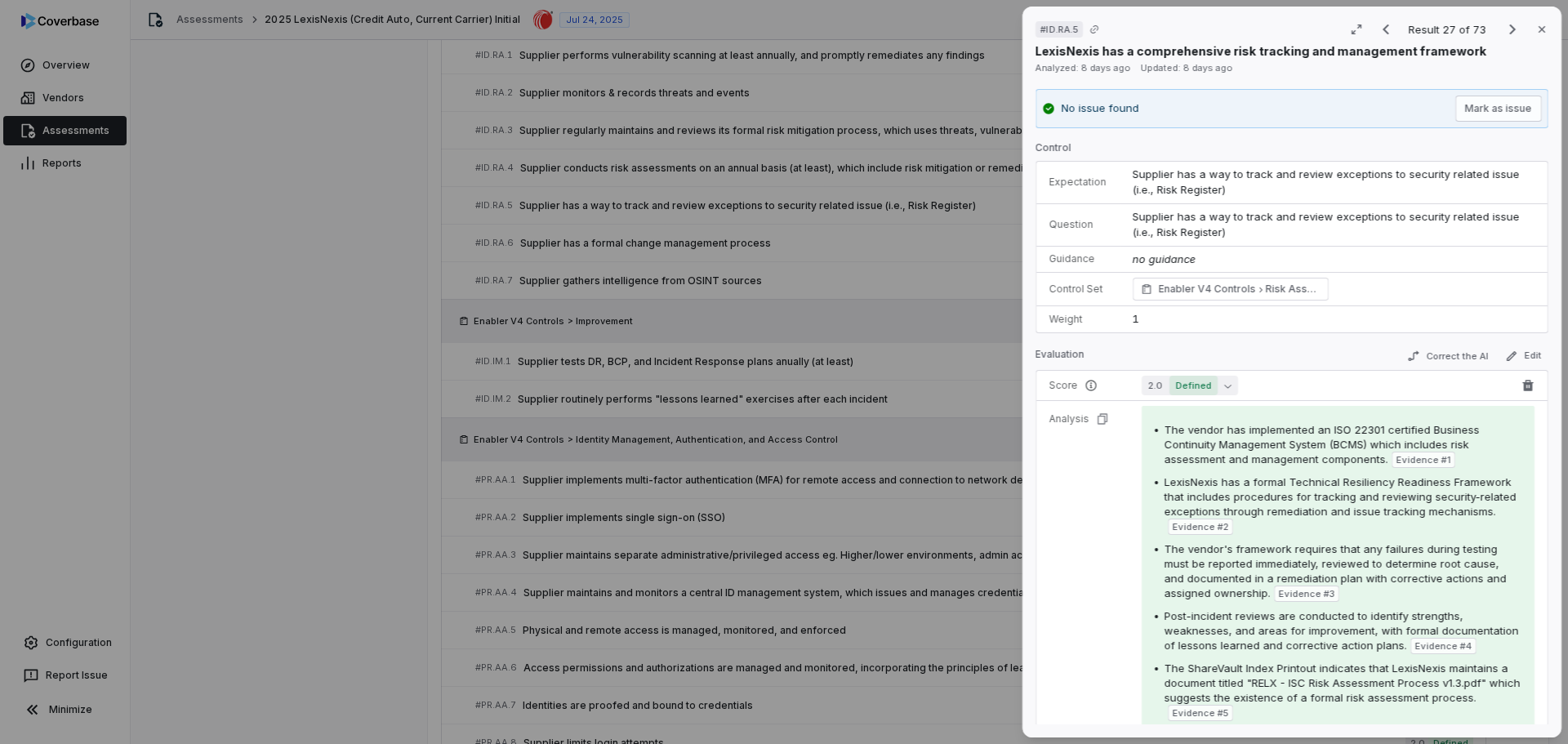 click on "Defined" at bounding box center [1193, 385] 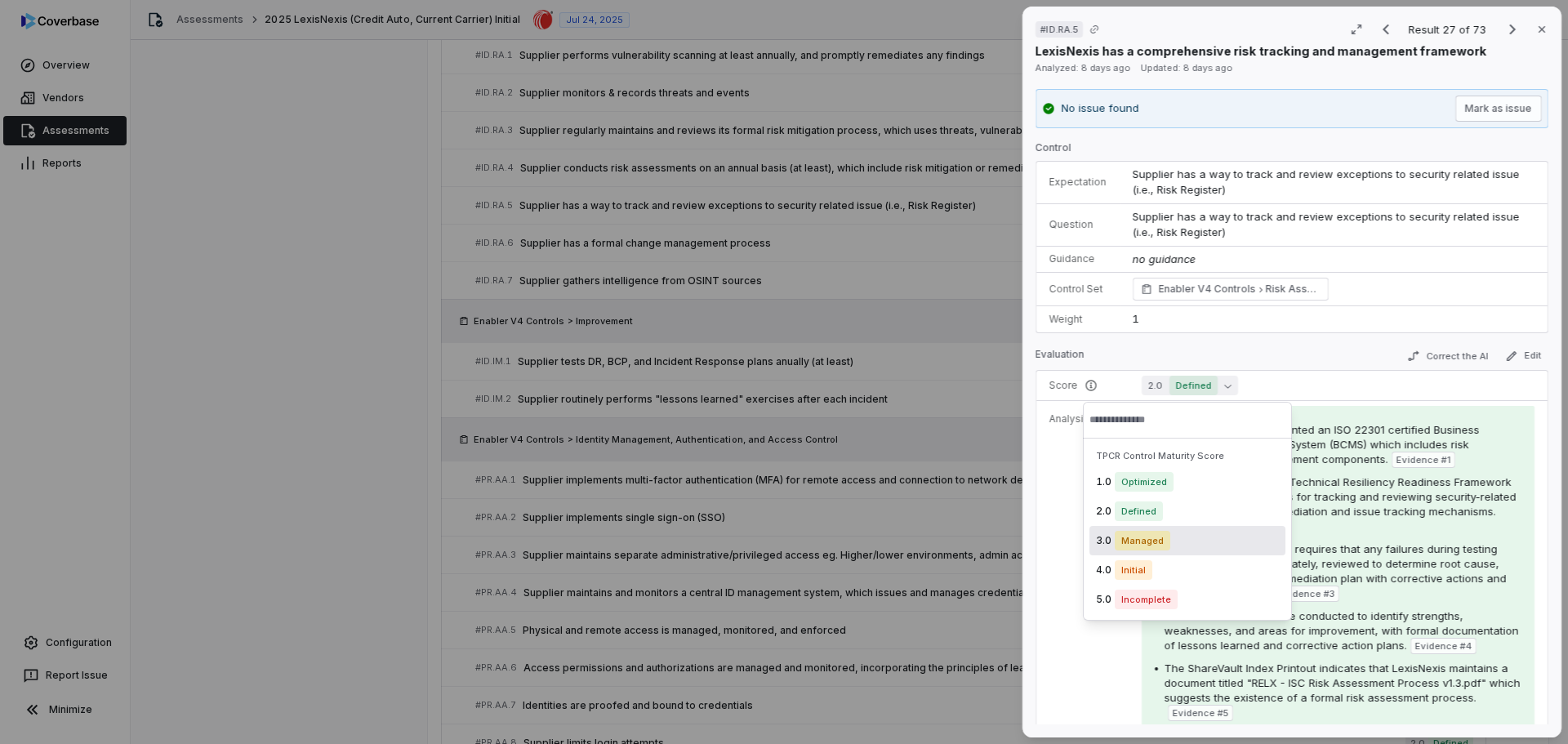 click on "Managed" at bounding box center (1143, 541) 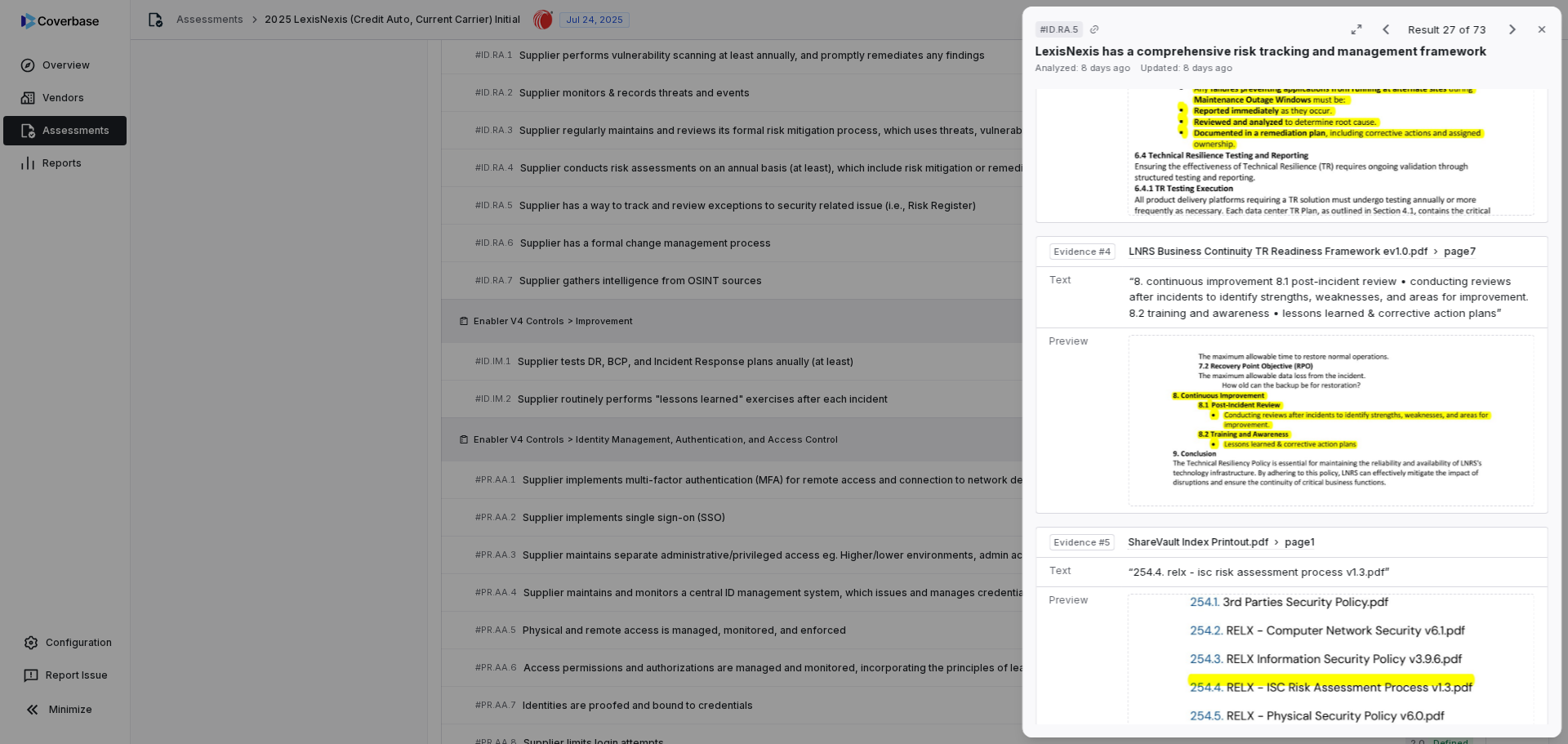 scroll, scrollTop: 1899, scrollLeft: 0, axis: vertical 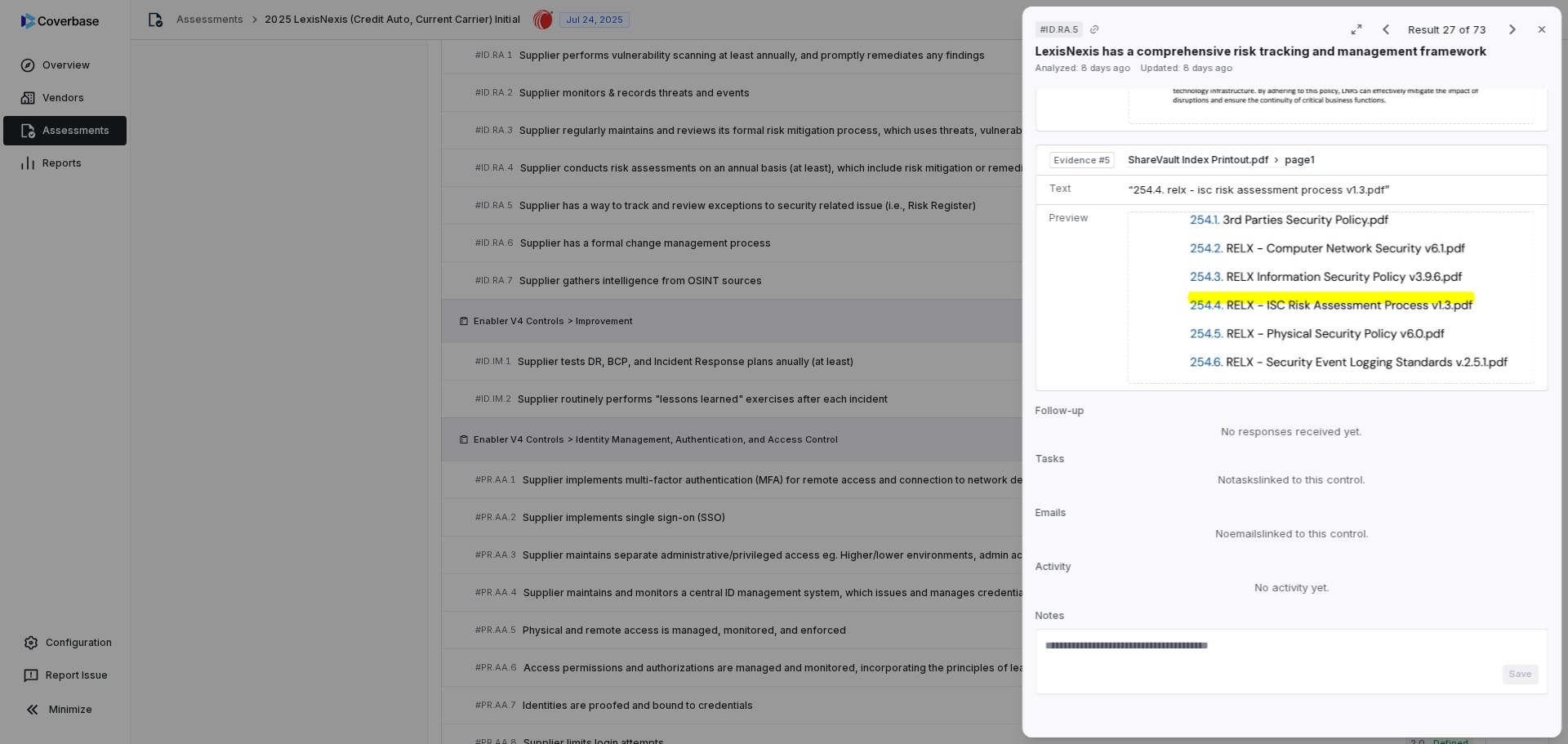 click on "Save" at bounding box center (1292, 675) 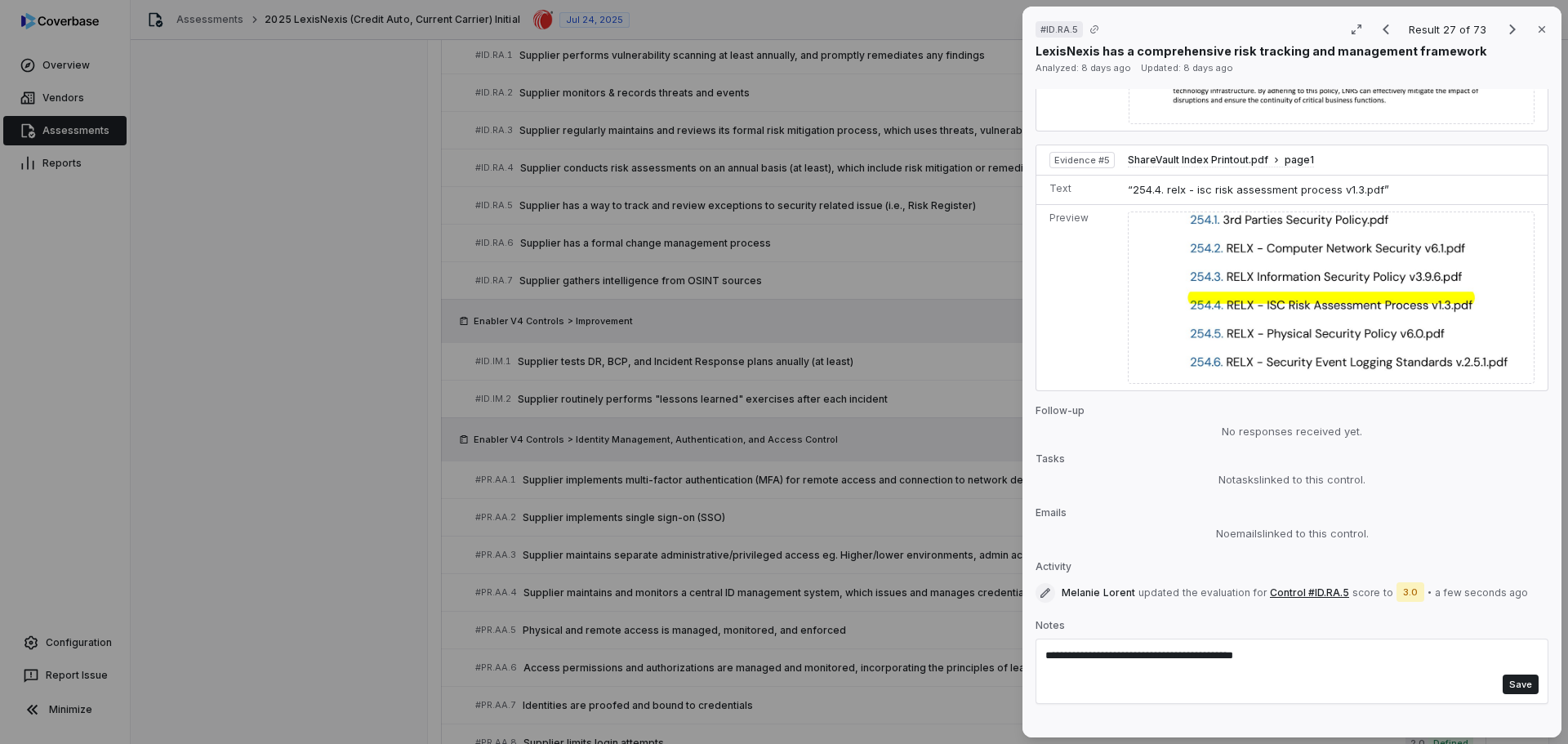 click on "**********" at bounding box center (1284, 662) 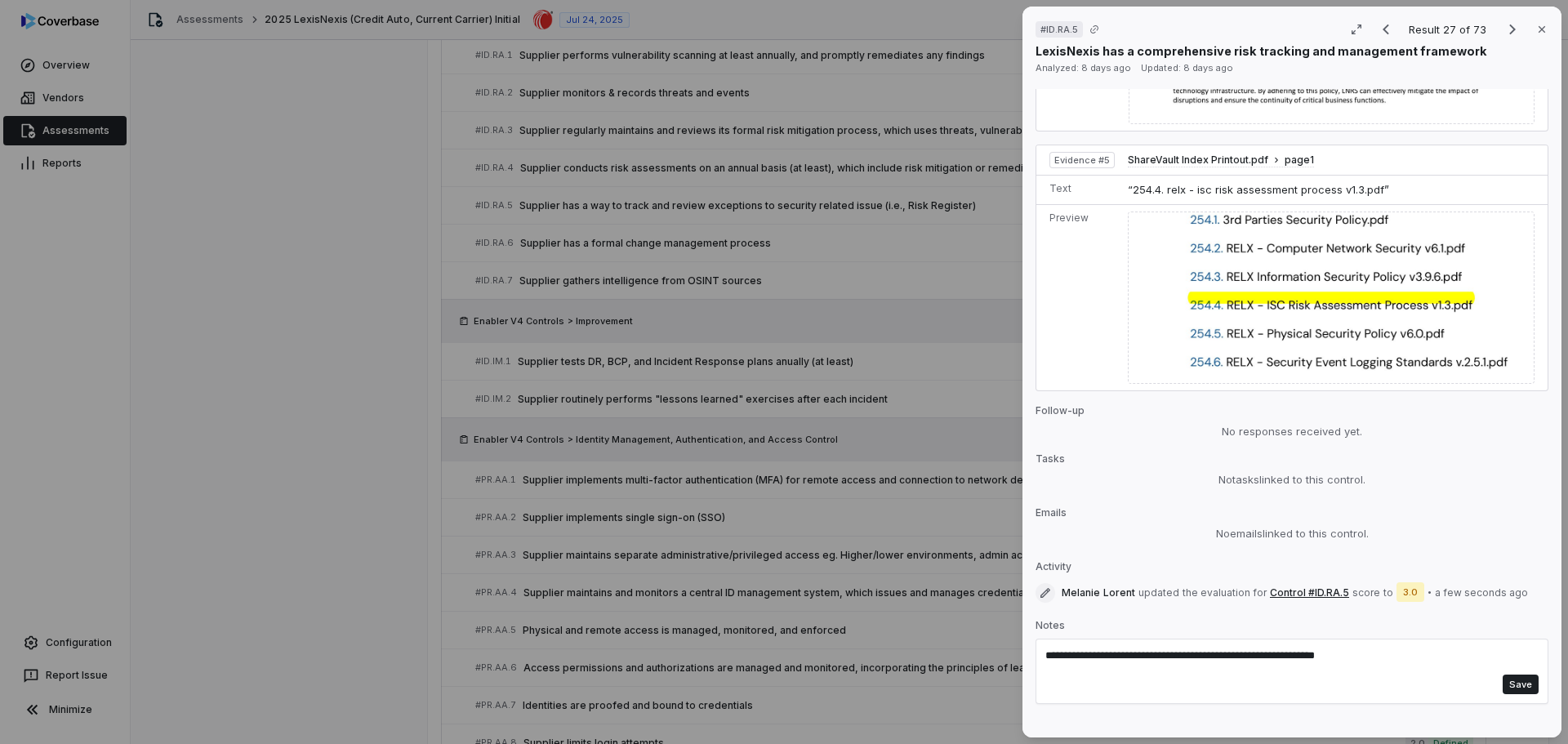 click on "**********" at bounding box center [1284, 662] 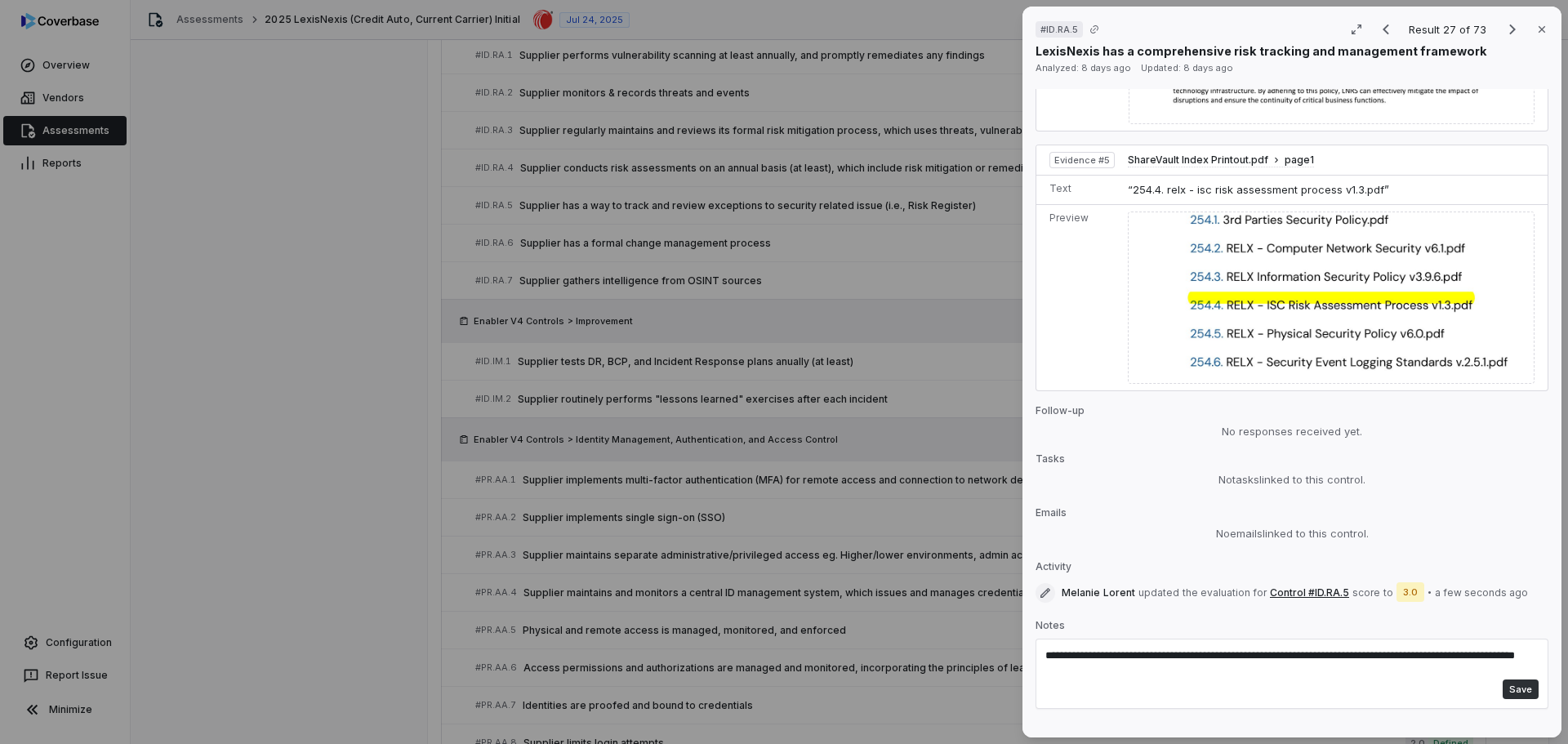 type on "**********" 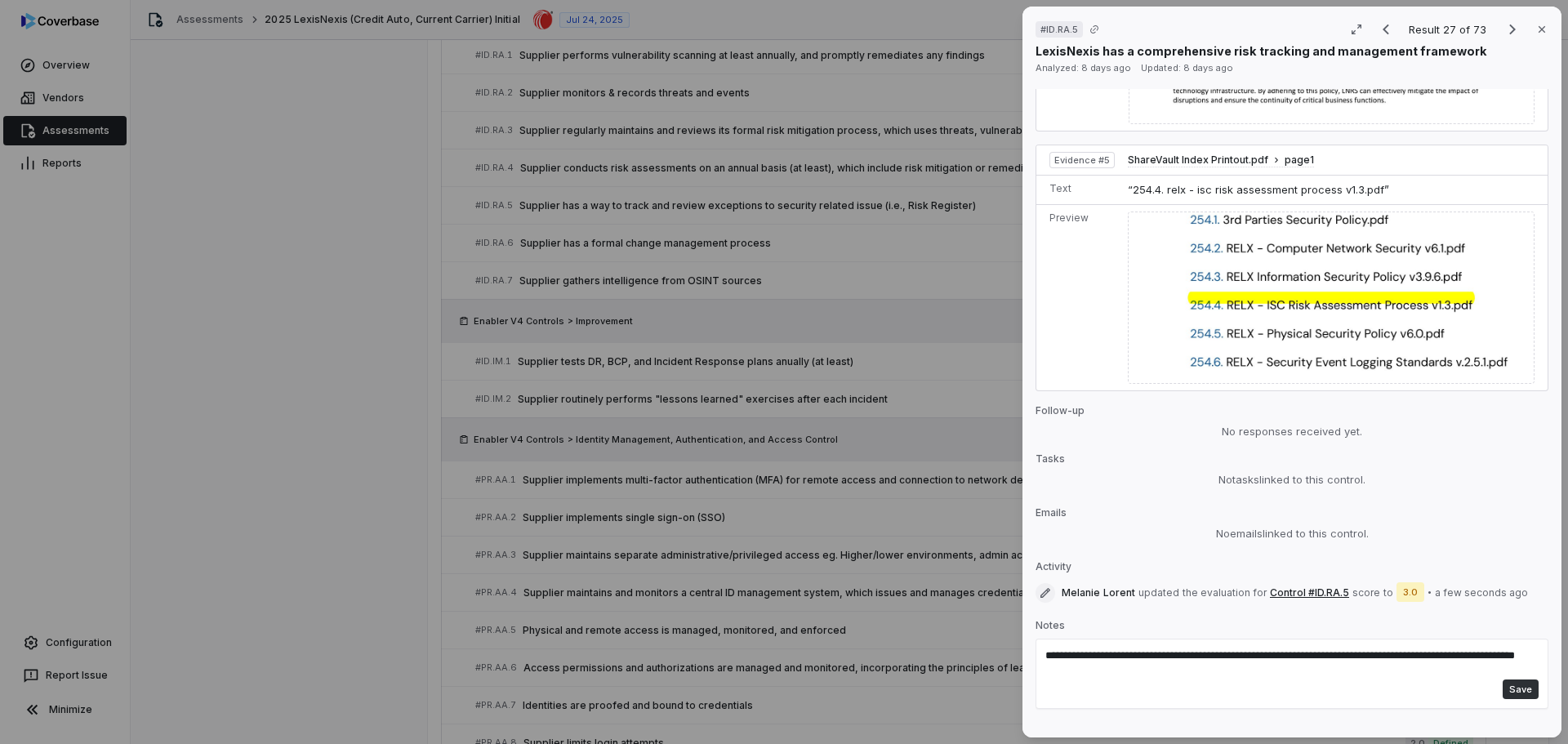 click on "Save" at bounding box center (1521, 689) 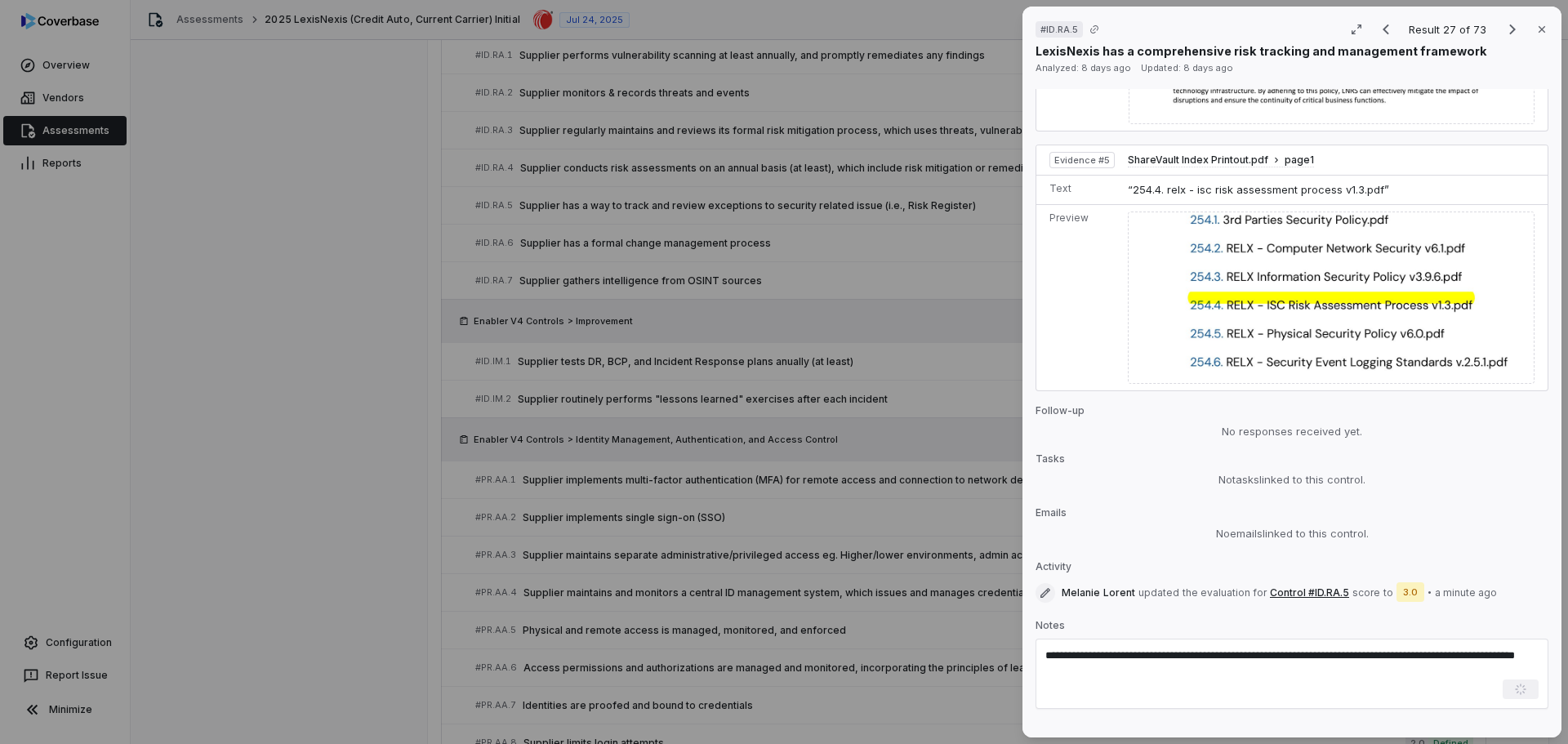 type 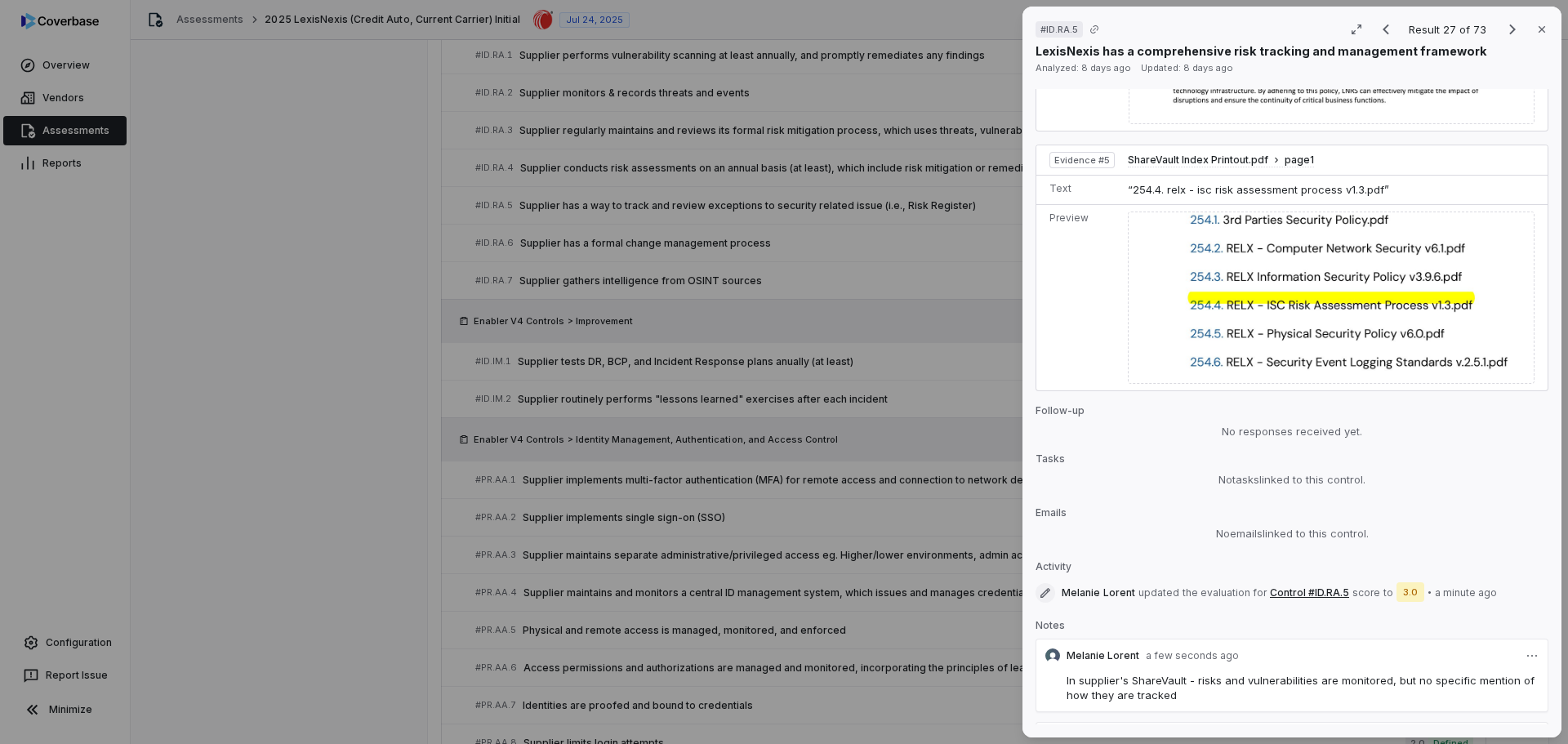 click on "# ID.RA.5 Result 27 of 73 Close LexisNexis has a comprehensive risk tracking and management framework Analyzed: [DATE] ago Updated: [DATE] ago No issue found Mark as issue Control Expectation Supplier has a way to track and review exceptions to security related issue (i.e., Risk Register) Question Supplier has a way to track and review exceptions to security related issue (i.e., Risk Register) Guidance no guidance Control Set Enabler V4 Controls Risk Assessment  Weight 1 Evaluation Correct the AI Edit   Score 3.0 Managed Analysis The vendor has implemented an ISO 22301 certified Business Continuity Management System (BCMS) which includes risk assessment and management components. Evidence # 1 LexisNexis has a formal Technical Resiliency Readiness Framework that includes procedures for tracking and reviewing security-related exceptions through remediation and issue tracking mechanisms. Evidence # 1 Risk BCMS Overview 2025.pdf page  3 Text Preview 2 4" at bounding box center [784, 372] 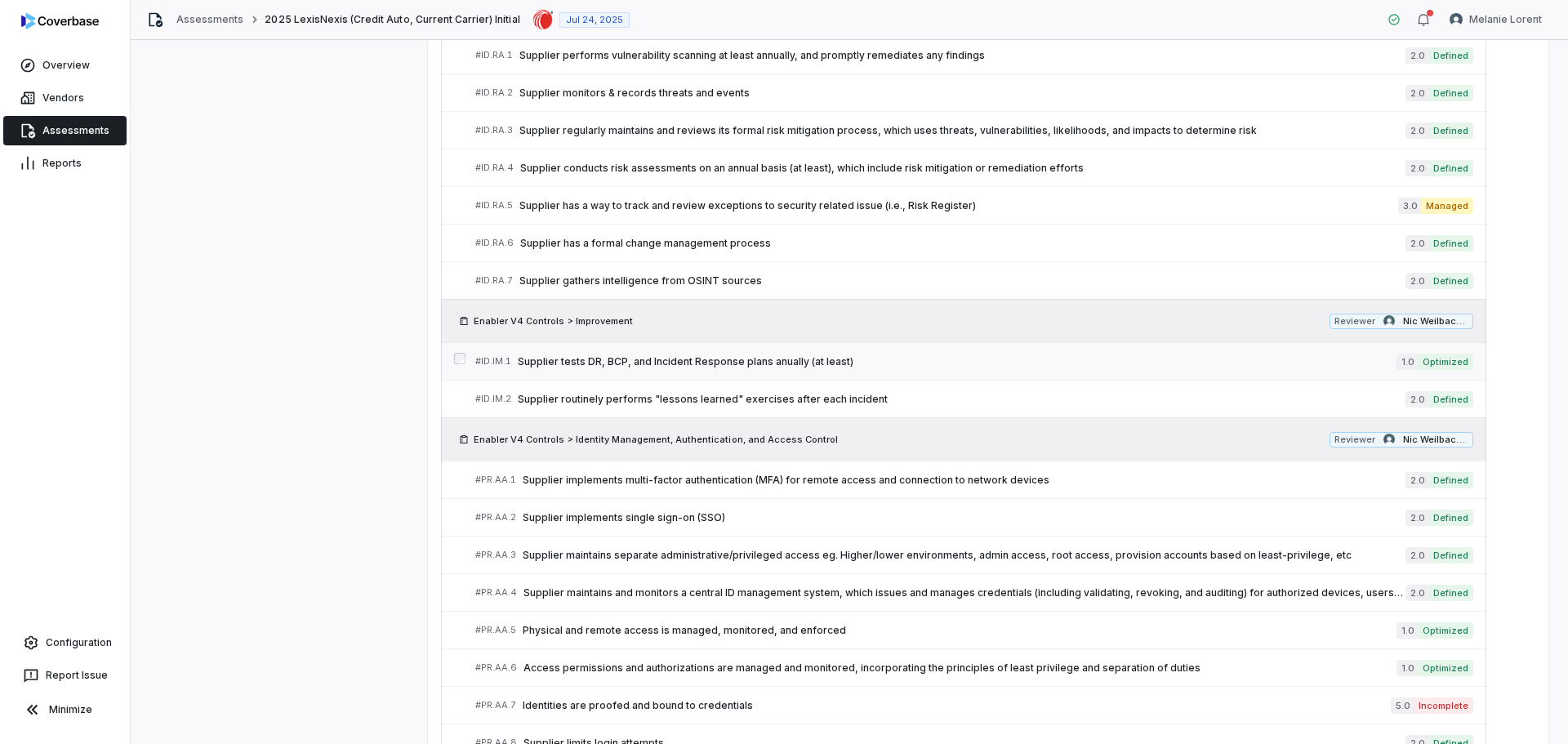 scroll, scrollTop: 1412, scrollLeft: 0, axis: vertical 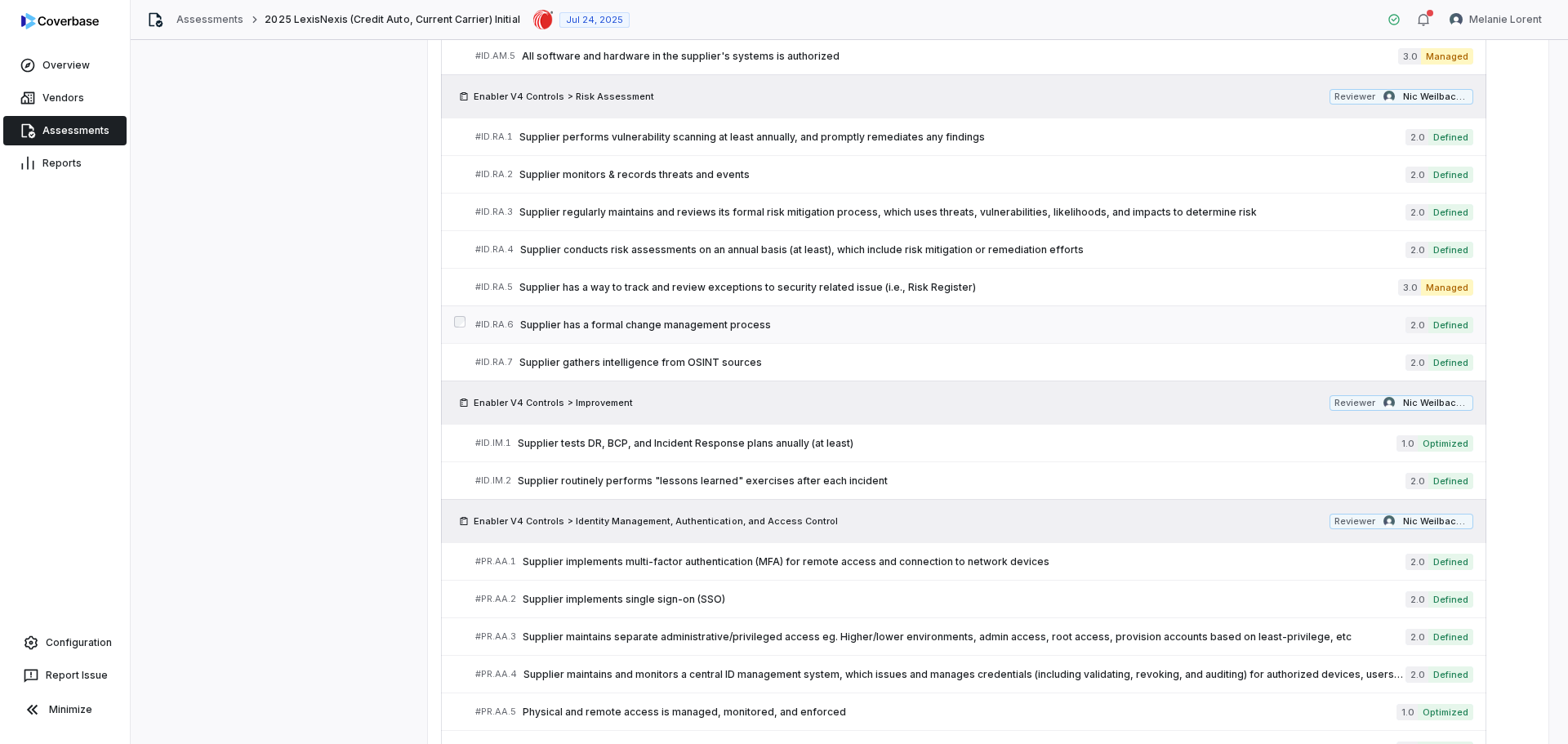 click on "Supplier has a formal change management process" at bounding box center [963, 325] 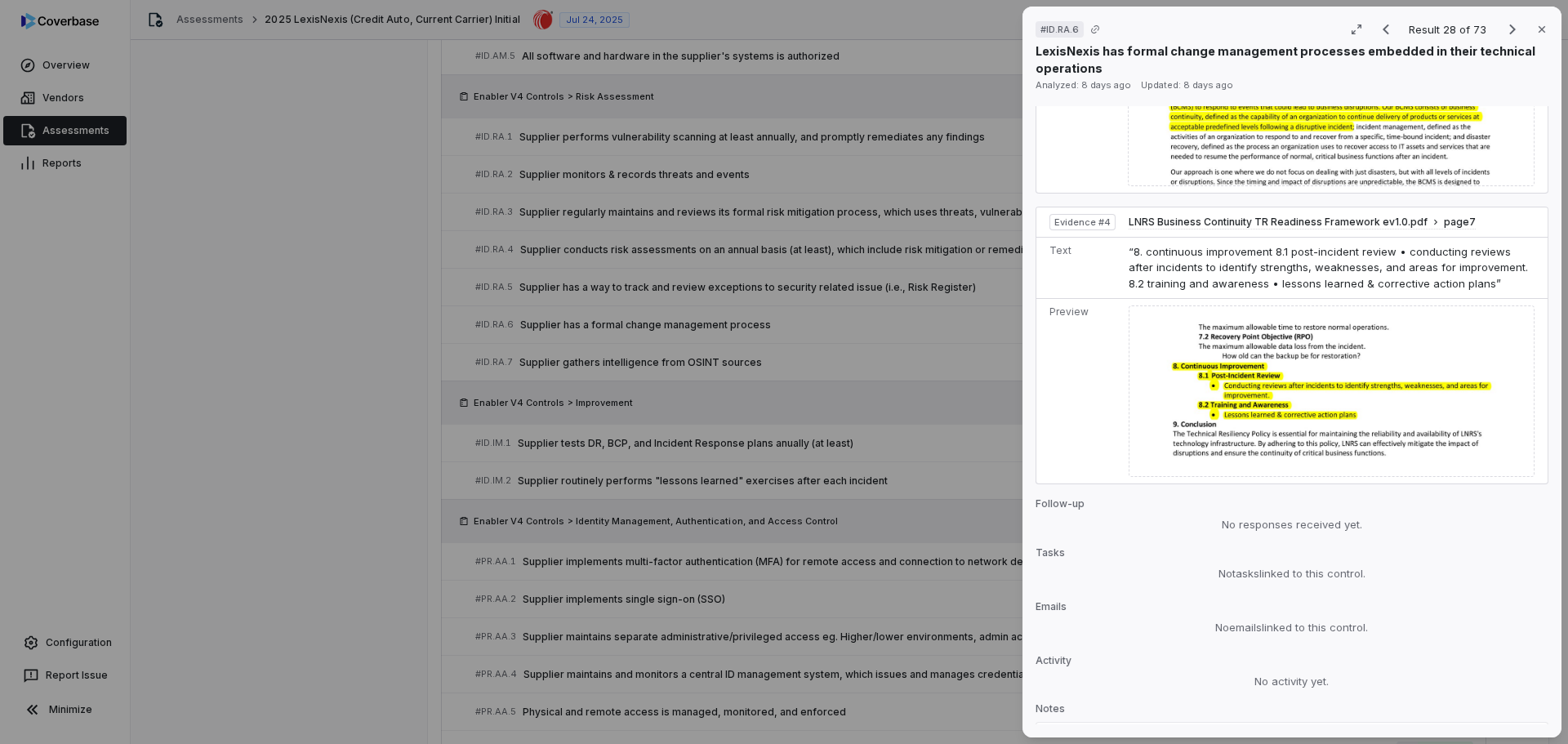 scroll, scrollTop: 1688, scrollLeft: 0, axis: vertical 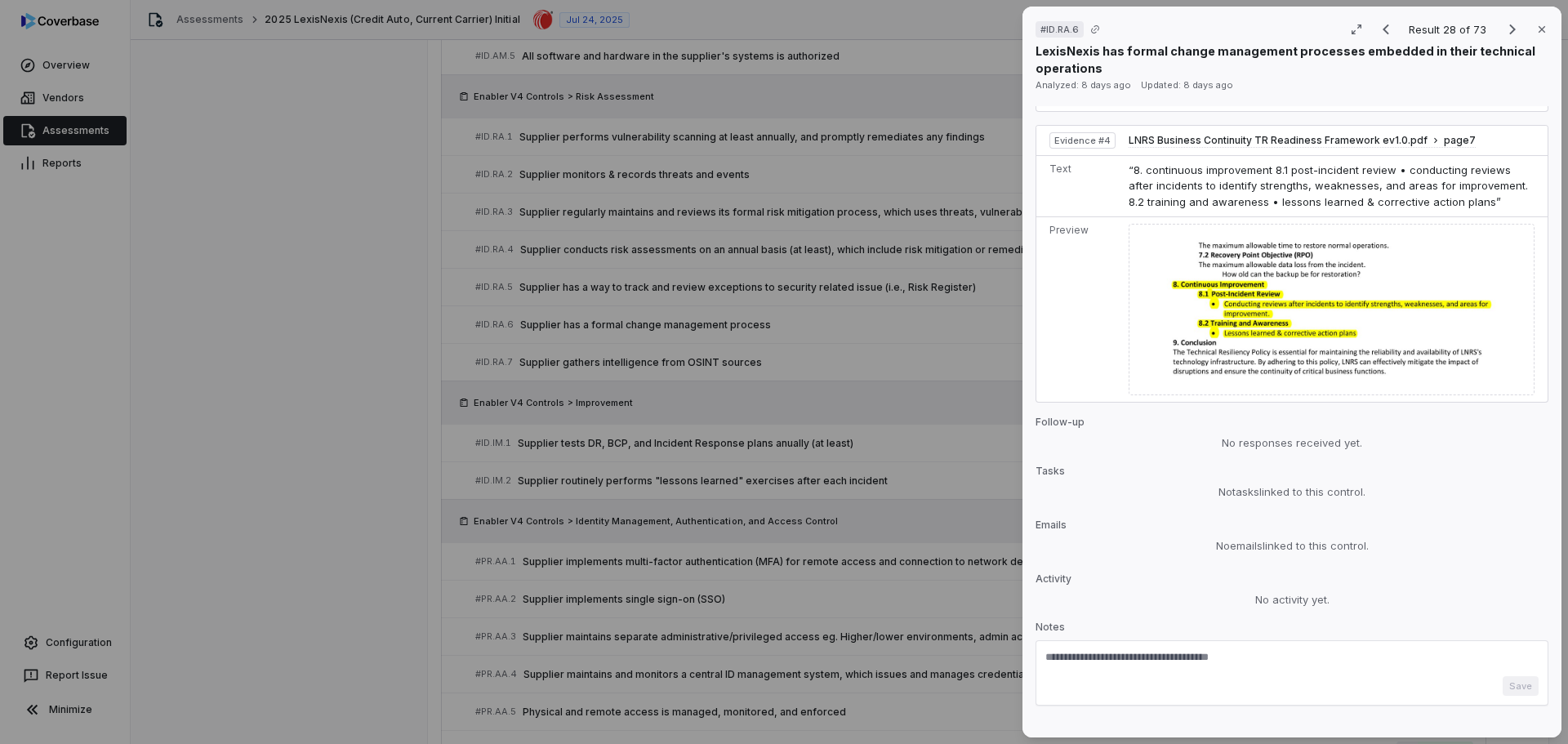 click at bounding box center [1292, 663] 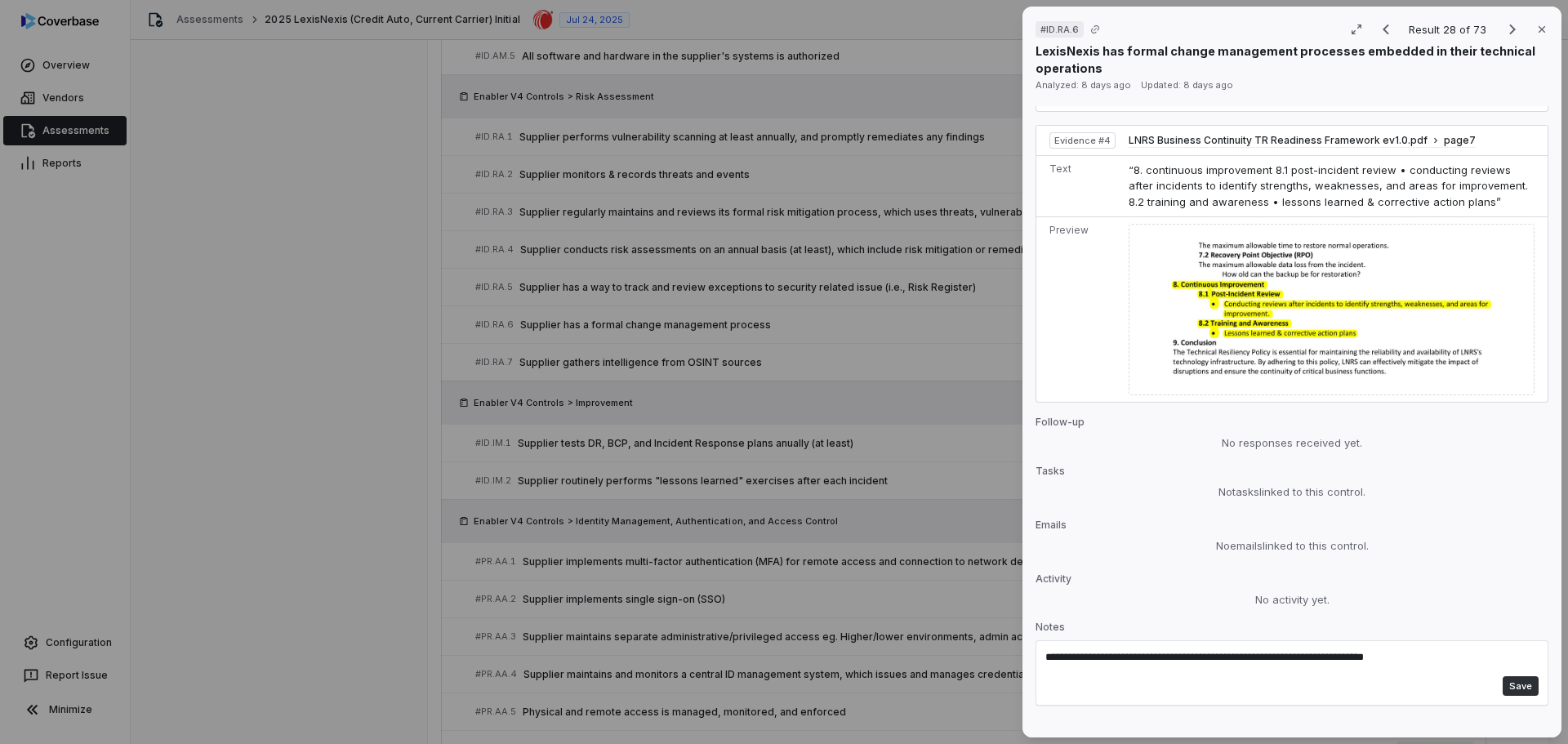 type on "**********" 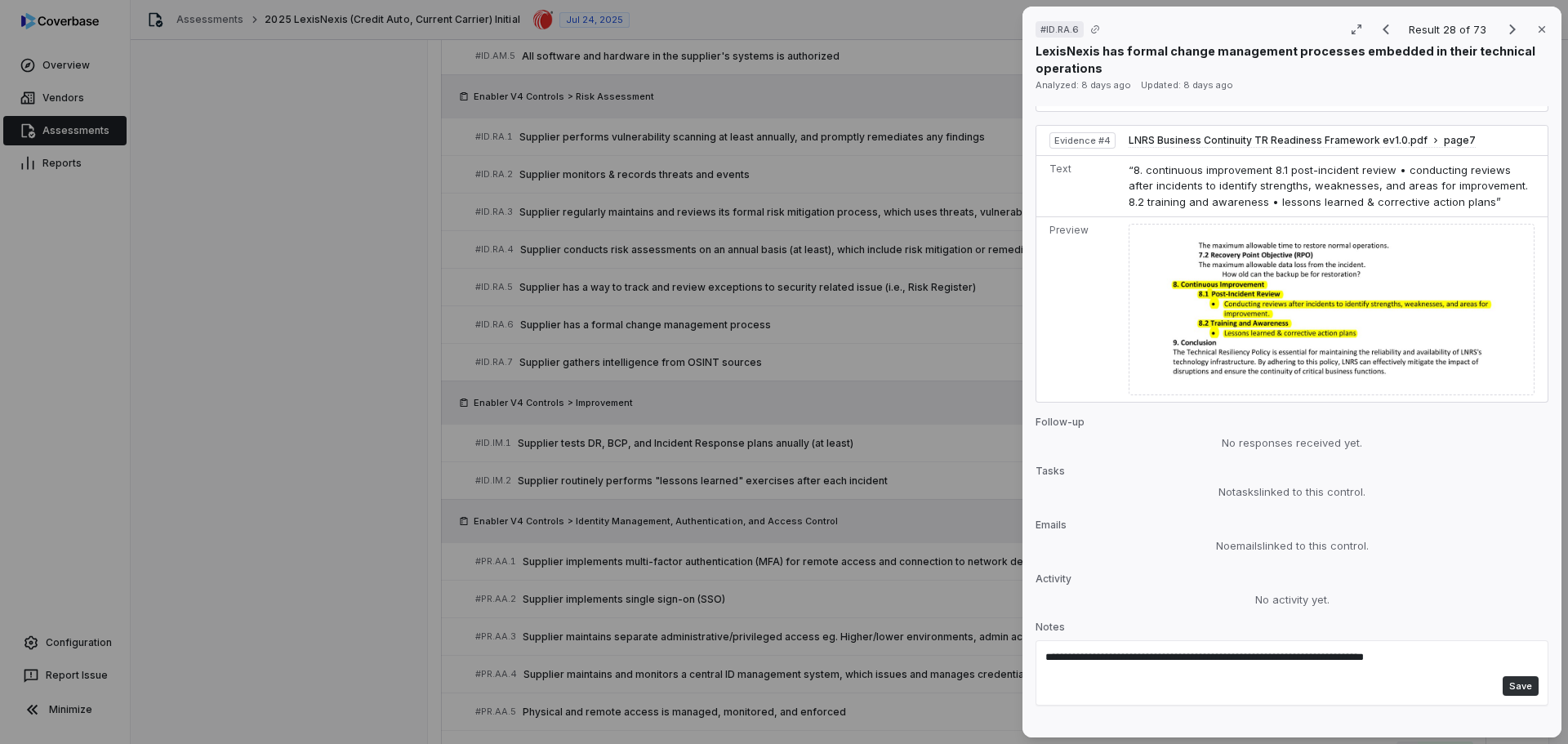 click on "Save" at bounding box center (1521, 686) 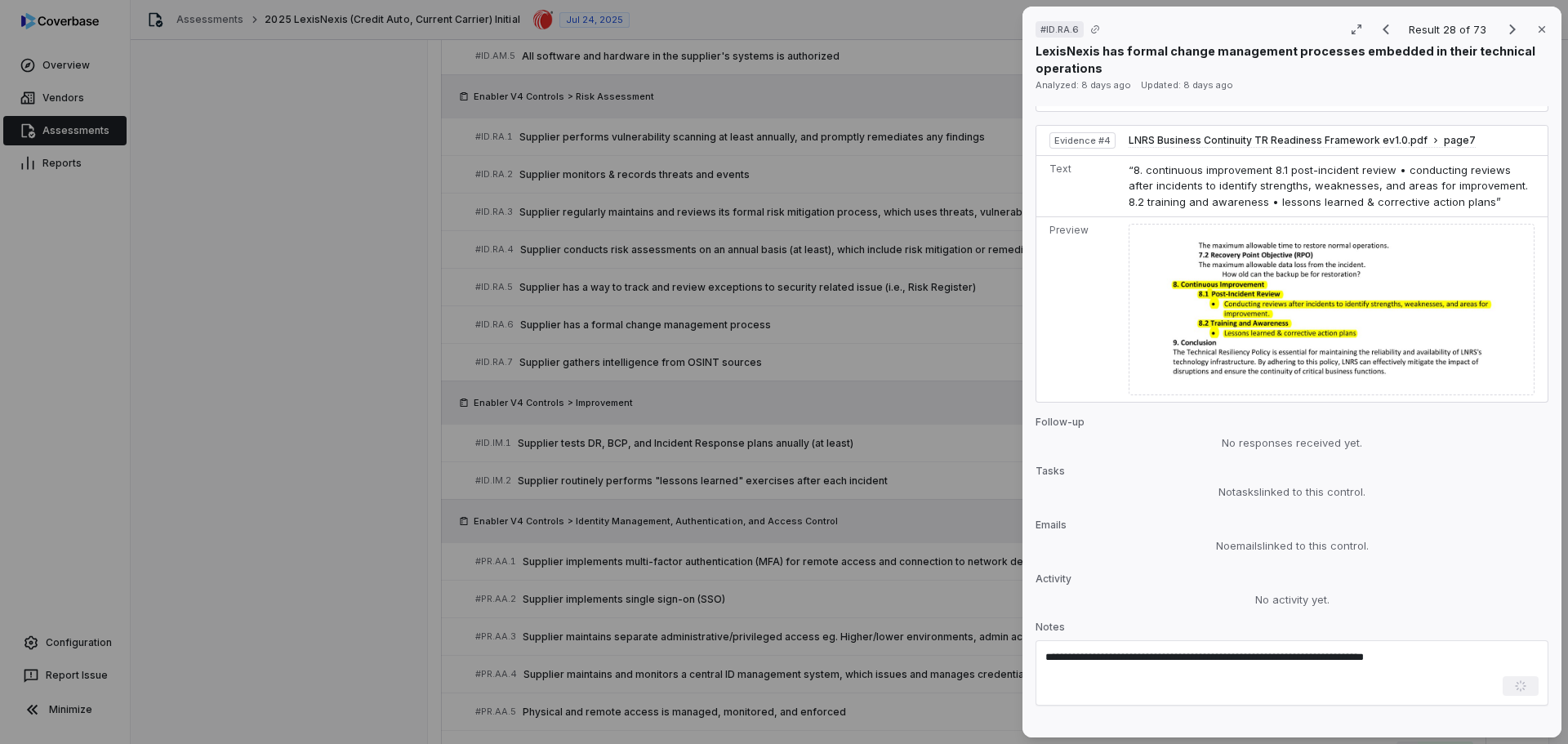 type 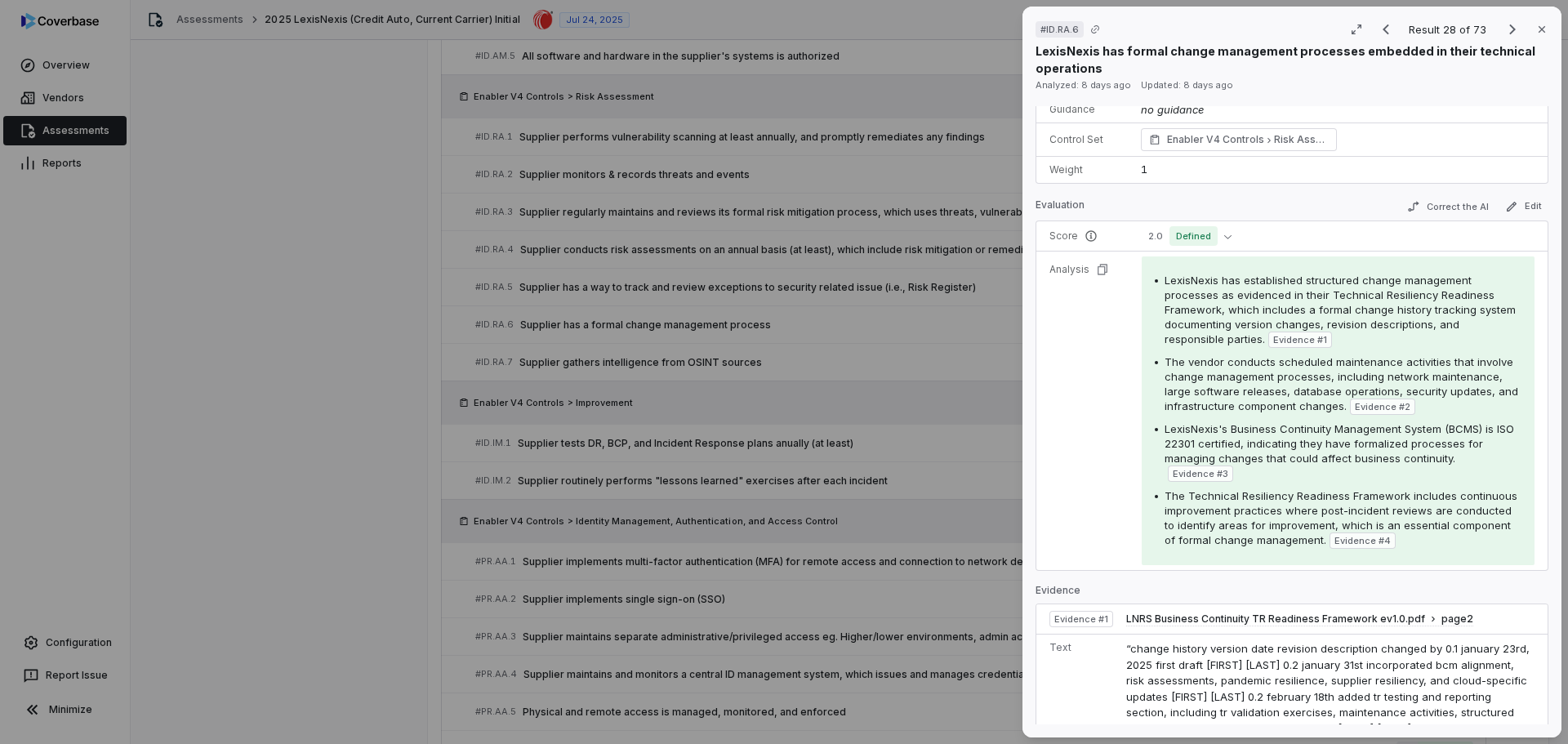 scroll, scrollTop: 0, scrollLeft: 0, axis: both 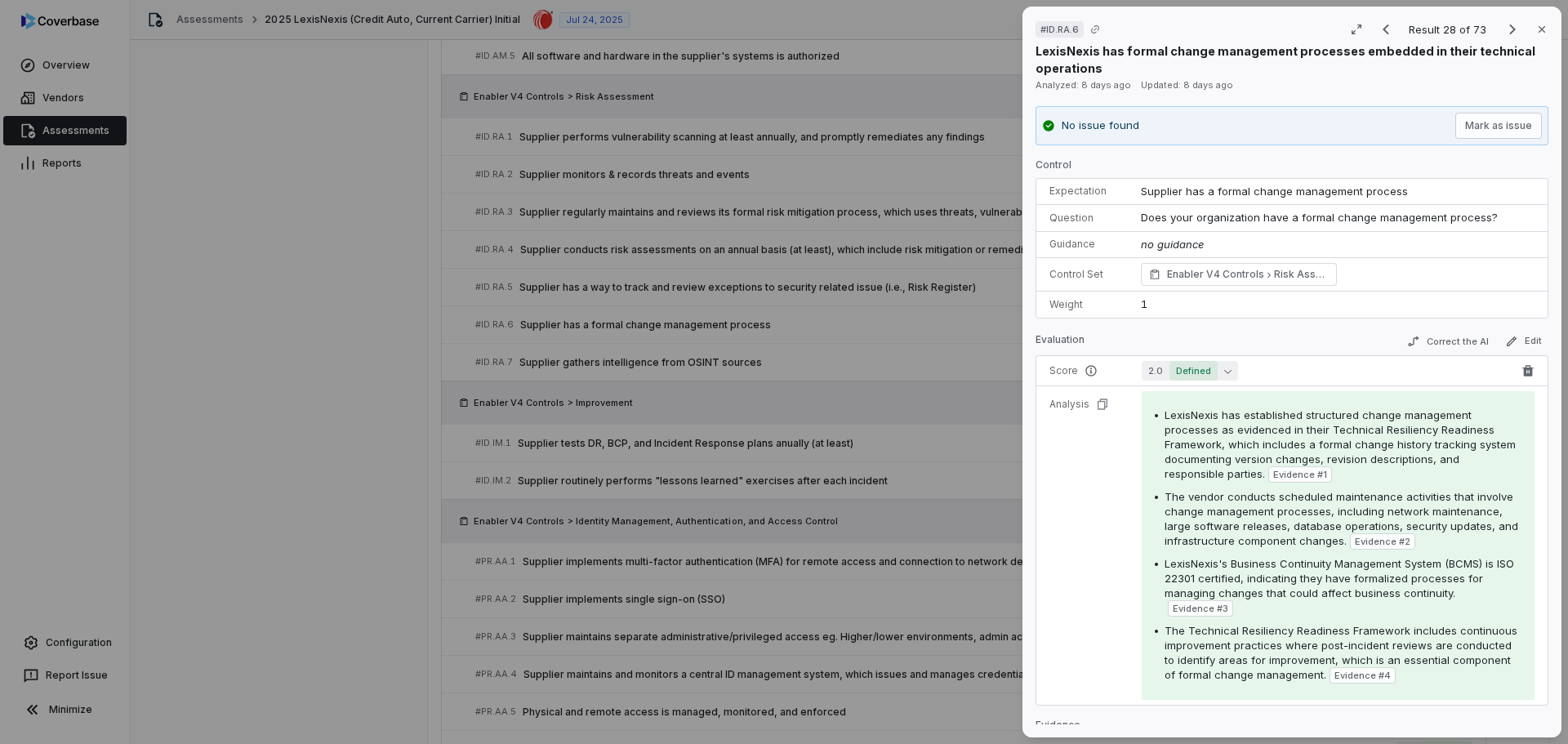 click on "2.0 Defined" at bounding box center (1190, 371) 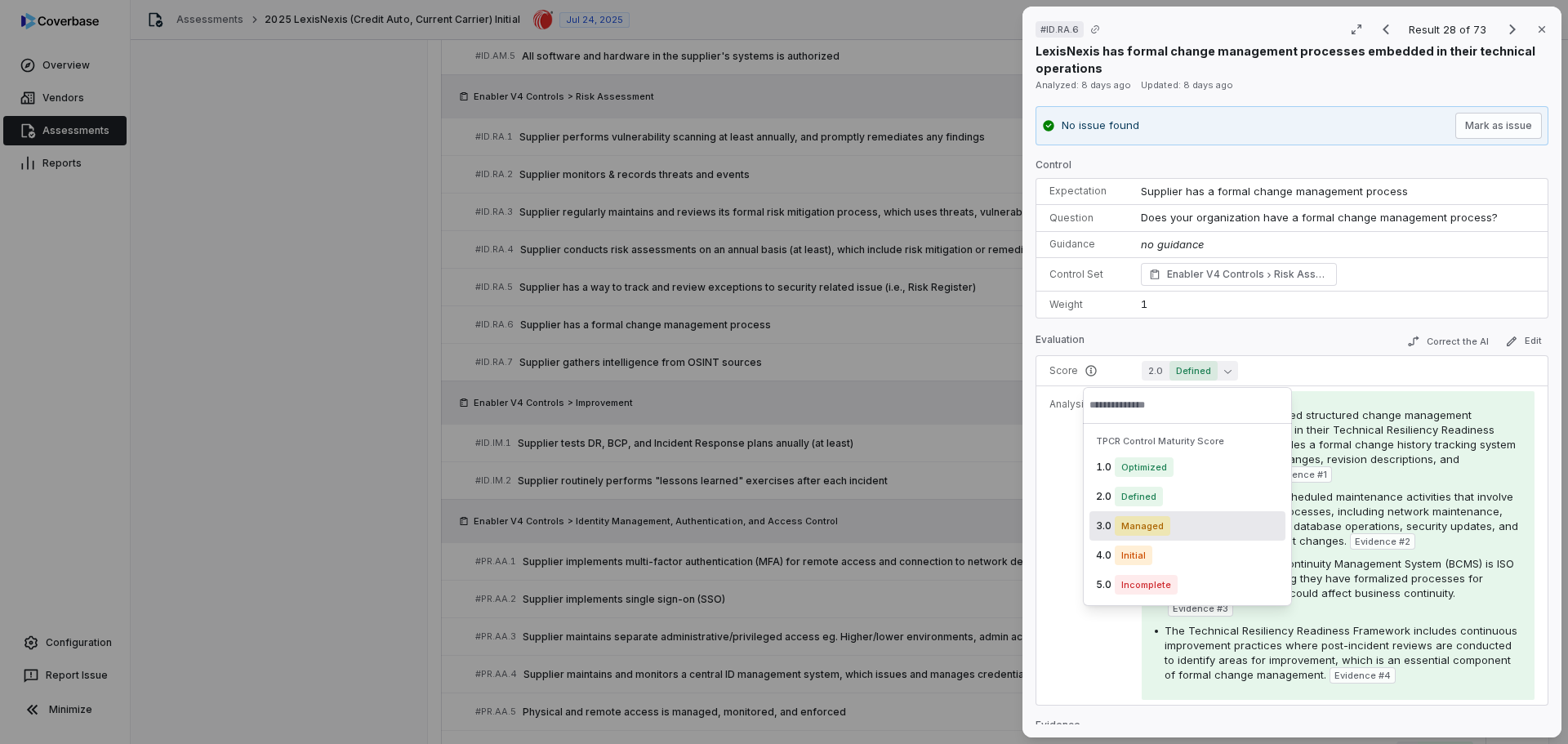click on "Managed" at bounding box center (1143, 526) 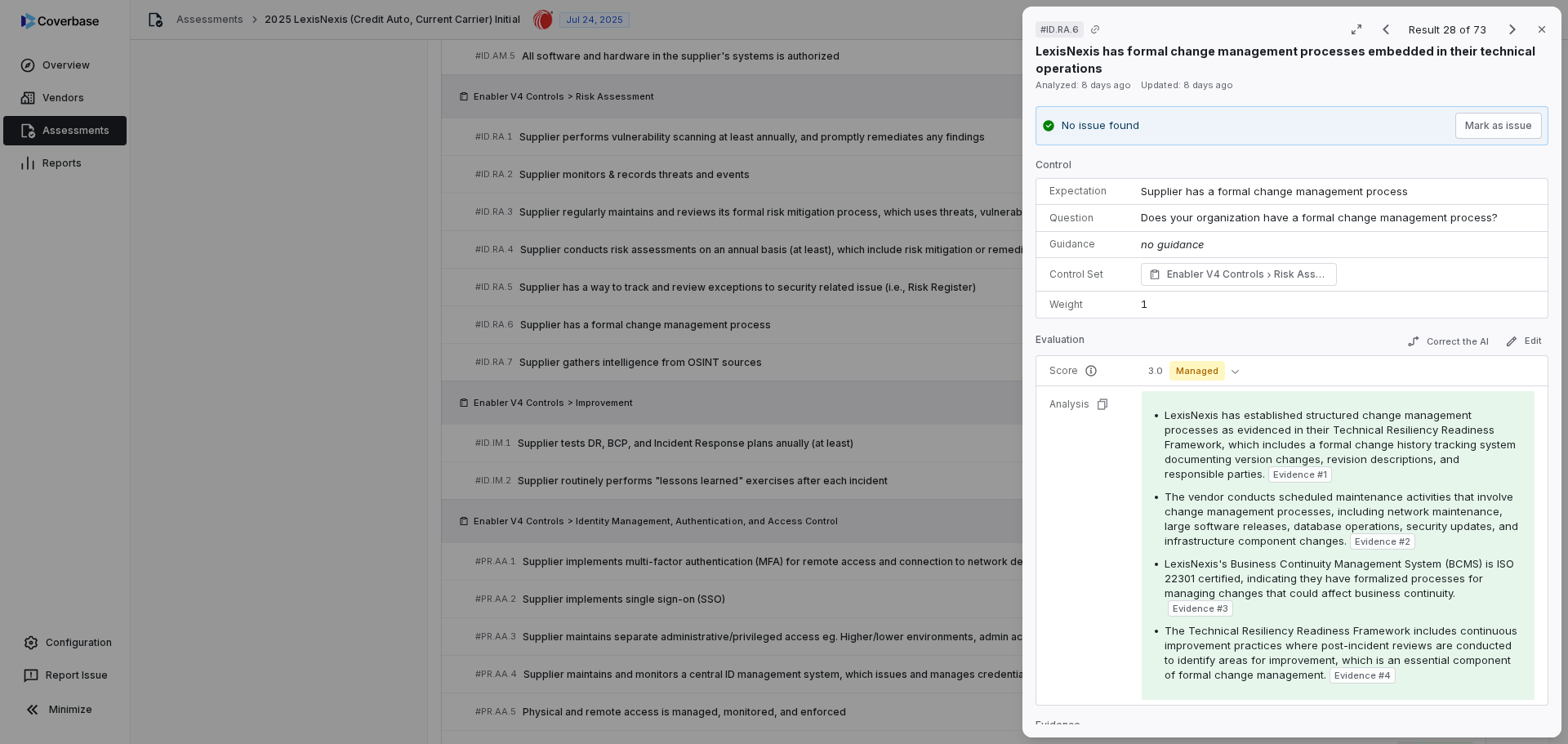 click on "# ID.RA.6 Result 28 of 73 Close LexisNexis has formal change management processes embedded in their technical operations Analyzed: 8 days ago Updated: 8 days ago No issue found Mark as issue Control Expectation Supplier has a formal change management process Question Does your organization have a formal change management process? Guidance no guidance Control Set Enabler V4 Controls Risk Assessment  Weight 1 Evaluation Correct the AI Edit   Score 3.0 Managed Analysis LexisNexis has established structured change management processes as evidenced in their Technical Resiliency Readiness Framework, which includes a formal change history tracking system documenting version changes, revision descriptions, and responsible parties. Evidence # 1 The vendor conducts scheduled maintenance activities that involve change management processes, including network maintenance, large software releases, database operations, security updates, and infrastructure component changes. Evidence # 2 Evidence # 3 Evidence # 4 Evidence 1" at bounding box center [784, 372] 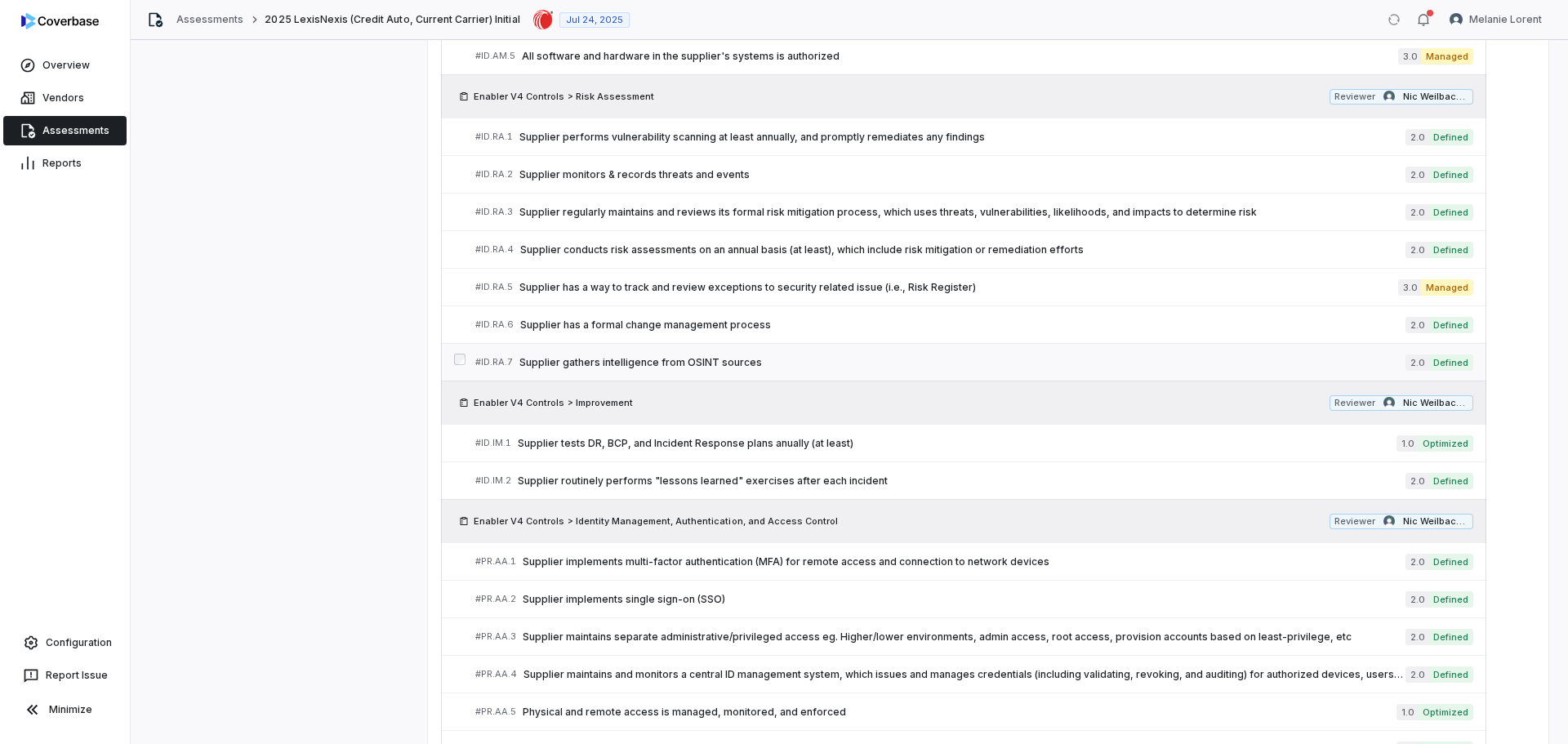 click on "Supplier gathers intelligence from OSINT sources" at bounding box center (962, 363) 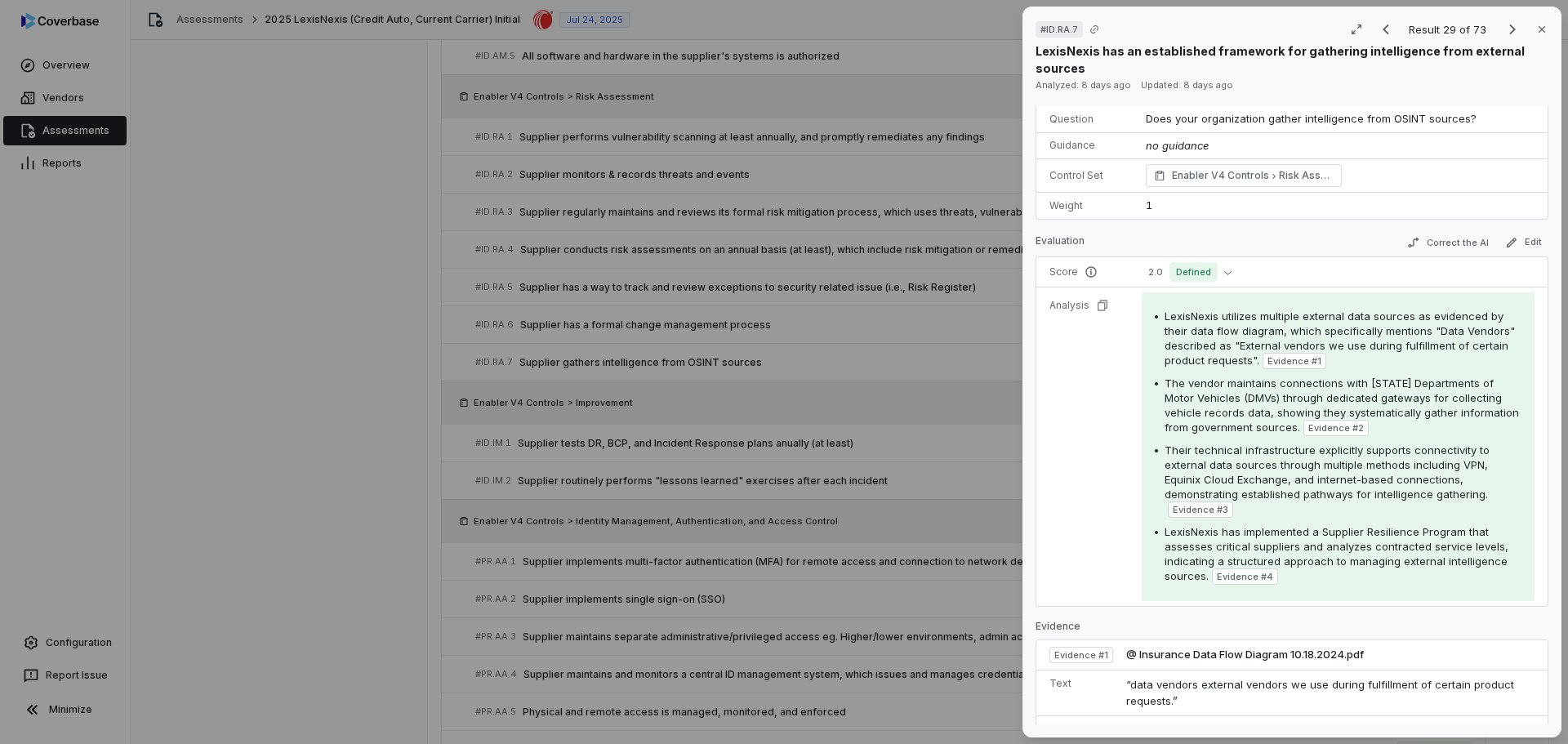 scroll, scrollTop: 0, scrollLeft: 0, axis: both 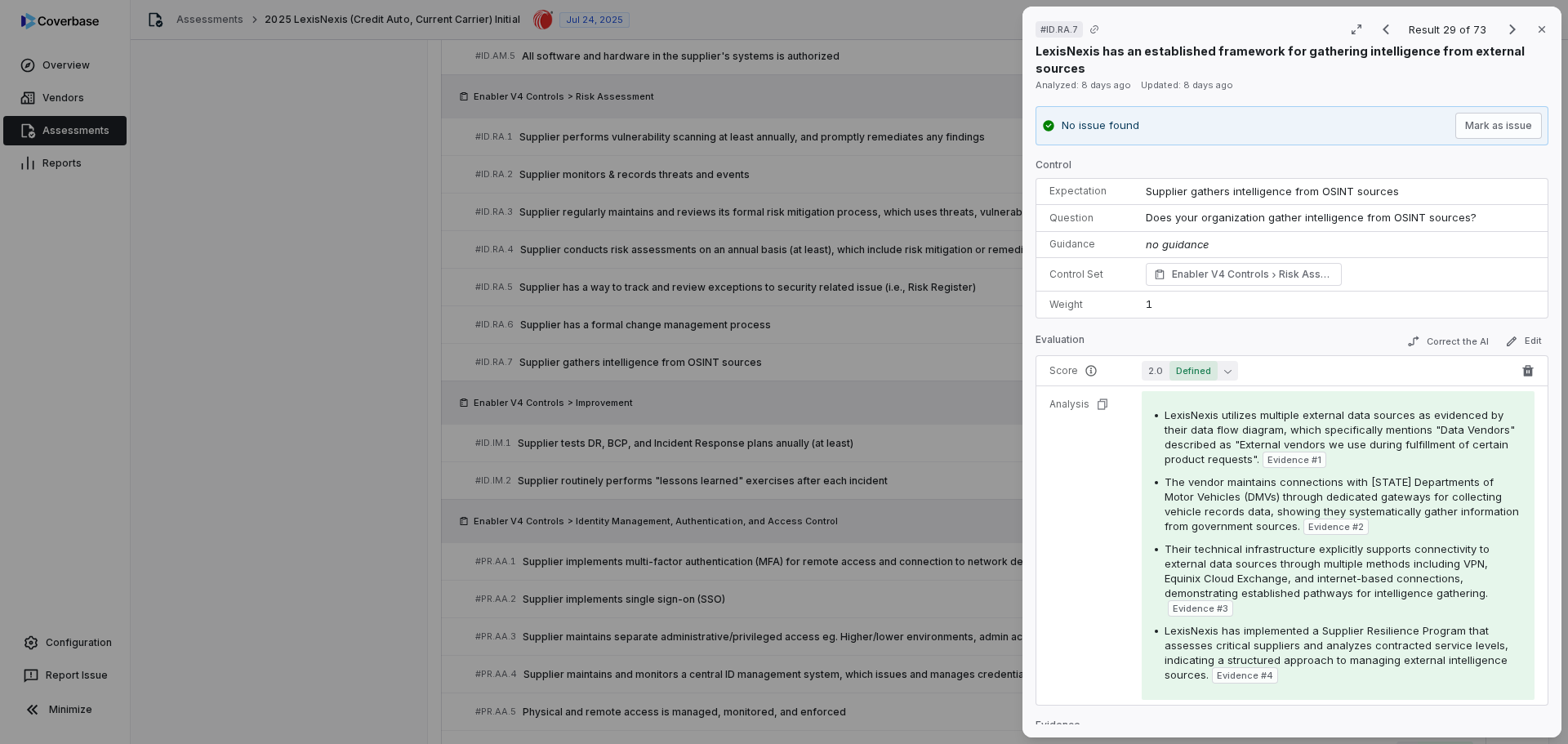 click 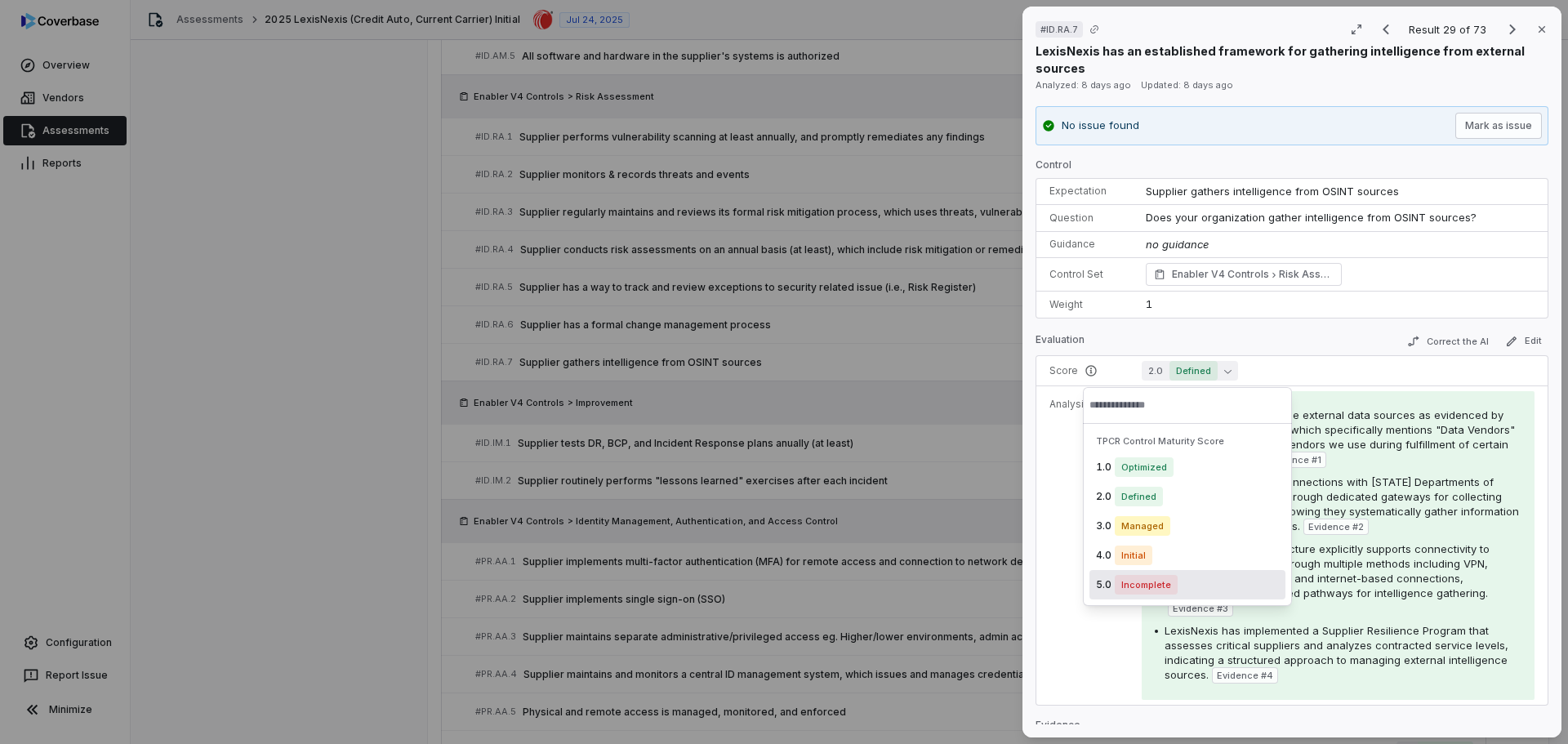 click on "Incomplete" at bounding box center (1146, 585) 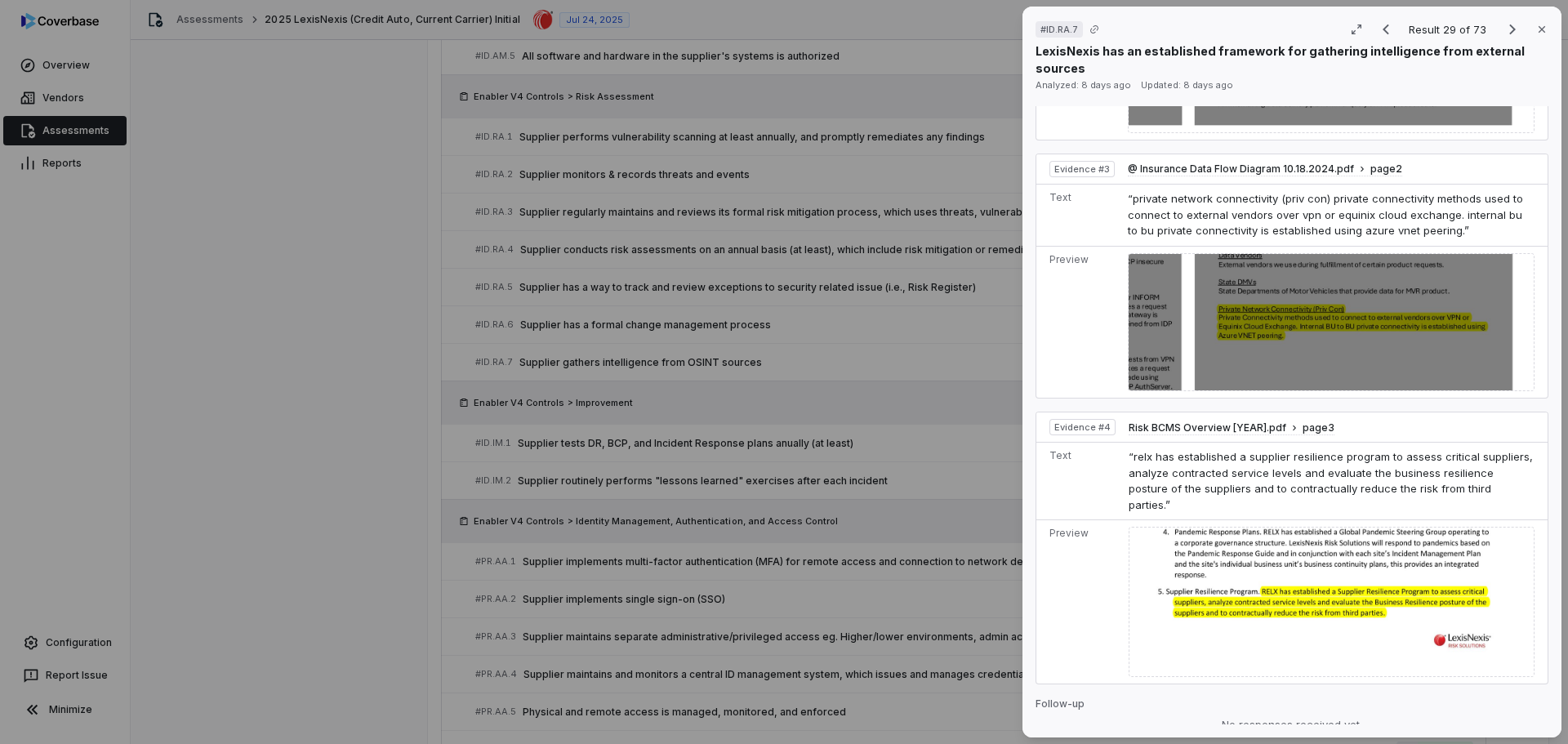 scroll, scrollTop: 1062, scrollLeft: 0, axis: vertical 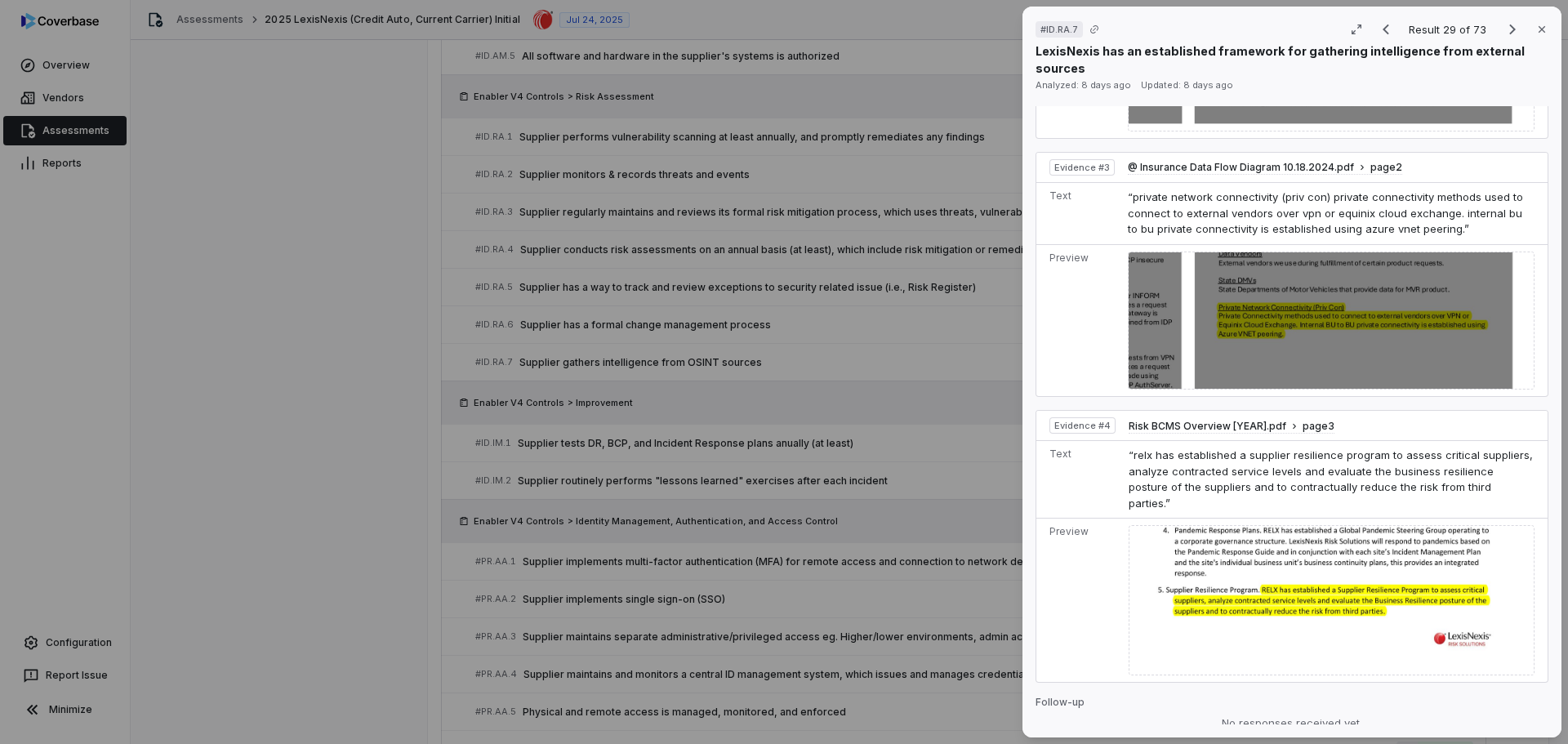 click on "LexisNexis has an established framework for gathering intelligence from external sources Analyzed: [DATE] Updated: [DATE] No issue found Mark as issue Control Expectation Supplier gathers intelligence from OSINT sources Question Does your organization gather intelligence from OSINT sources? Guidance no guidance Control Set Enabler V4 Controls Risk Assessment  Weight 1 Evaluation Correct the AI Edit   Score 5.0 Incomplete Analysis LexisNexis utilizes multiple external data sources as evidenced by their data flow diagram, which specifically mentions "Data Vendors" described as "External vendors we use during fulfillment of certain product requests". Evidence # 1 The vendor maintains connections with State Departments of Motor Vehicles (DMVs) through dedicated gateways for collecting vehicle records data, showing they systematically gather information from government sources. Evidence # 2 Evidence # 3 Evidence # 4 Evidence Evidence # 1 page  2 Text Preview Evidence # 2 2 3" at bounding box center (784, 372) 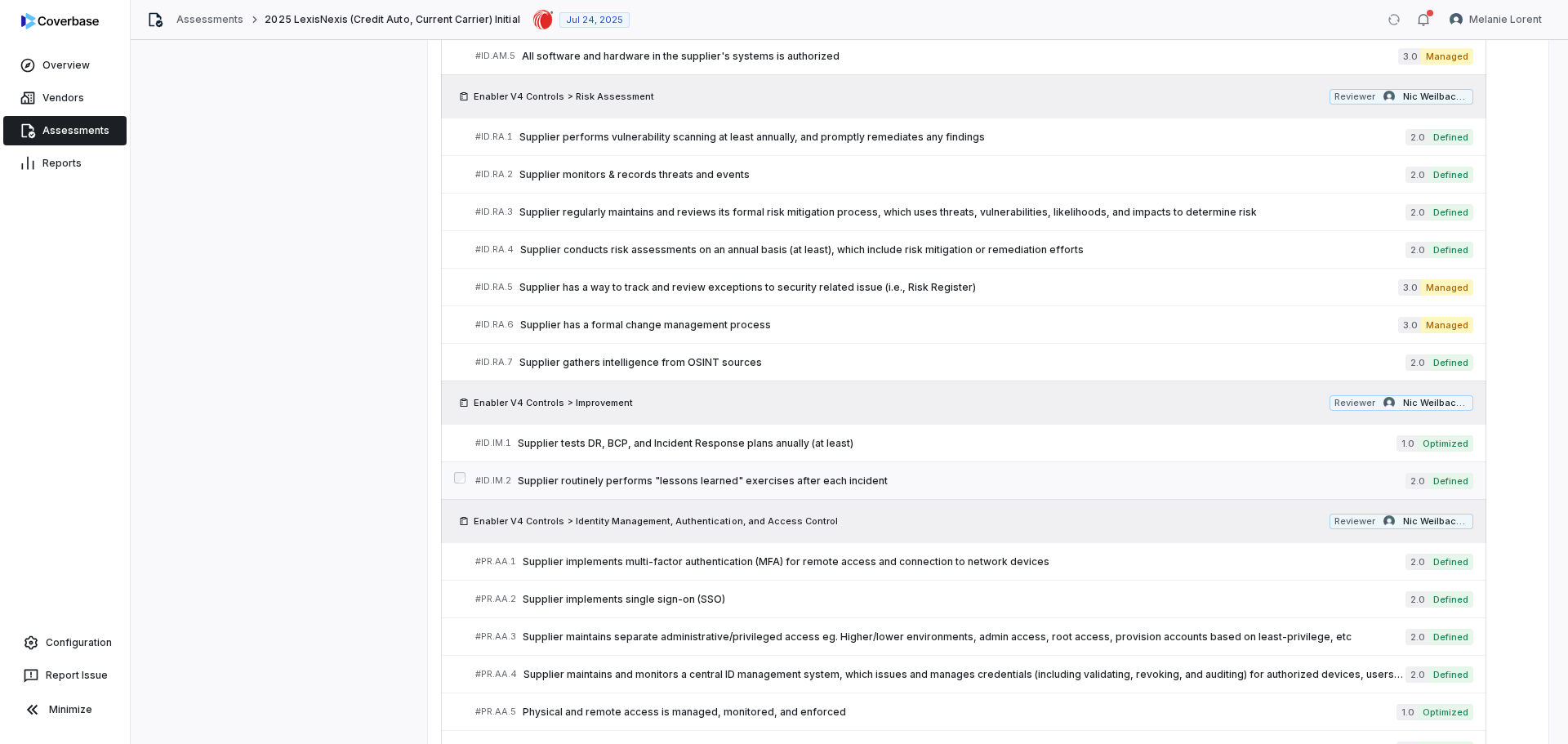 scroll, scrollTop: 1494, scrollLeft: 0, axis: vertical 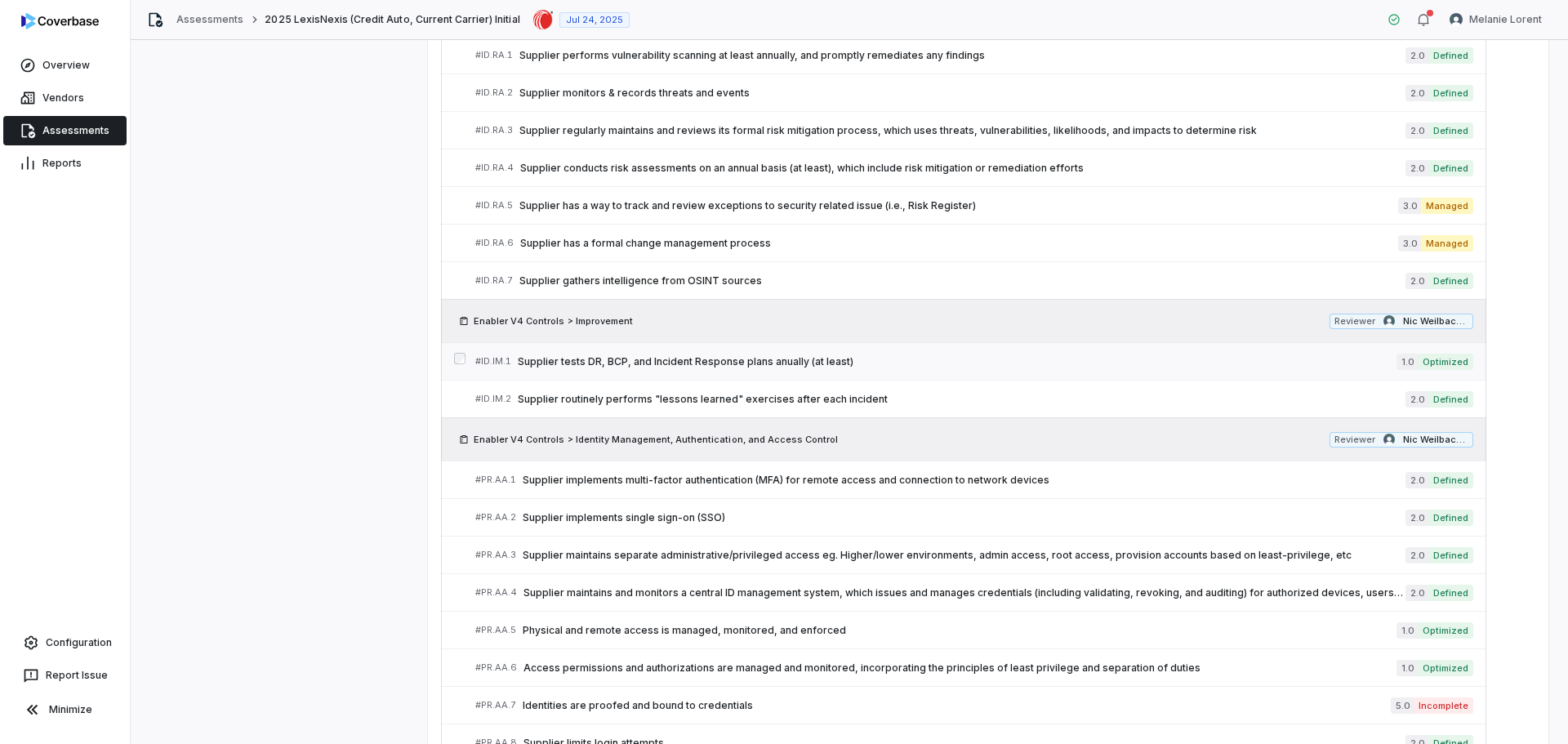 click on "Supplier tests DR, BCP, and Incident Response plans anually (at least)" at bounding box center [957, 362] 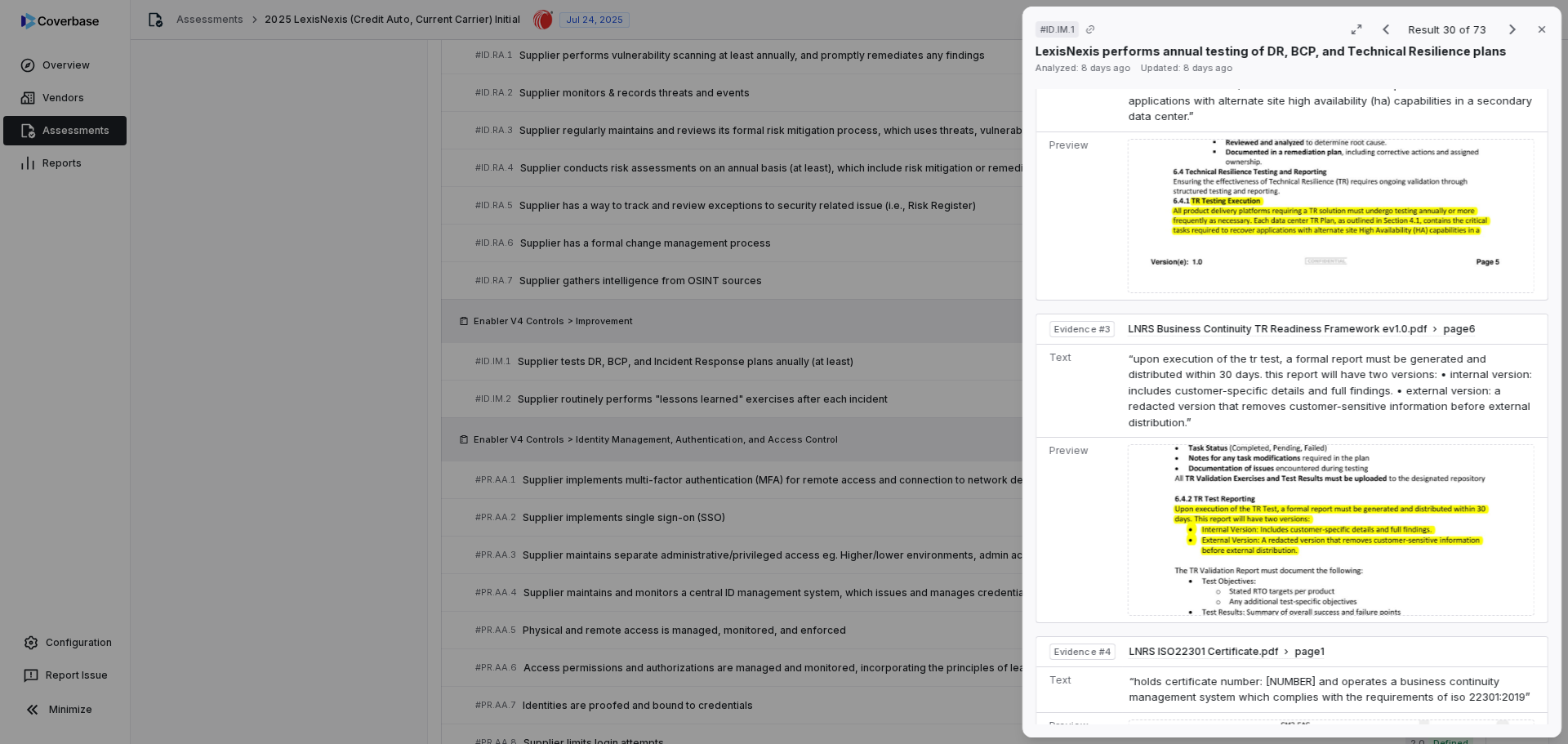 scroll, scrollTop: 1022, scrollLeft: 0, axis: vertical 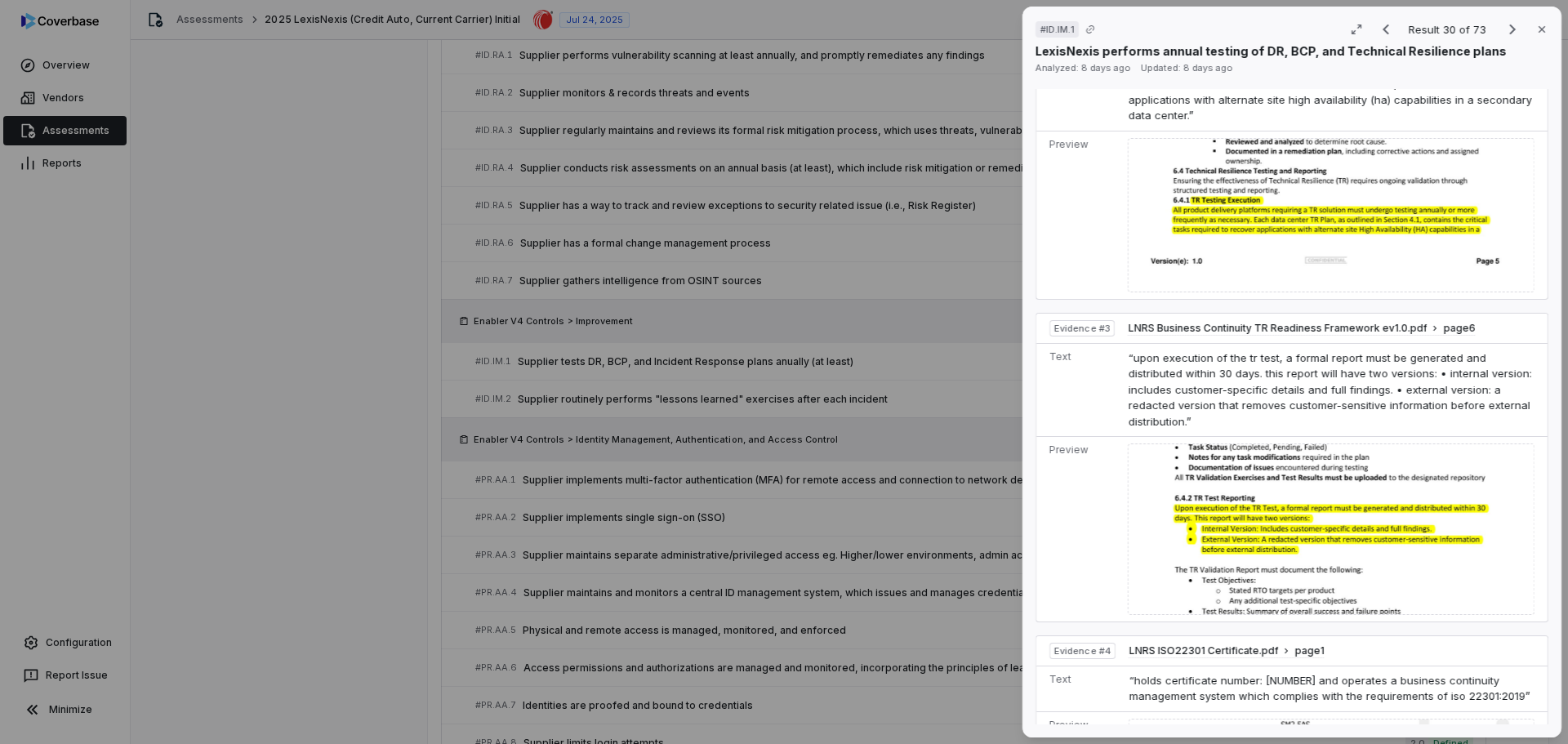 drag, startPoint x: 285, startPoint y: 275, endPoint x: 303, endPoint y: 277, distance: 18.11077 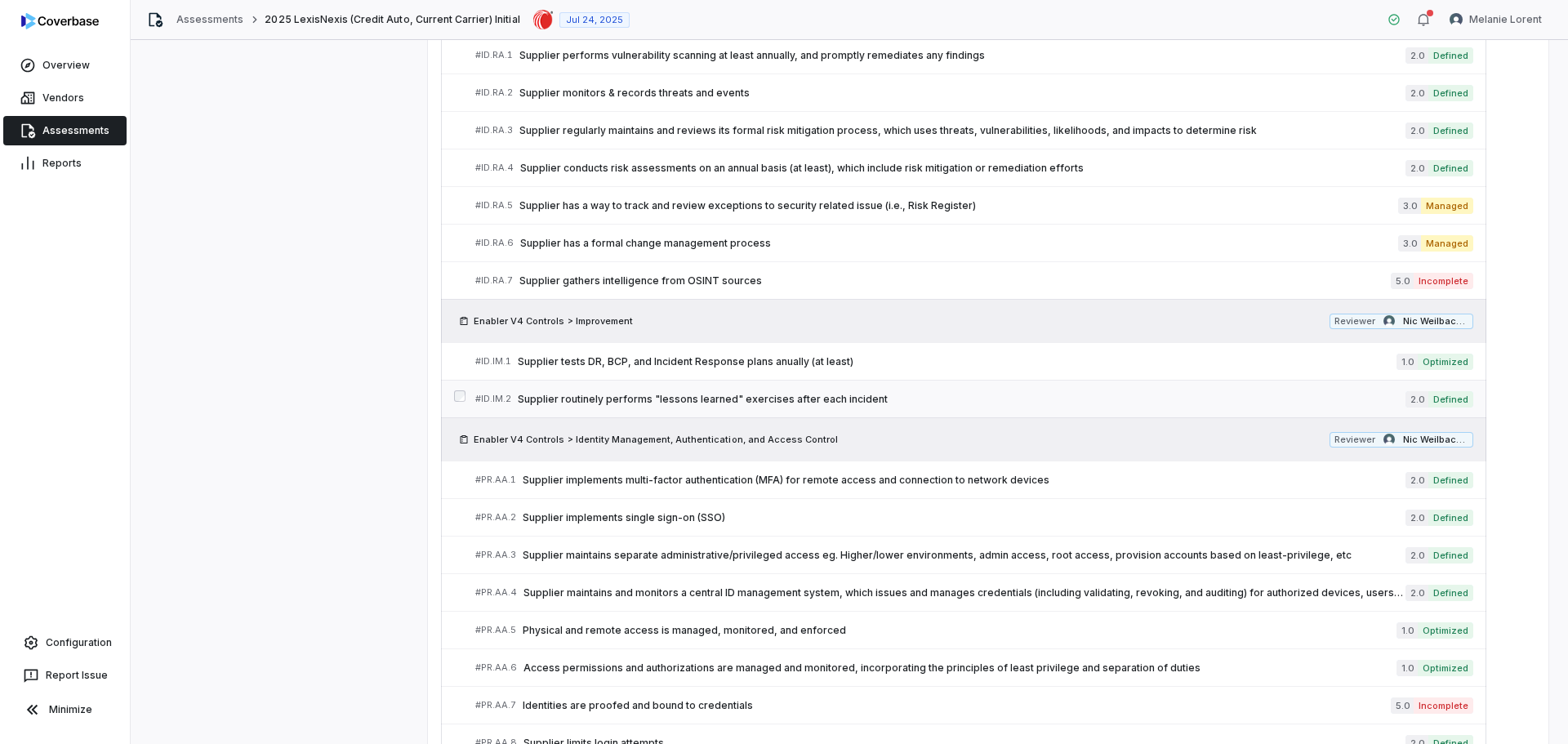 click on "Supplier routinely performs "lessons learned" exercises after each incident" at bounding box center [961, 399] 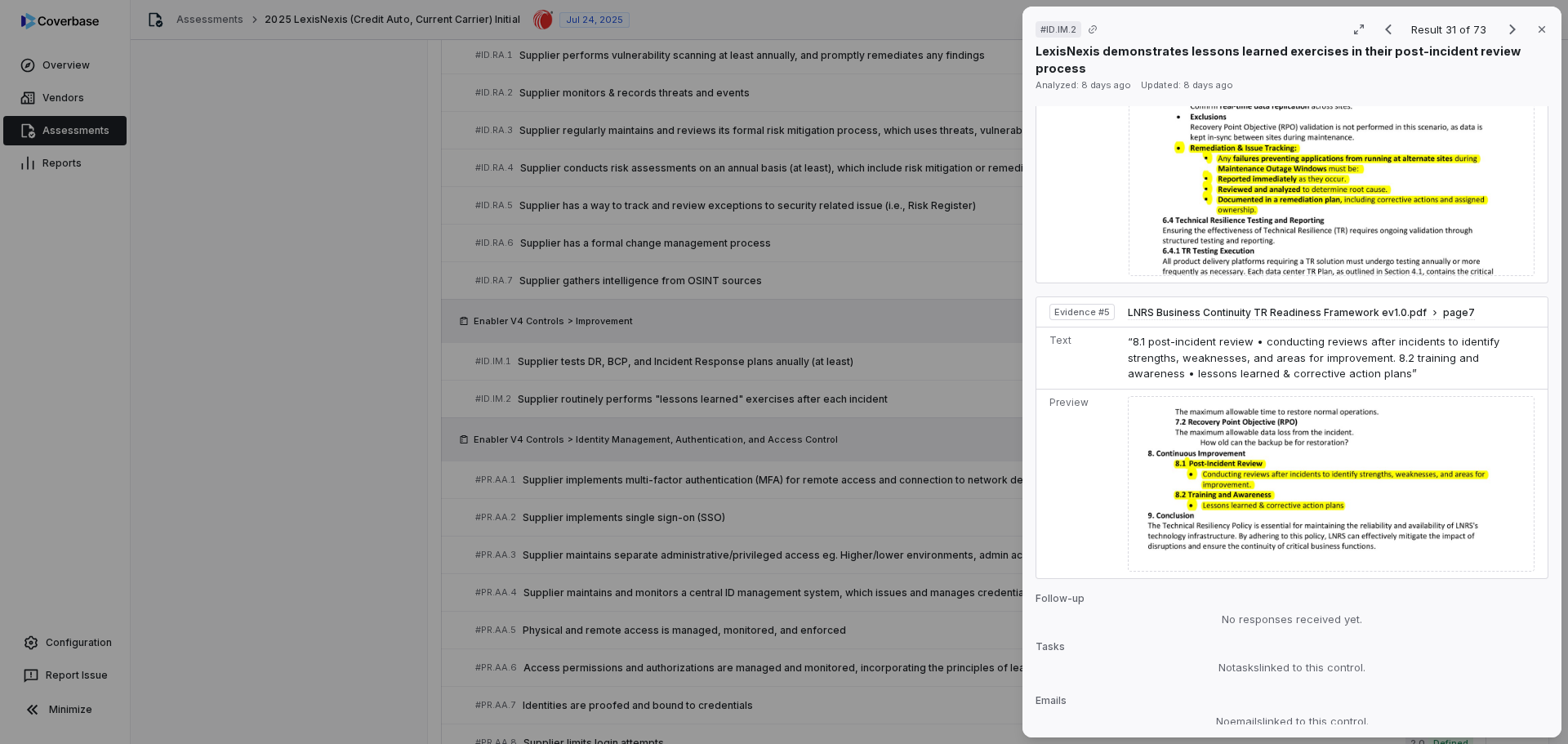 scroll, scrollTop: 1797, scrollLeft: 0, axis: vertical 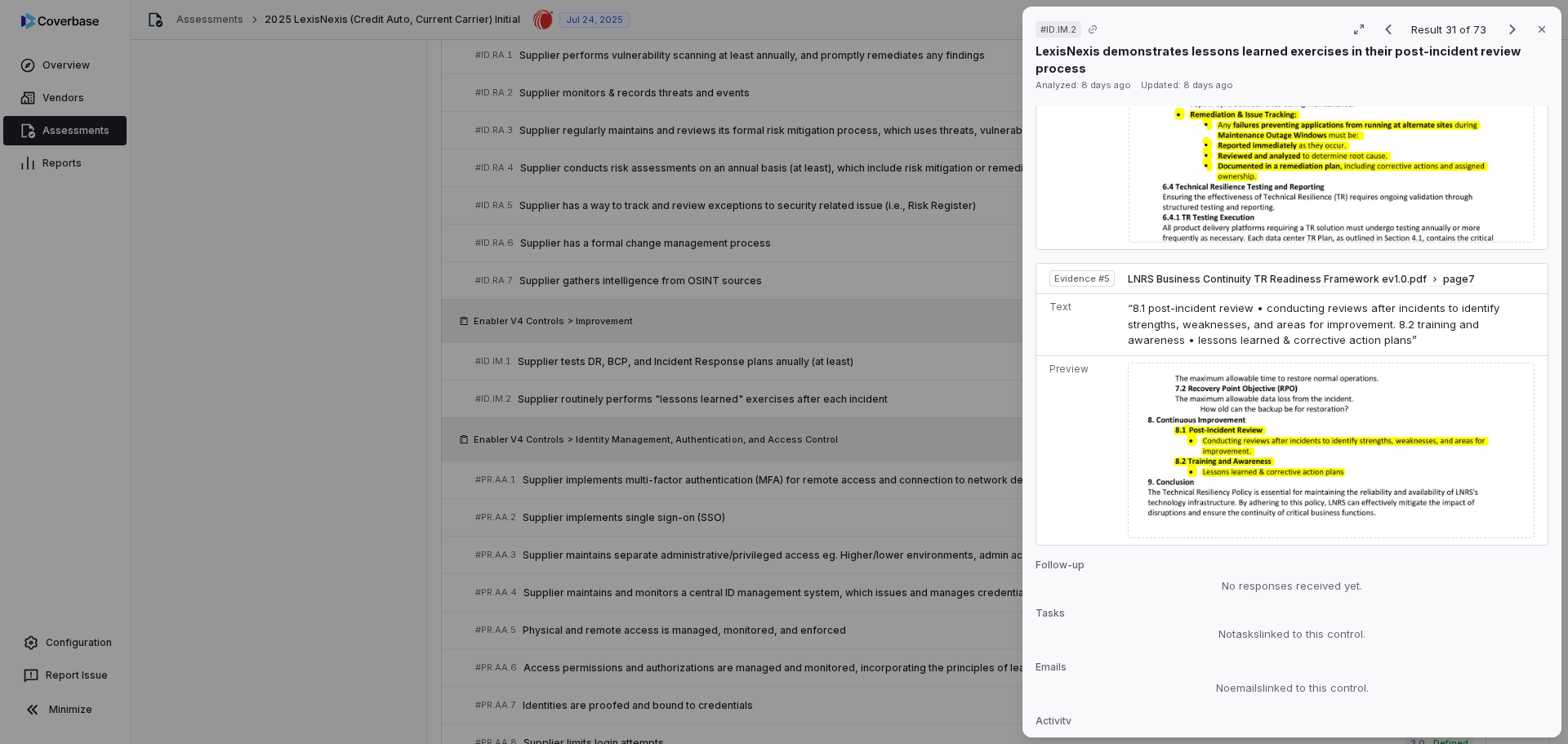 click on "# ID.IM.2 Result 31 of 73 Close LexisNexis demonstrates lessons learned exercises in their post-incident review process Analyzed: 8 days ago Updated: 8 days ago No issue found Mark as issue Control Expectation Supplier routinely performs "lessons learned" exercises after each incident Question Does your organization routinely perform "lessons learned" exercises after each incident? Guidance no guidance Control Set Enabler V4 Controls Improvement  Weight 1 Evaluation Correct the AI Edit   Score 2.0 Defined Analysis LexisNexis Risk Solutions has implemented a continuous improvement approach that includes post-incident reviews specifically designed to identify lessons learned, as documented in their Technical Resiliency Readiness Framework. Evidence # 1 The Technical Resiliency Policy is based on principles that include continuous improvement through reviewing and improving procedures based on lessons learned from incidents and exercises. Evidence # 2 Evidence # 3 Evidence # 4 Evidence # 5 Evidence Evidence # 1" at bounding box center [784, 372] 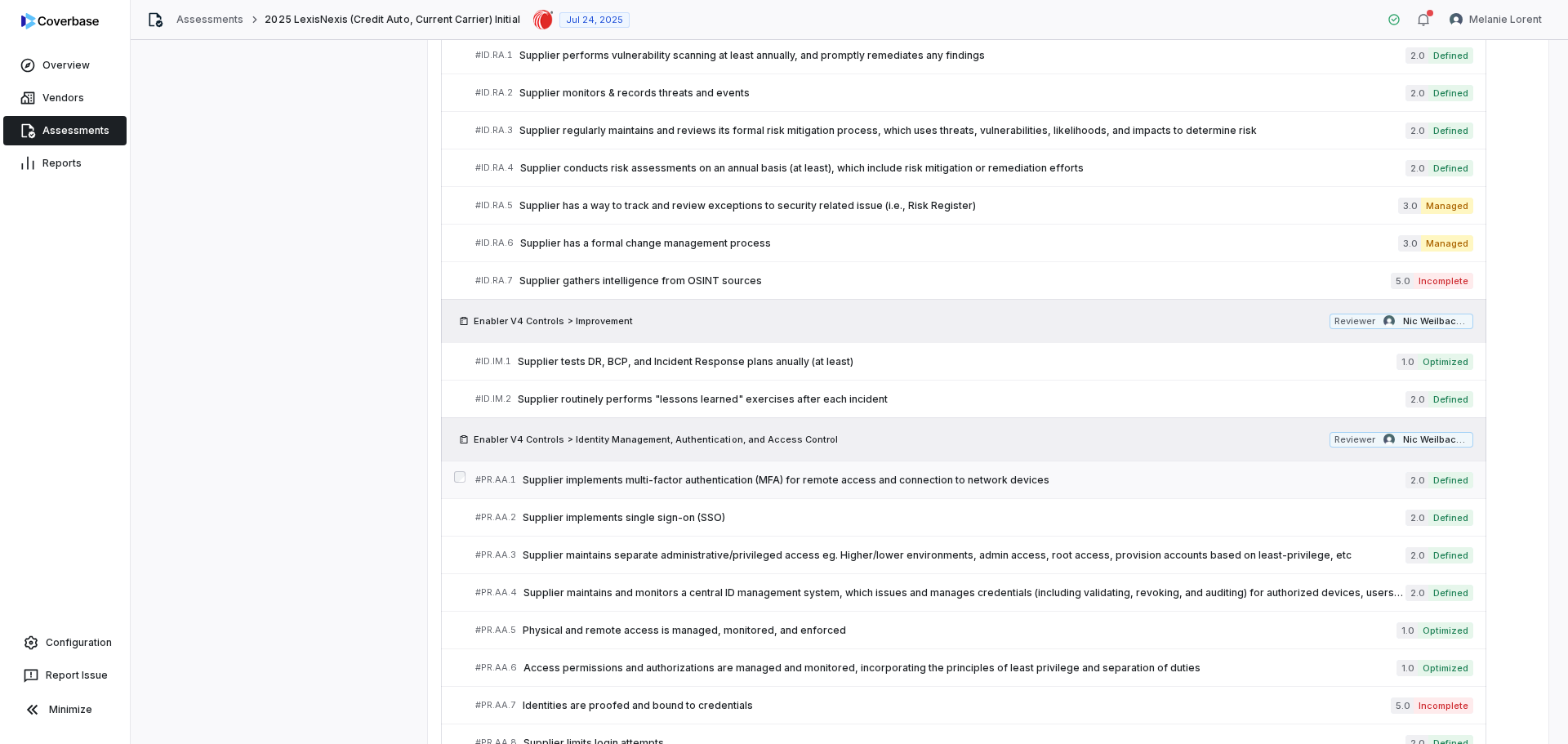 click on "Supplier implements multi-factor authentication (MFA) for remote access and connection to network devices" at bounding box center (964, 480) 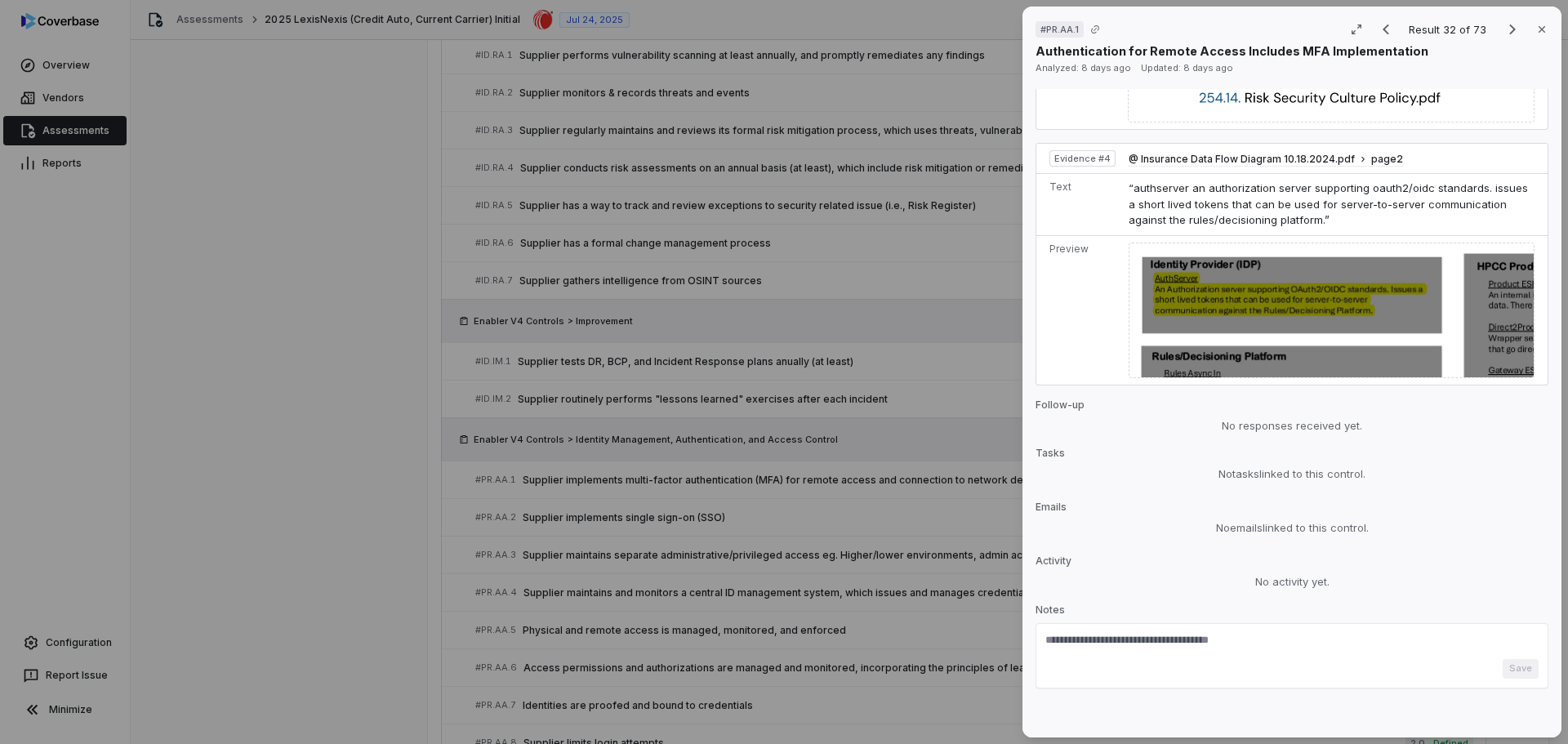 scroll, scrollTop: 1404, scrollLeft: 0, axis: vertical 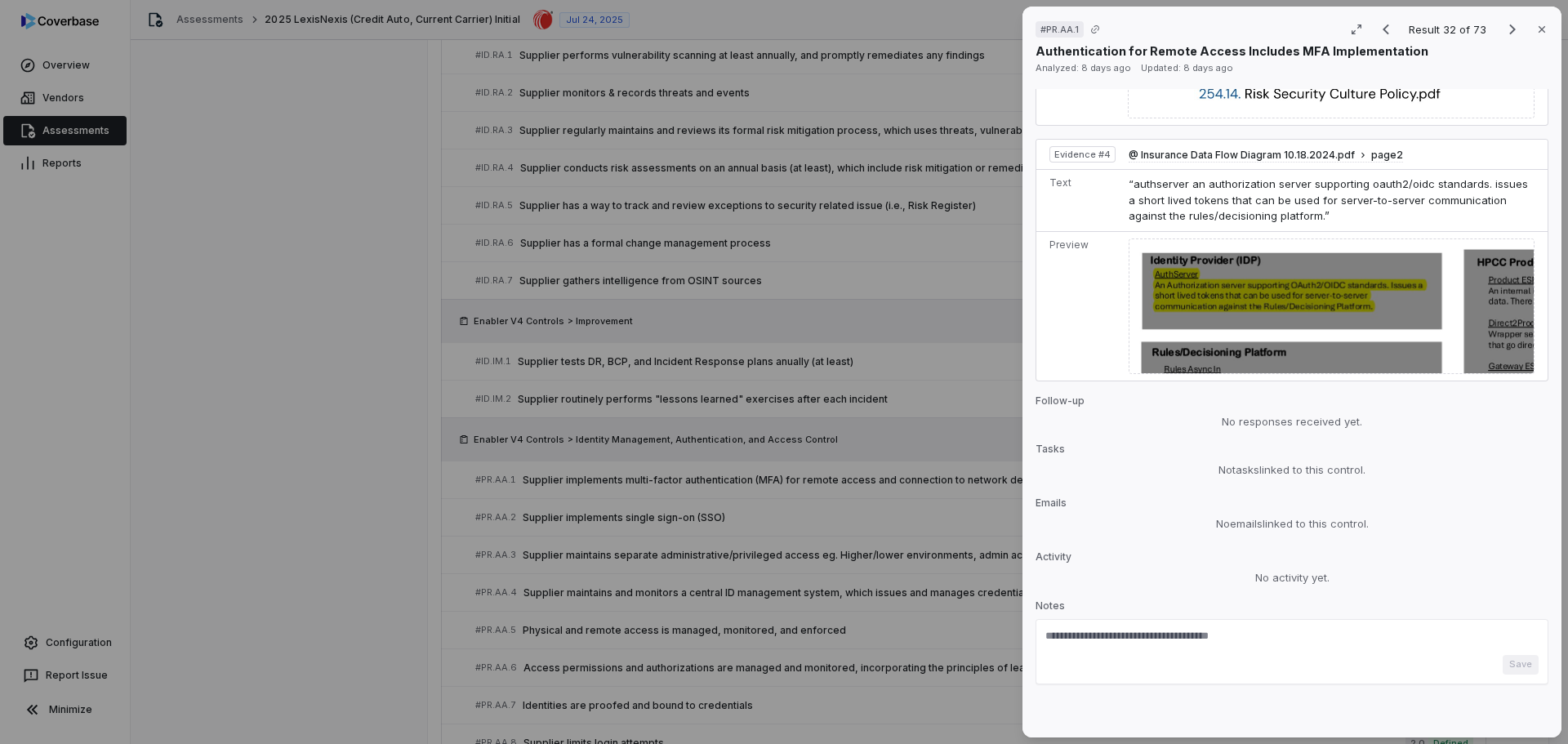click on "Save" at bounding box center (1292, 665) 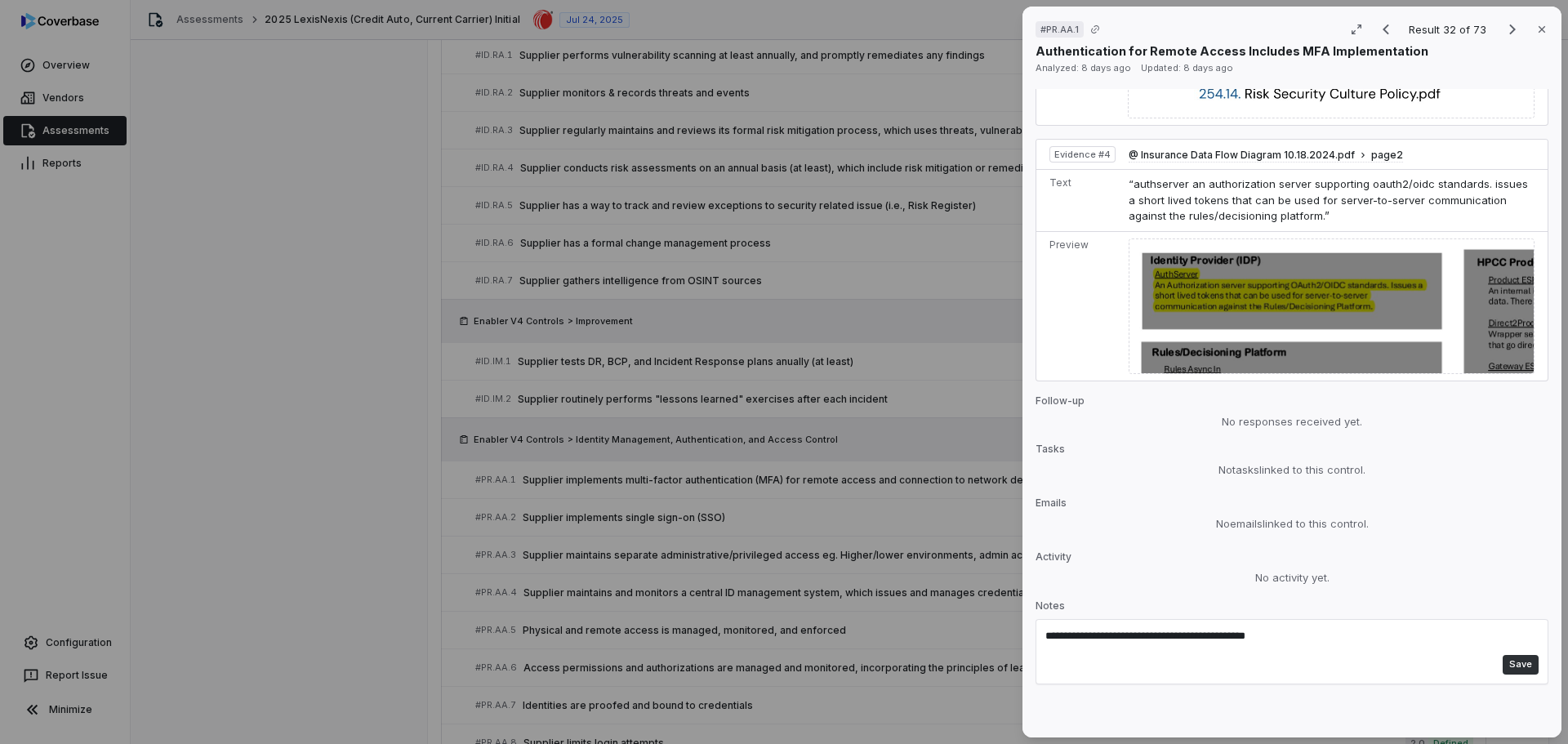 type on "**********" 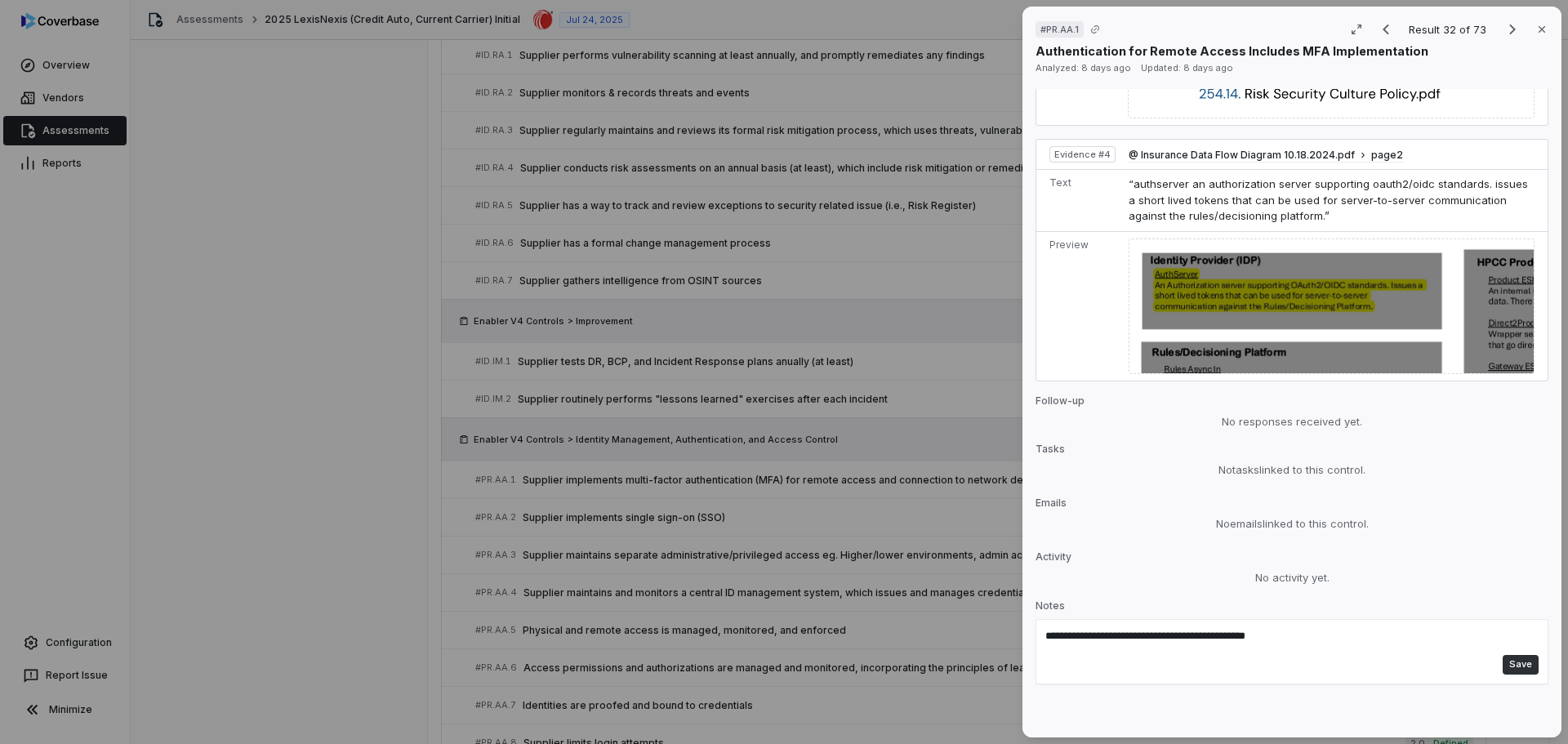 click on "Save" at bounding box center [1521, 665] 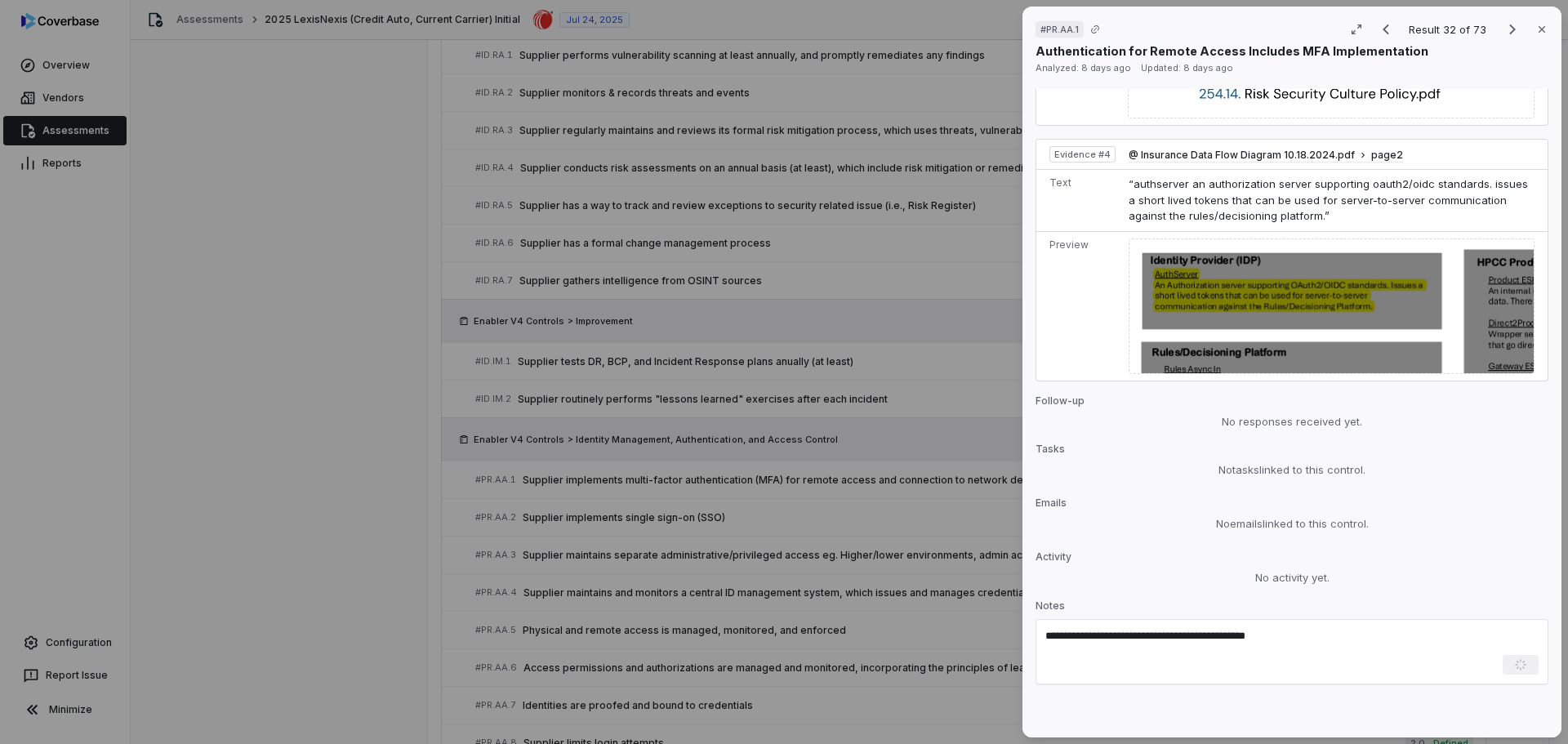 type 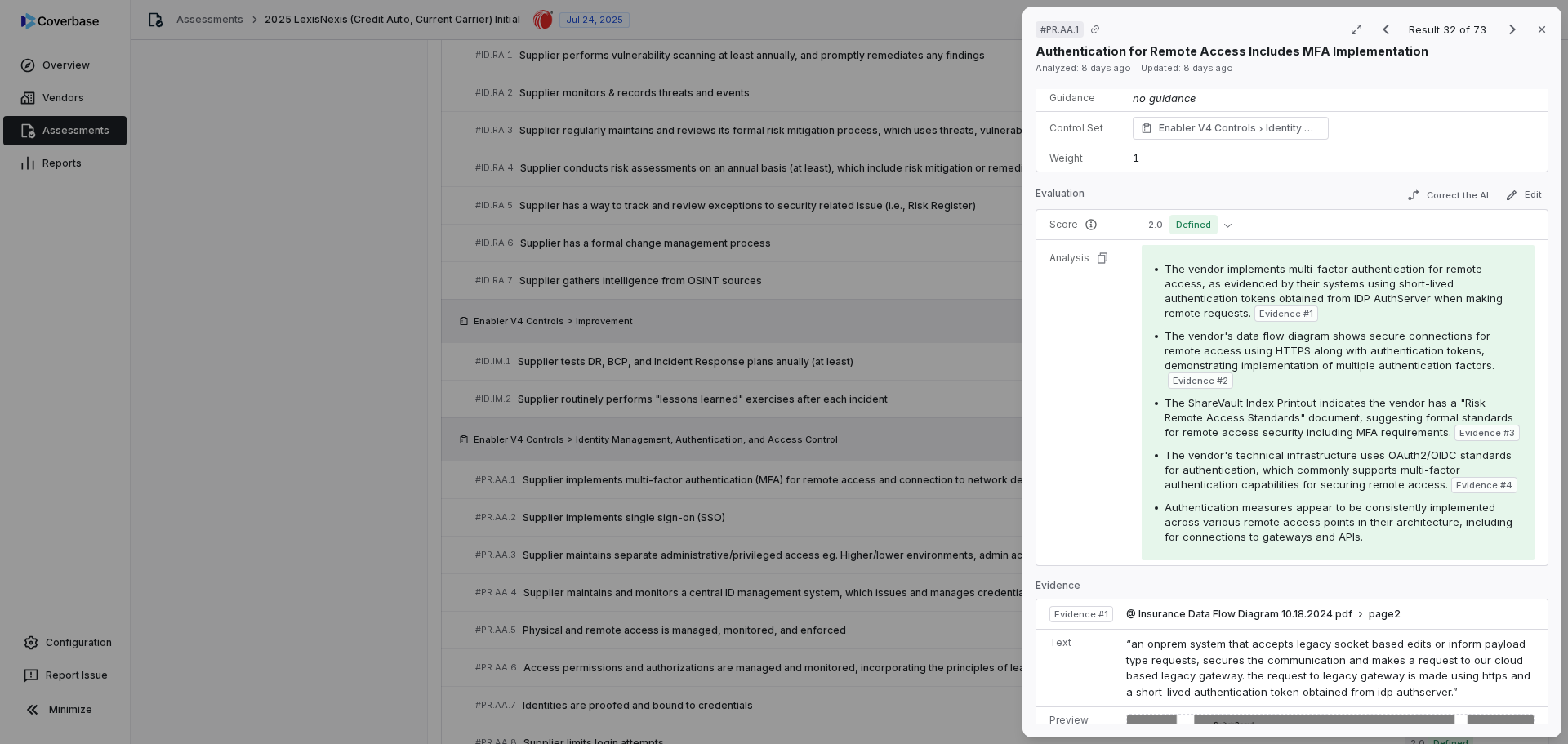 scroll, scrollTop: 0, scrollLeft: 0, axis: both 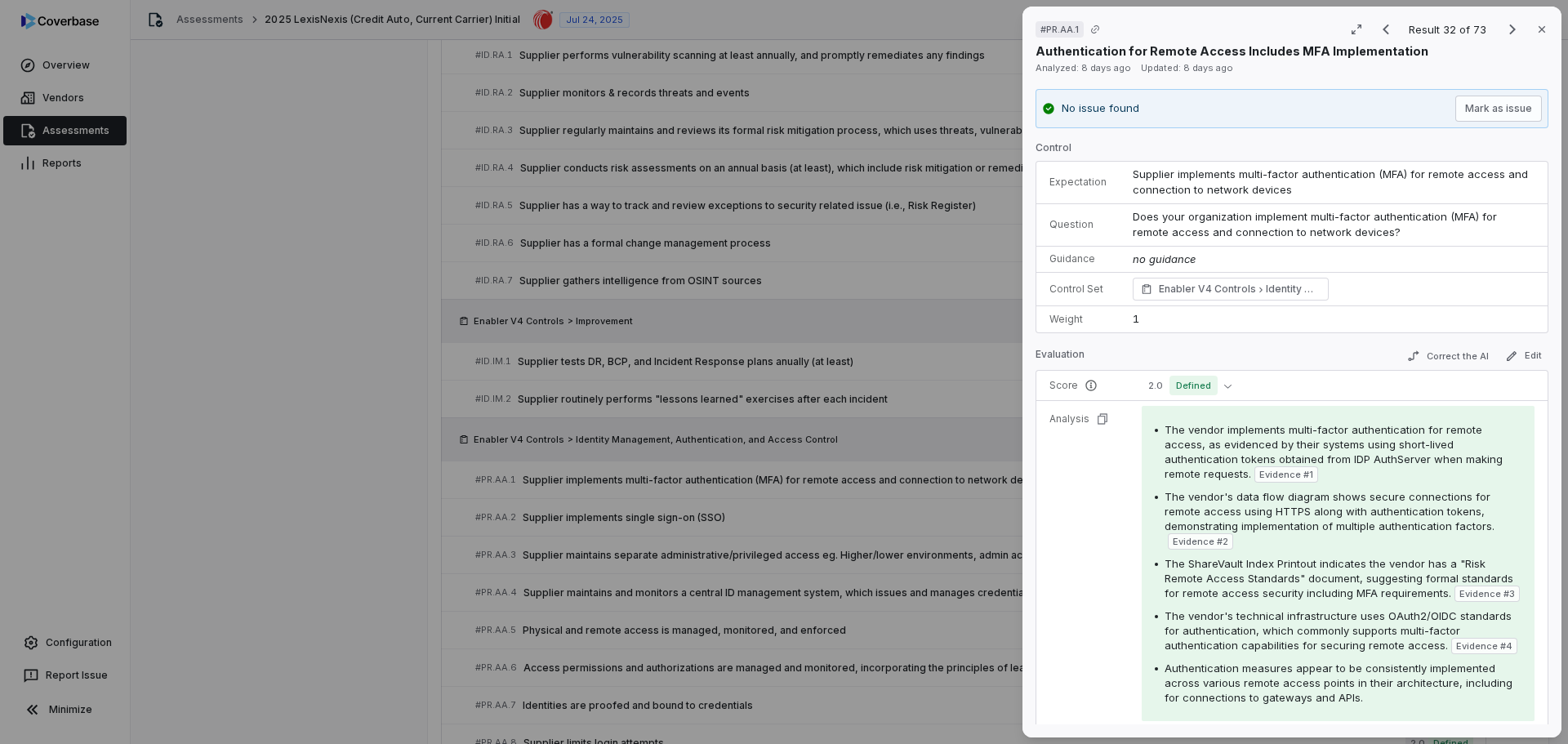 click on "PR.AA.1 Result 32 of 73 Close Authentication for Remote Access Includes MFA Implementation Analyzed: 8 days ago Updated: 8 days ago No issue found Mark as issue Control Expectation Supplier implements multi-factor authentication (MFA) for remote access and connection to network devices Question Does your organization implement multi-factor authentication (MFA) for remote access and connection to network devices? Guidance no guidance Control Set Enabler V4 Controls Identity Management, Authentication, and Access Control  Weight 1 Evaluation Correct the AI Edit   Score 2.0 Defined Analysis The vendor implements multi-factor authentication for remote access, as evidenced by their systems using short-lived authentication tokens obtained from IDP AuthServer when making remote requests. Evidence # 1 The vendor's data flow diagram shows secure connections for remote access using HTTPS along with authentication tokens, demonstrating implementation of multiple authentication factors. Evidence # 2 Evidence # 3 4 1 2" at bounding box center [784, 372] 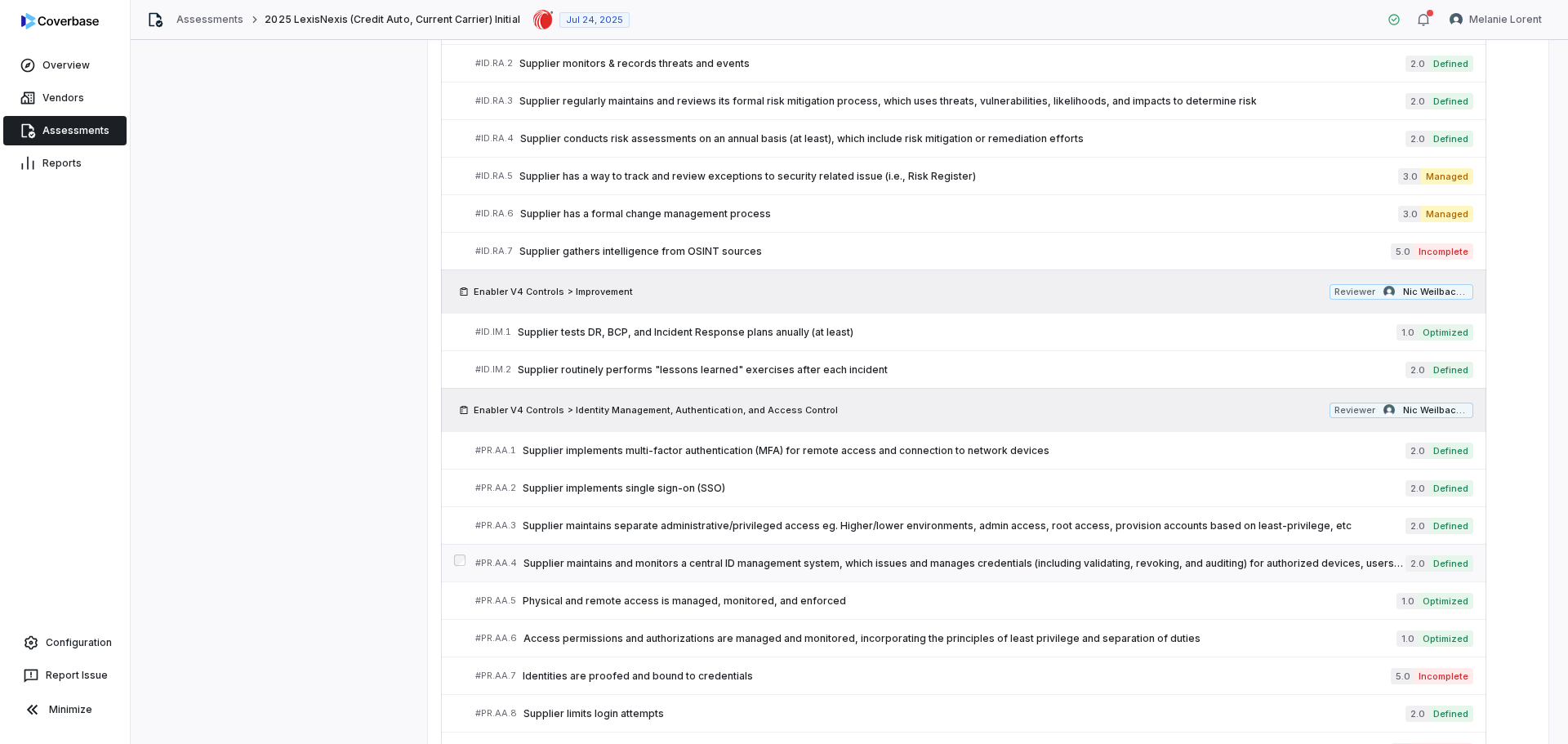 scroll, scrollTop: 1575, scrollLeft: 0, axis: vertical 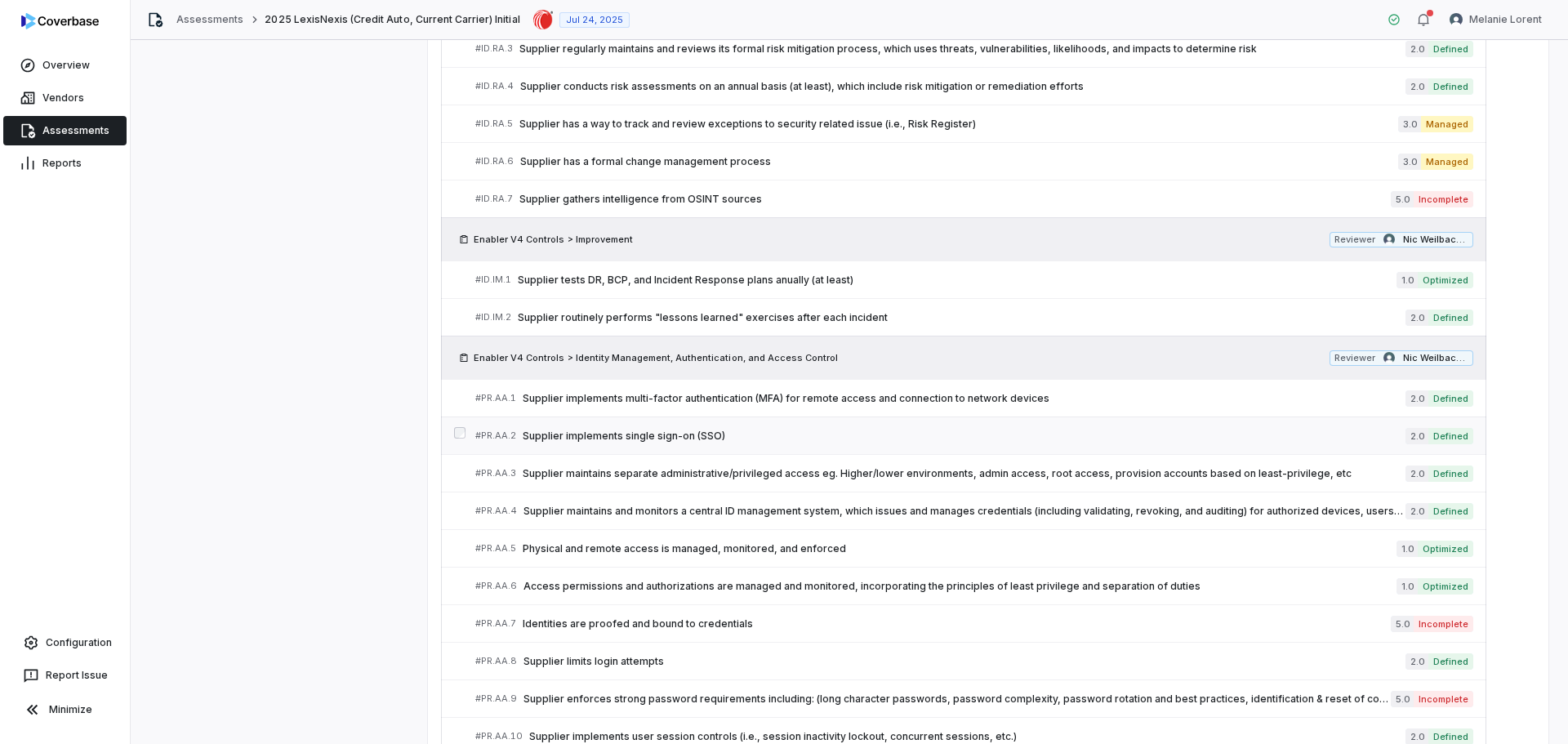 click on "Supplier implements single sign-on (SSO)" at bounding box center (964, 436) 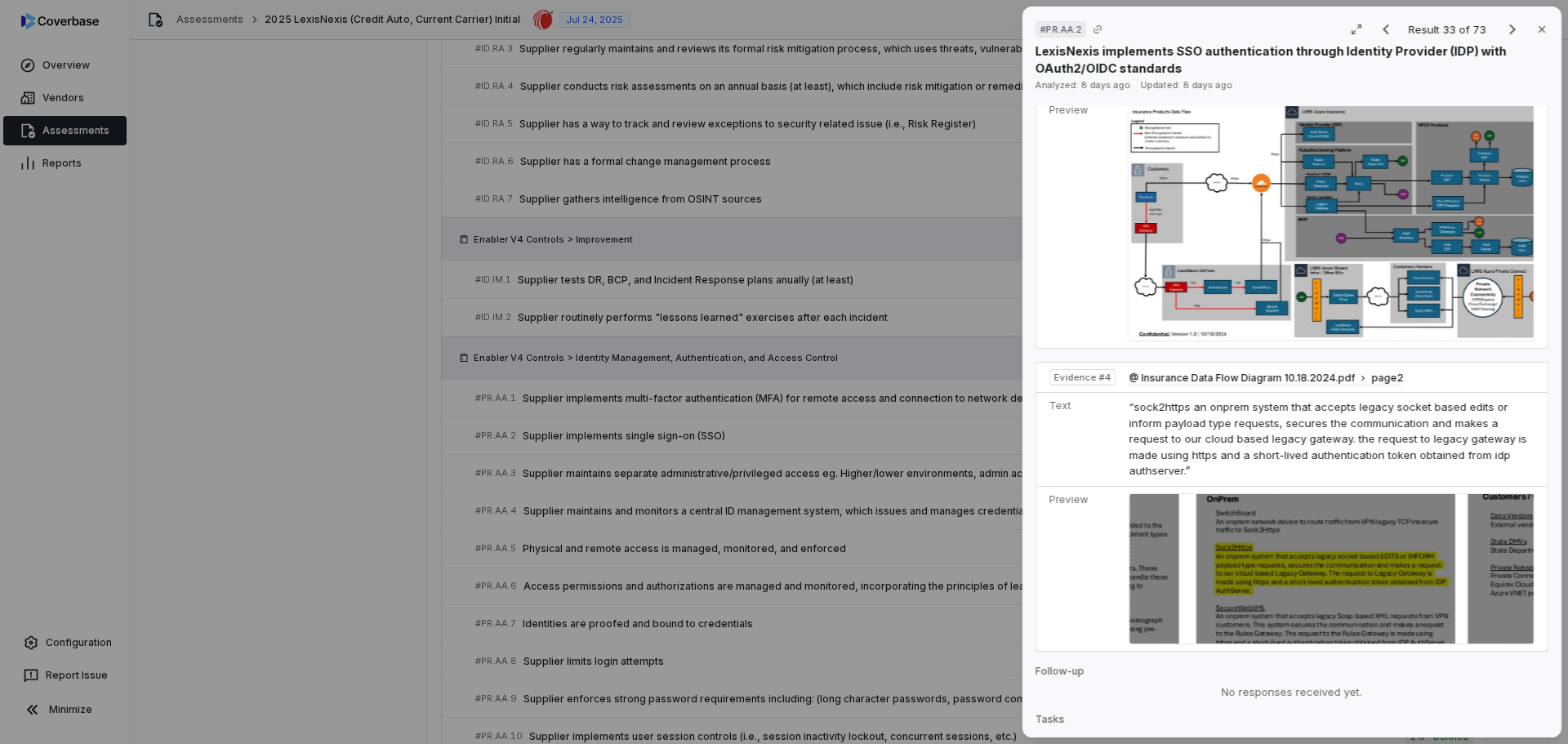 scroll, scrollTop: 1090, scrollLeft: 0, axis: vertical 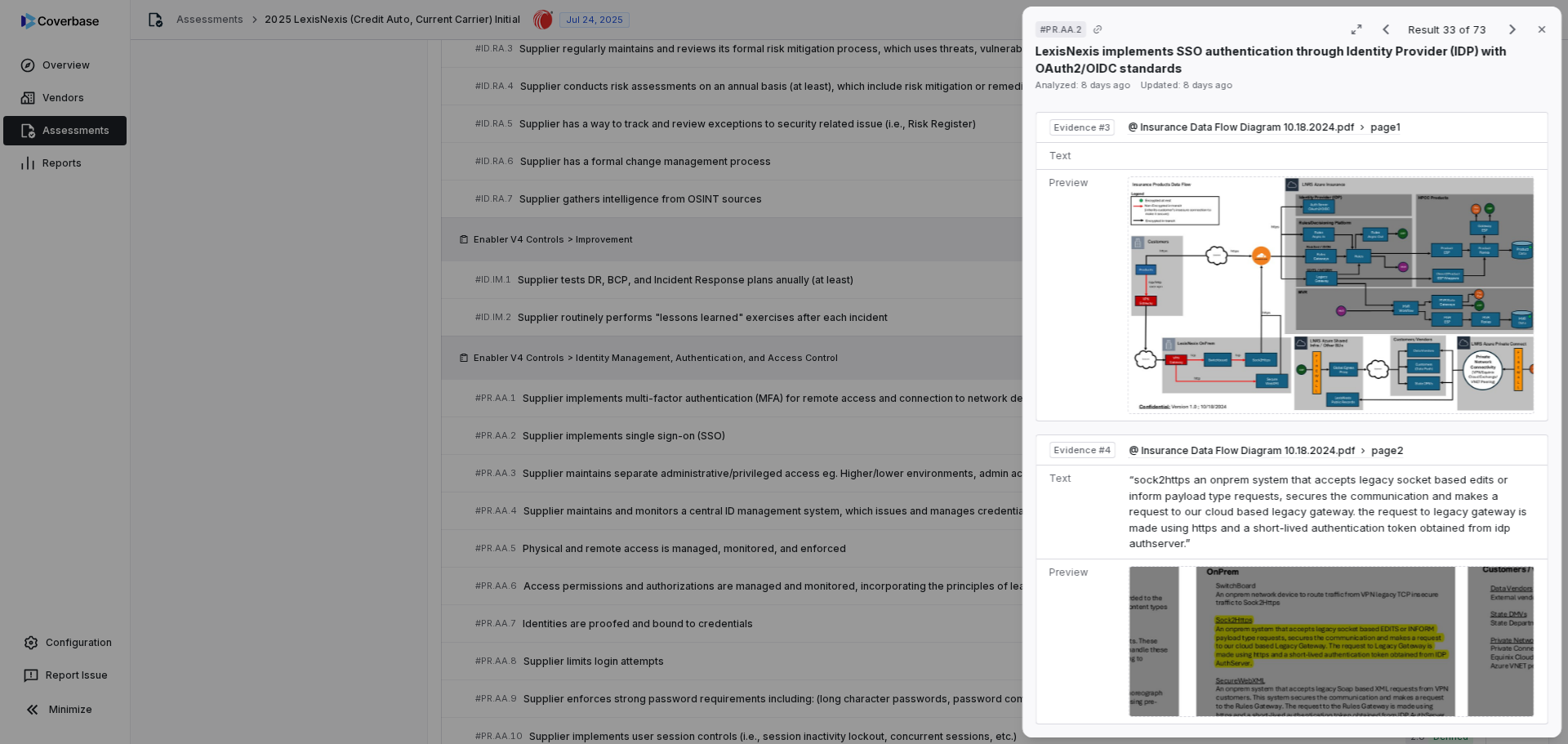 click at bounding box center [1331, 296] 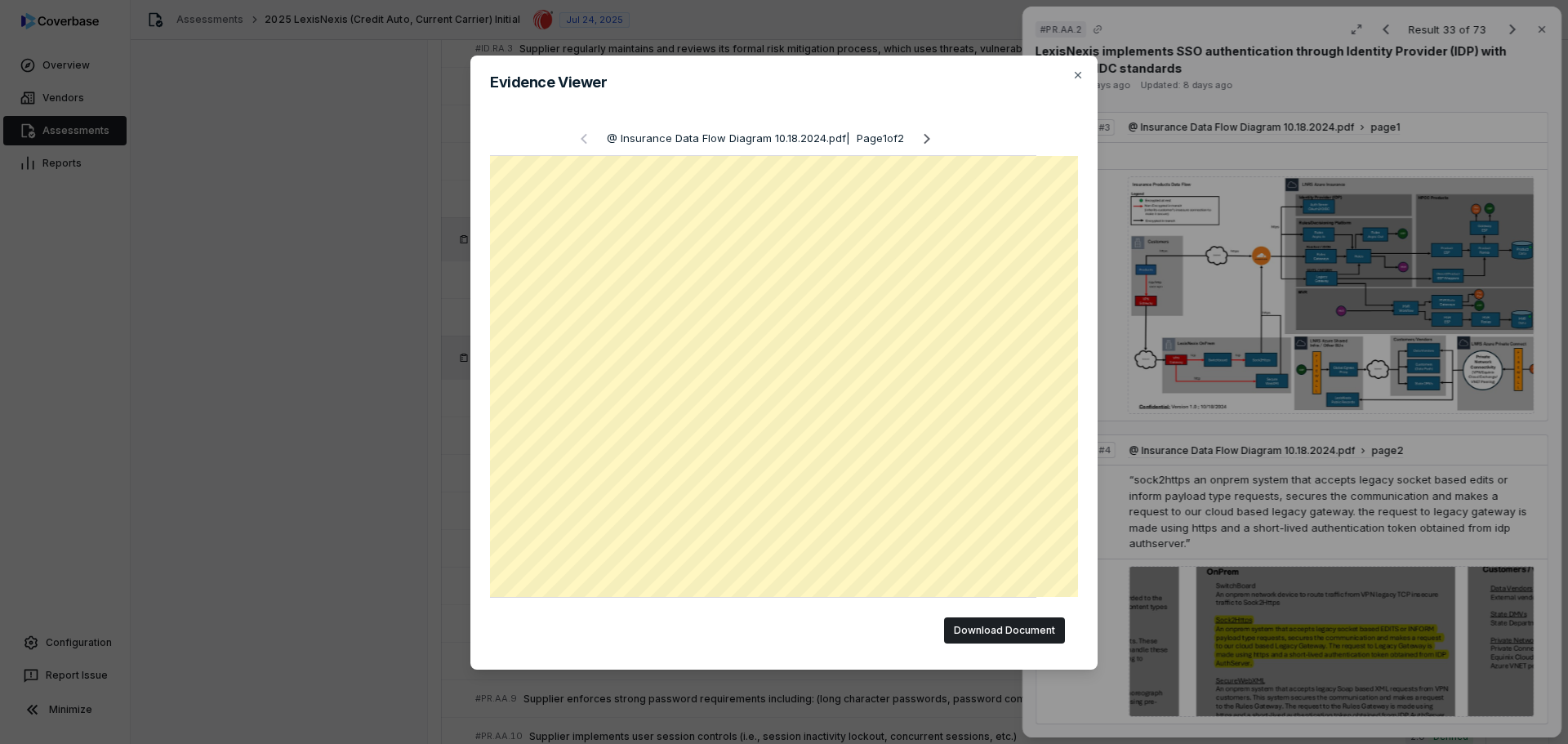 scroll, scrollTop: 0, scrollLeft: 0, axis: both 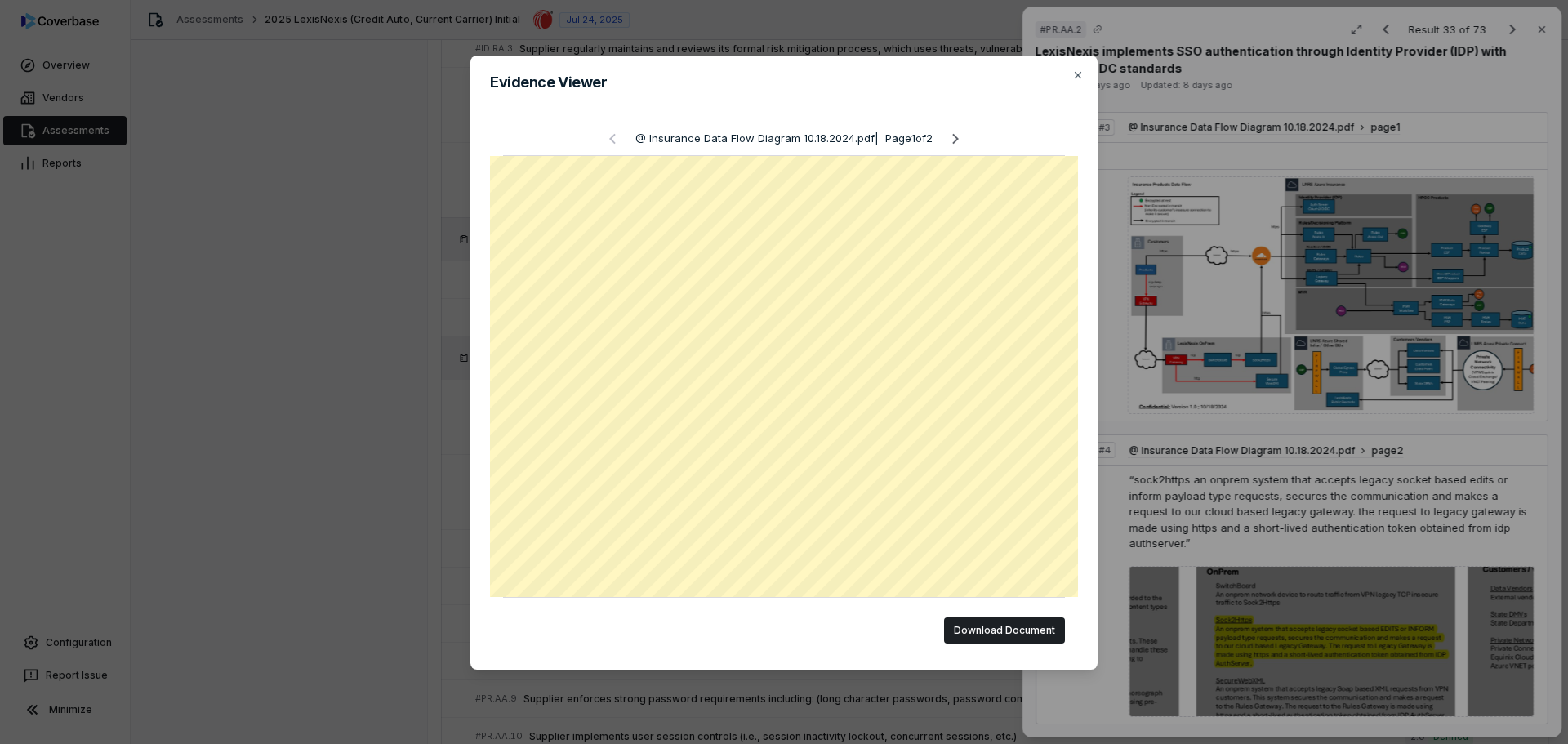 click on "Evidence Viewer @ Insurance Data Flow Diagram [DATE].pdf   |  Page  1  of  2 Download Document Close" at bounding box center (784, 372) 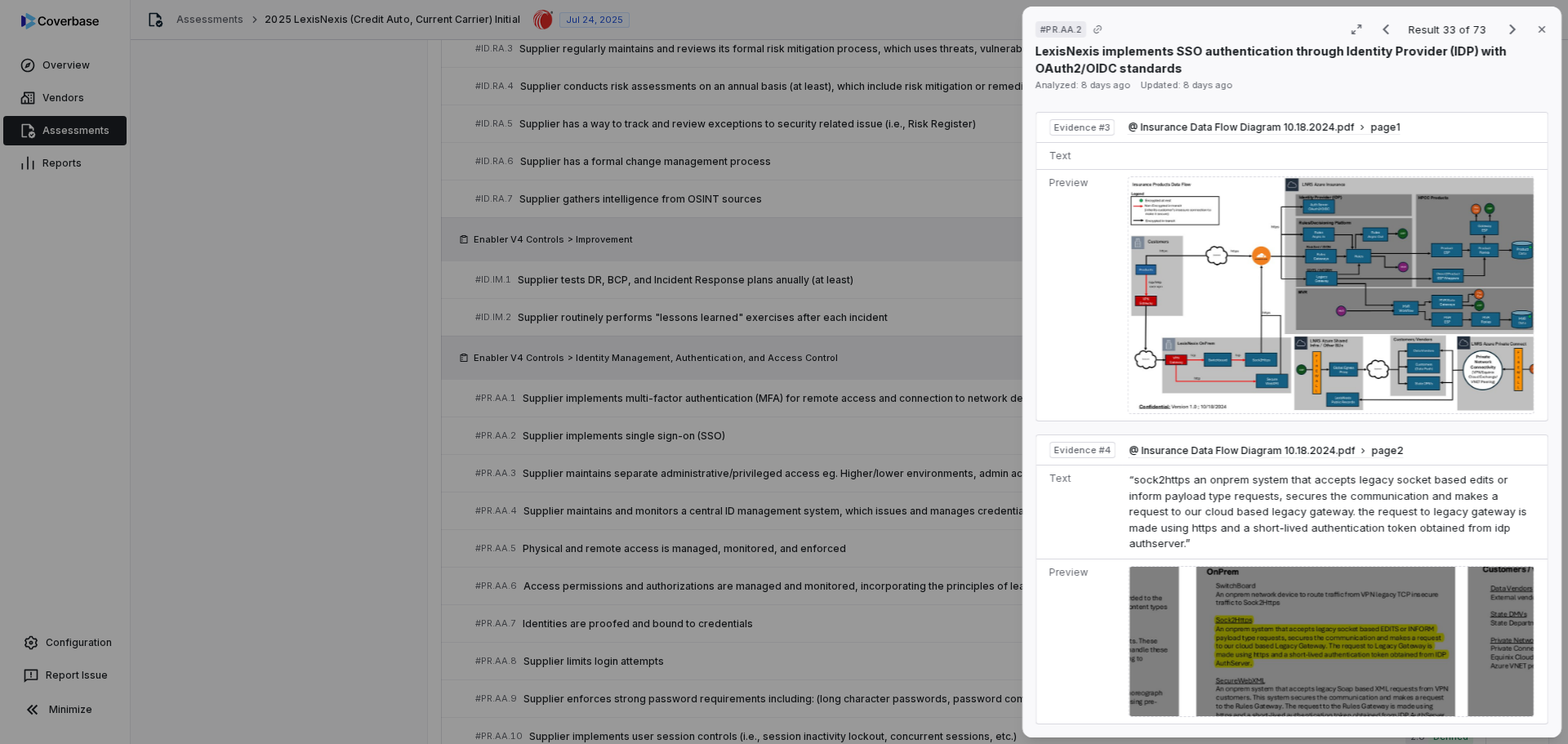 click on "# PR.AA.2 Result 33 of 73 Close LexisNexis implements SSO authentication through Identity Provider (IDP) with OAuth2/OIDC standards Analyzed: 8 days ago Updated: 8 days ago No issue found Mark as issue Control Expectation Supplier implements single sign-on (SSO)  Question Does your organization implement single sign-on (SSO)?  Guidance this is almost a binary. Should look for evidence called out in document which shows third party uses SSO and/or has the capability to. this is almost a binary. Should look for evidence called out in document which shows third party uses SSO and/or has the capability to. Control Set Enabler V4 Controls Identity Management, Authentication, and Access Control  Weight 1 Evaluation Correct the AI Edit   Score 2.0 Defined Analysis LexisNexis demonstrates implementation of single sign-on (SSO) capabilities through their Identity Provider (IDP) which issues short-lived authentication tokens supporting OAuth2/OIDC standards. Evidence # 1 Evidence # 2 Evidence # 3 Evidence # 4" at bounding box center (784, 372) 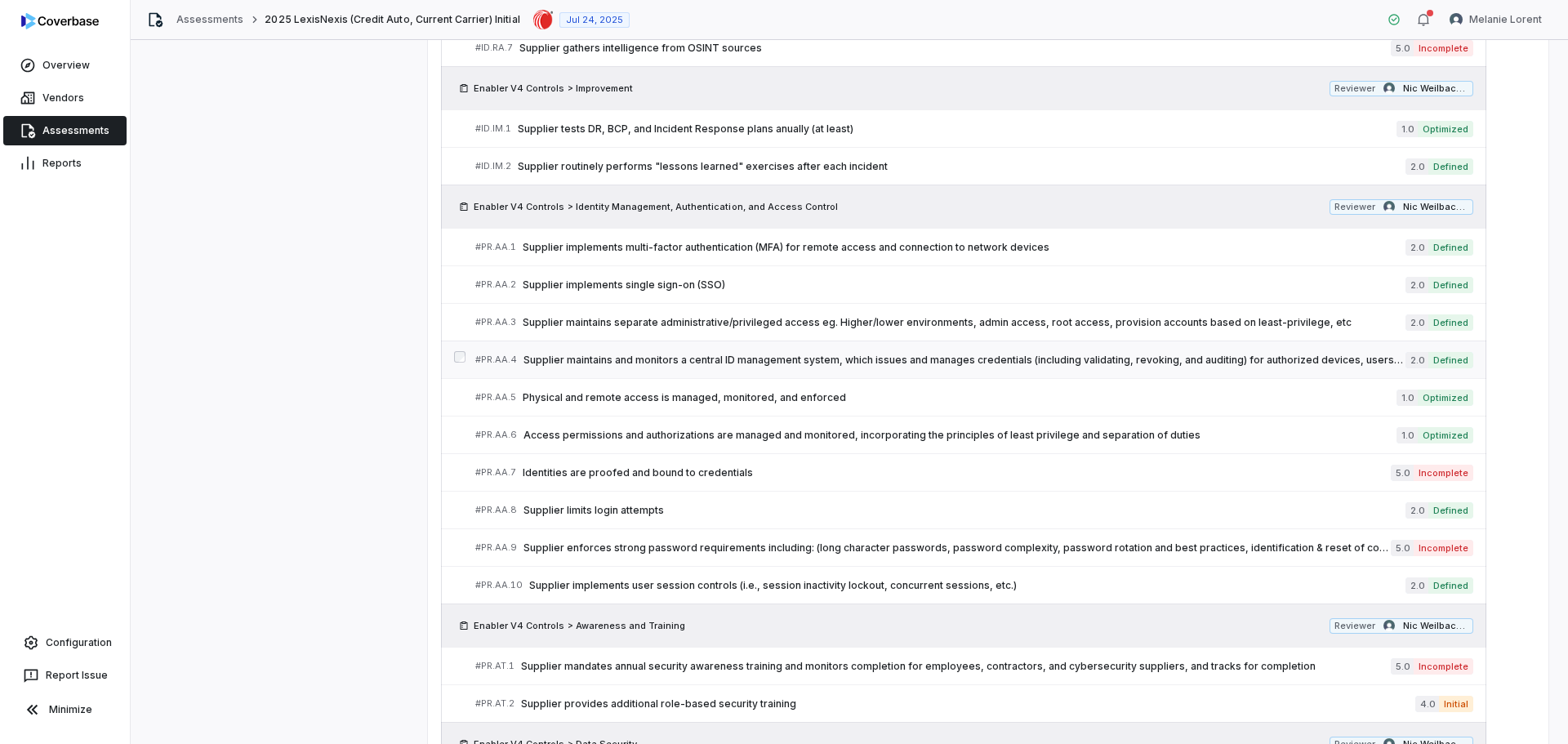 scroll, scrollTop: 1739, scrollLeft: 0, axis: vertical 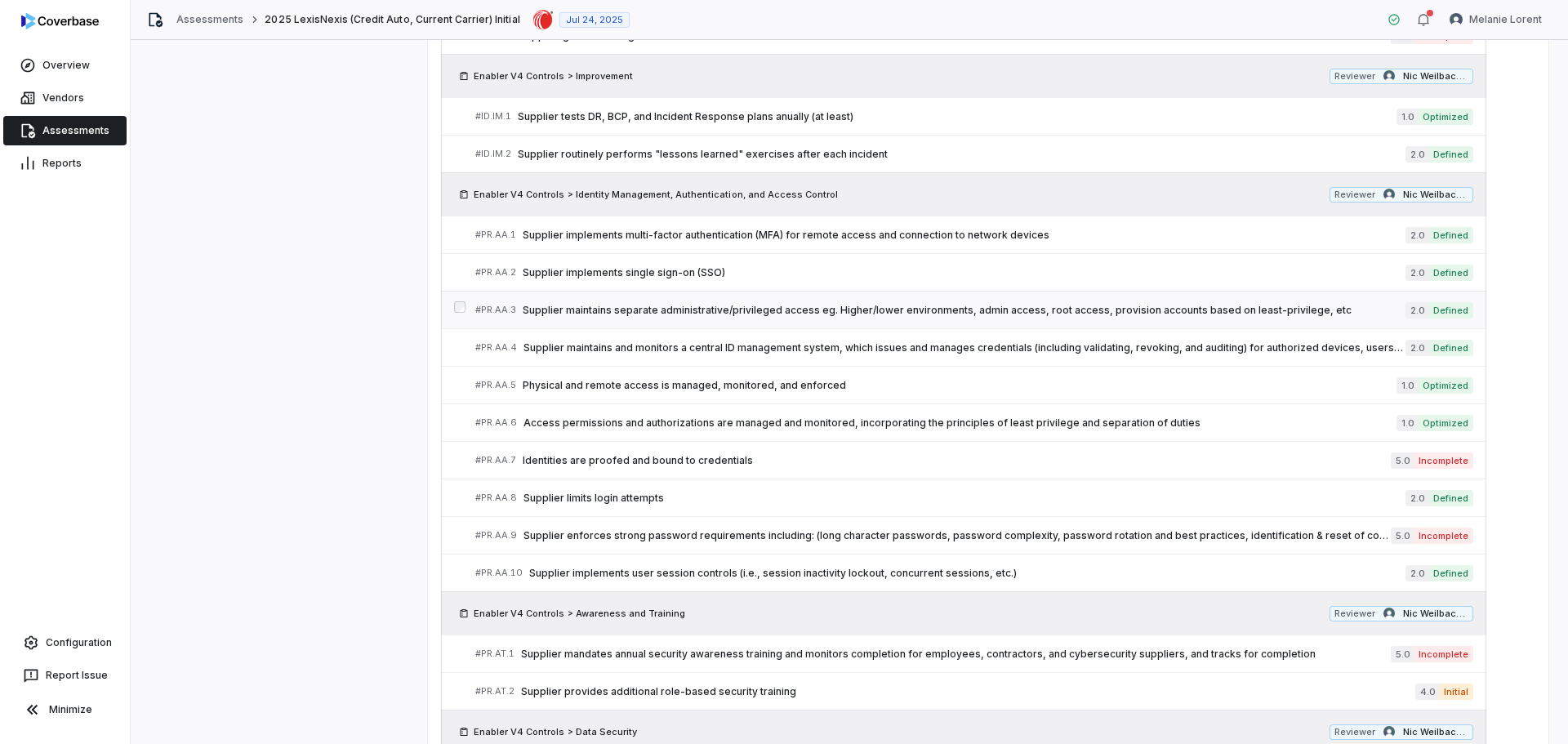 click on "# PR.AA.3 Supplier maintains separate administrative/privileged access
eg. Higher/lower environments, admin access, root access, provision accounts based on least-privilege, etc 2.0 Defined" at bounding box center (974, 310) 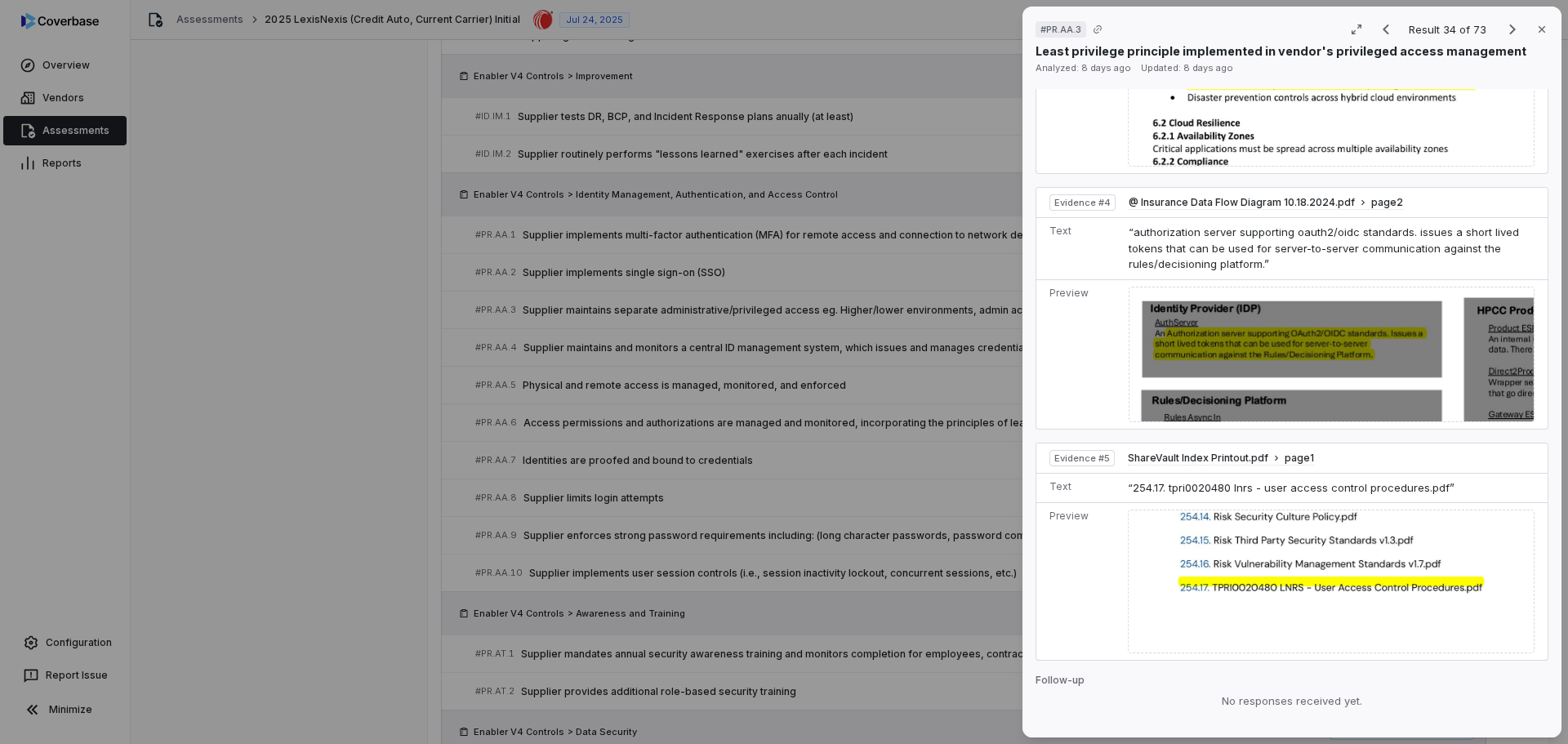 scroll, scrollTop: 1384, scrollLeft: 0, axis: vertical 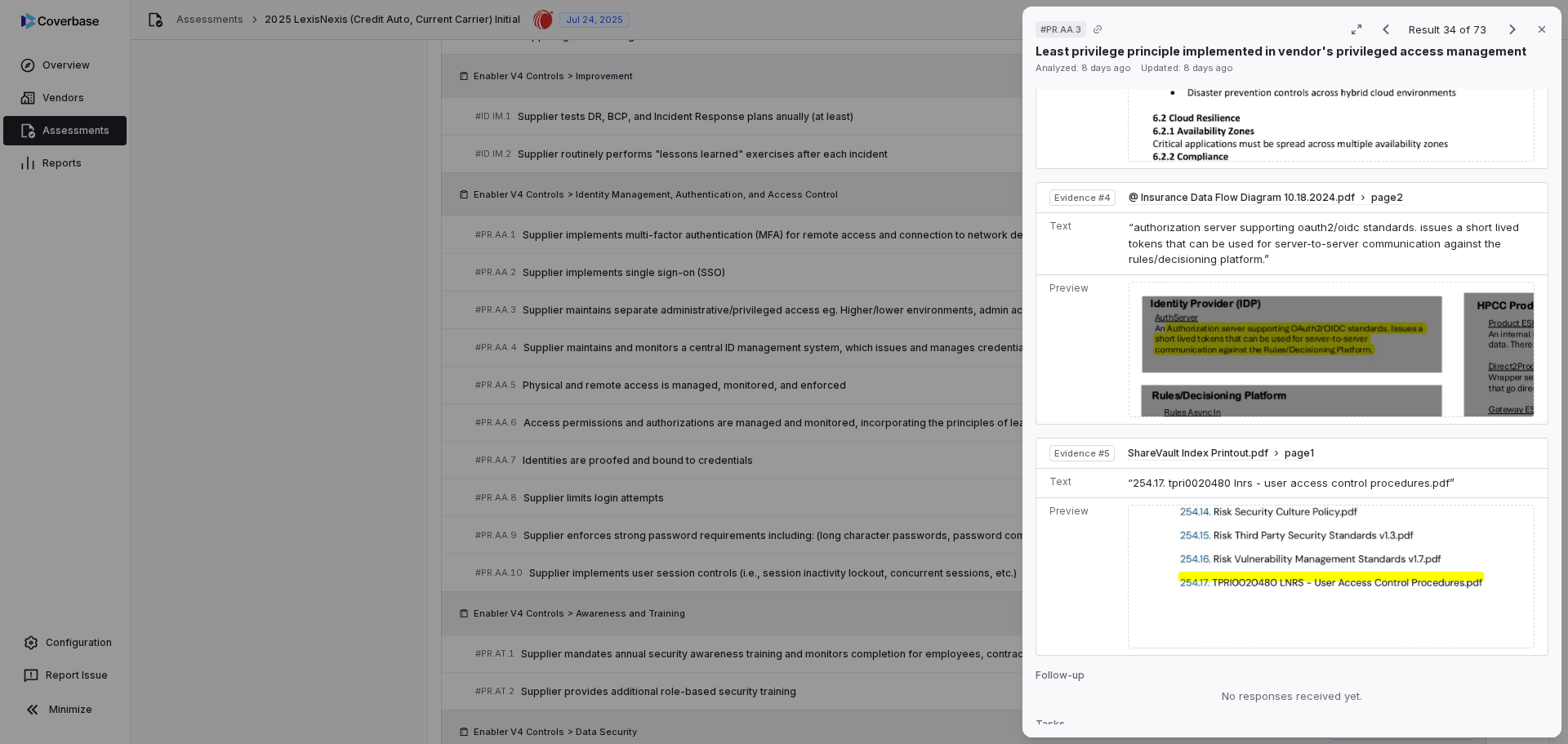 drag, startPoint x: 370, startPoint y: 340, endPoint x: 601, endPoint y: 350, distance: 231.21635 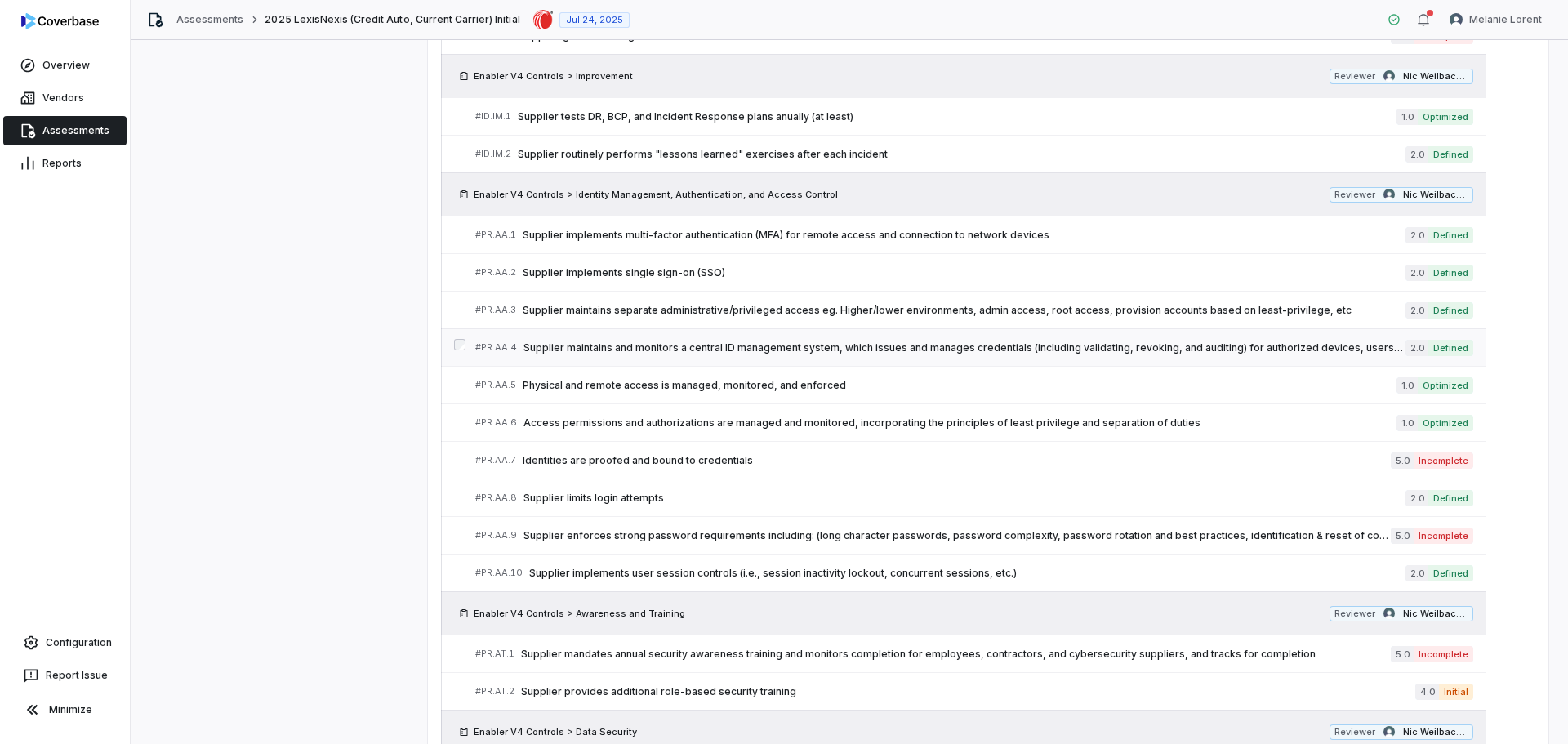 click on "Supplier maintains and monitors a central ID management system, which issues and manages credentials (including validating, revoking, and auditing) for authorized devices, users, systems, processes" at bounding box center [964, 348] 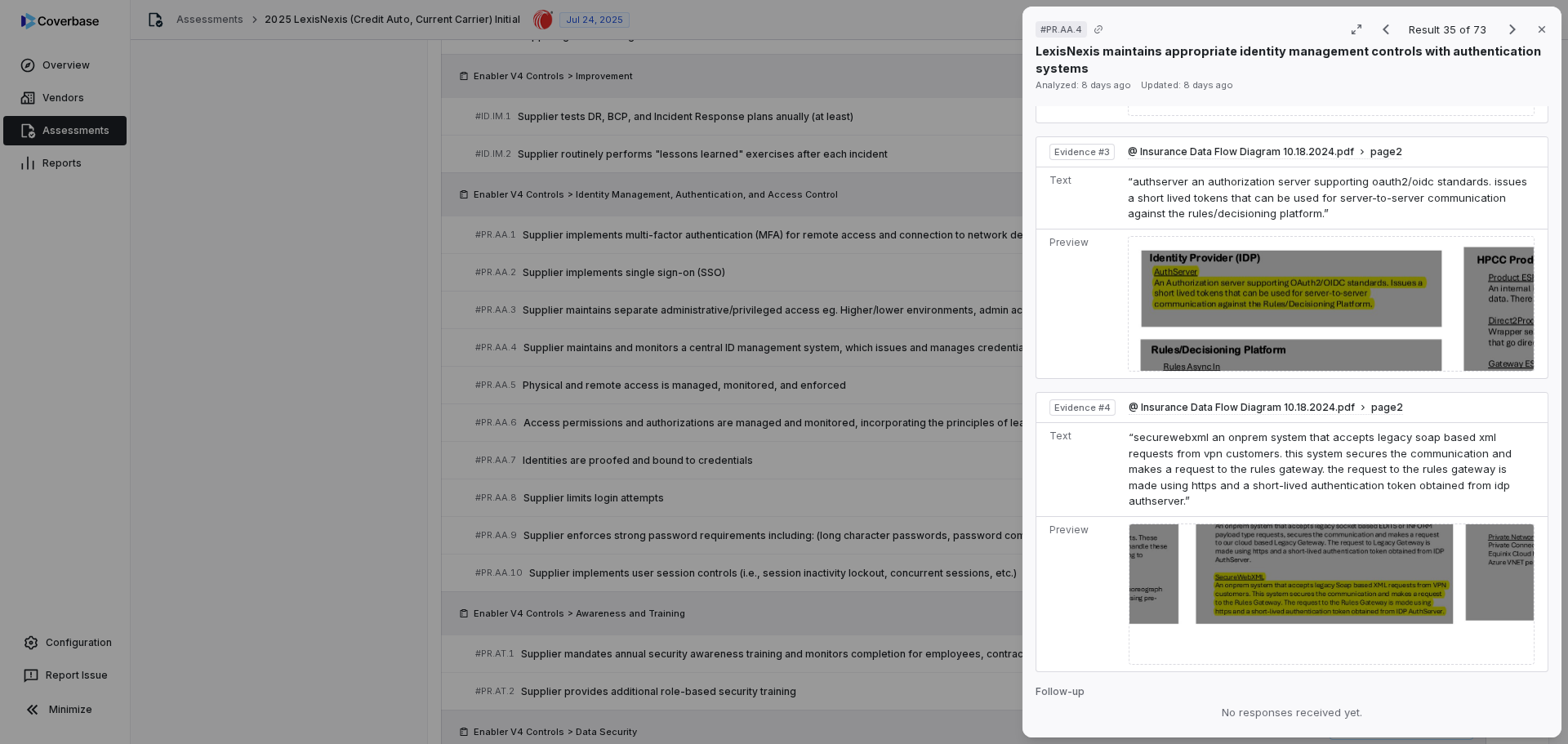 scroll, scrollTop: 1141, scrollLeft: 0, axis: vertical 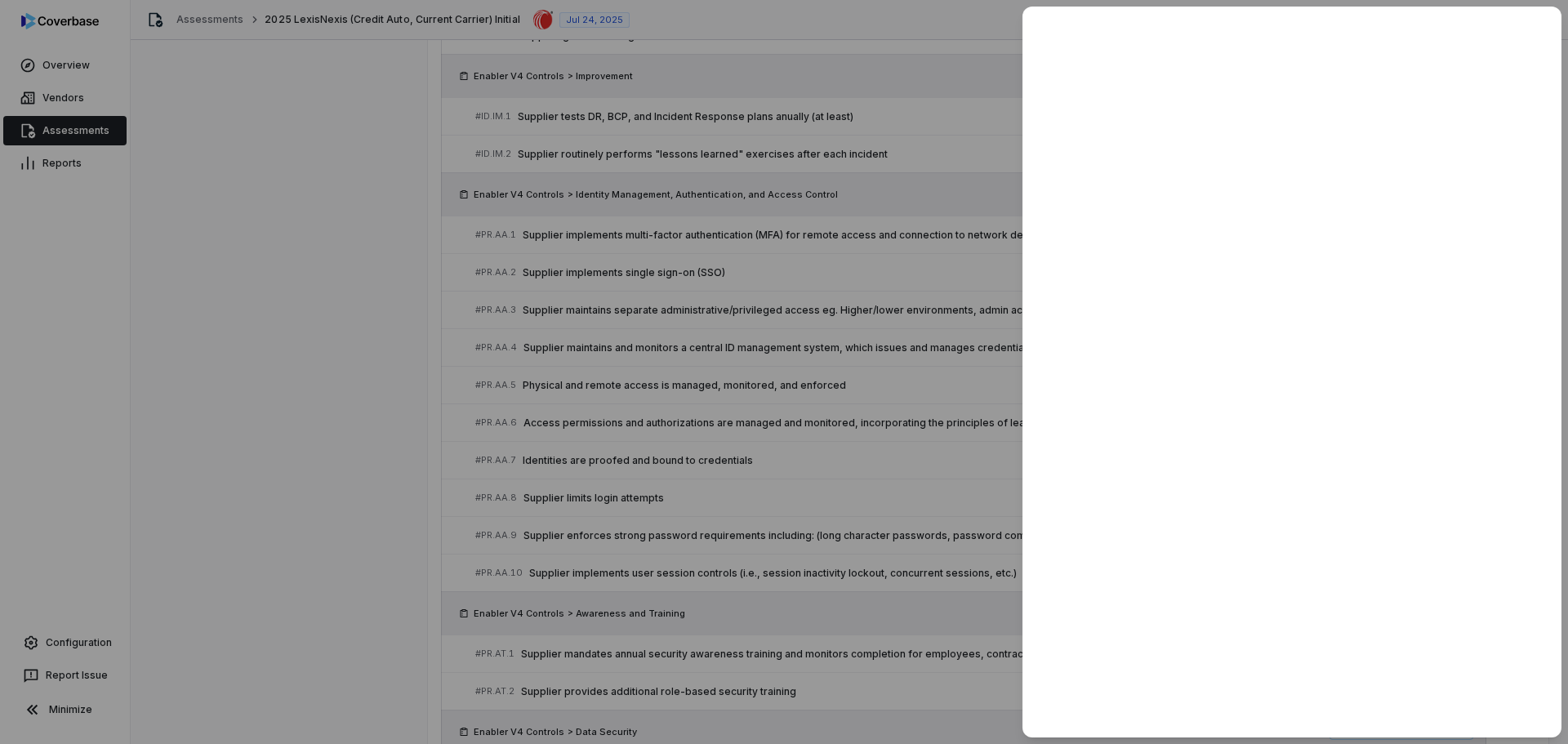 click at bounding box center [784, 372] 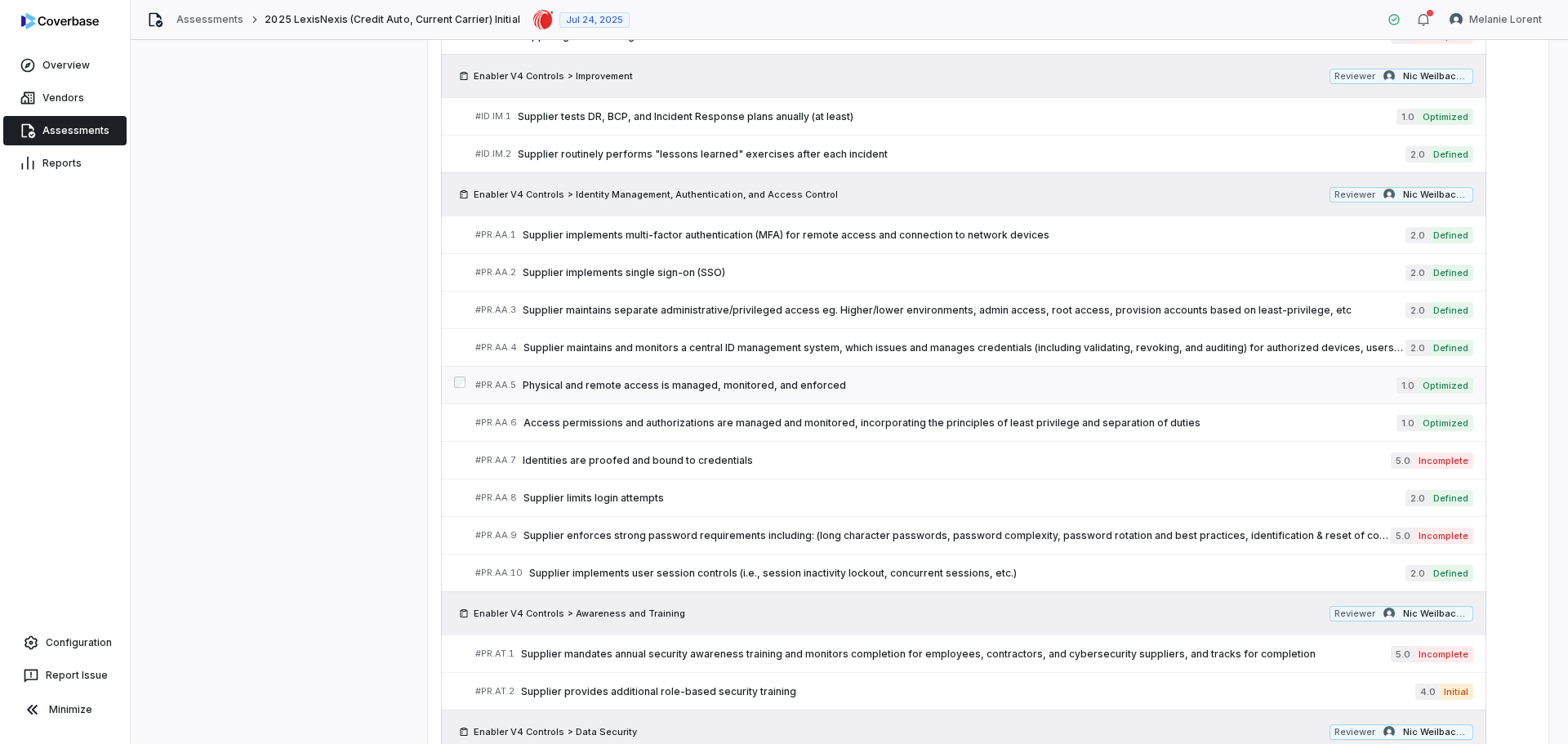 click on "Physical and remote access is managed, monitored, and enforced" at bounding box center [960, 385] 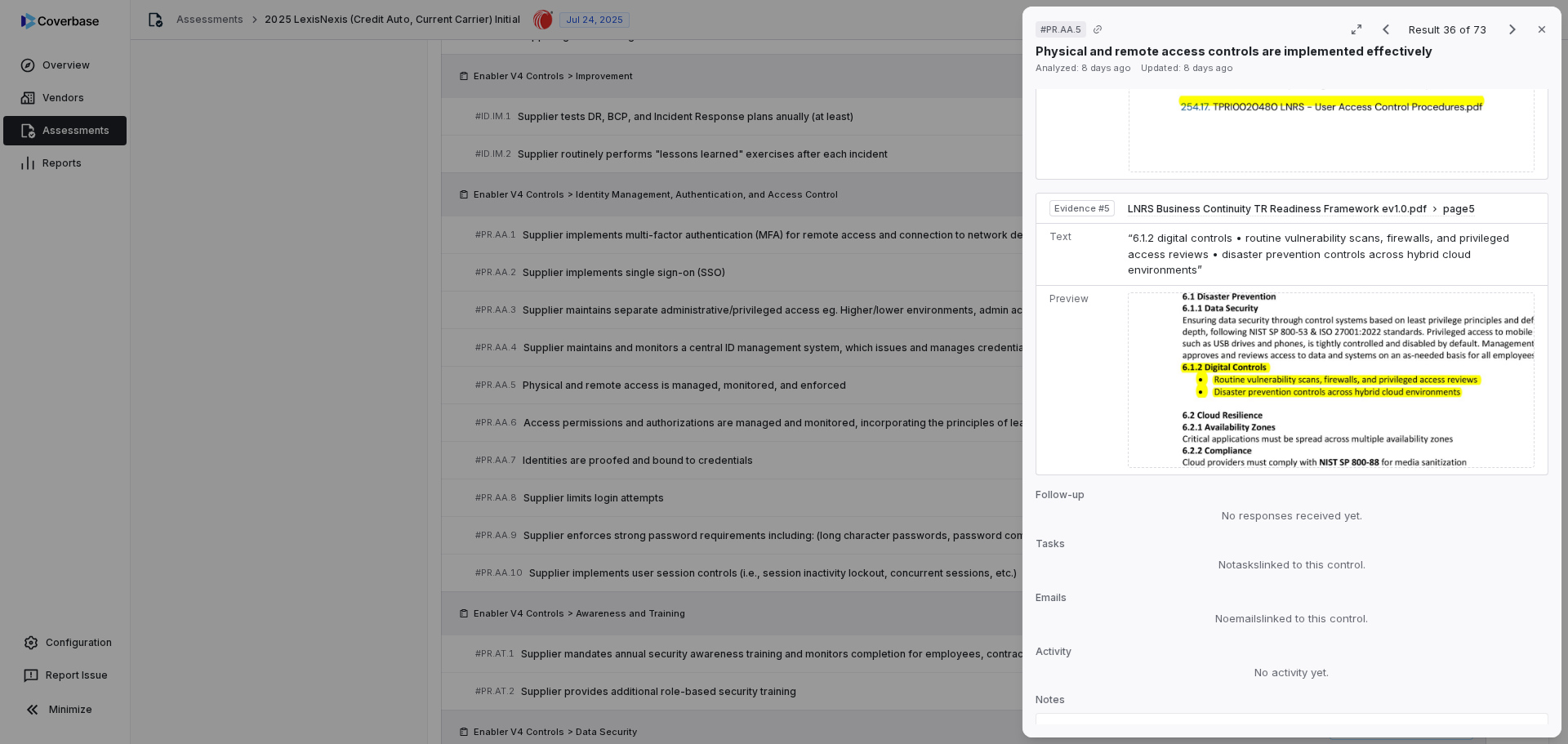 scroll, scrollTop: 1682, scrollLeft: 0, axis: vertical 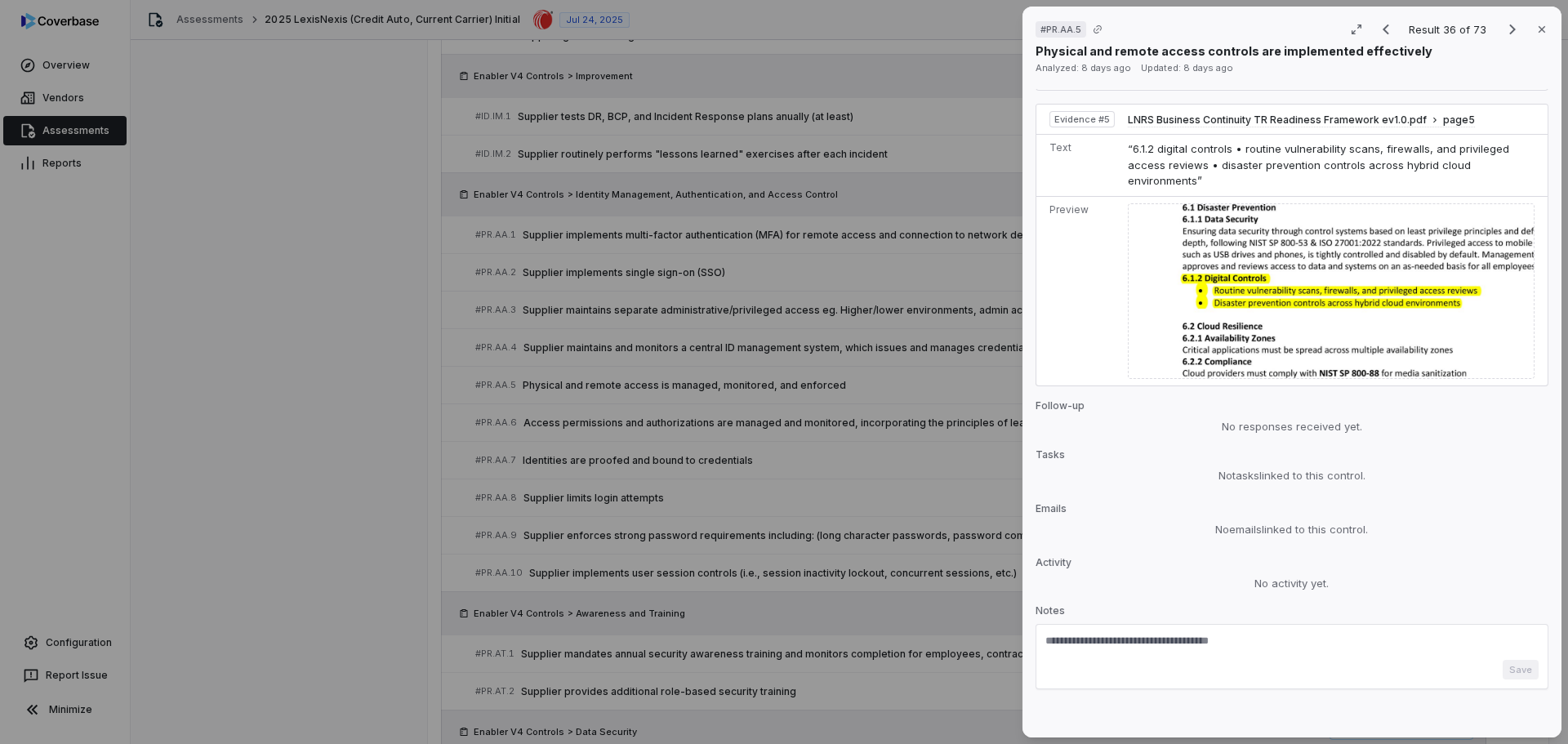 click at bounding box center [1292, 647] 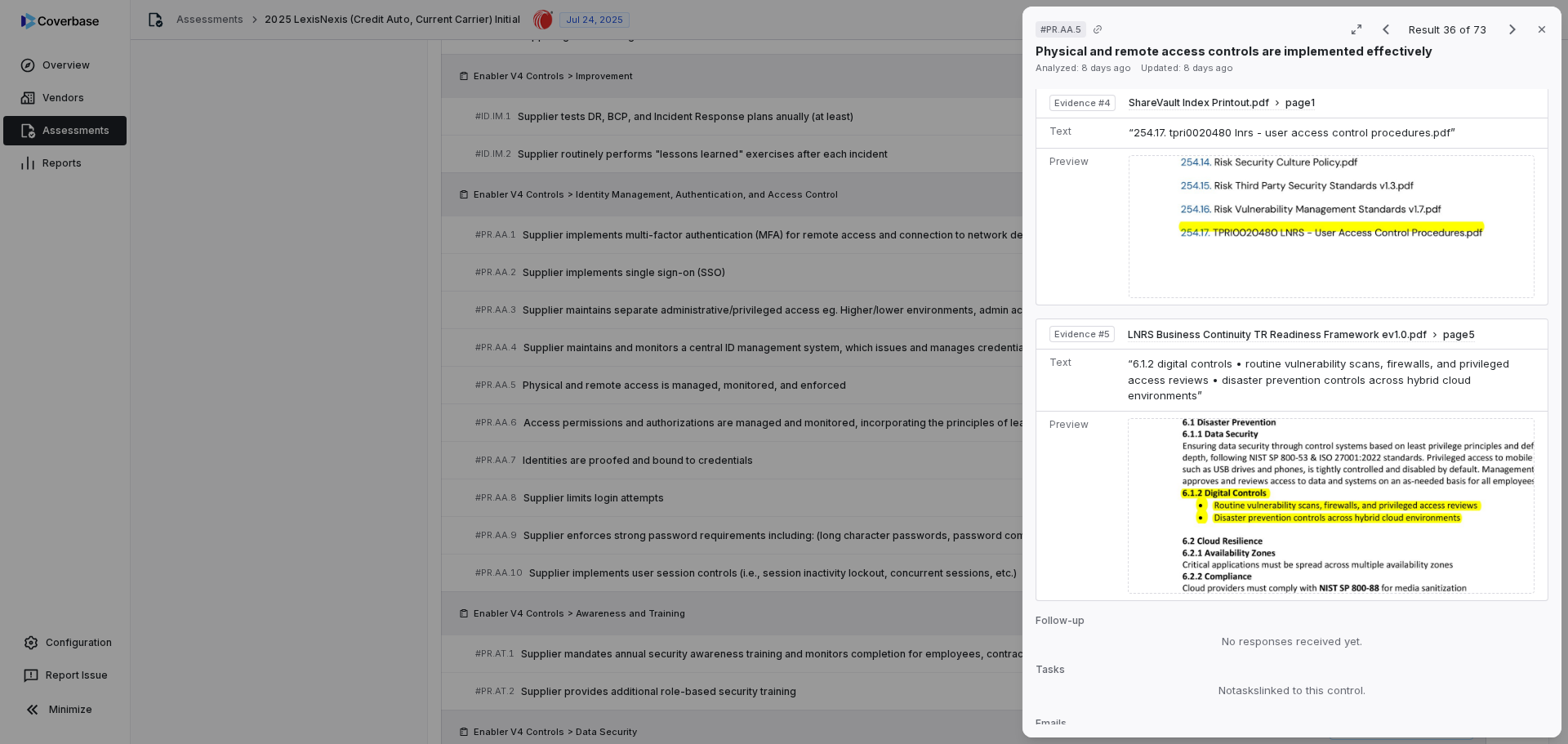 scroll, scrollTop: 1686, scrollLeft: 0, axis: vertical 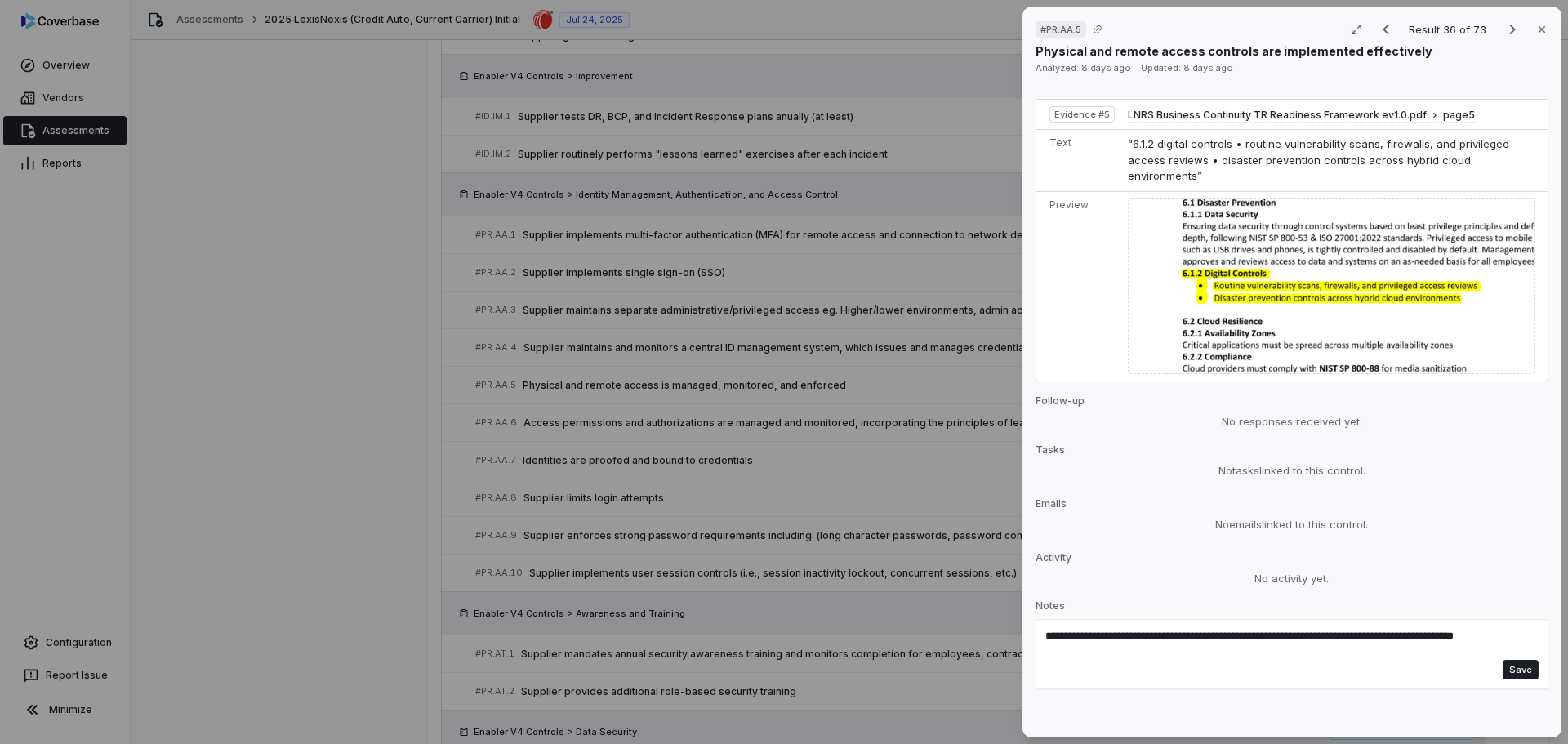drag, startPoint x: 1105, startPoint y: 657, endPoint x: 1389, endPoint y: 622, distance: 286.14856 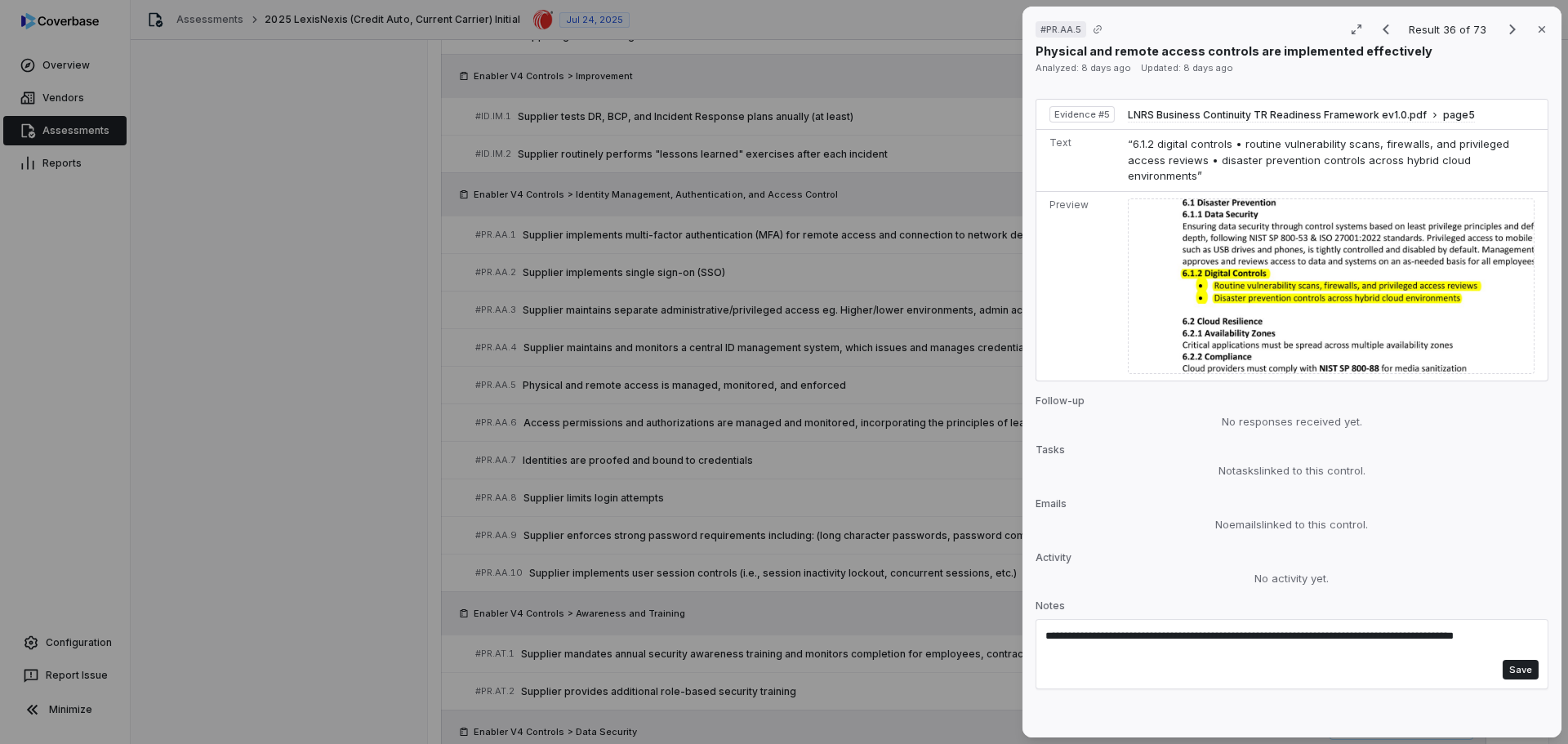 click on "**********" at bounding box center [1284, 644] 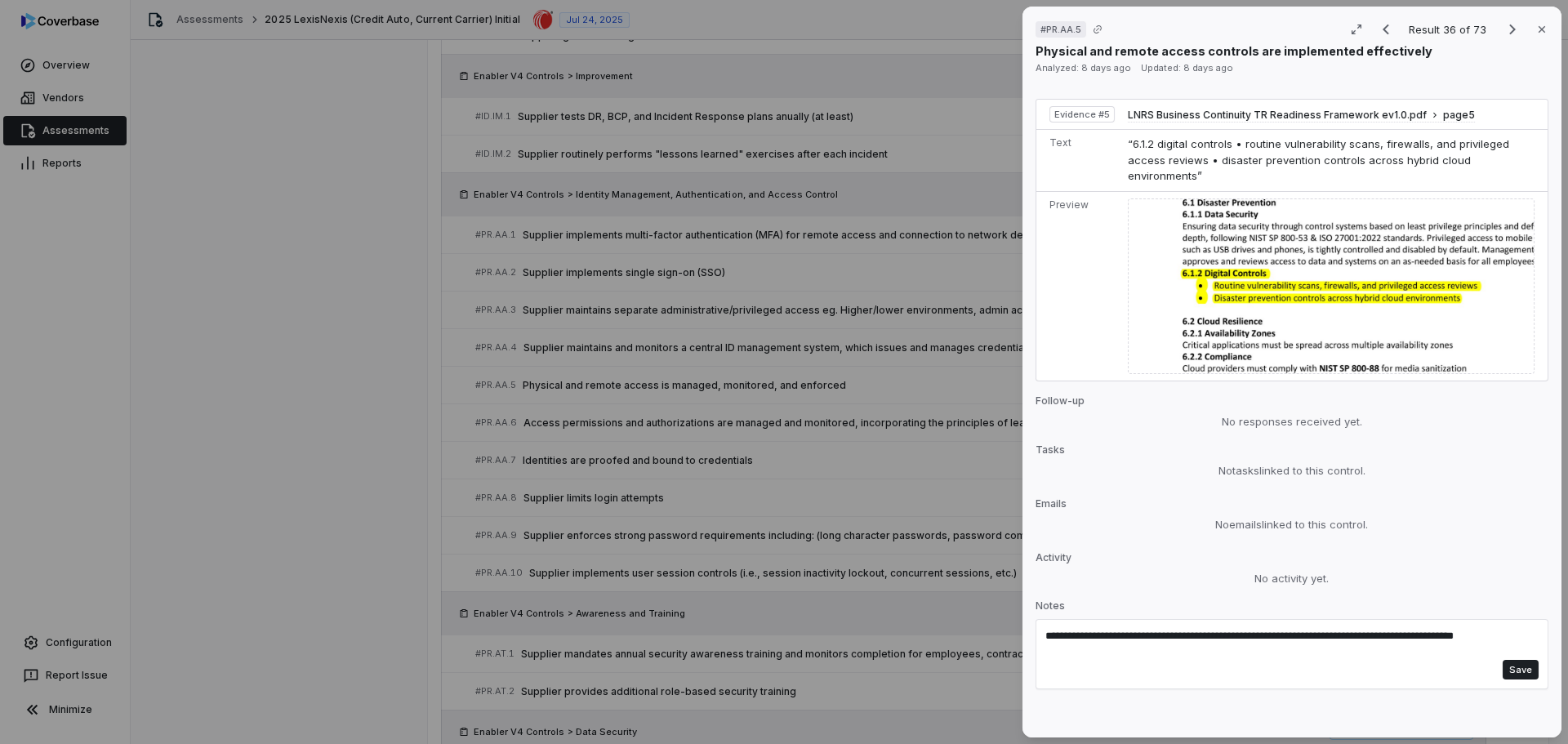 drag, startPoint x: 1137, startPoint y: 642, endPoint x: 1352, endPoint y: 629, distance: 215.39266 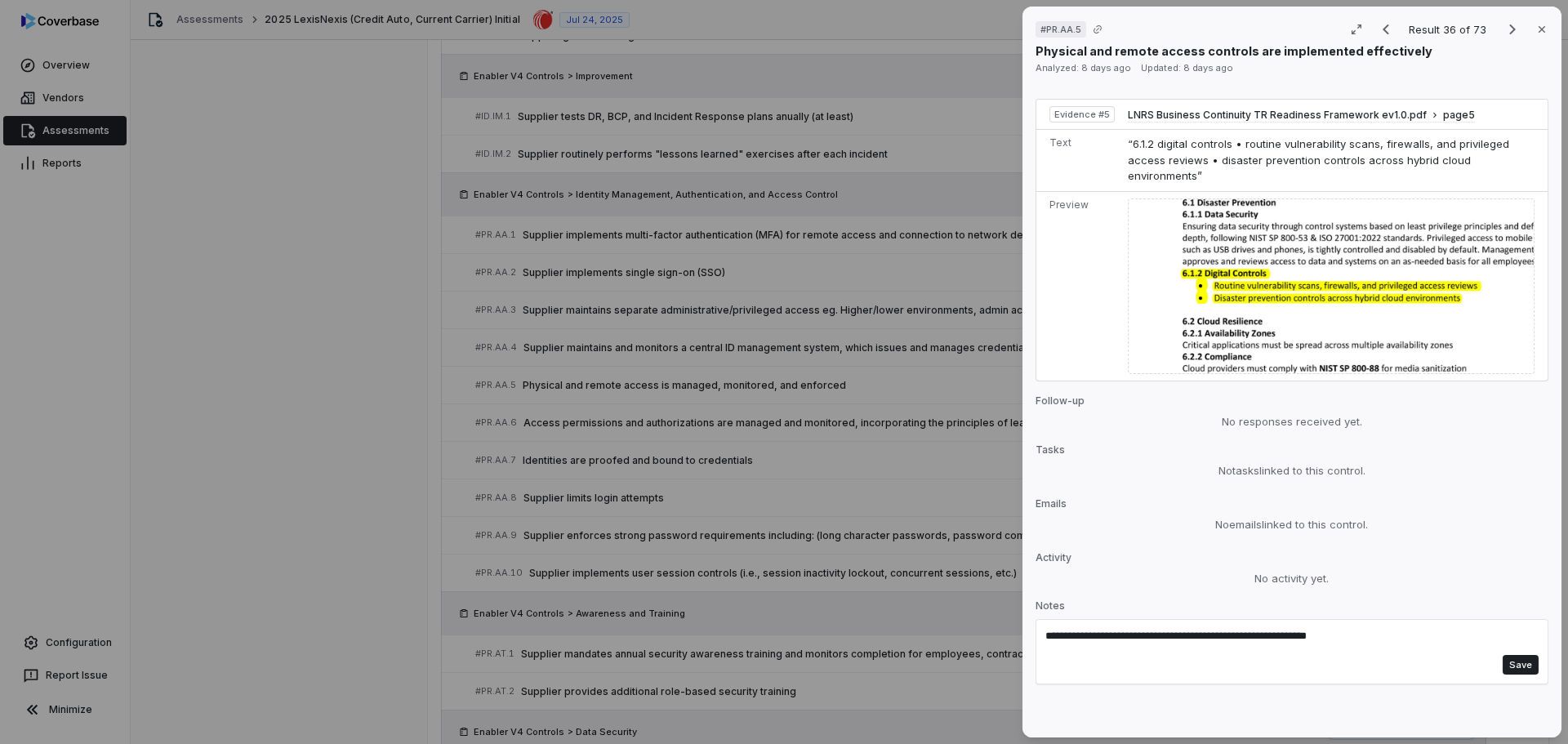 scroll, scrollTop: 1682, scrollLeft: 0, axis: vertical 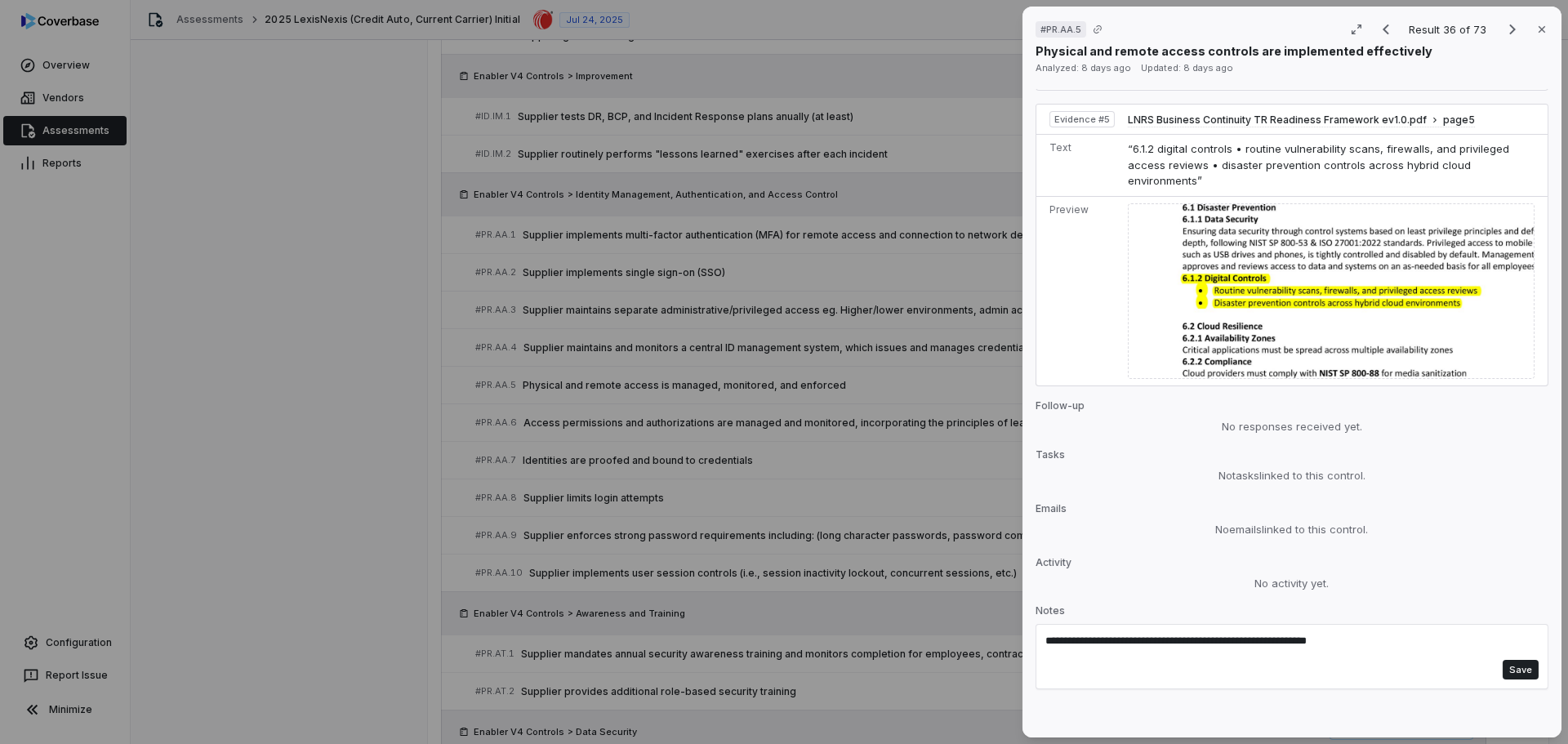 click on "**********" at bounding box center (1284, 647) 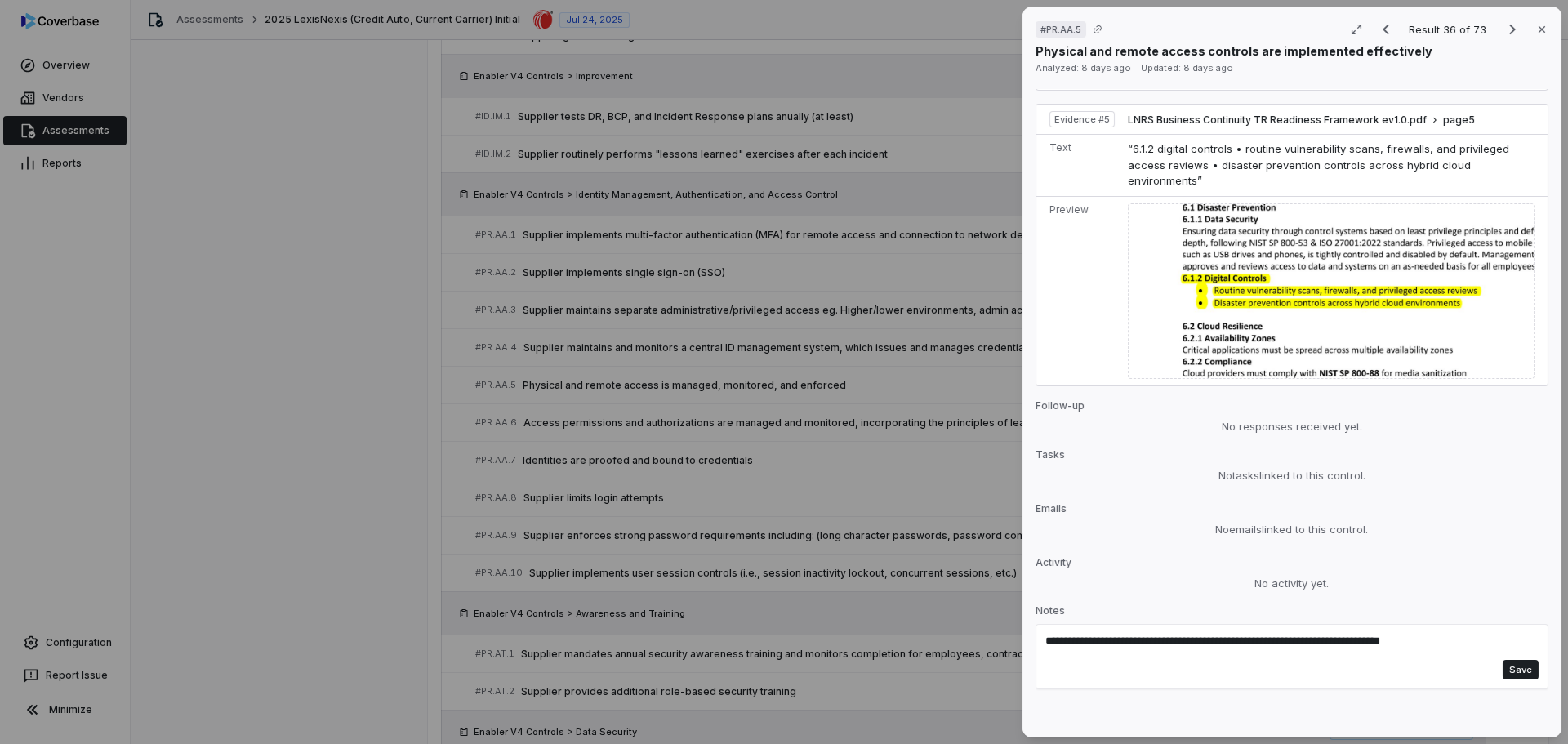 click on "Notes" at bounding box center (1292, 614) 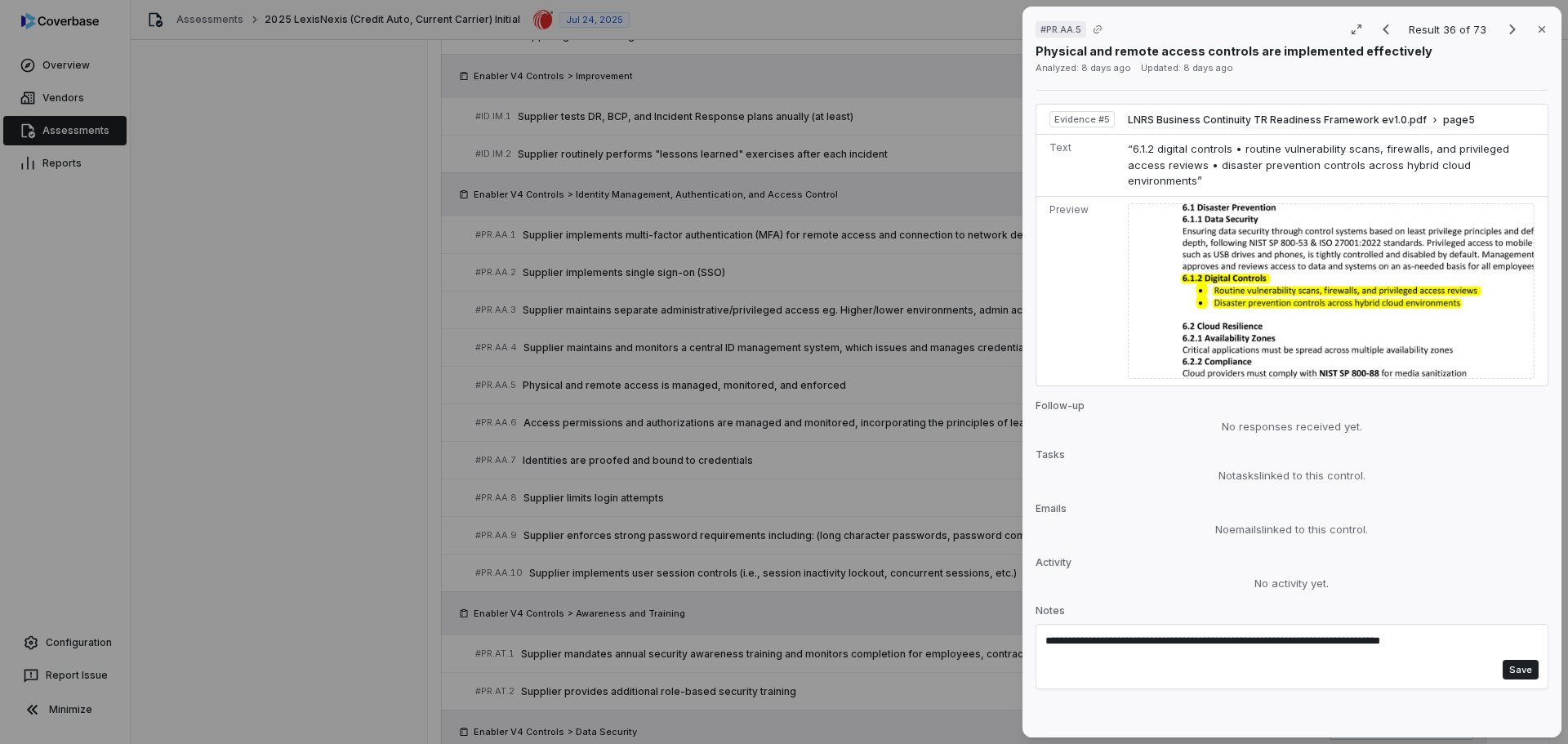 click on "**********" at bounding box center (1284, 647) 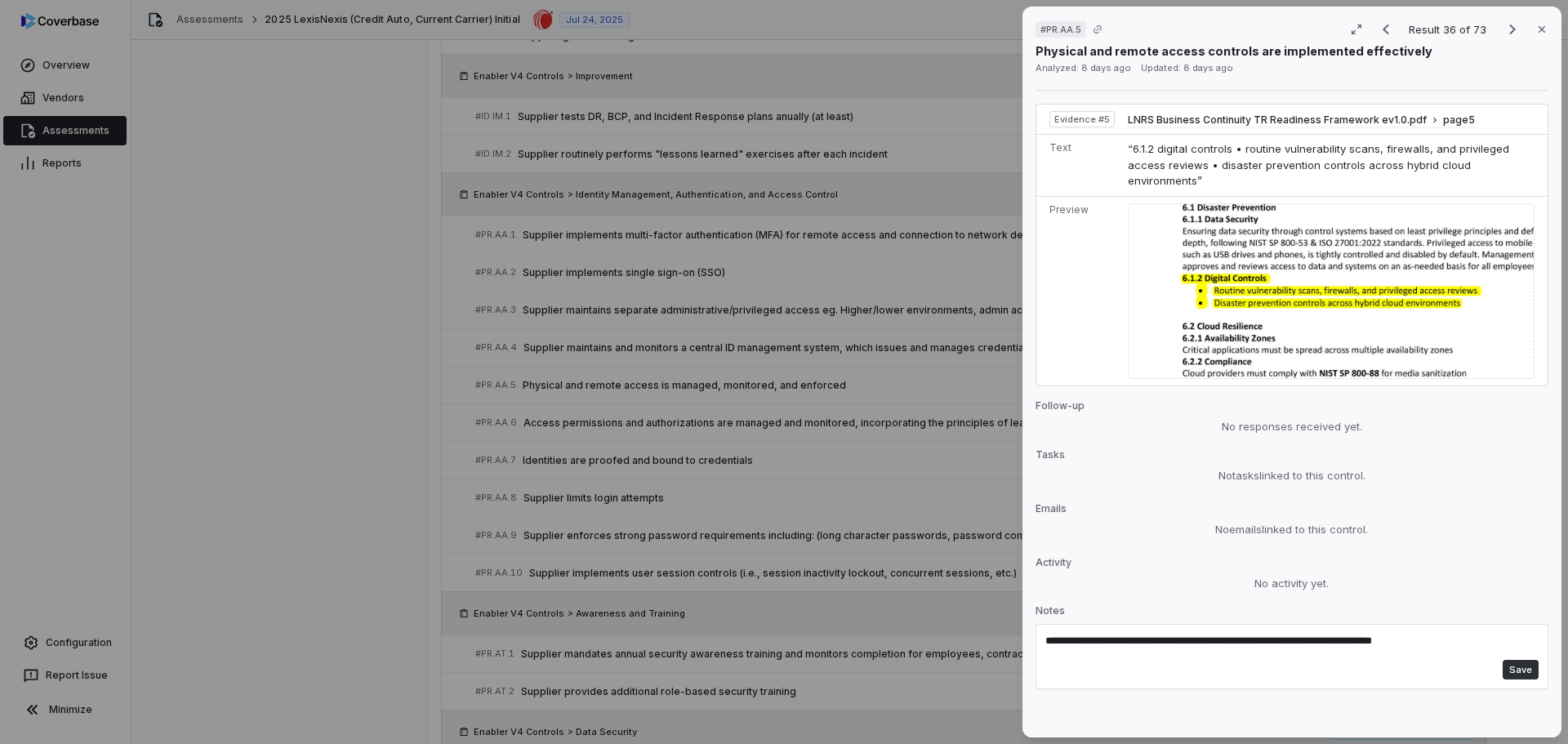 type on "**********" 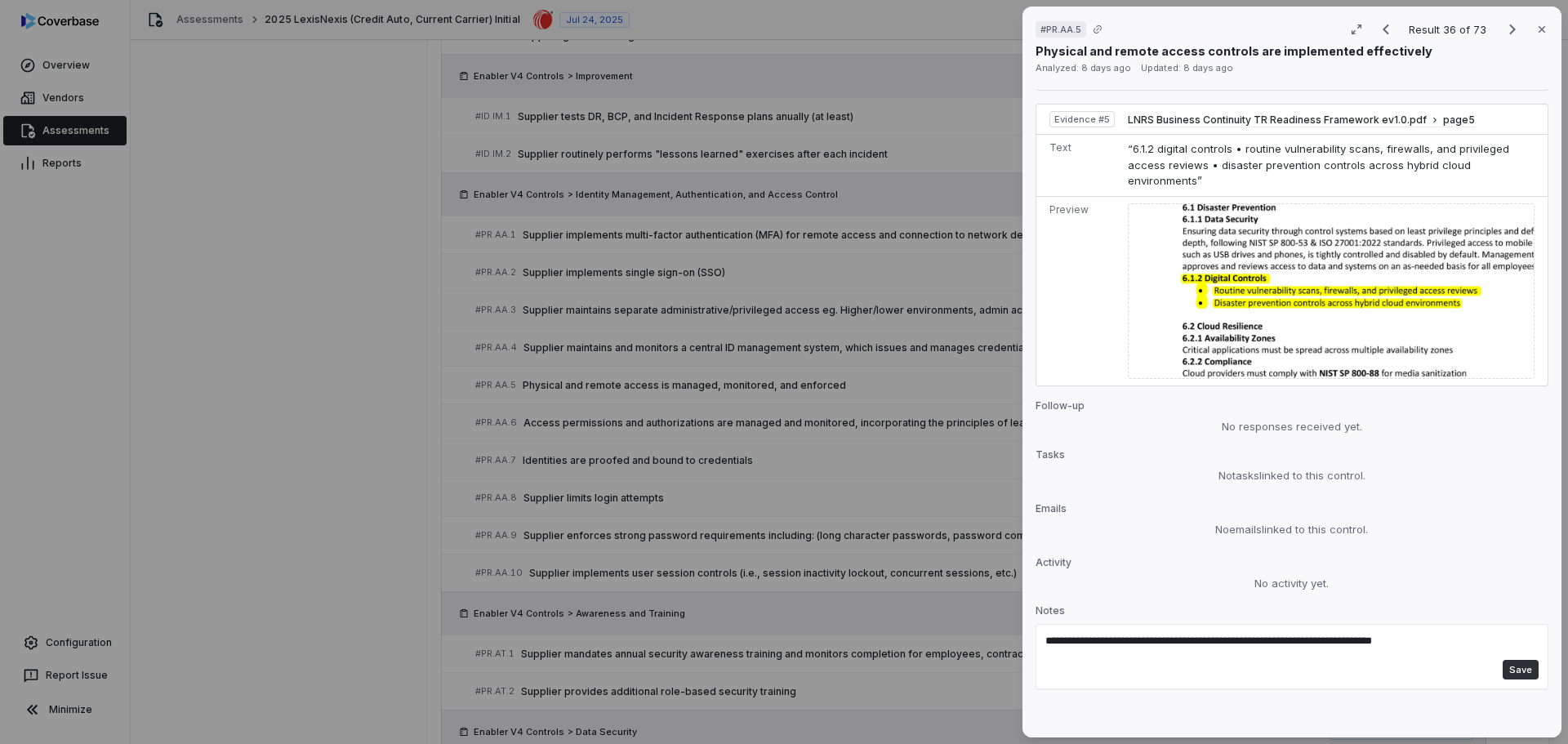 click on "Save" at bounding box center [1521, 670] 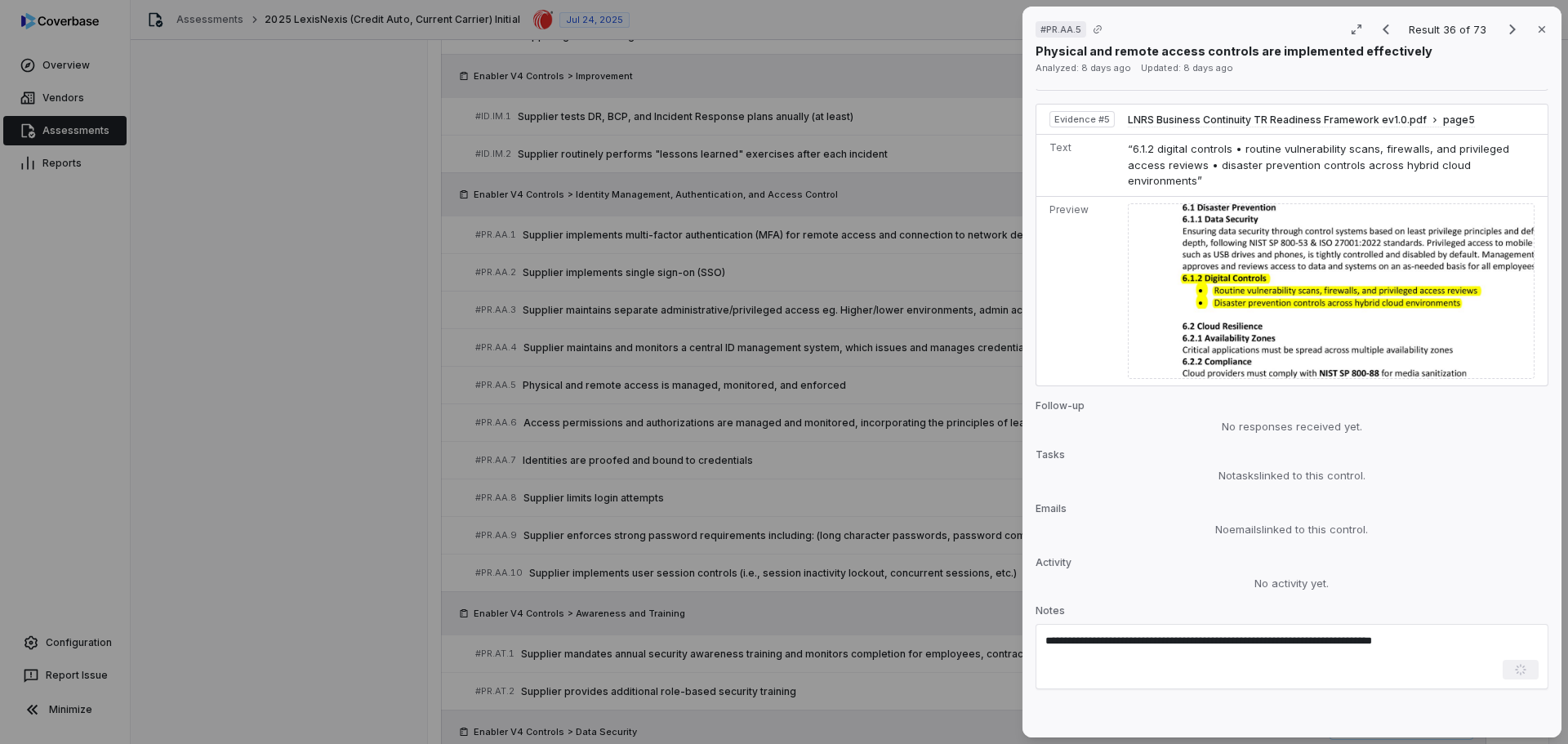 type 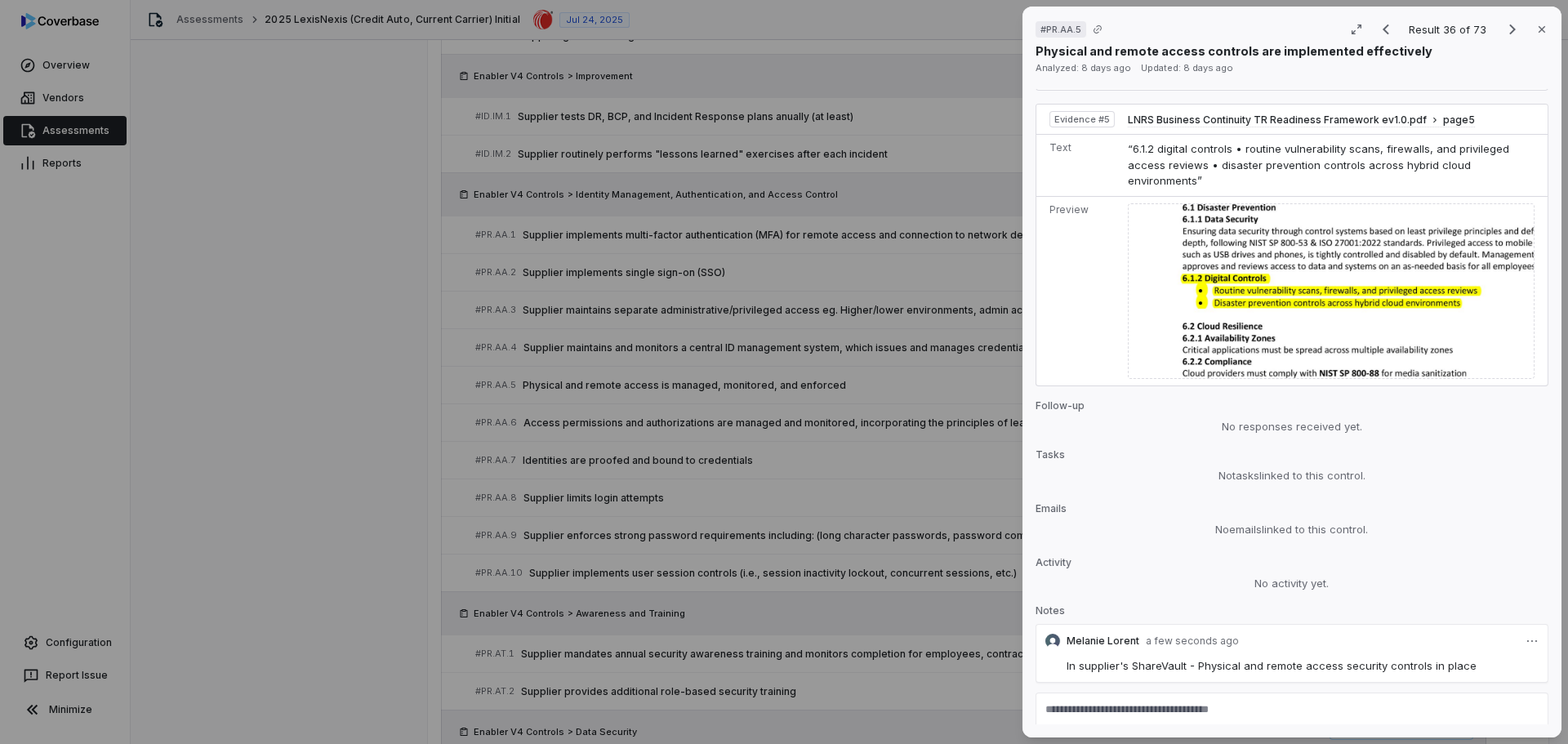 click on "# PR.AA.5 Result 36 of 73 Close Physical and remote access controls are implemented effectively Analyzed: 8 days ago Updated: 8 days ago No issue found Mark as issue Control Expectation Physical and remote access is managed, monitored, and enforced Question Does your organization manage, monitor, and enforce physical and remote access? Guidance no guidance Control Set Enabler V4 Controls Identity Management, Authentication, and Access Control  Weight 1 Evaluation Correct the AI Edit   Score 1.0 Optimized Analysis LexisNexis implements physical and remote access management based on the principle of least privilege, following NIST SP 800-53 and ISO 27001:2022 standards, ensuring access is properly controlled. Evidence # 1 The vendor employs multiple layers of authentication and secure communication protocols for remote access, including OAuth2/OIDC standards with short-lived authentication tokens, demonstrating strong access enforcement. Evidence # 2 Evidence # 3 Evidence # 4 Evidence # 5 Evidence Evidence # 1" at bounding box center [784, 372] 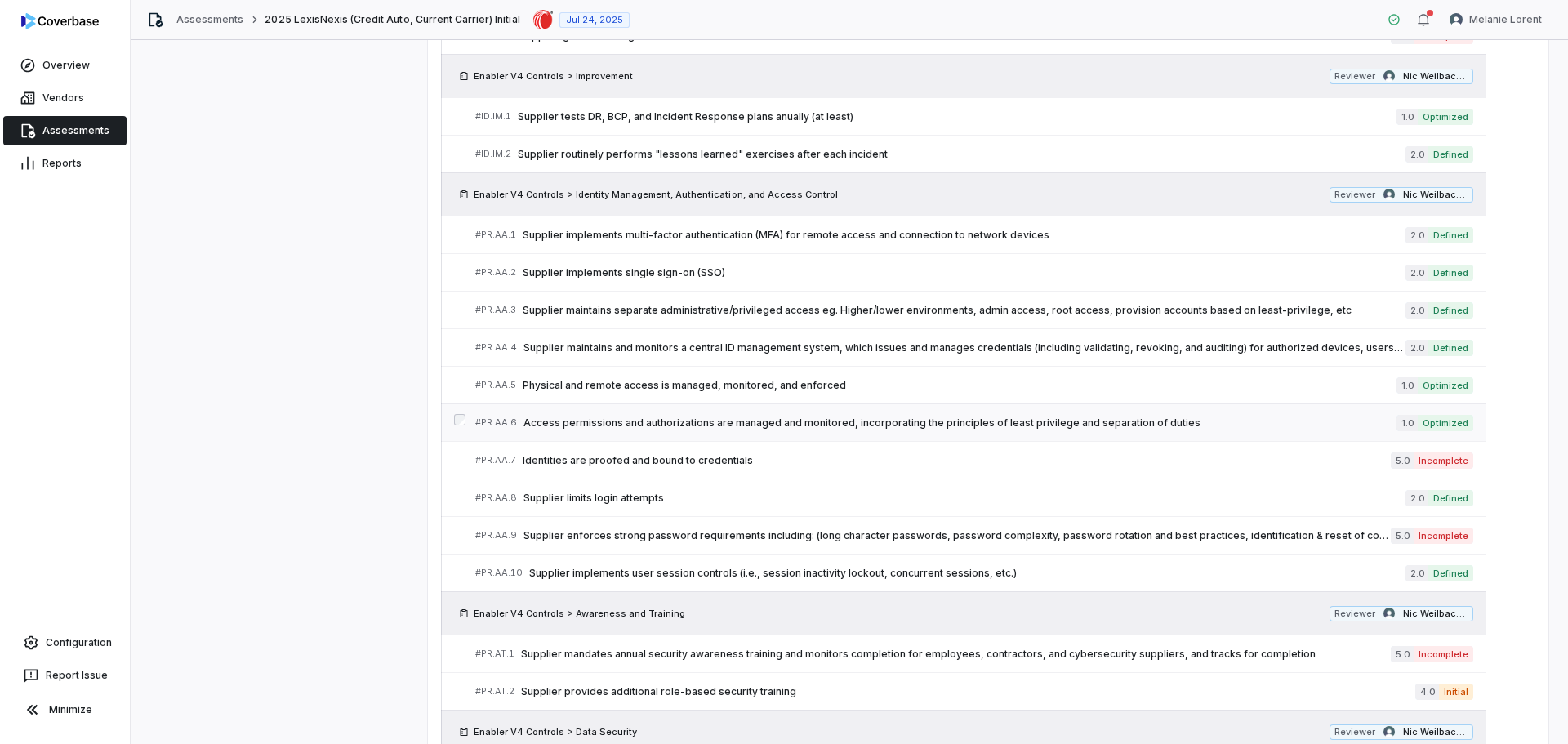 click on "Access permissions and authorizations are managed and monitored, incorporating the principles of least privilege and separation of duties" at bounding box center (960, 423) 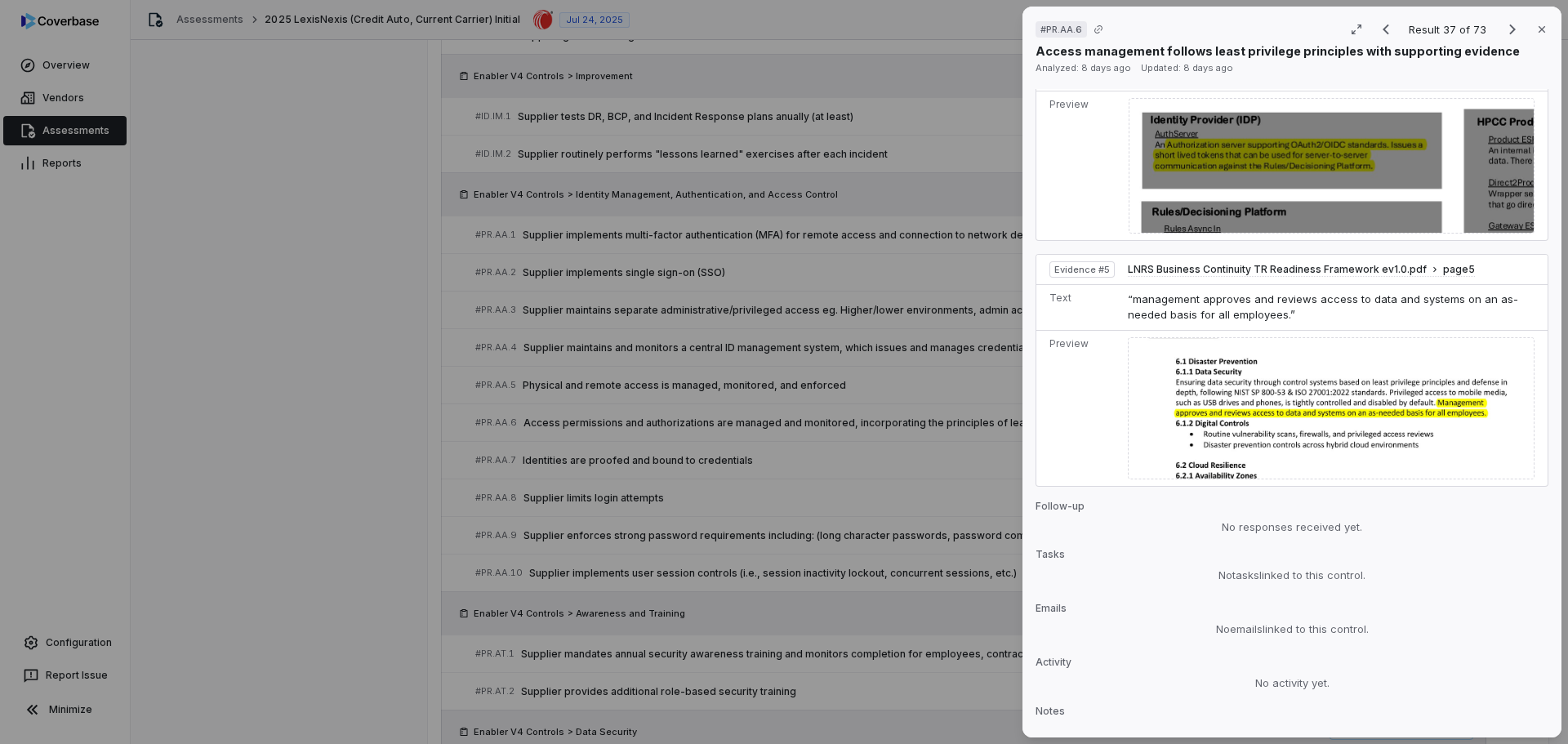 scroll, scrollTop: 1979, scrollLeft: 0, axis: vertical 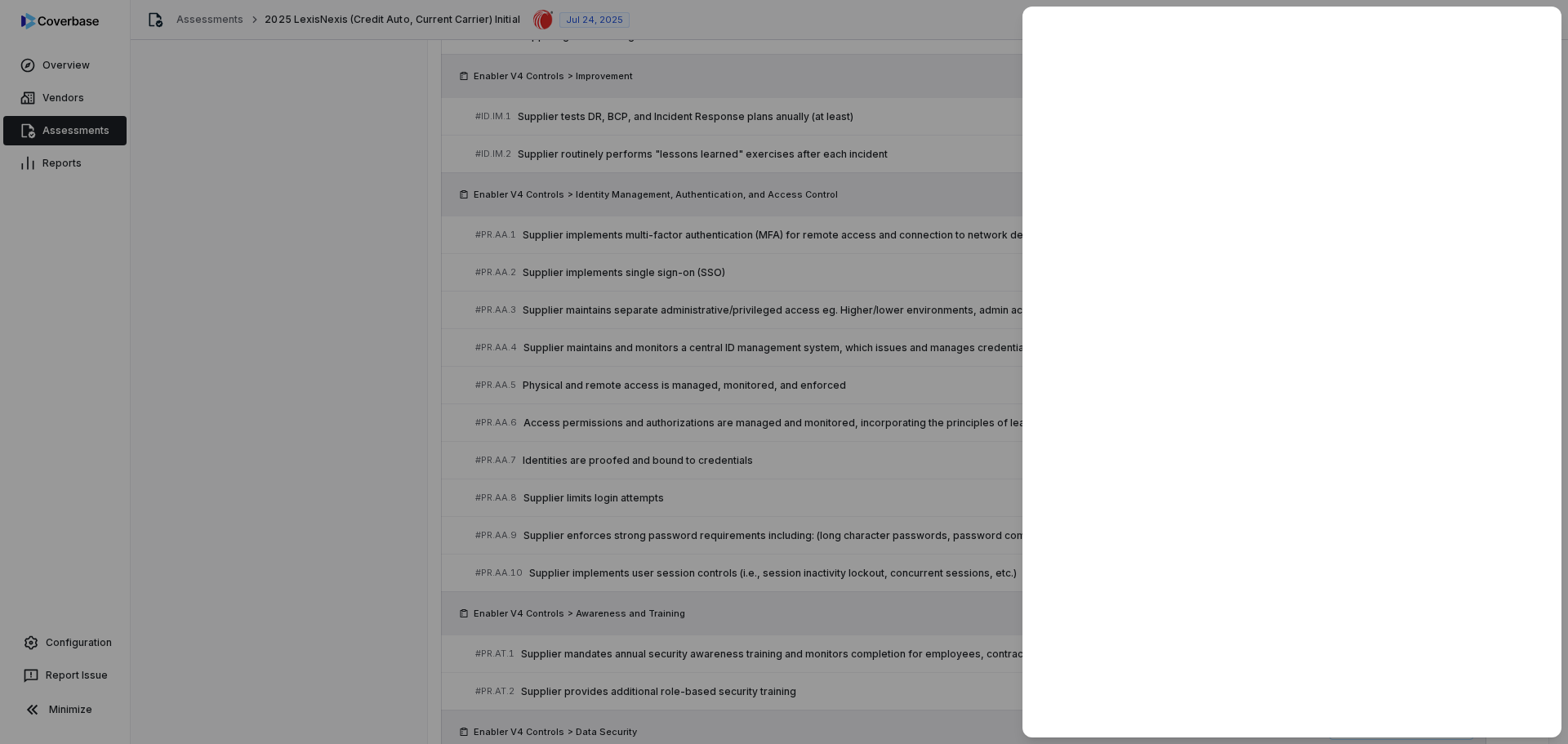 click at bounding box center (784, 372) 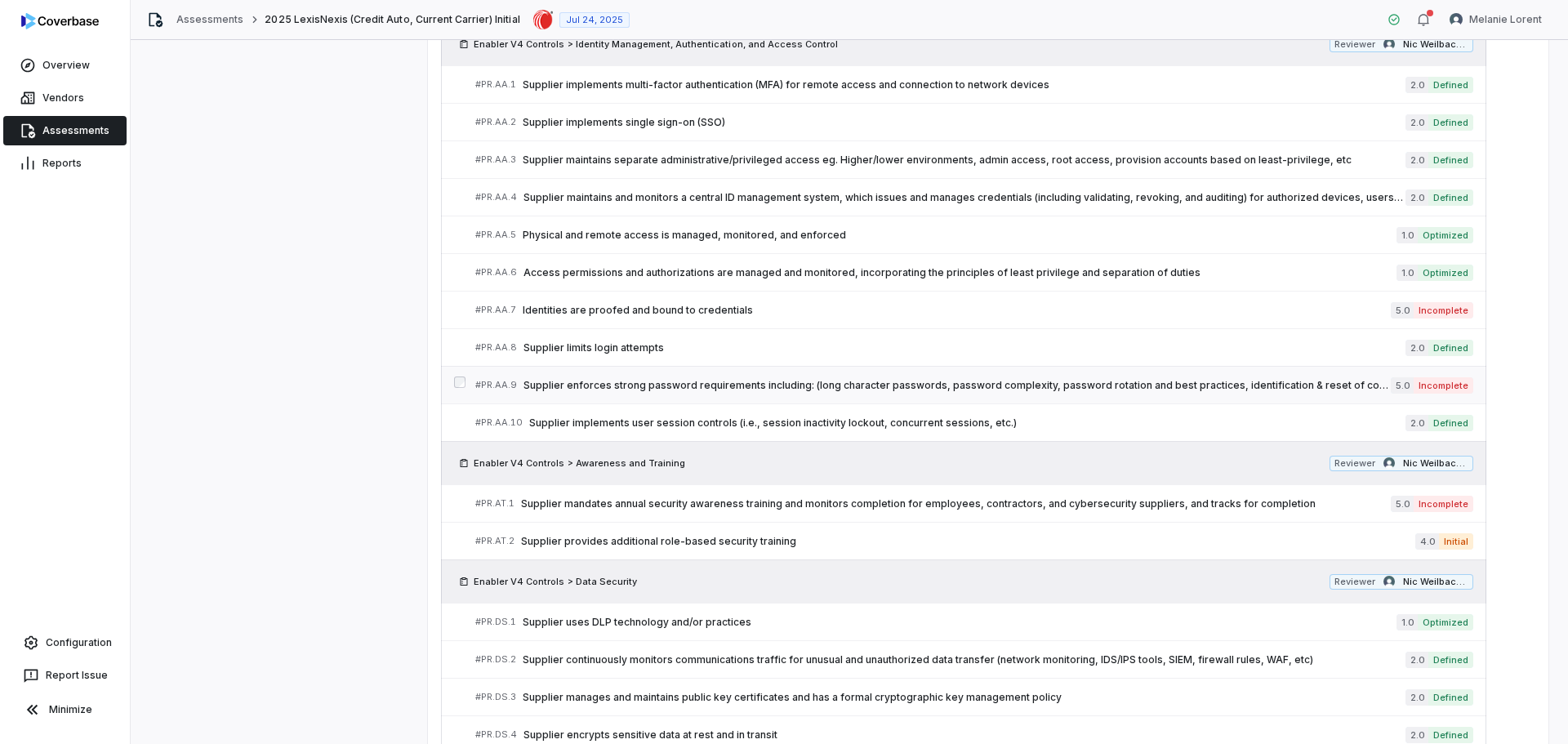 scroll, scrollTop: 1902, scrollLeft: 0, axis: vertical 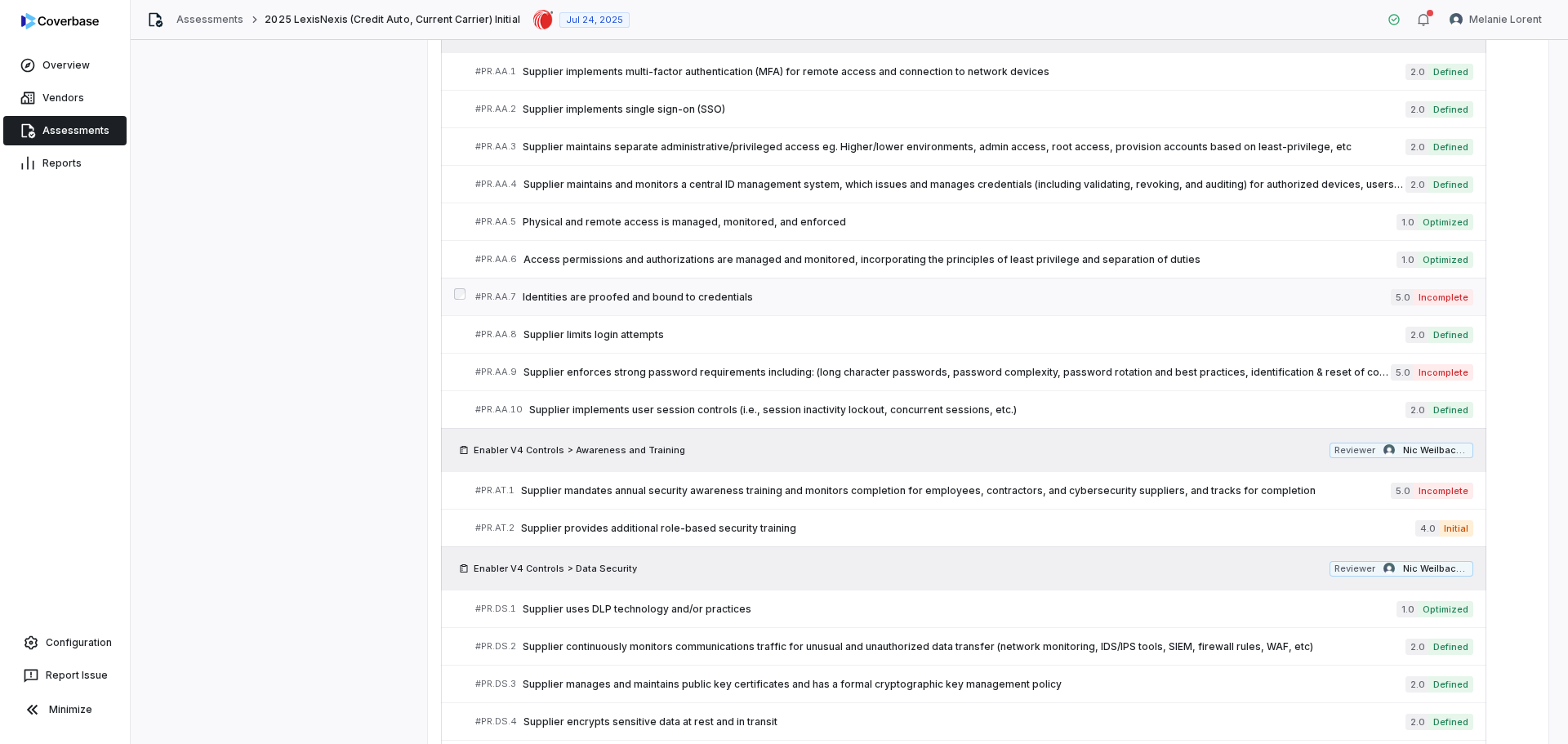 click on "# PR.AA.7 Identities are proofed and bound to credentials 5.0 Incomplete" at bounding box center [974, 296] 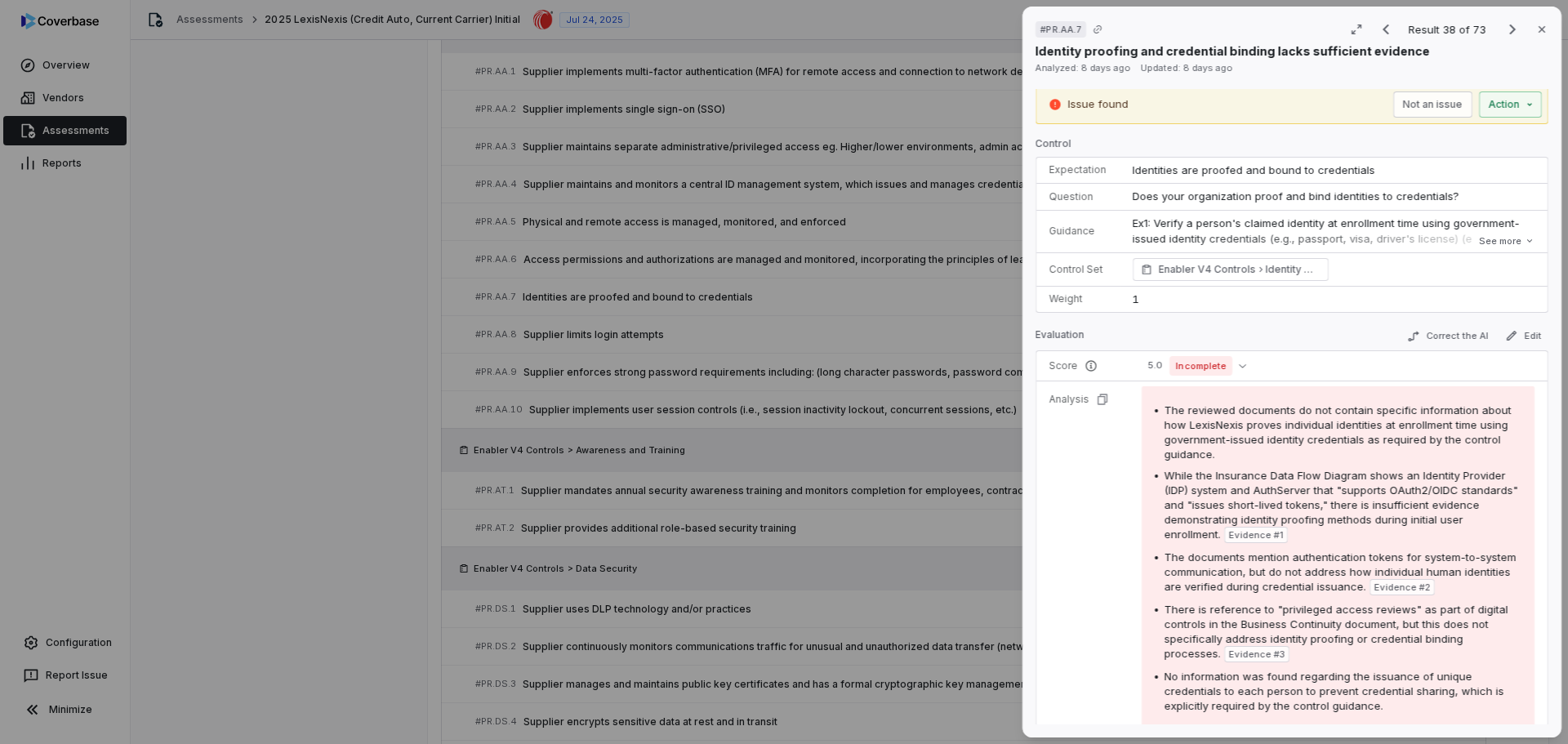 scroll, scrollTop: 0, scrollLeft: 0, axis: both 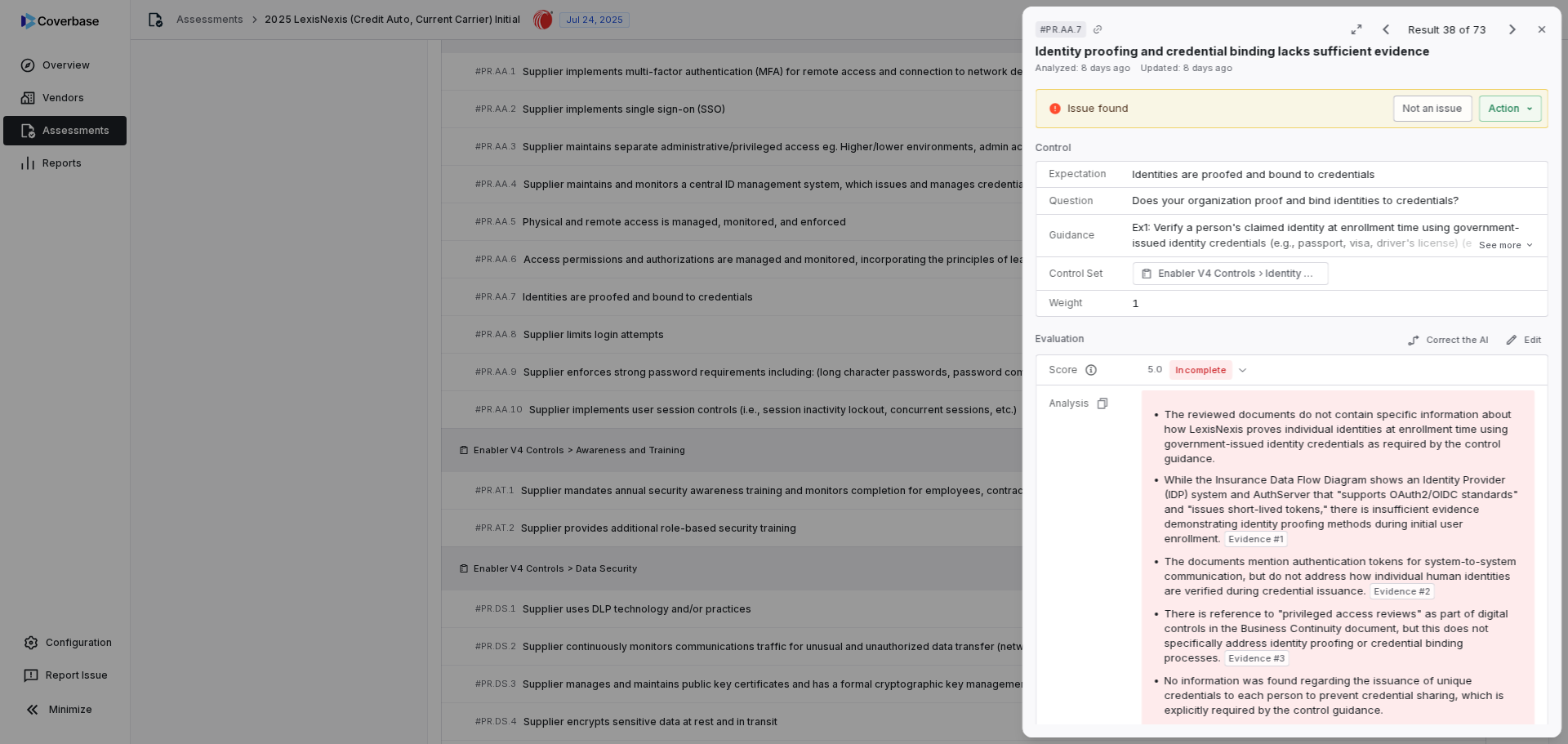 click on "Not an issue" at bounding box center (1432, 109) 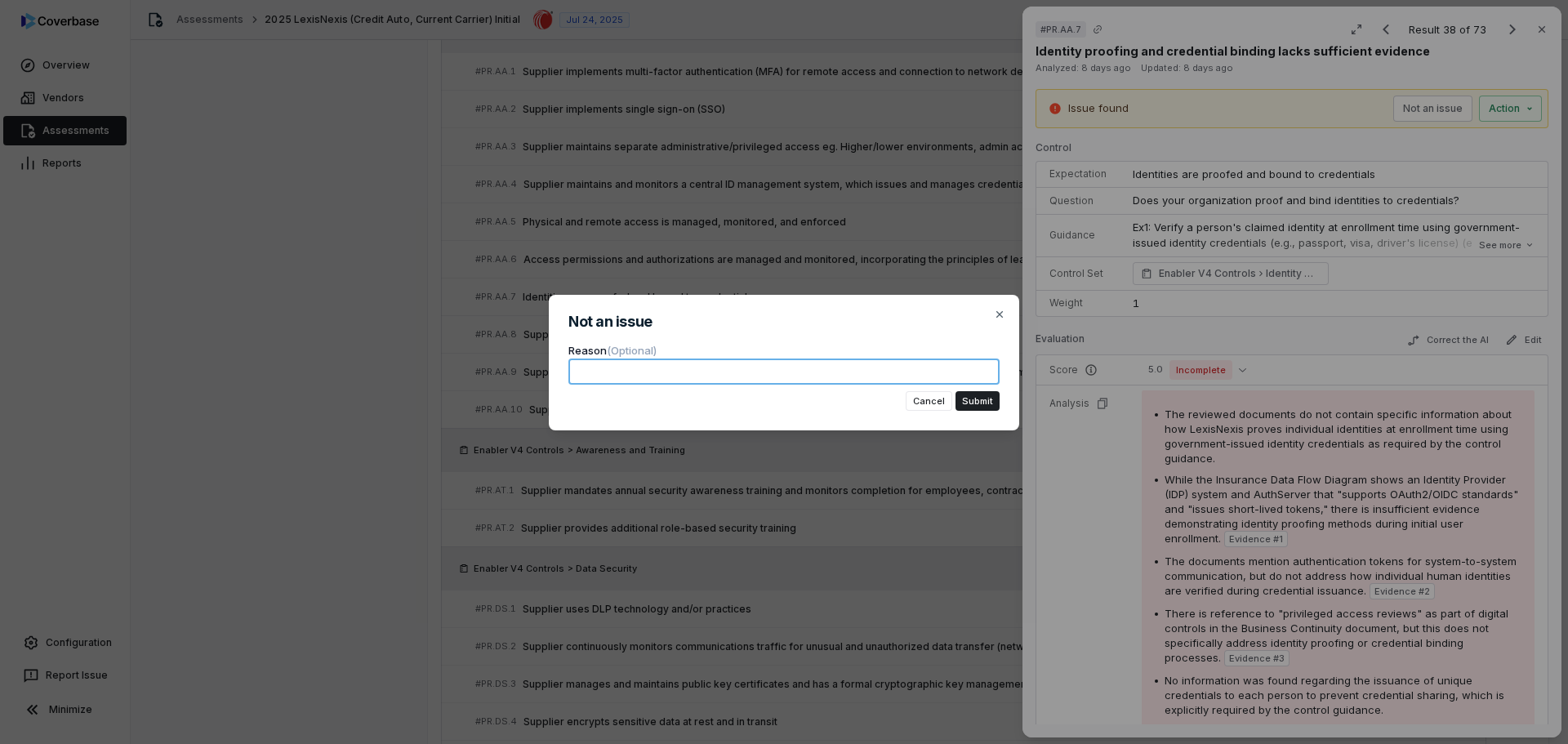 click at bounding box center (784, 372) 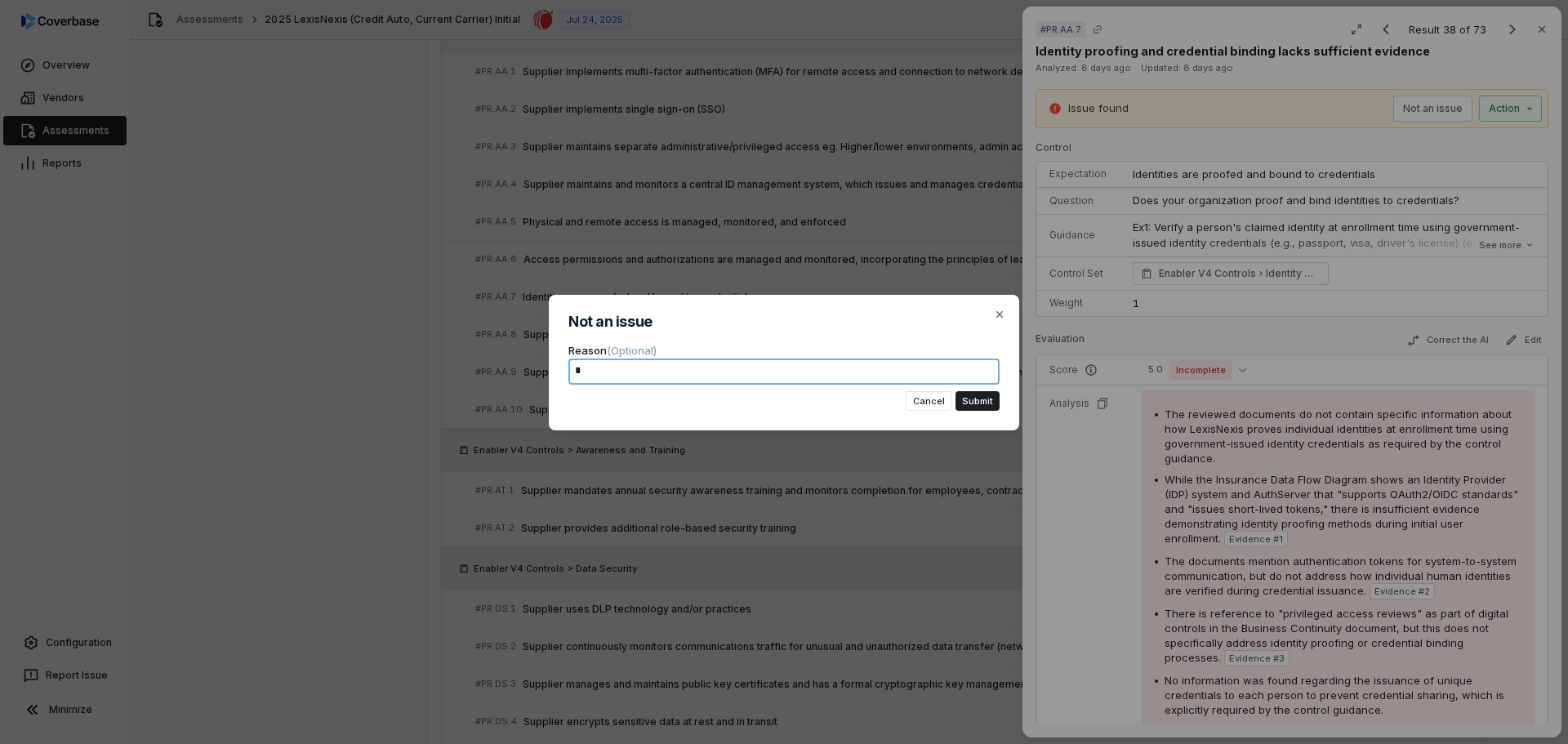 type on "*" 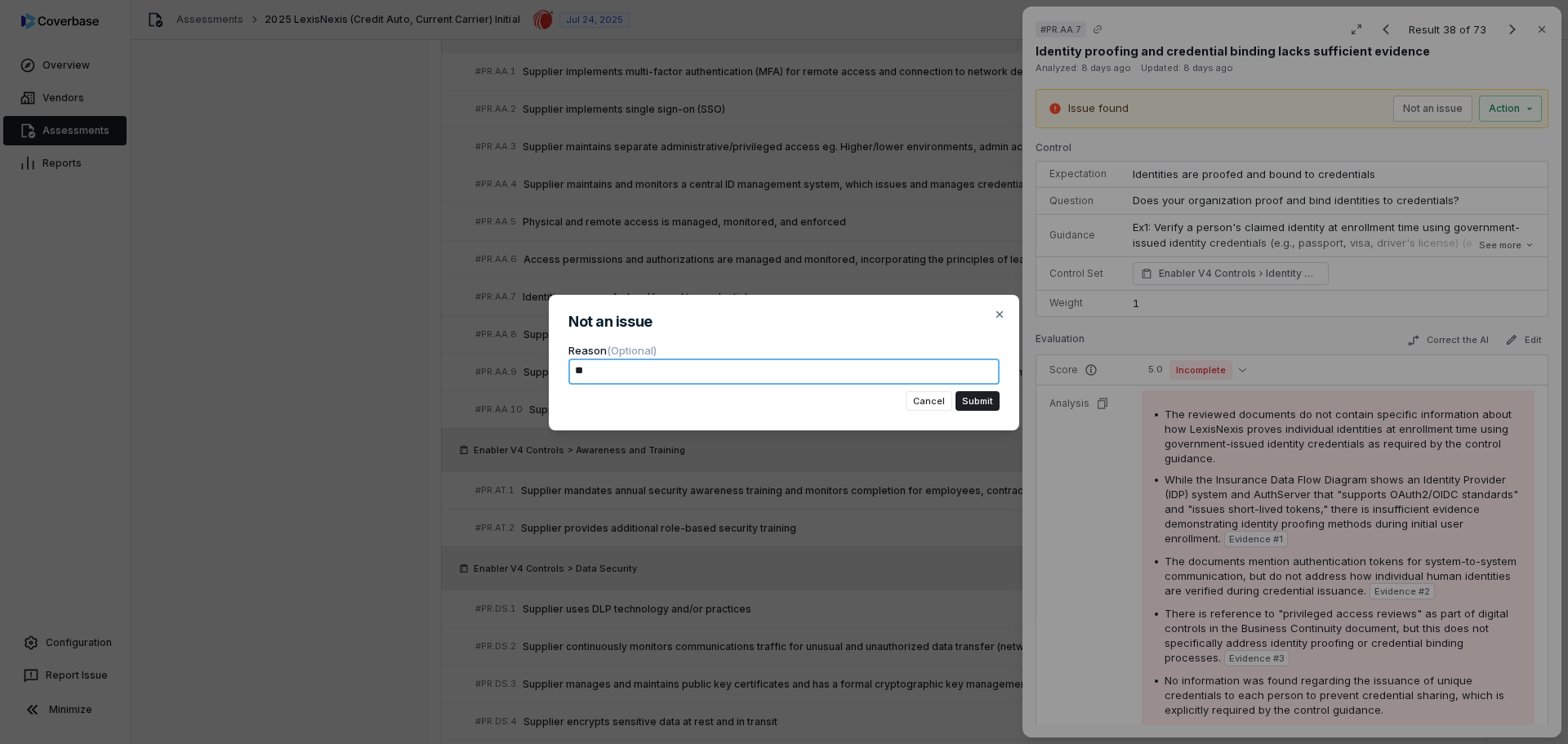type on "*" 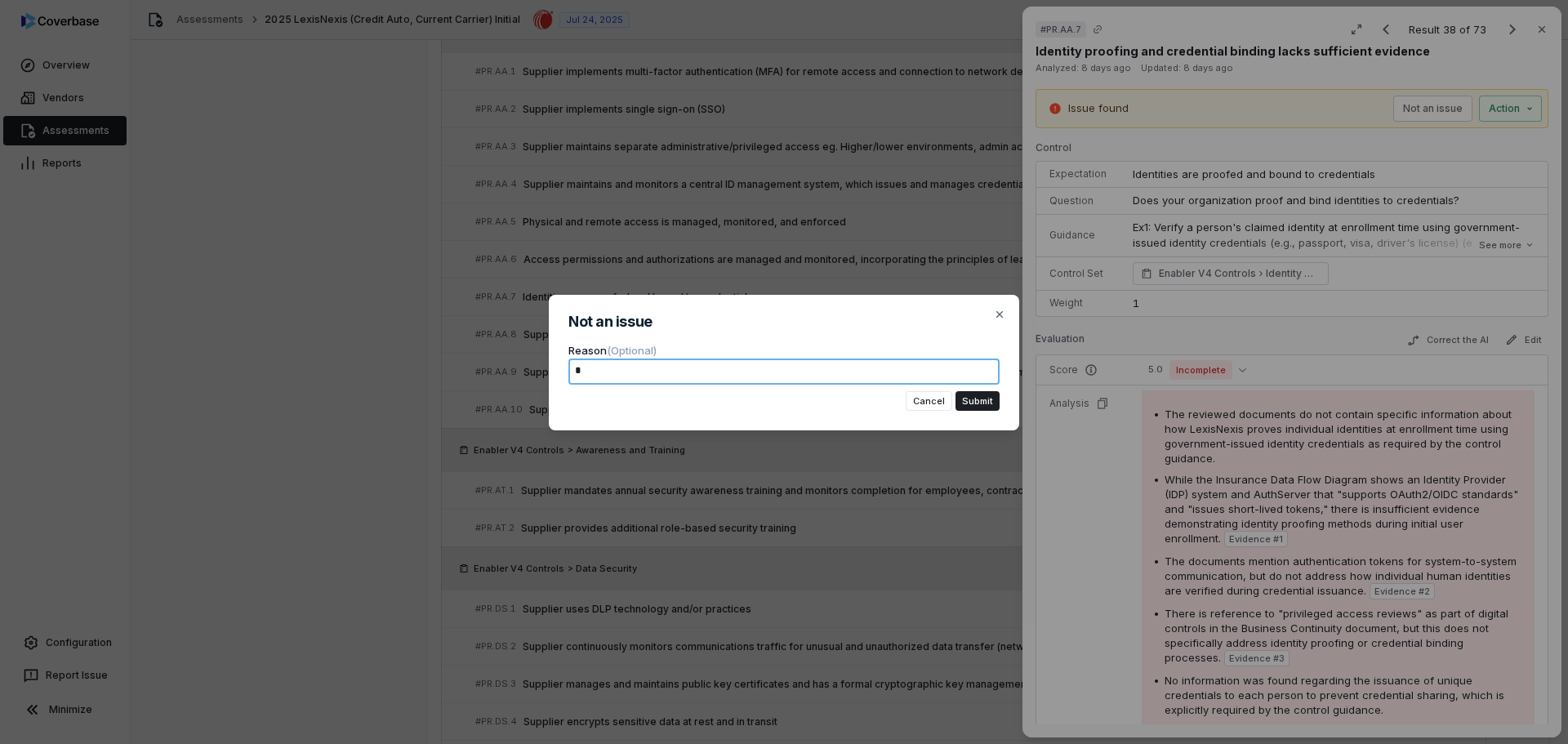 type 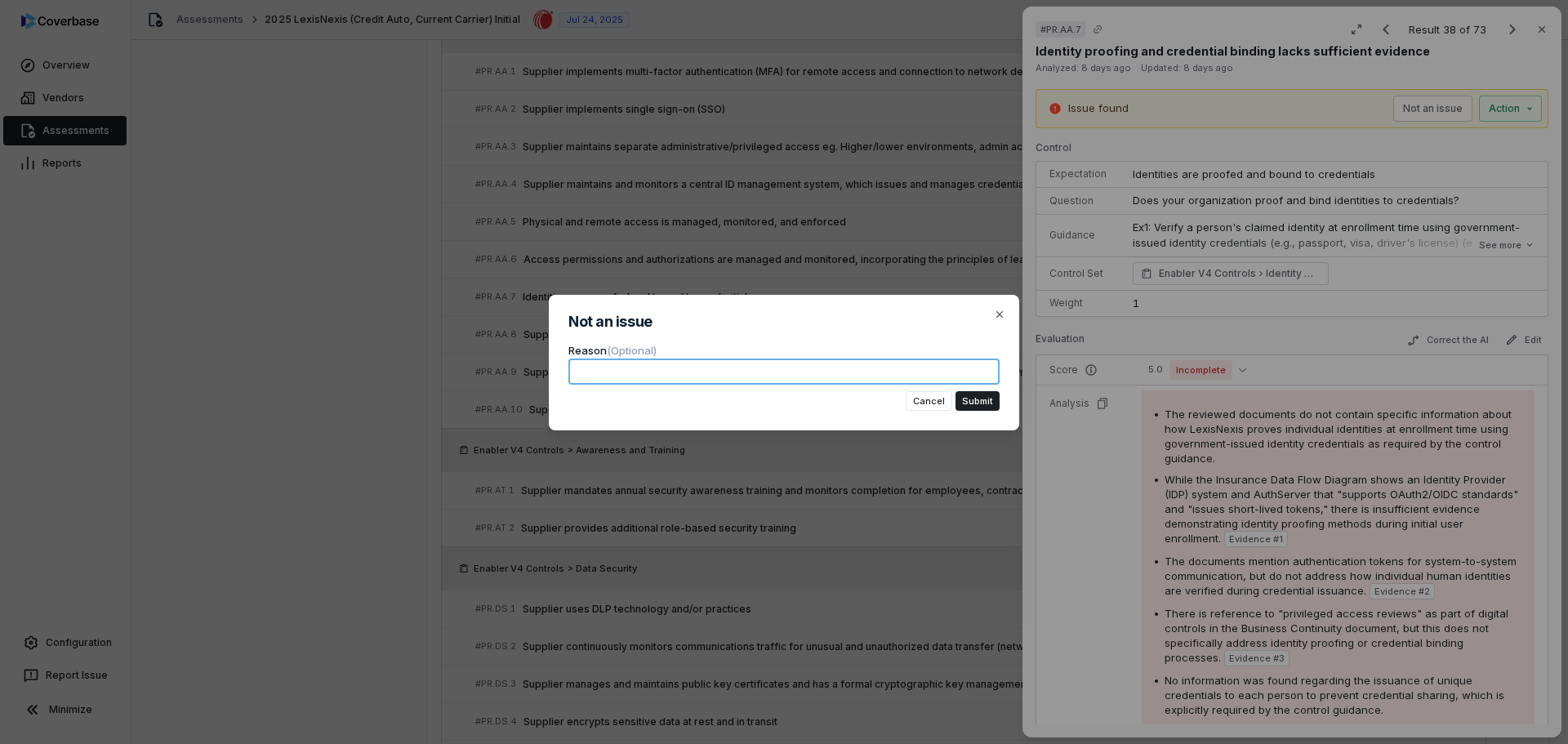 type on "*" 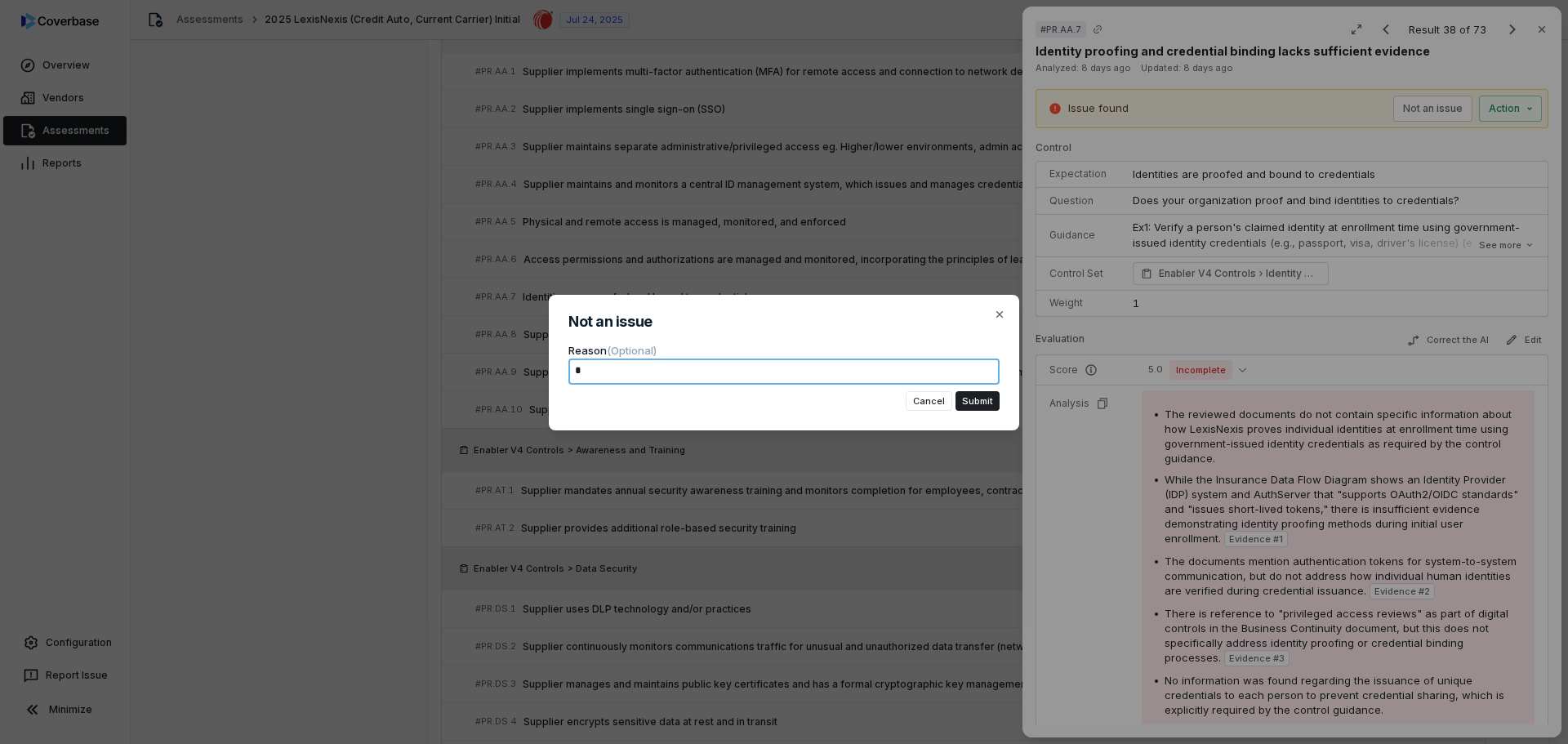 type on "*" 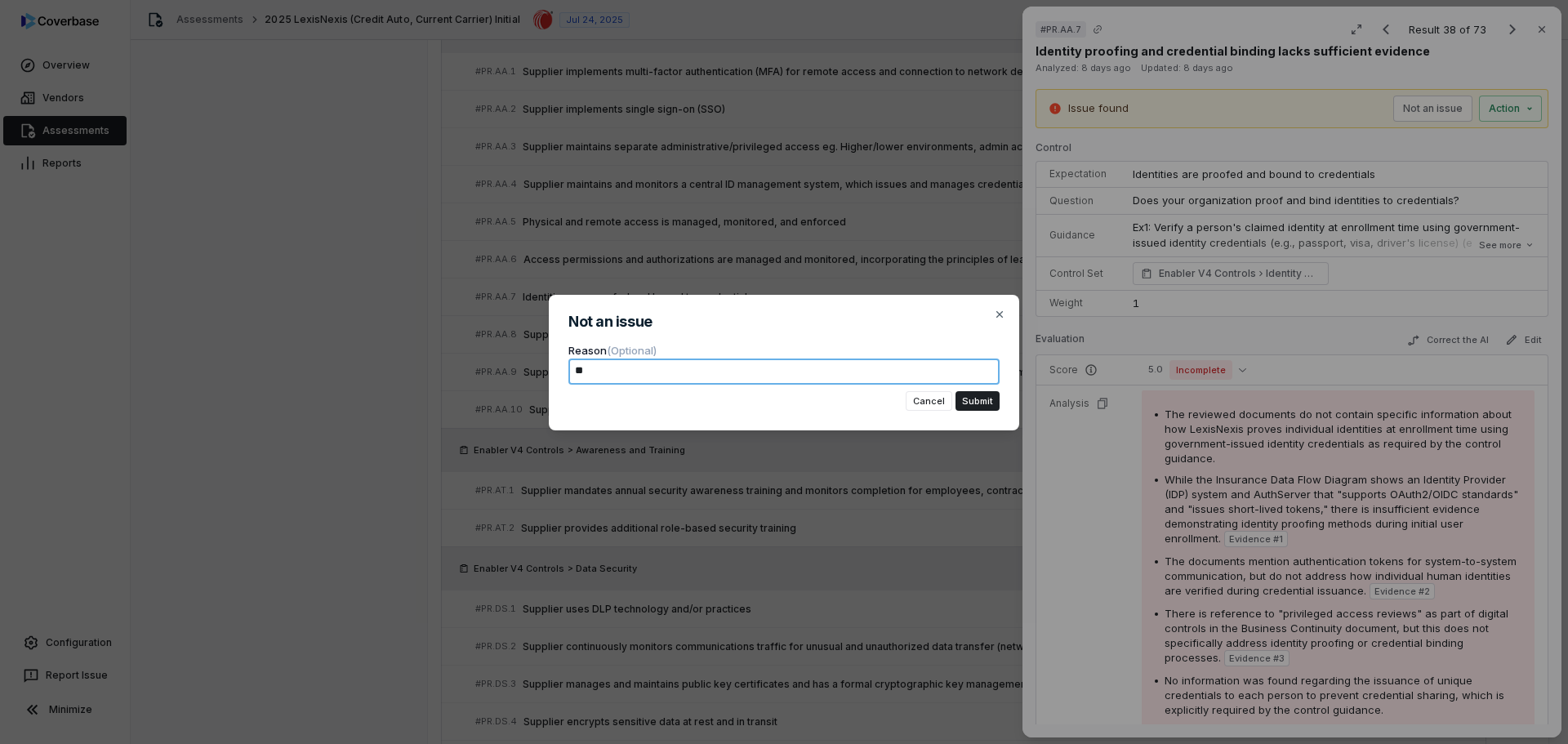 type on "*" 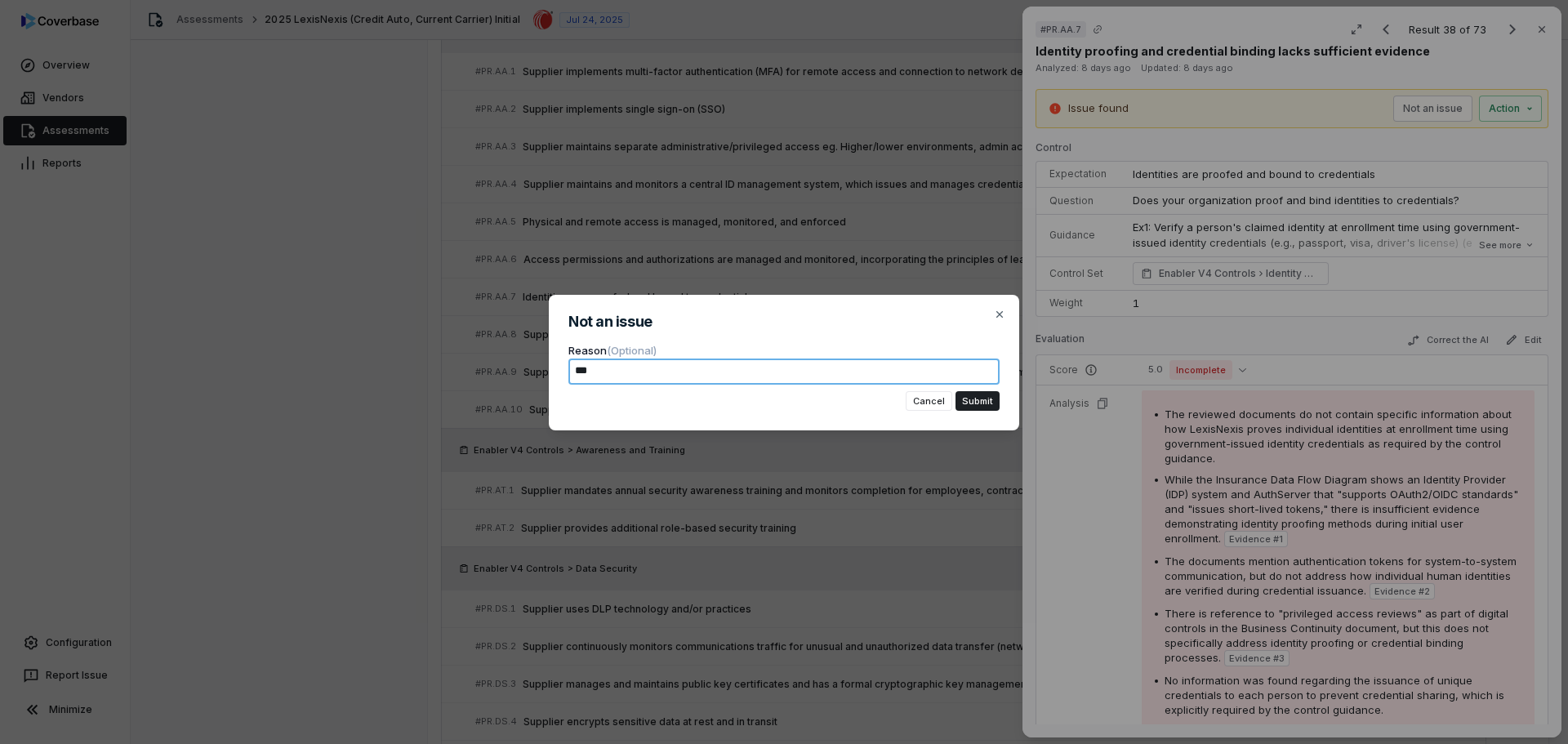 type on "*" 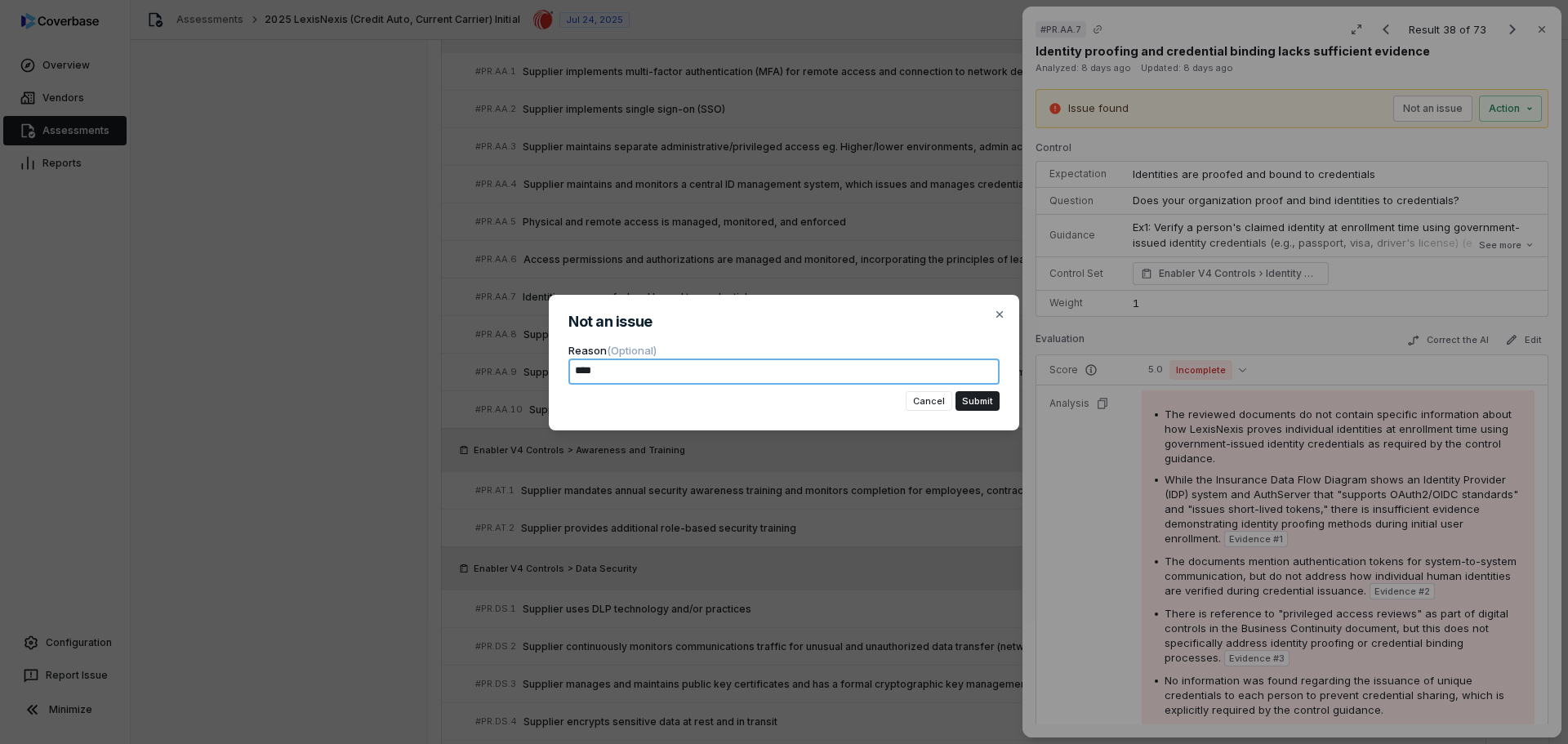 type on "*" 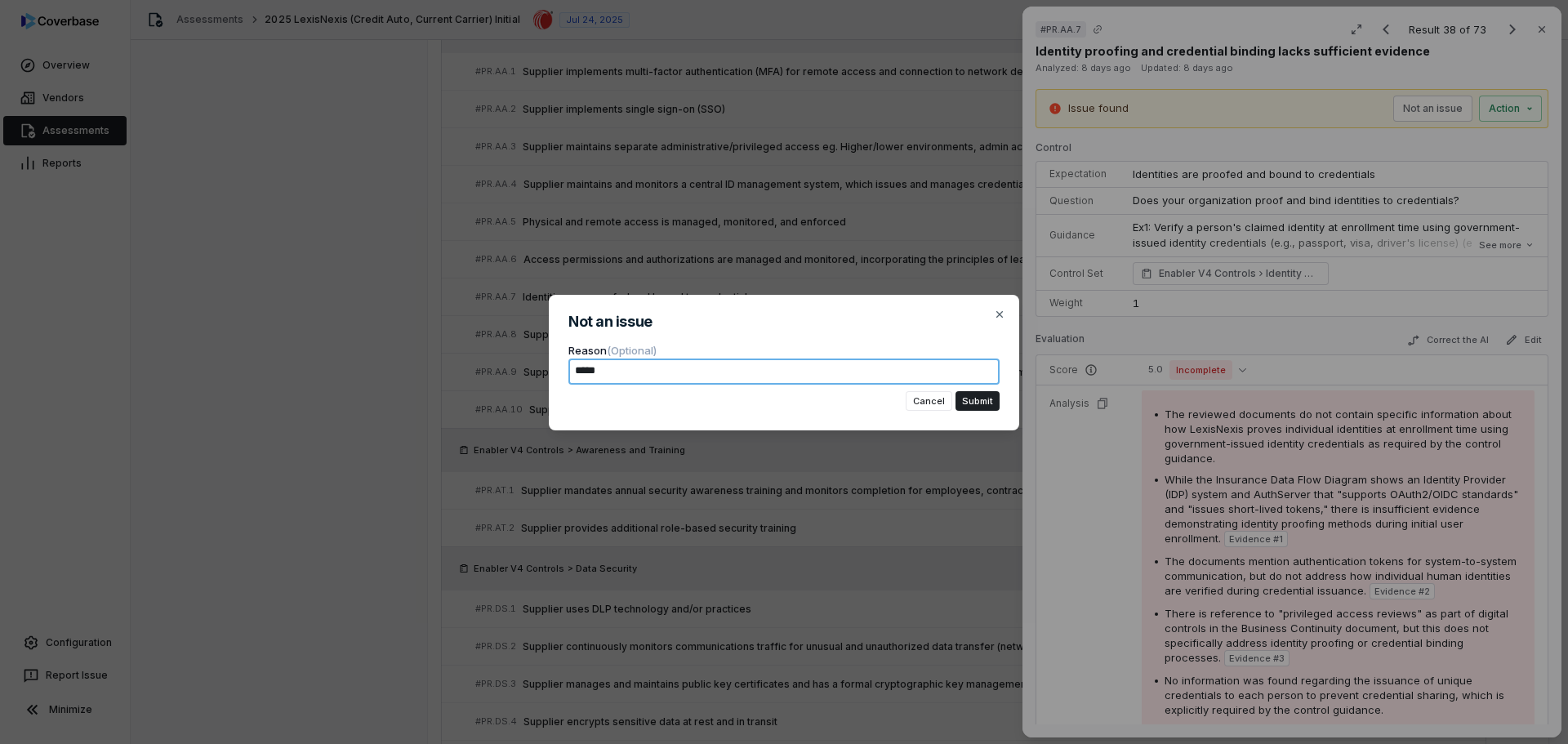 type on "*" 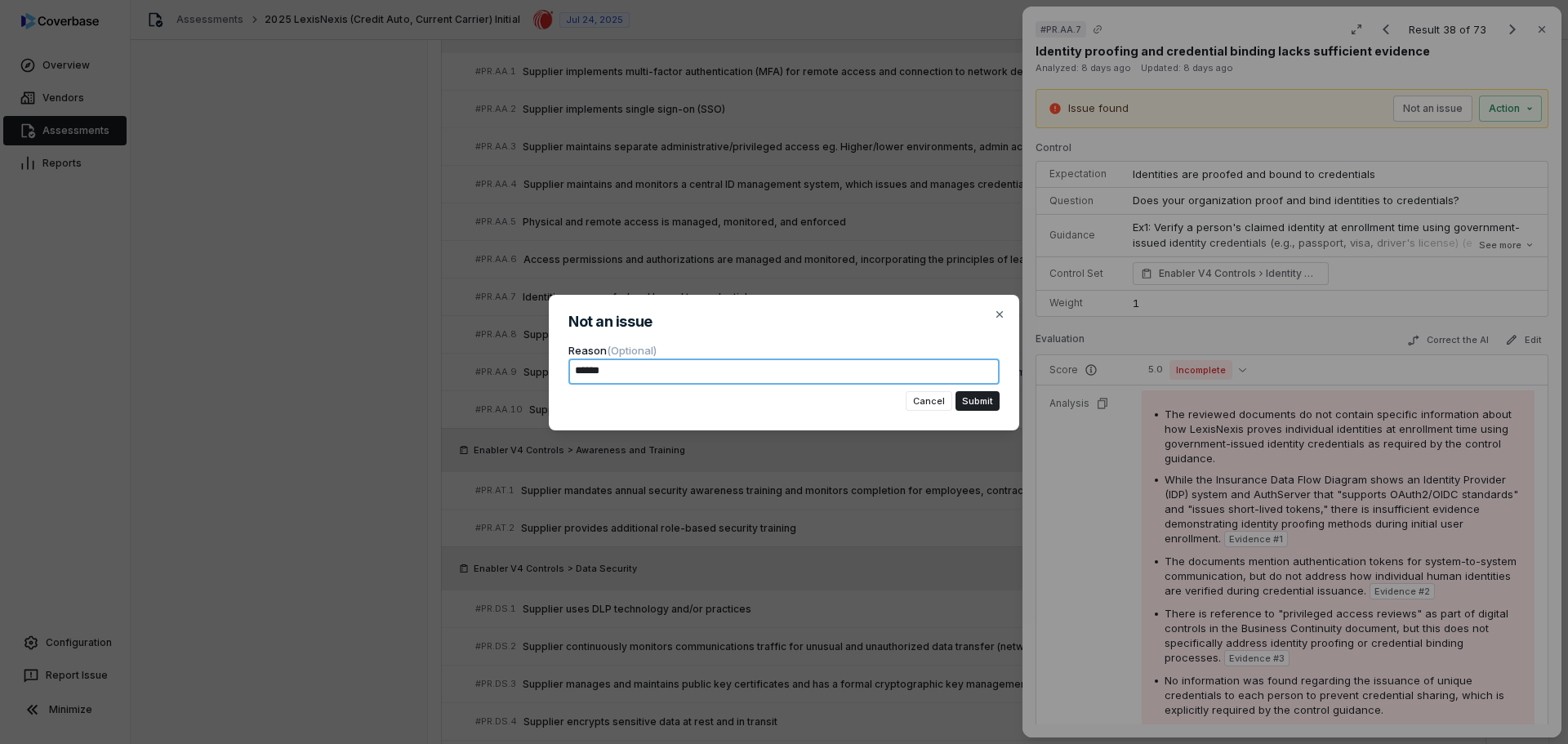 type on "*" 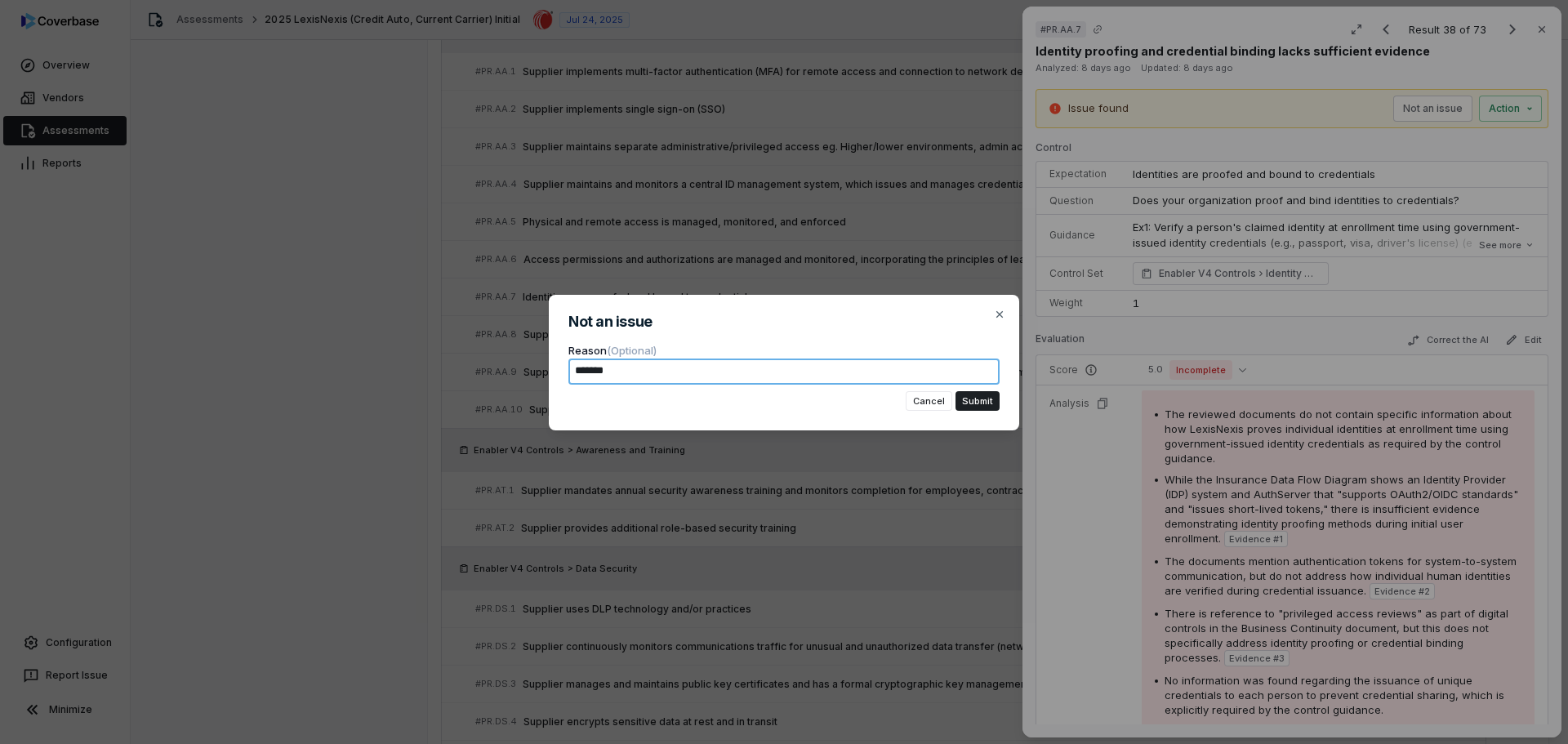 type on "*" 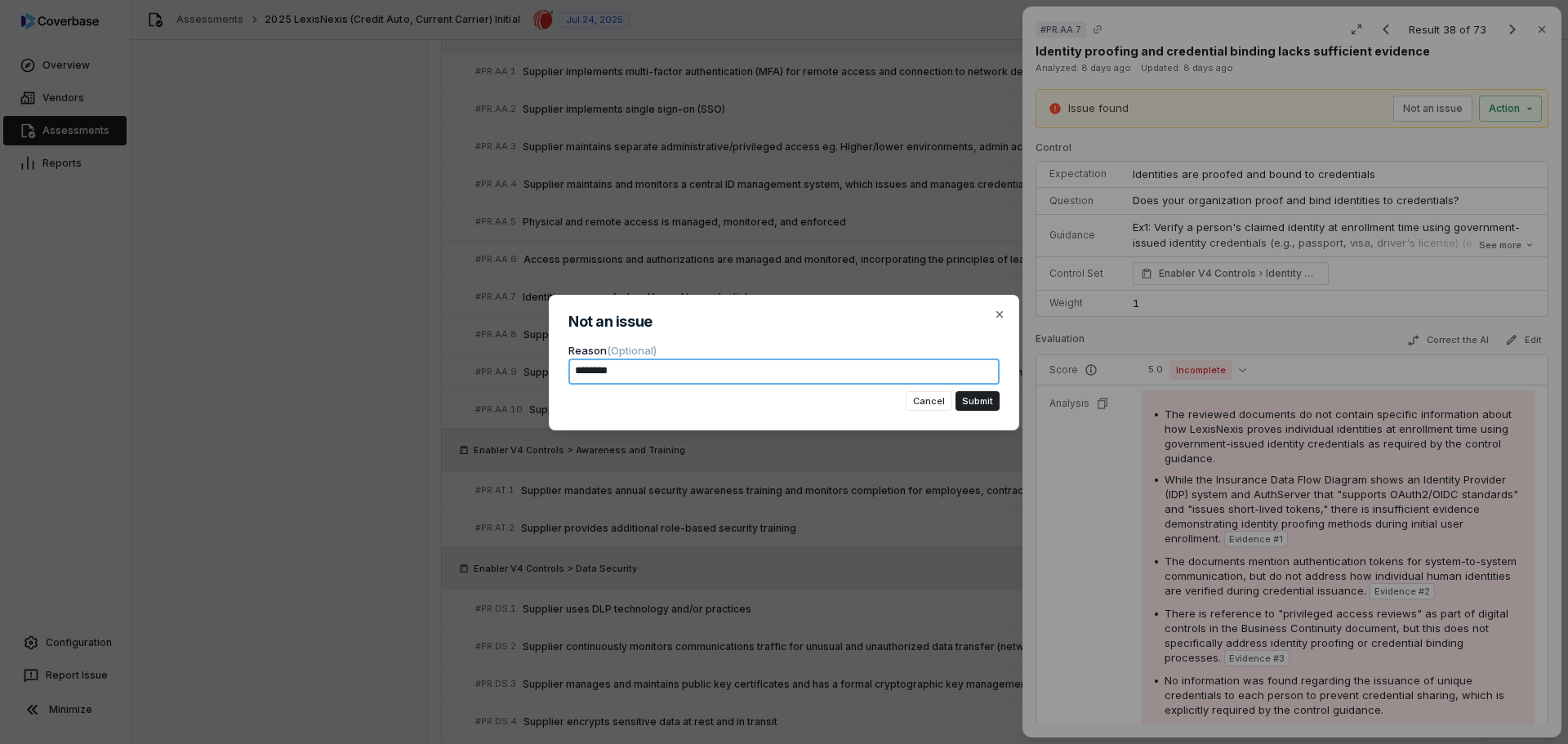 type on "*" 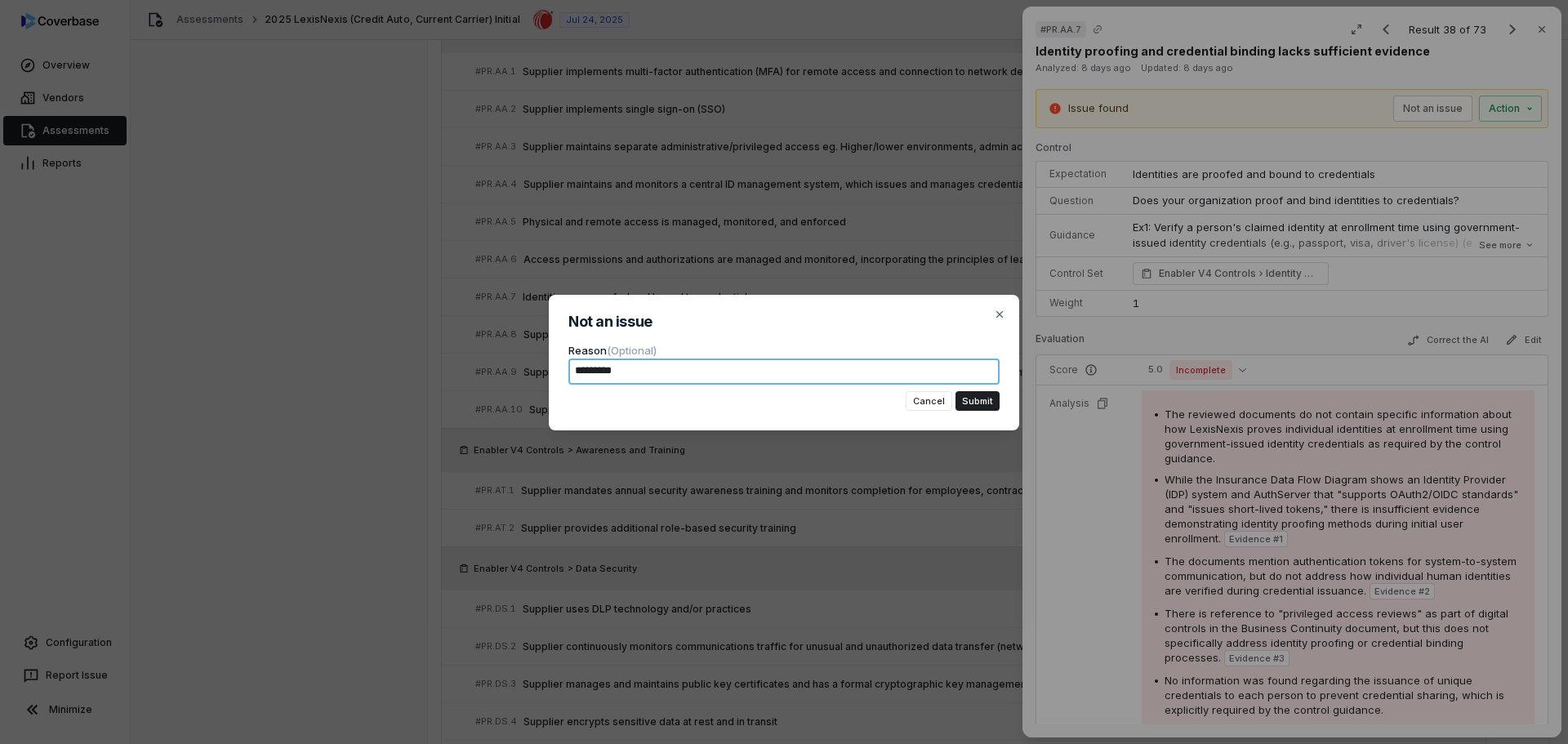 type on "*" 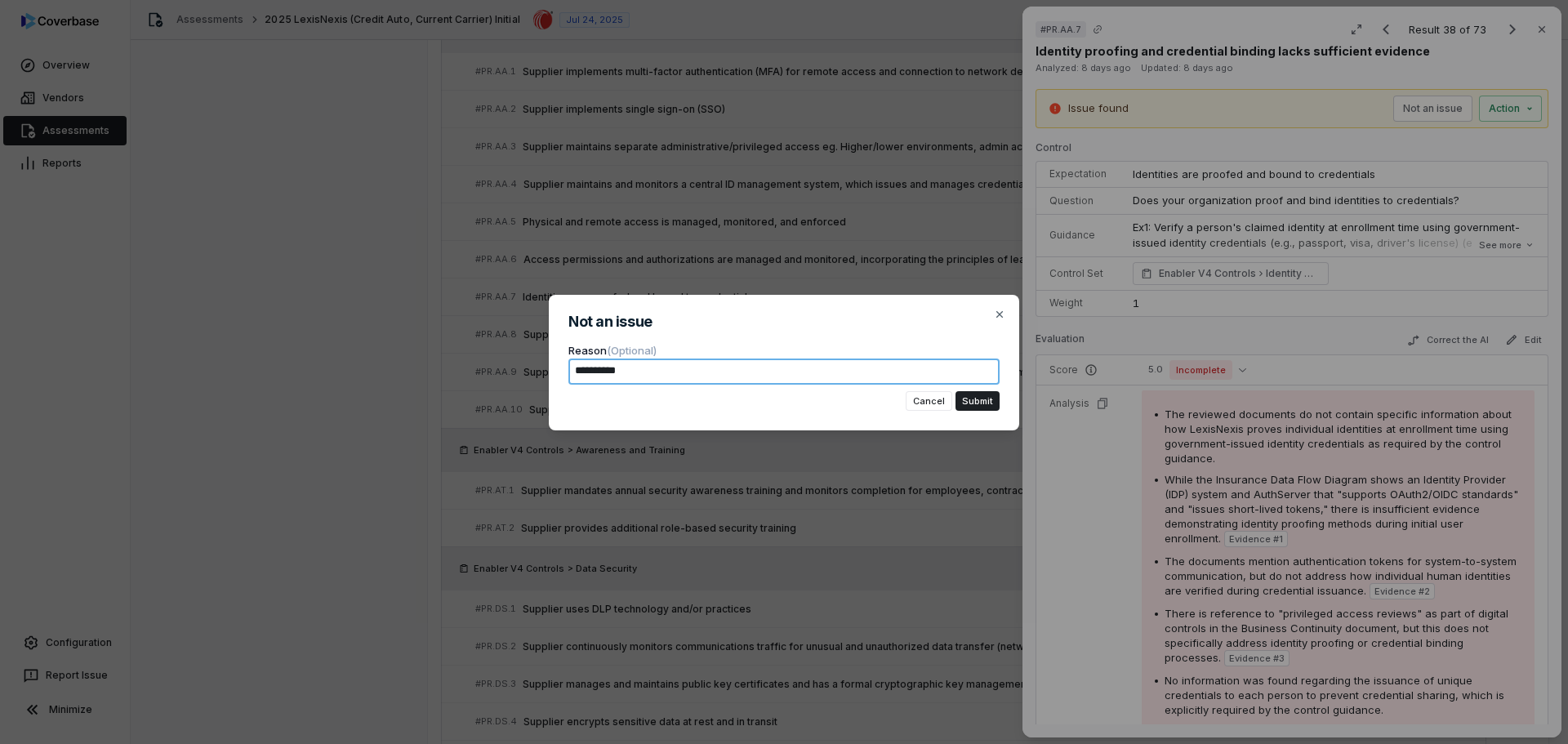type on "*" 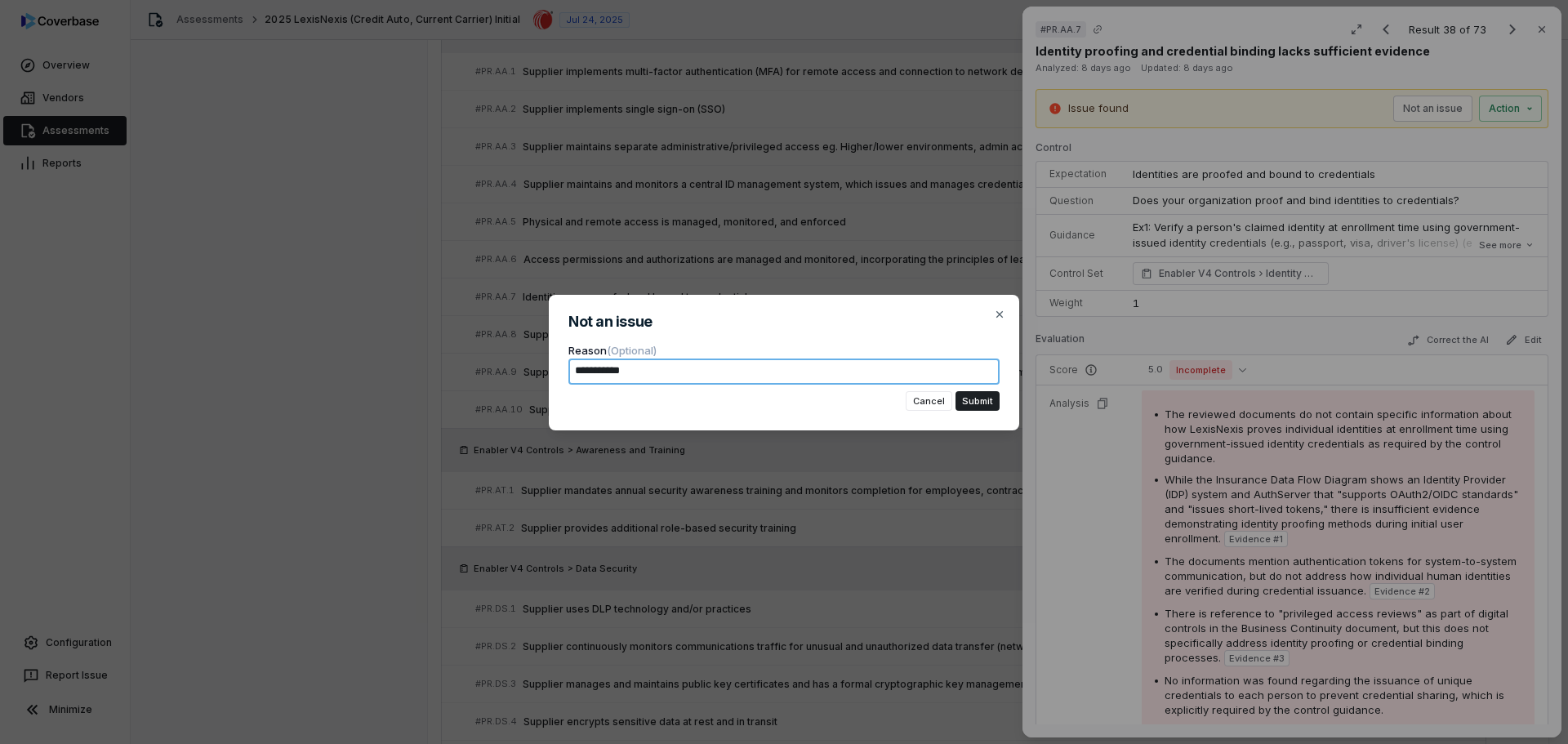 type on "*" 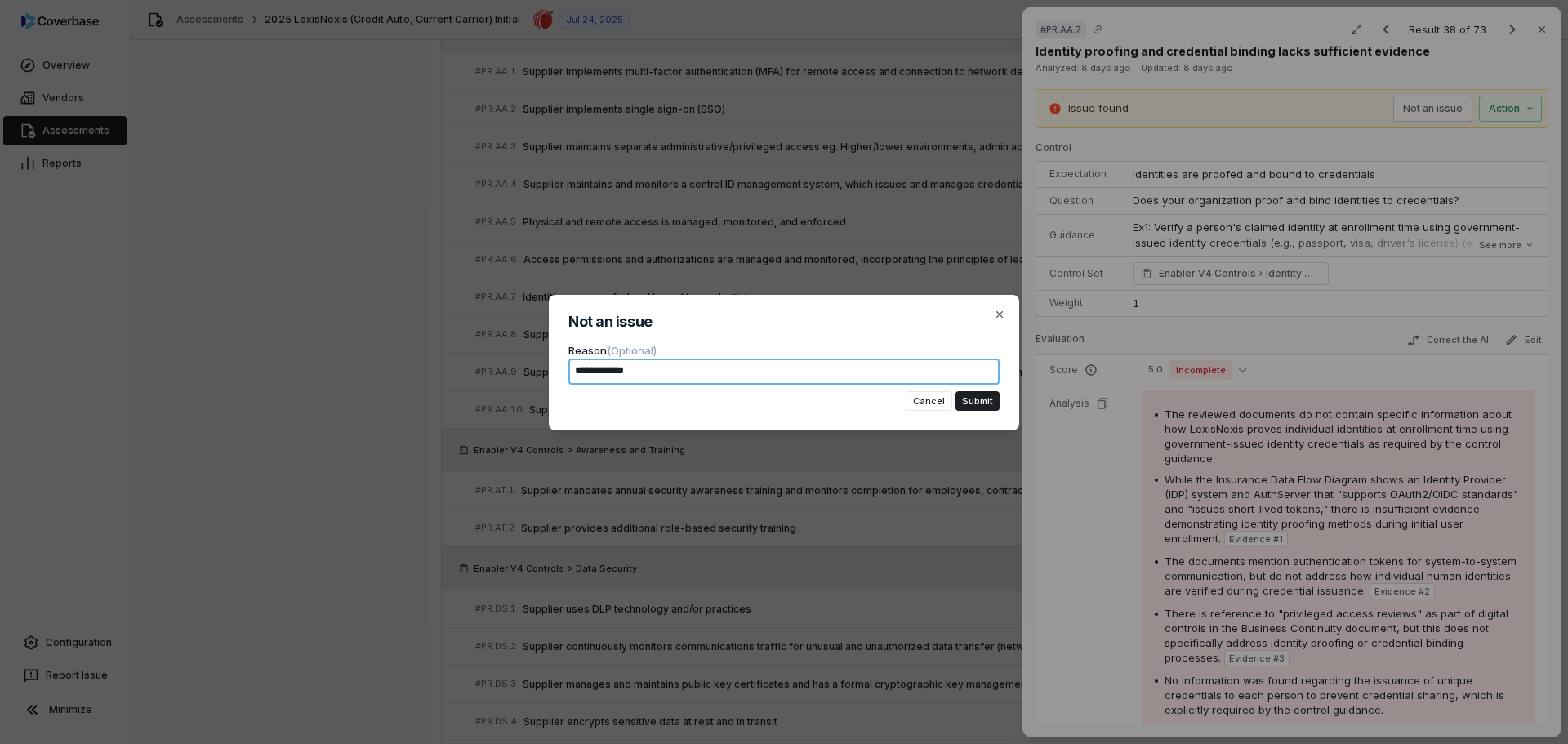 type on "*" 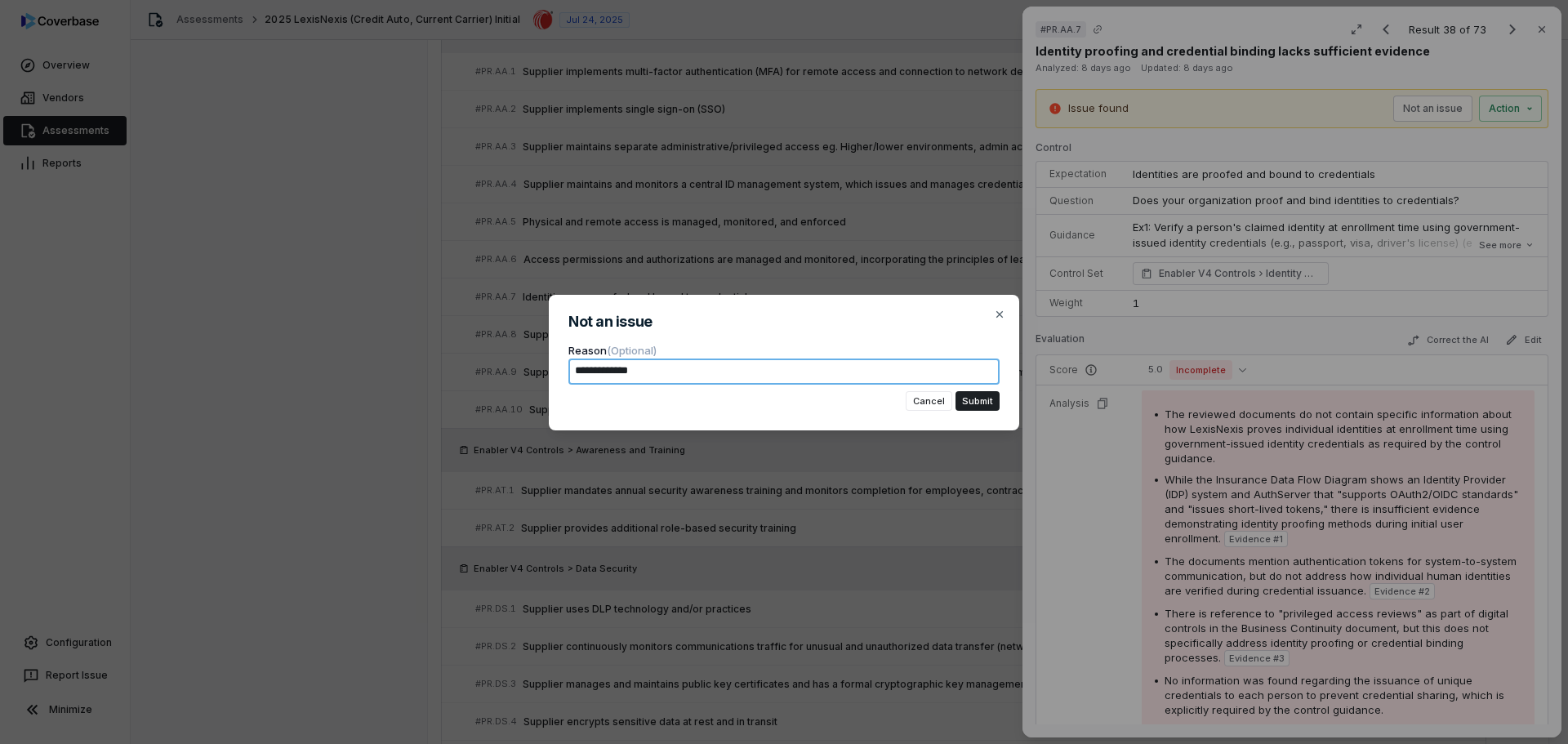 type on "*" 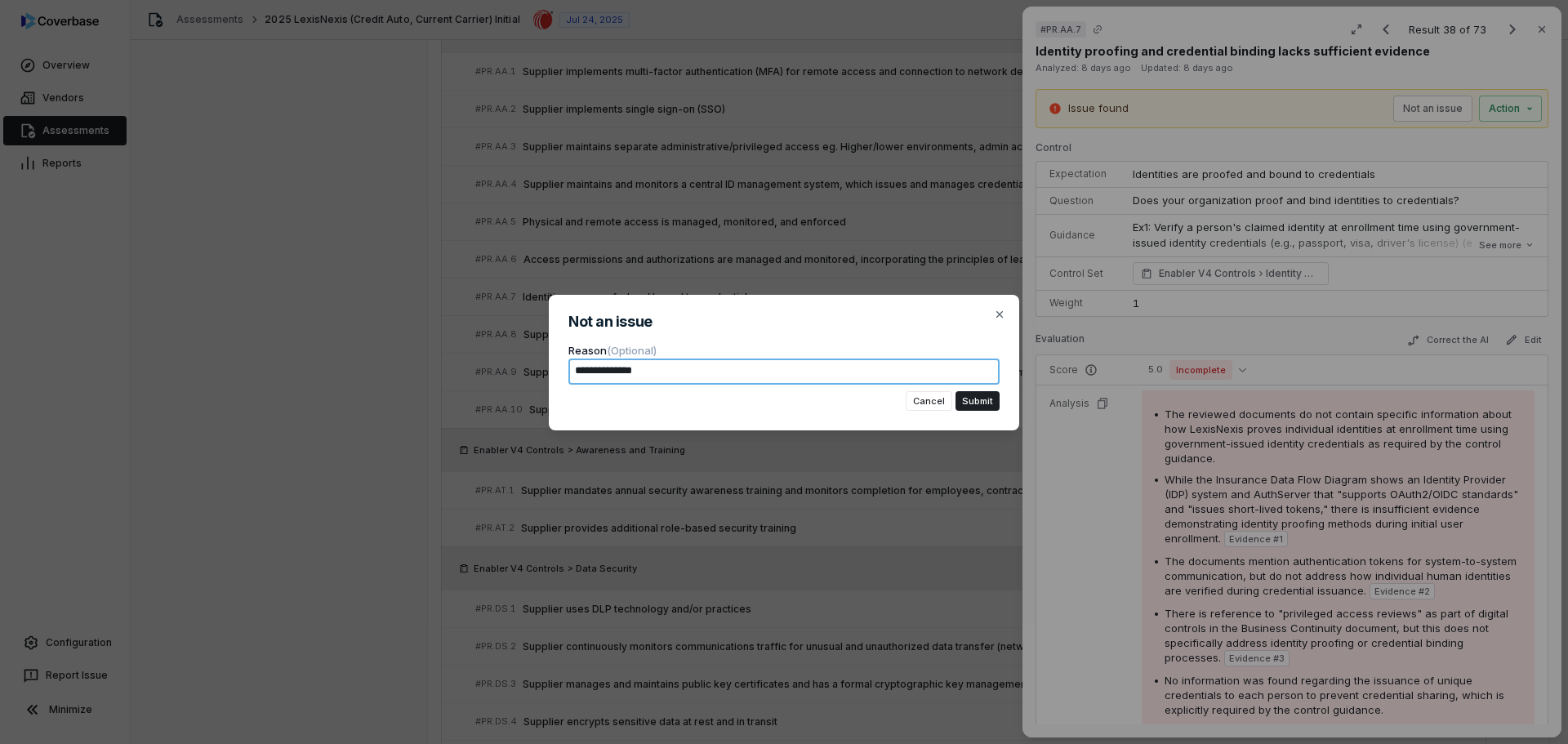 type on "*" 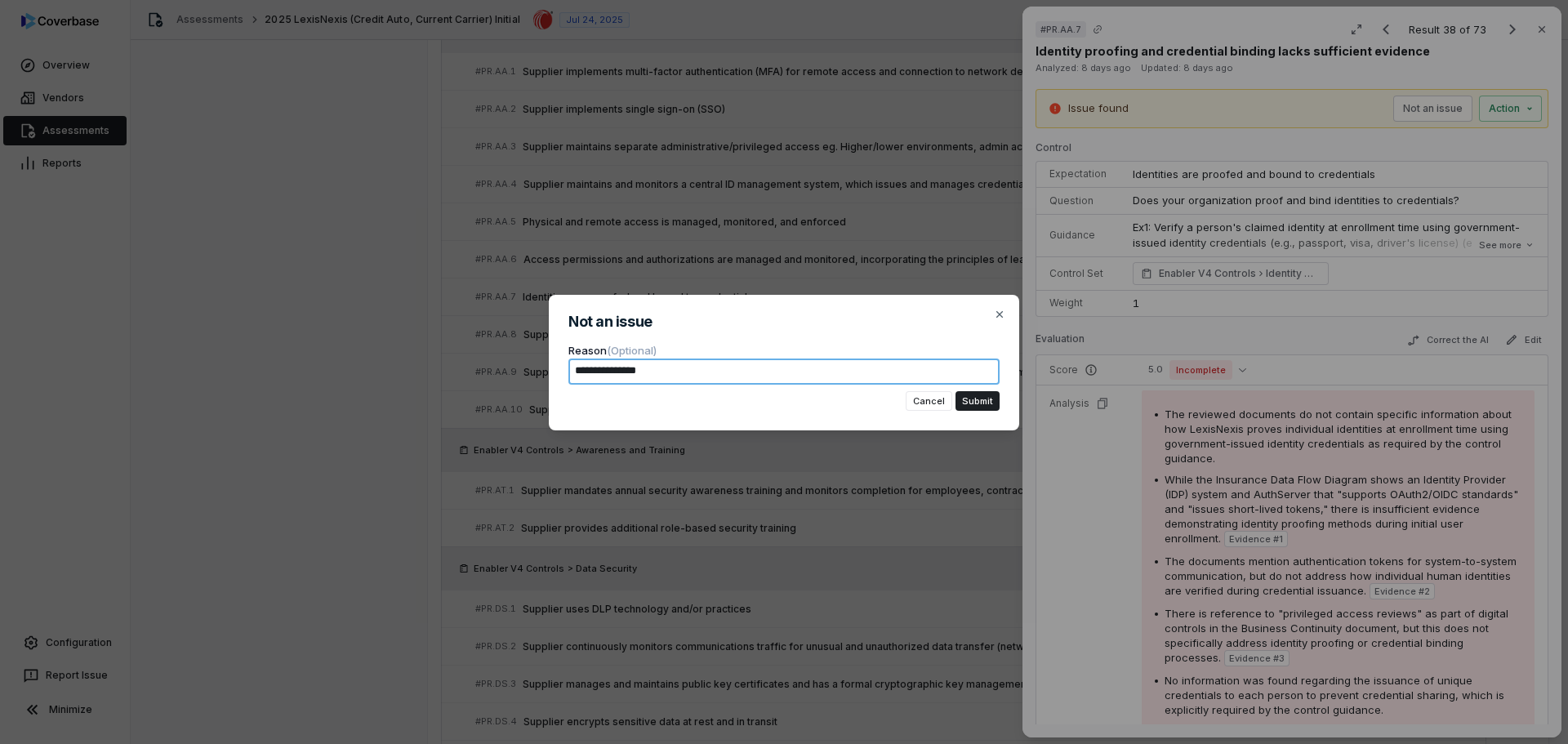 type on "*" 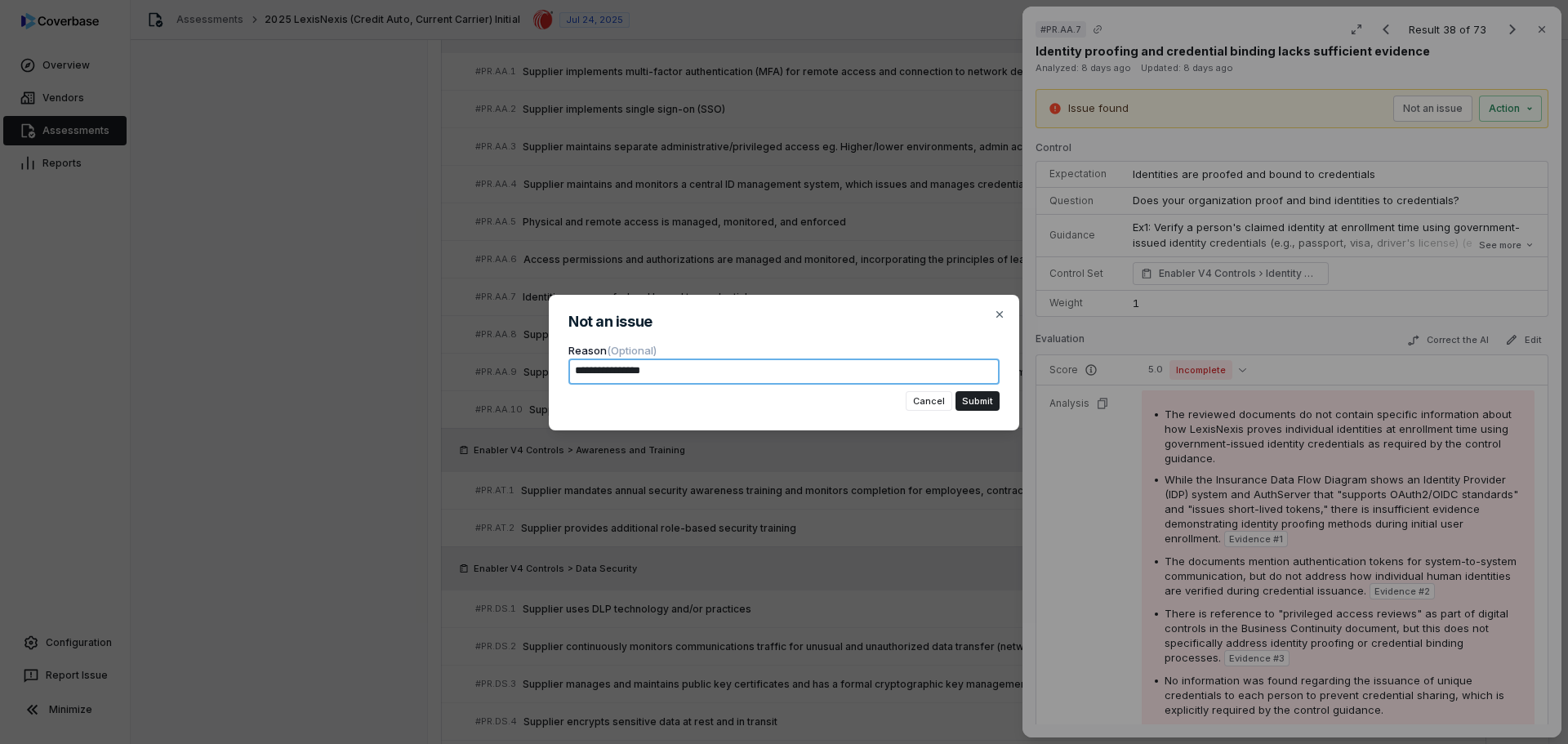 type on "*" 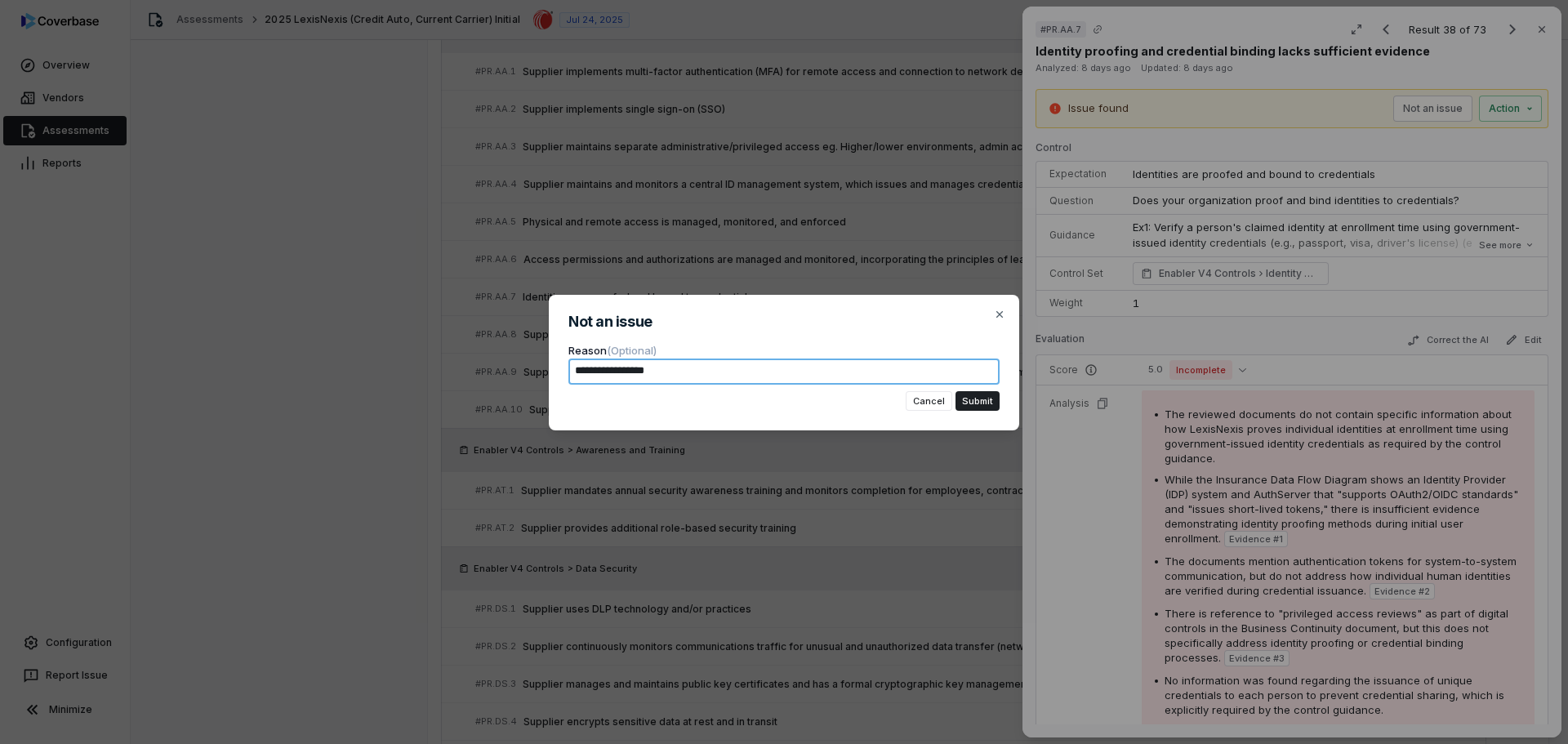type on "*" 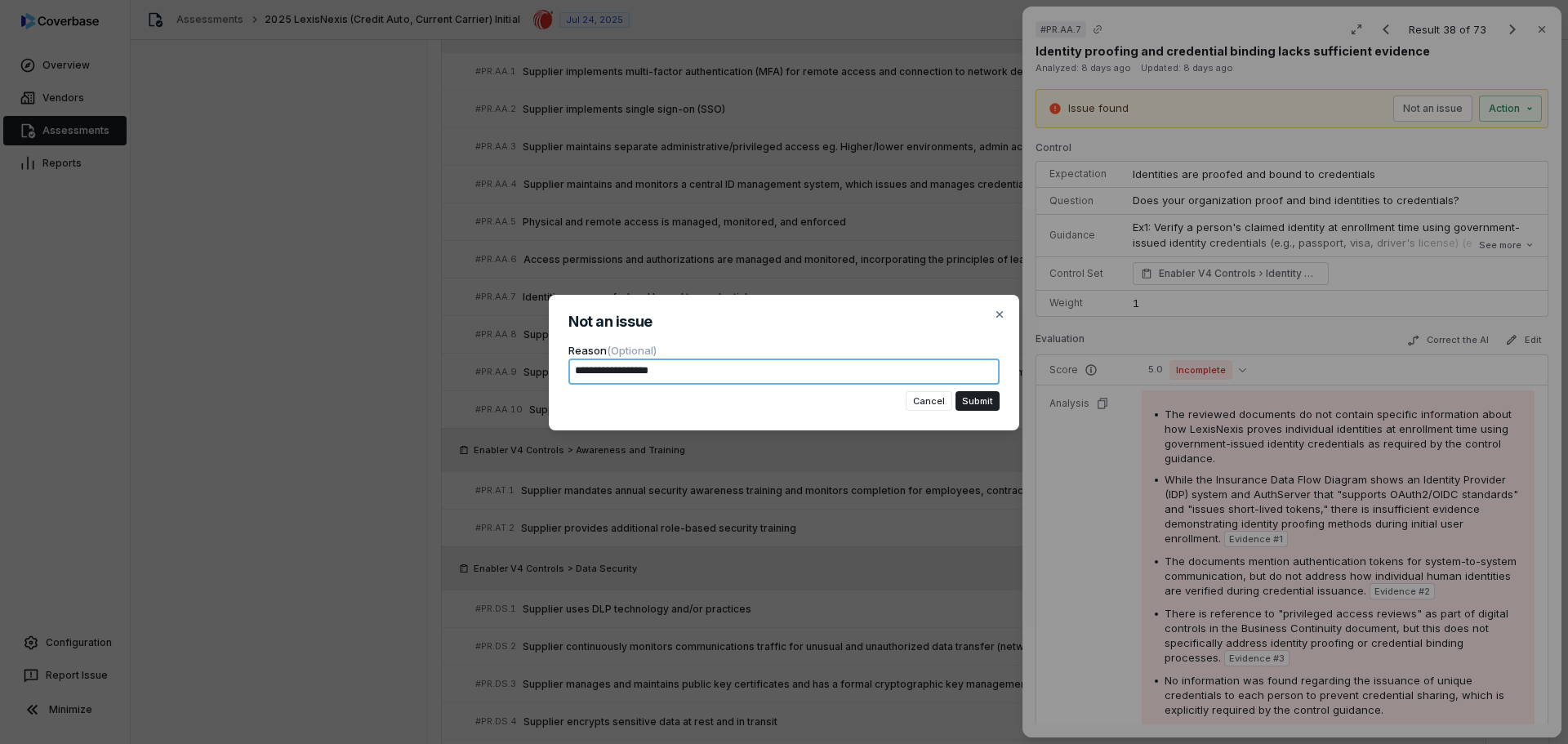 type on "*" 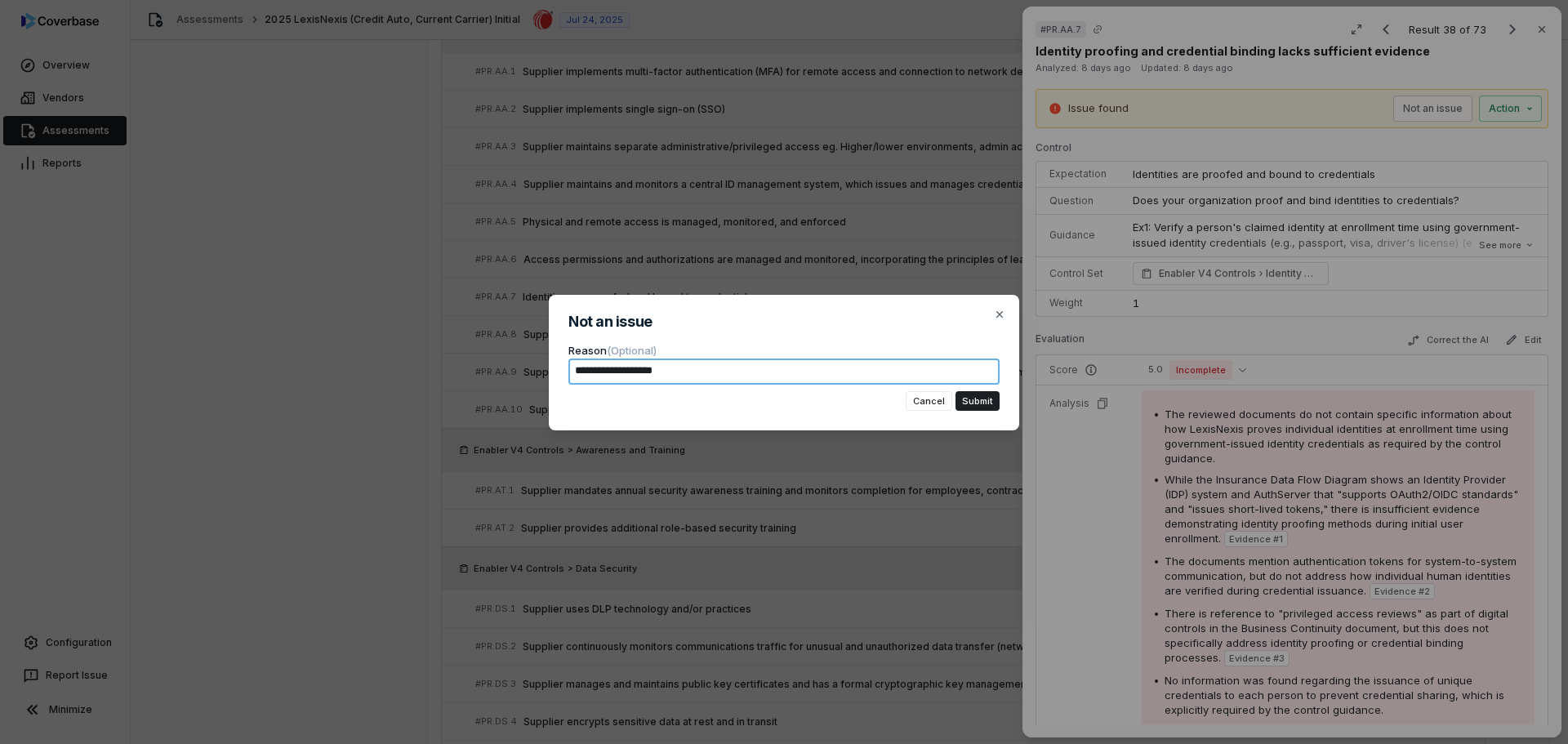 type on "*" 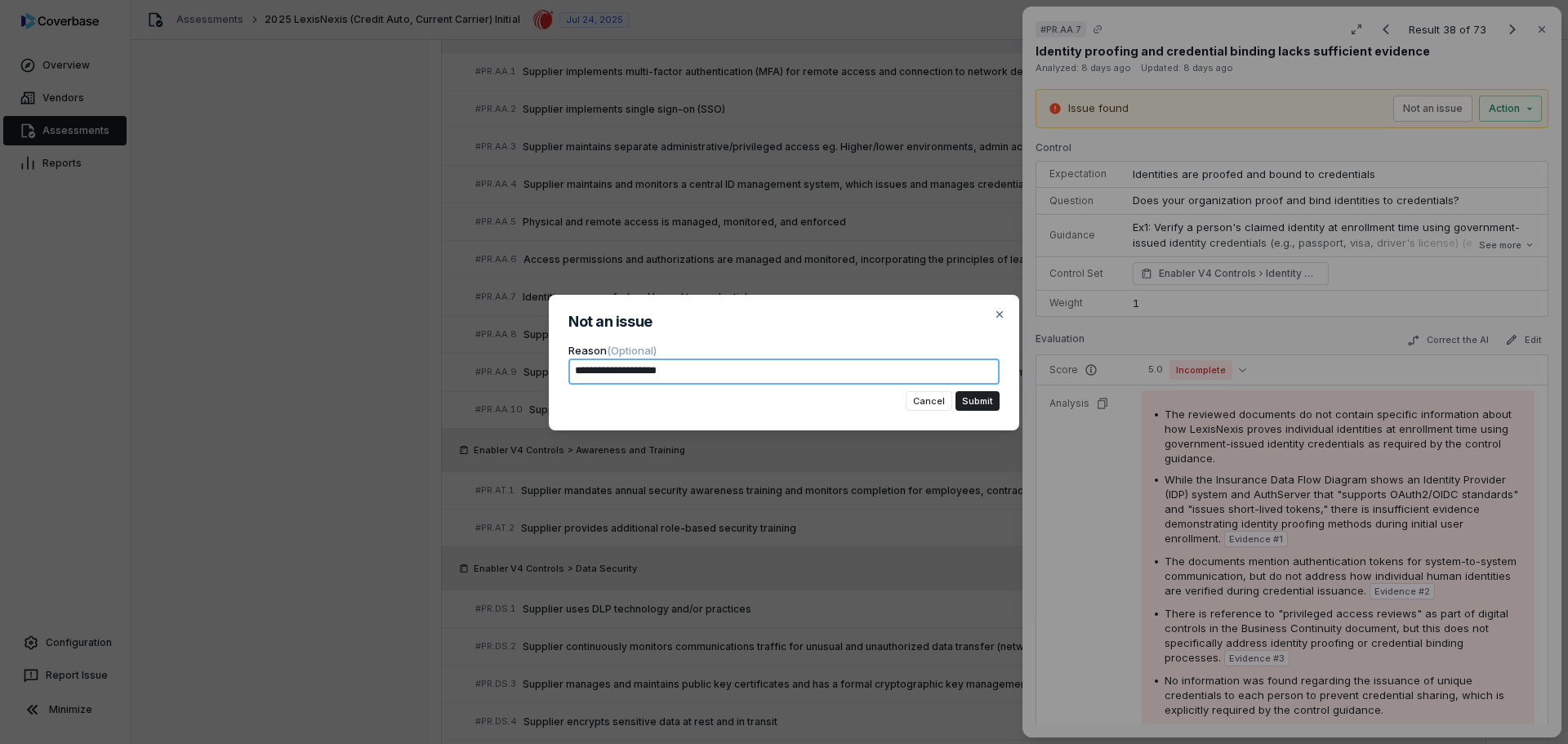 type on "*" 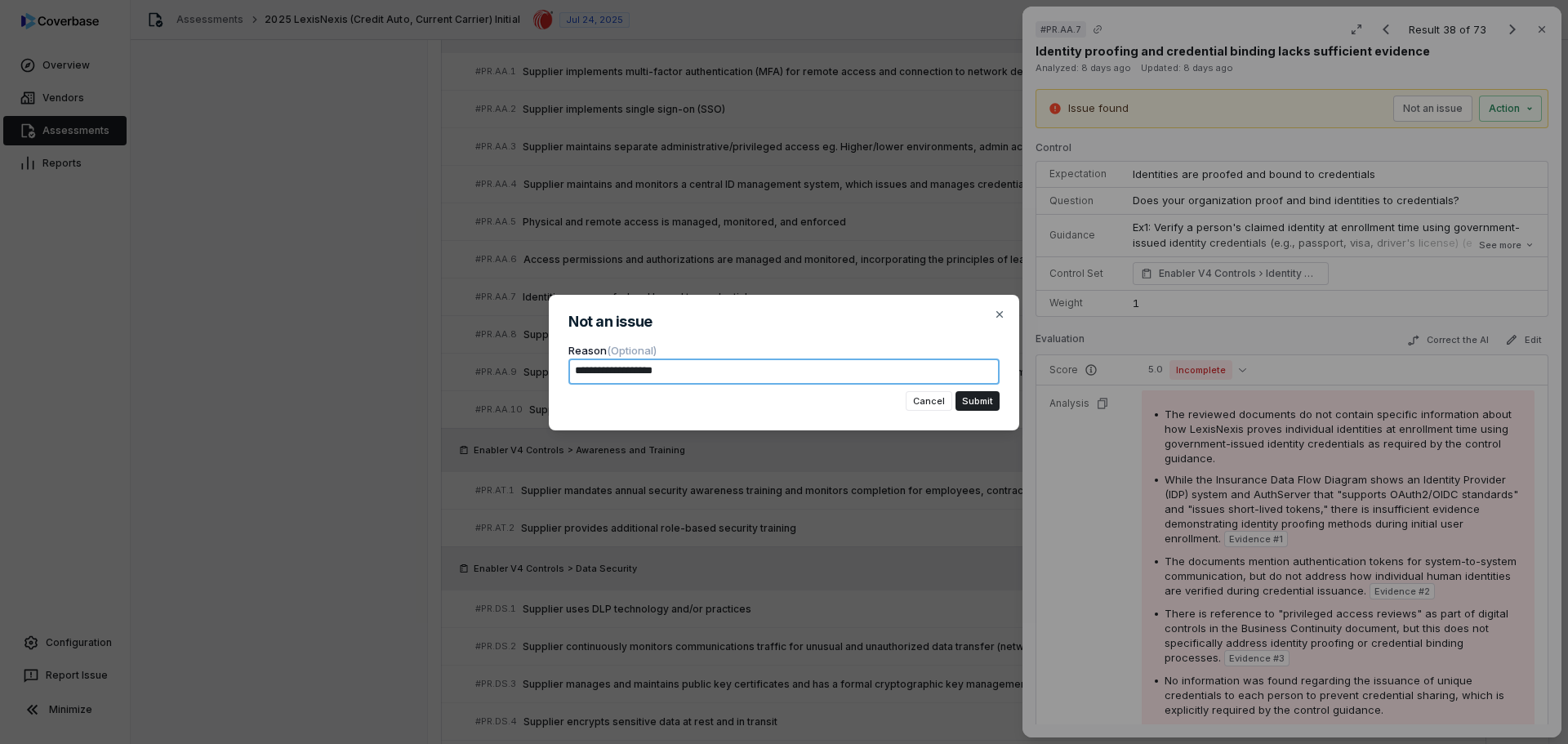 type on "*" 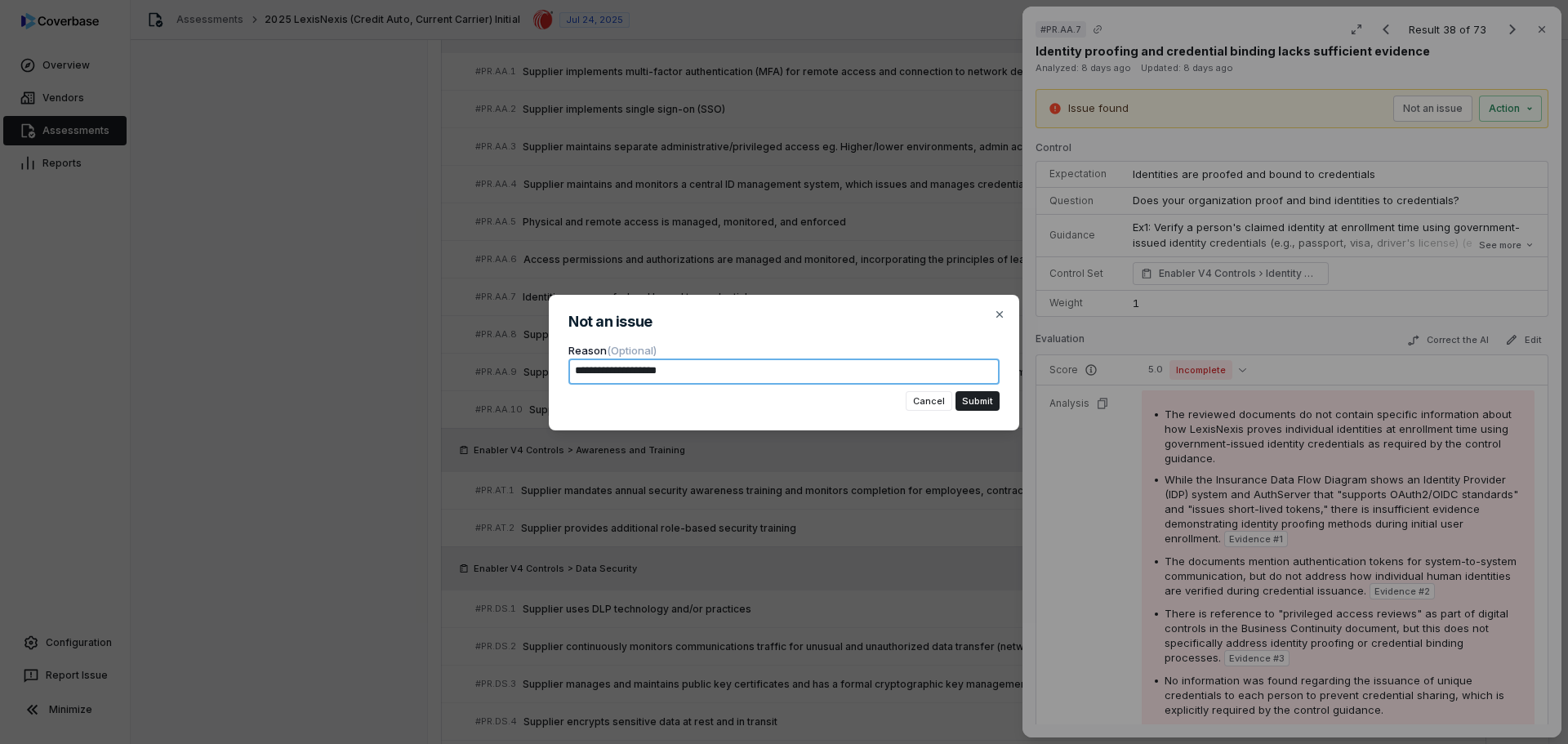 type on "*" 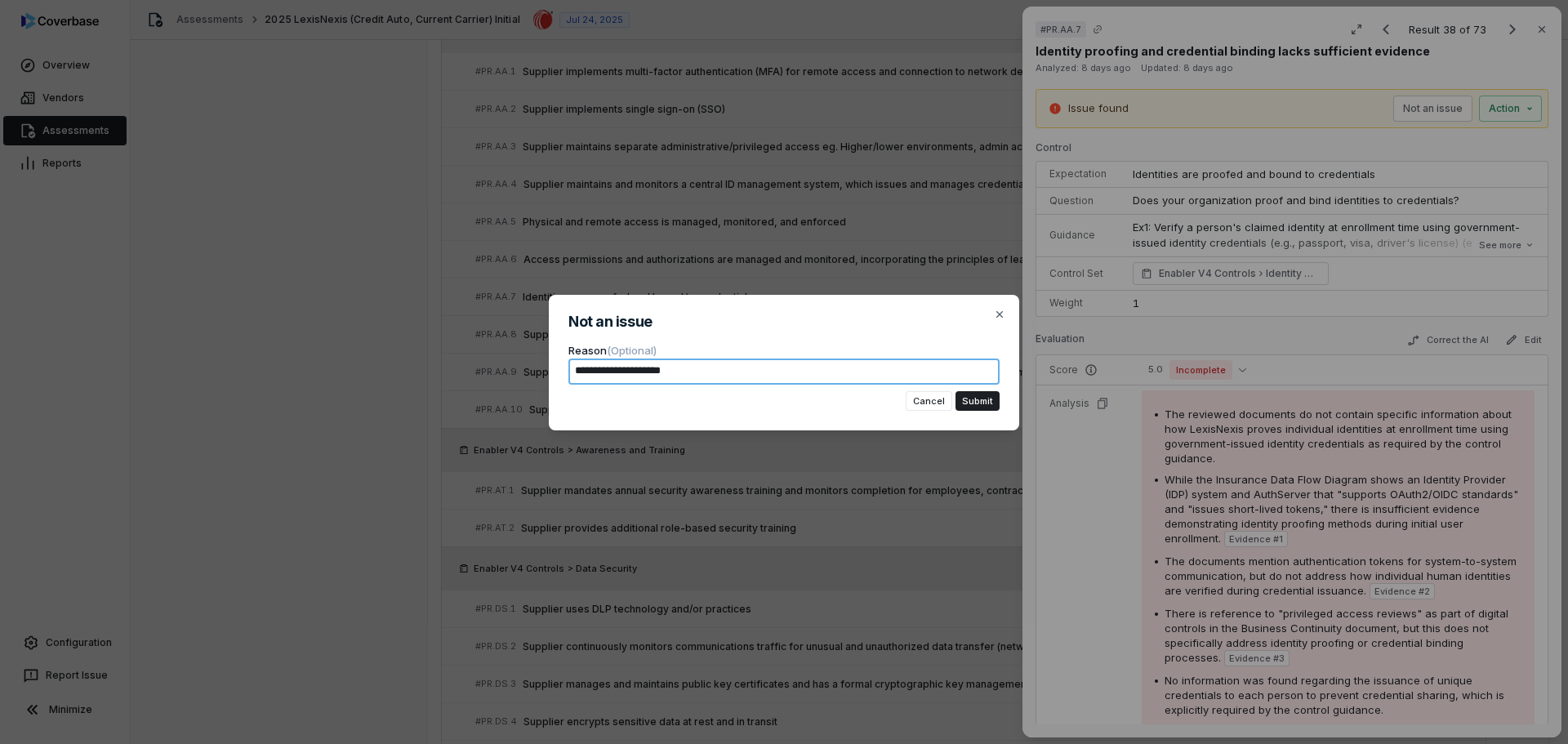 type on "*" 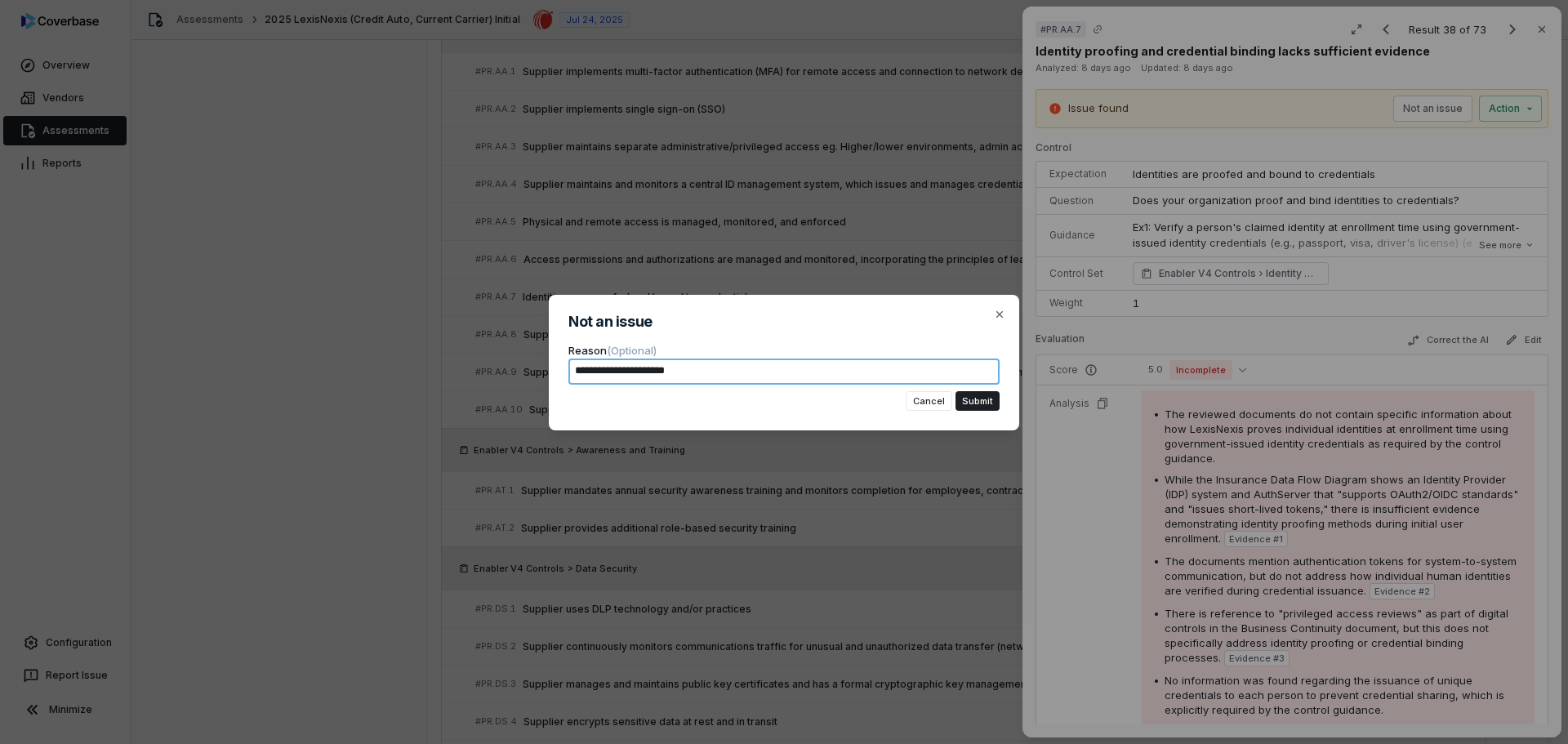 type on "*" 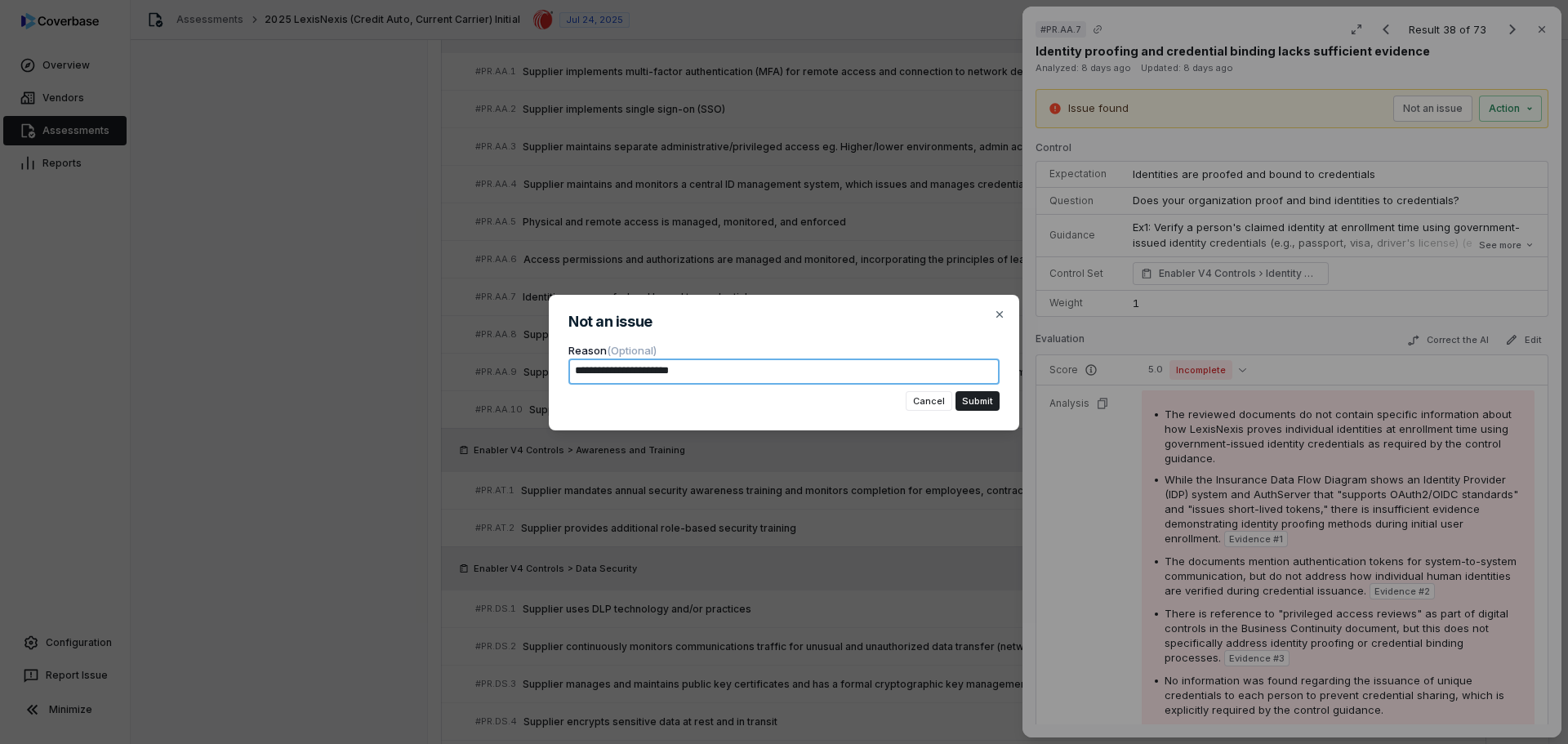type on "*" 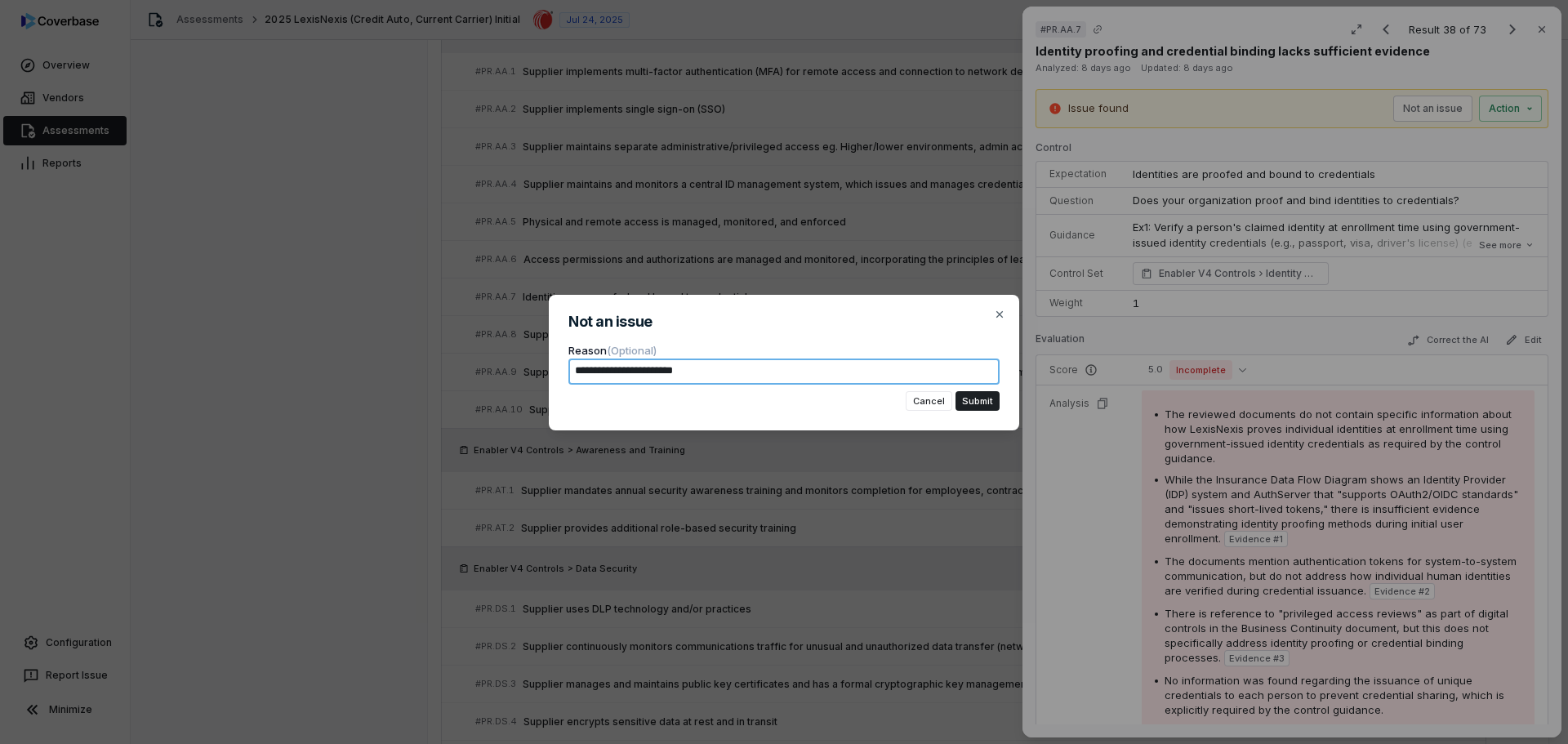 type on "*" 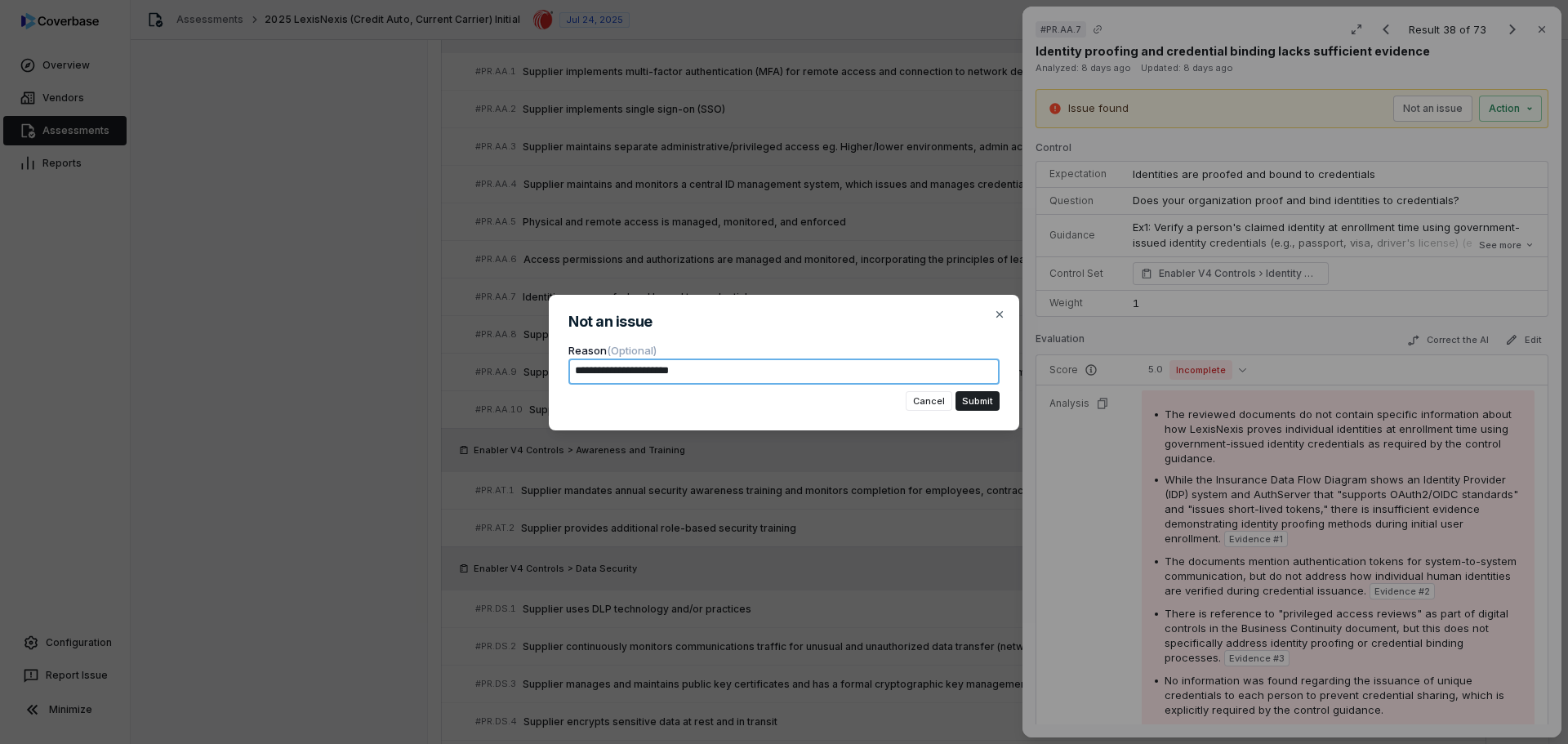 type on "*" 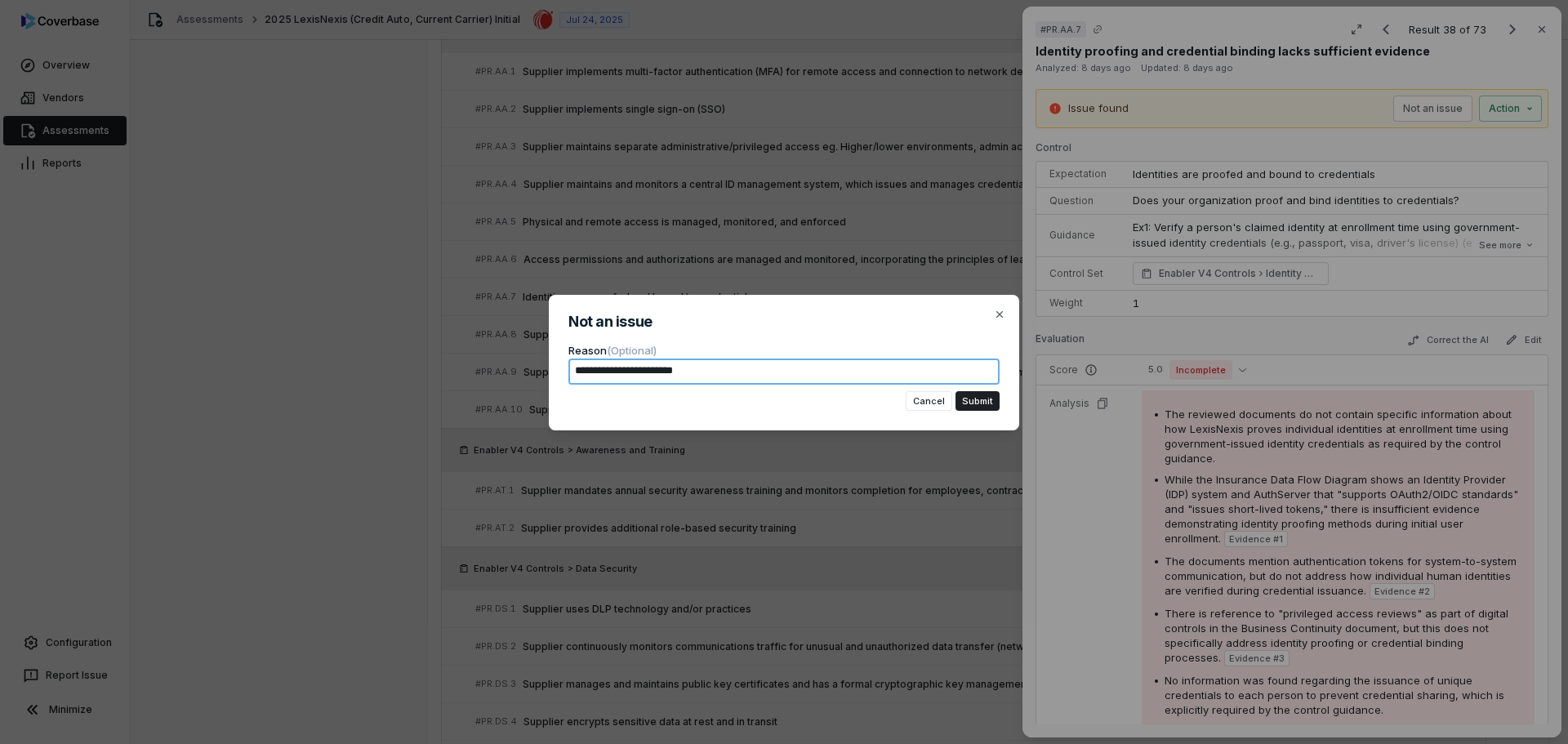 type on "*" 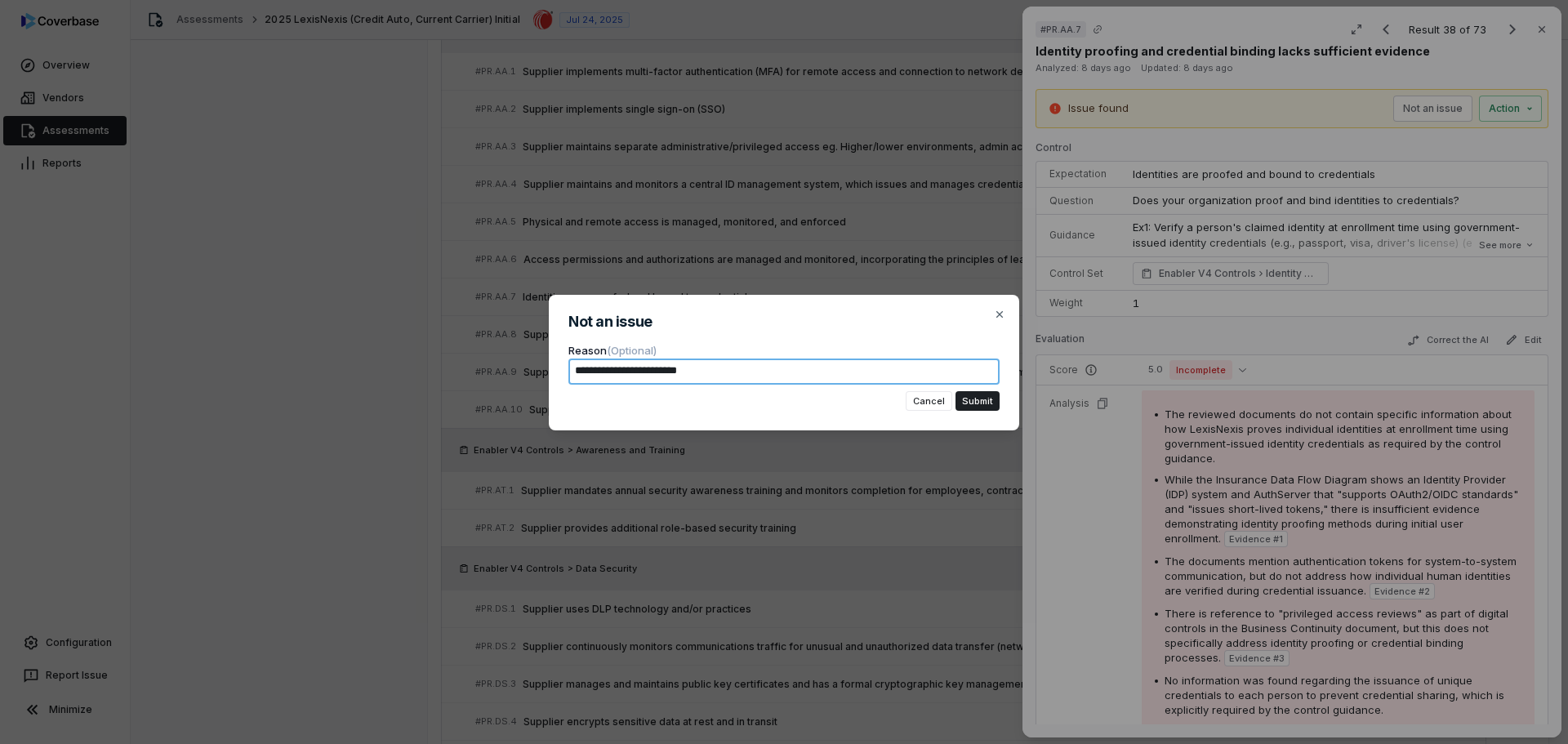 type on "*" 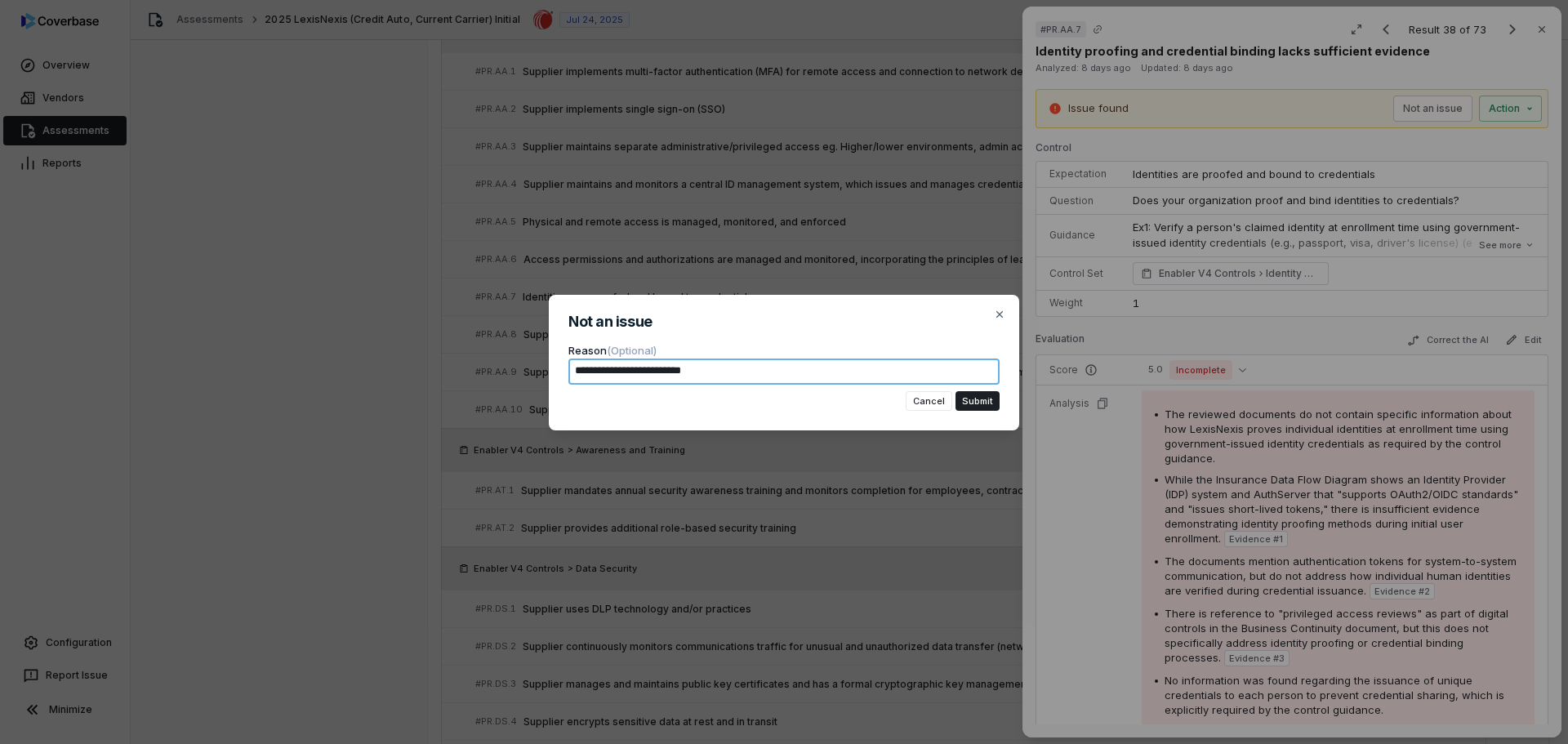 type on "*" 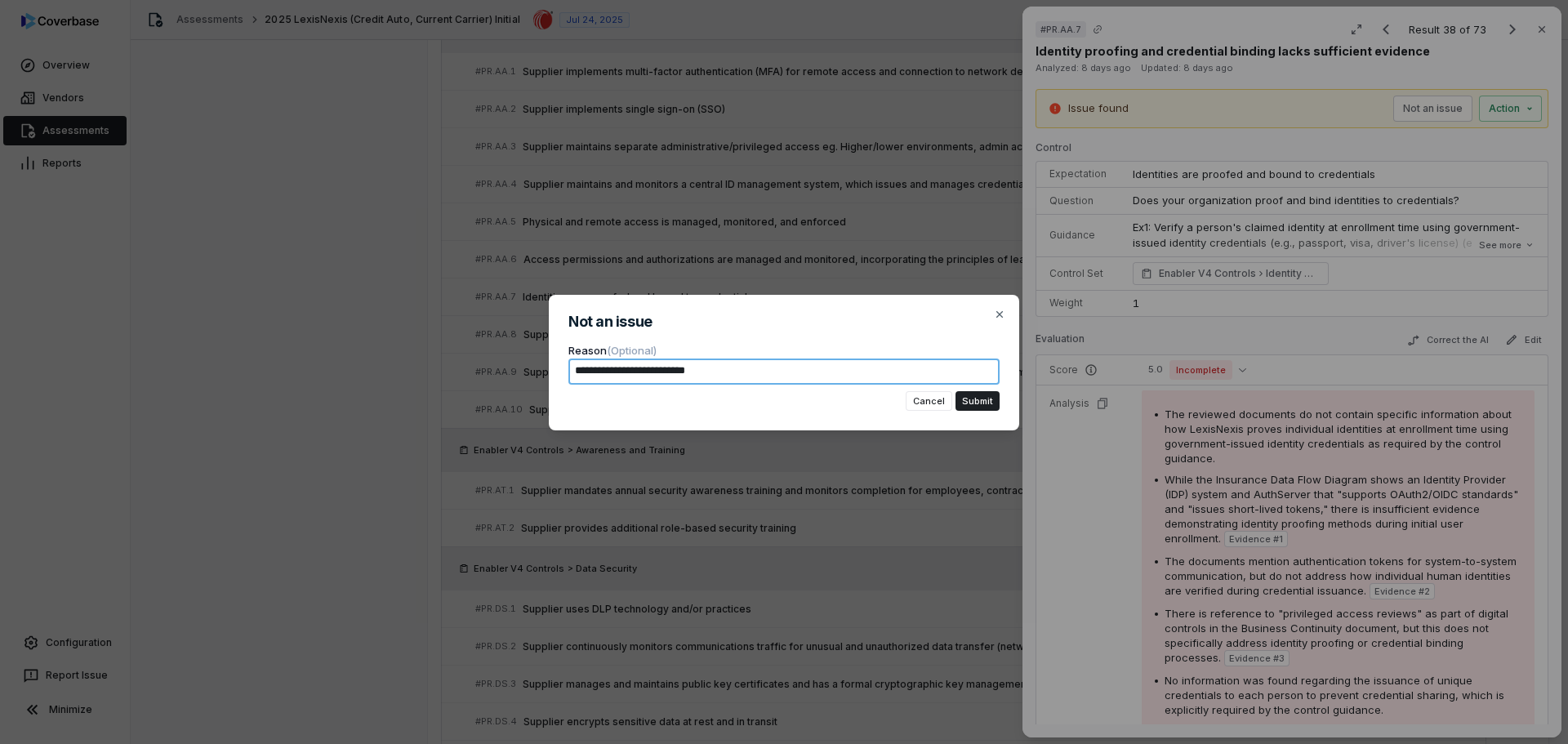 type on "*" 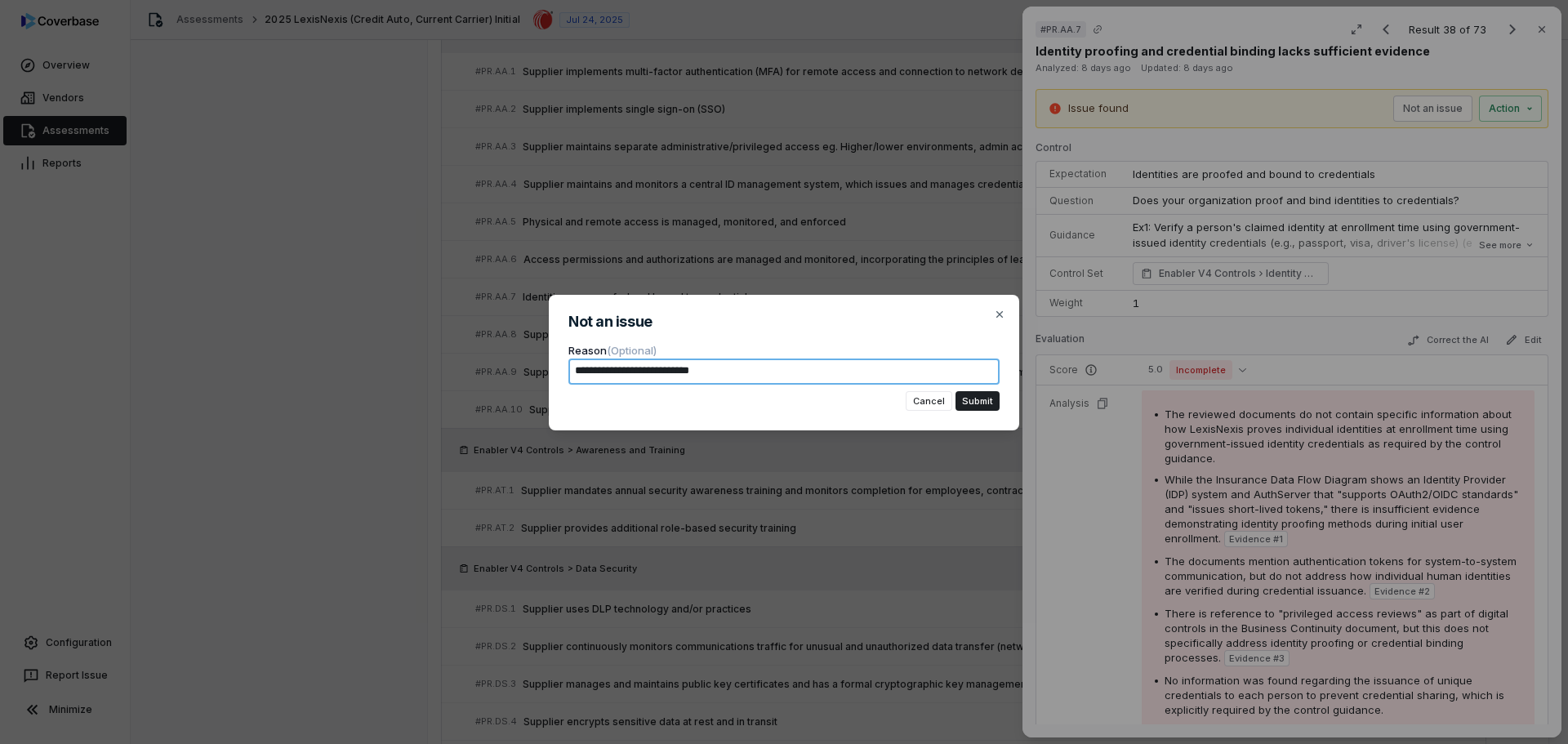 type on "*" 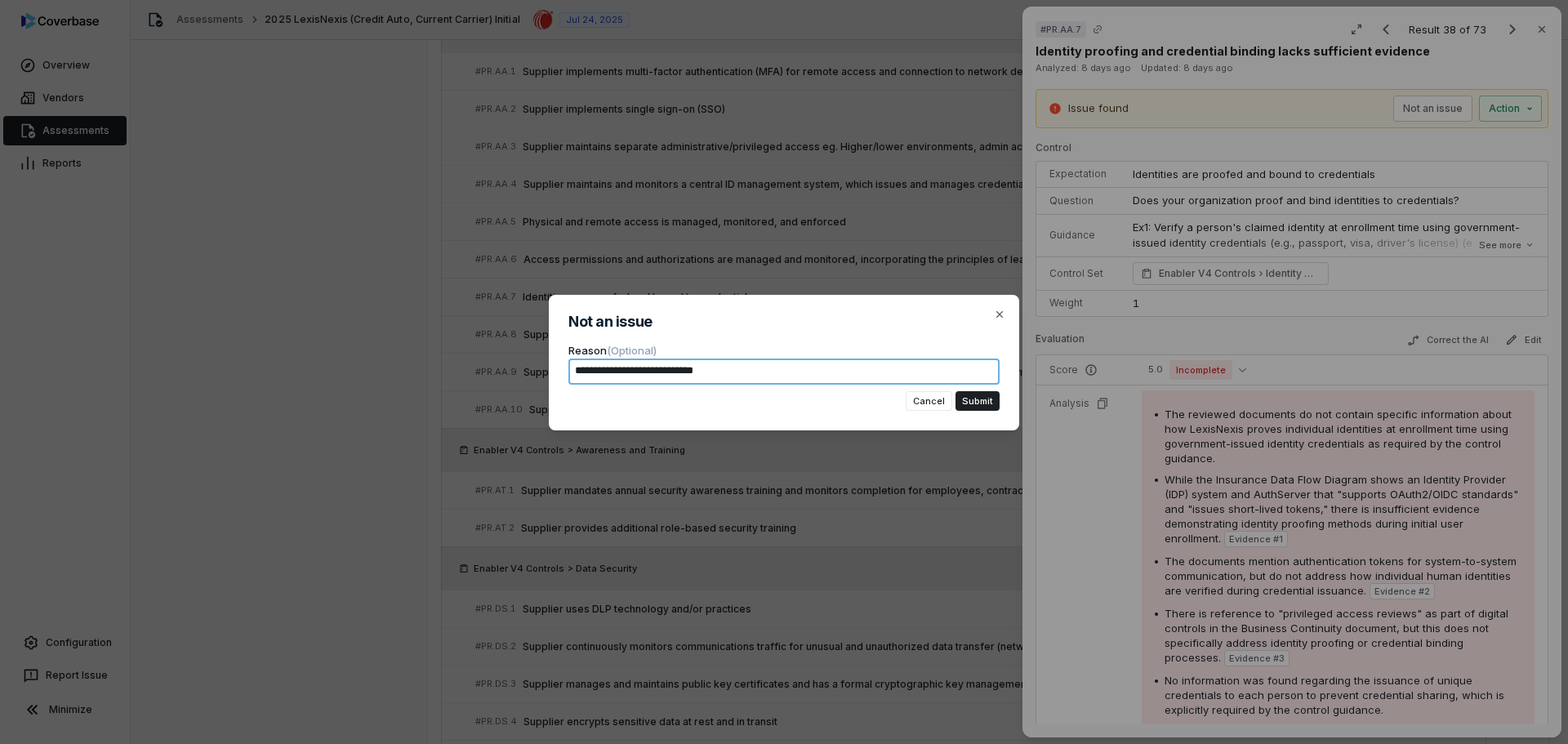 type on "*" 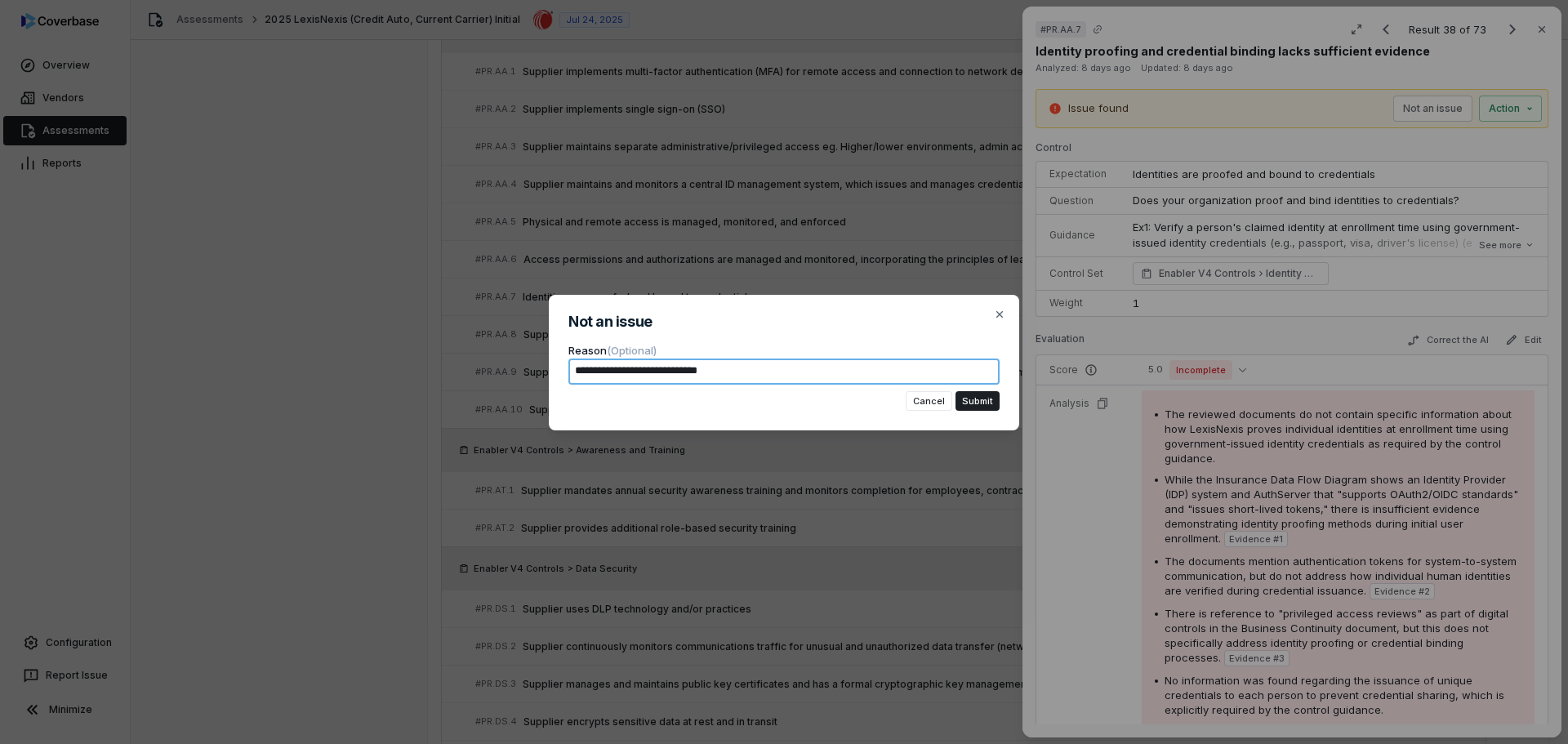type on "*" 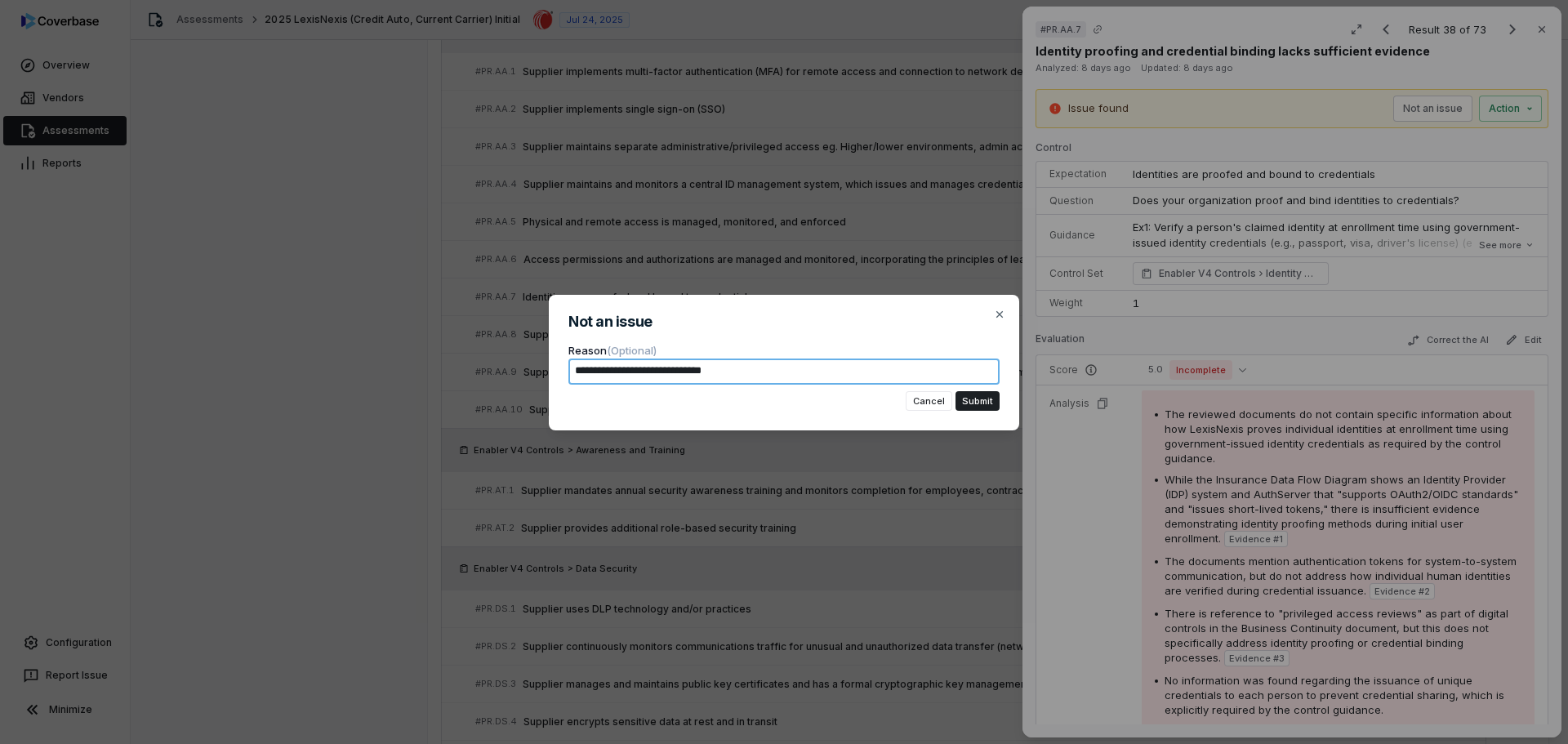 type on "*" 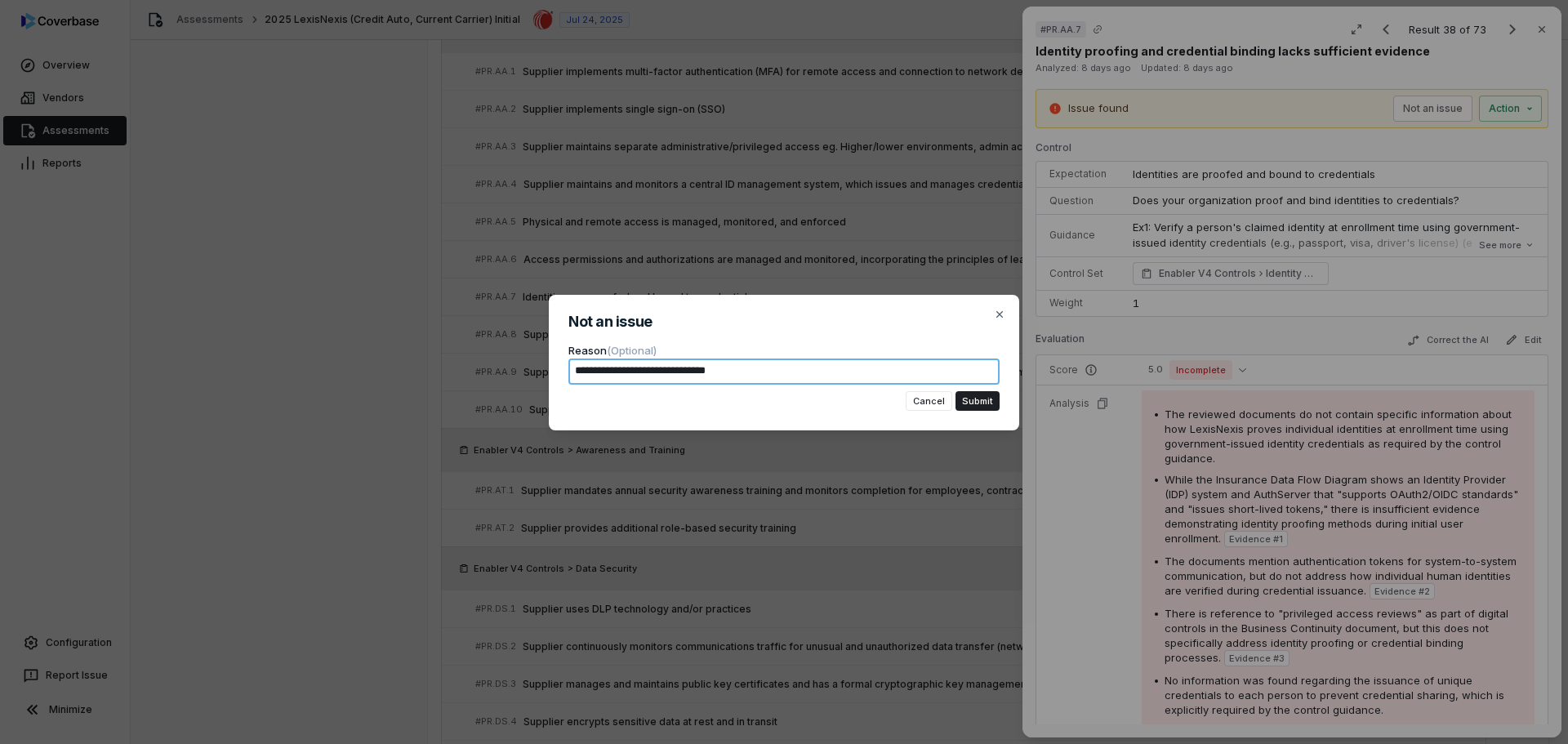 type on "*" 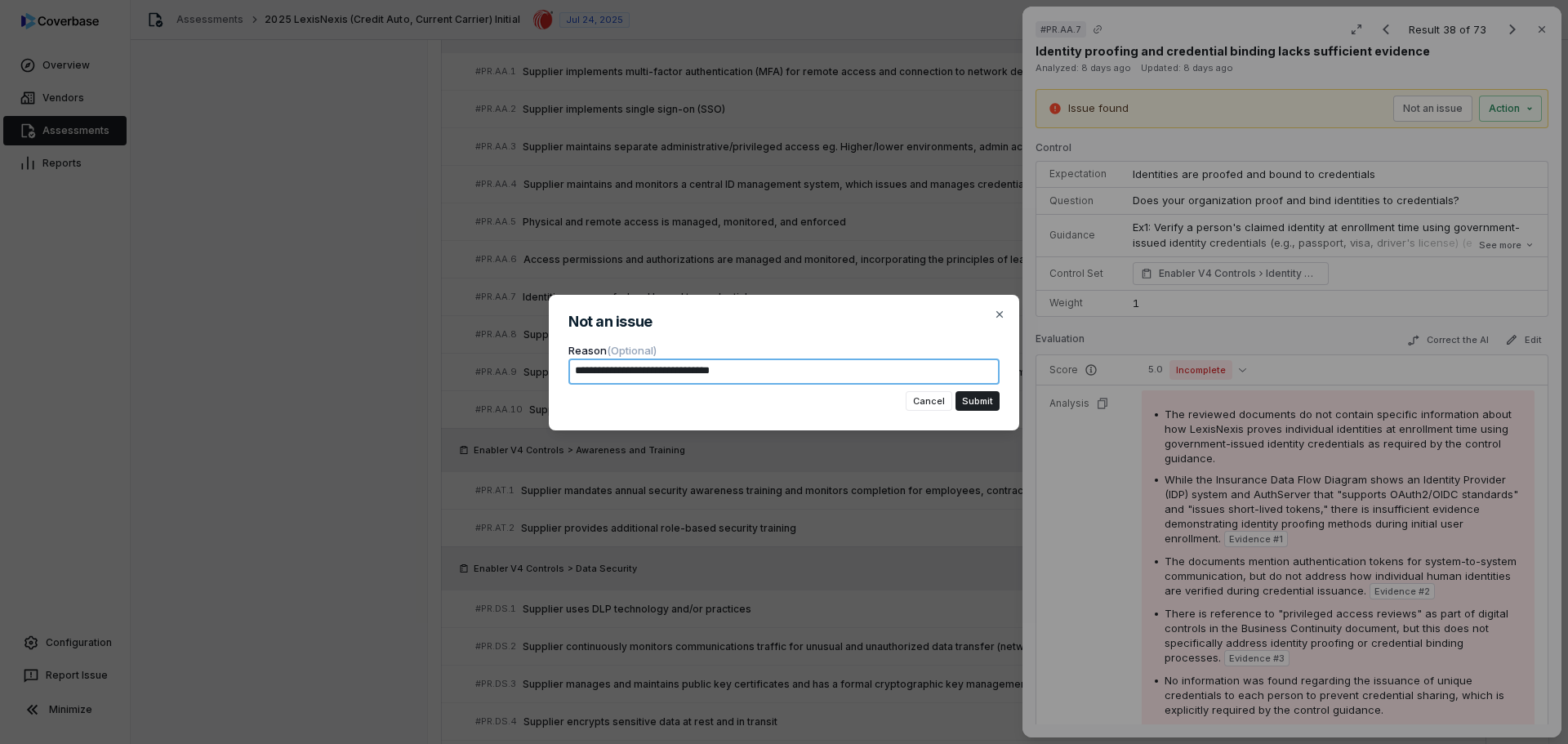 type on "*" 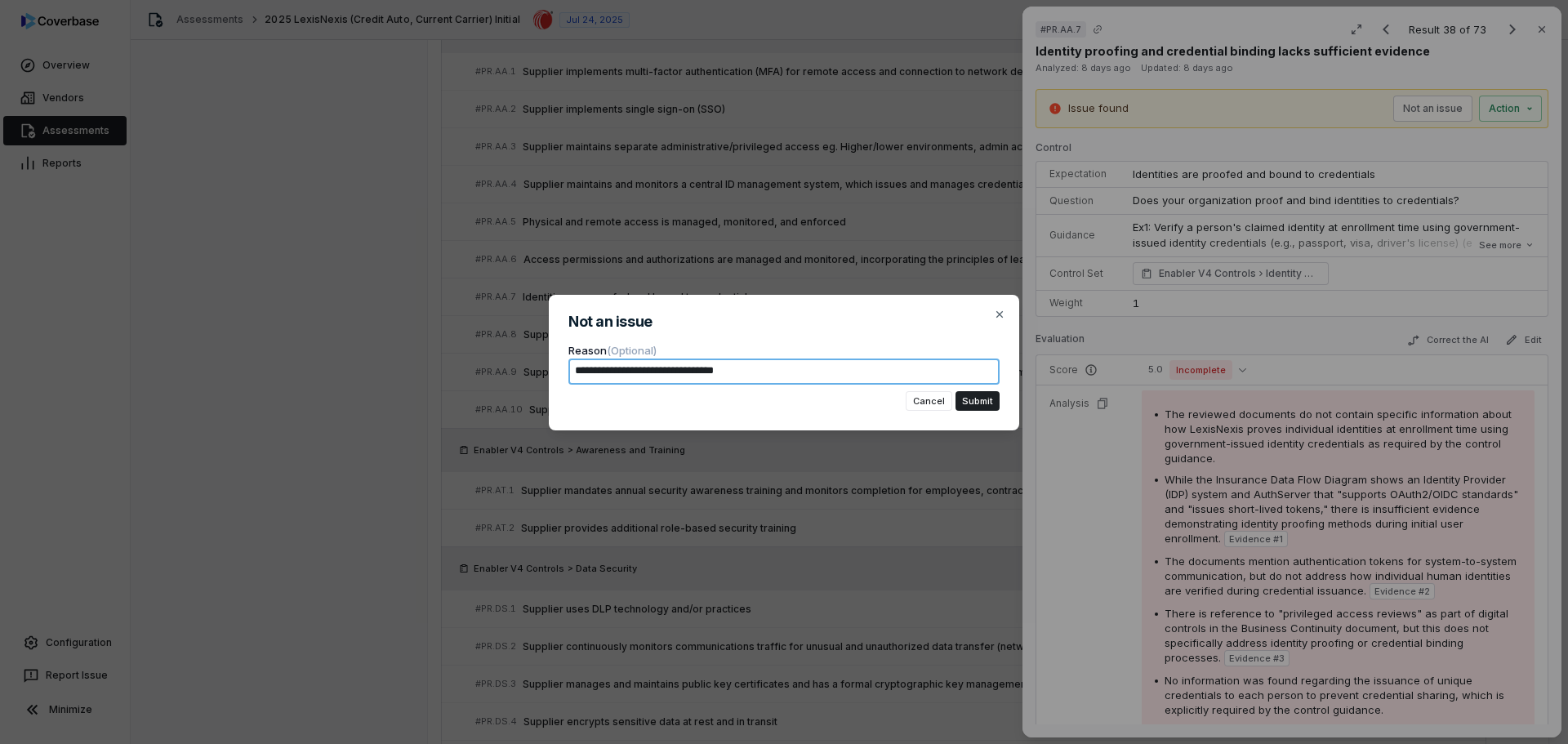 type on "*" 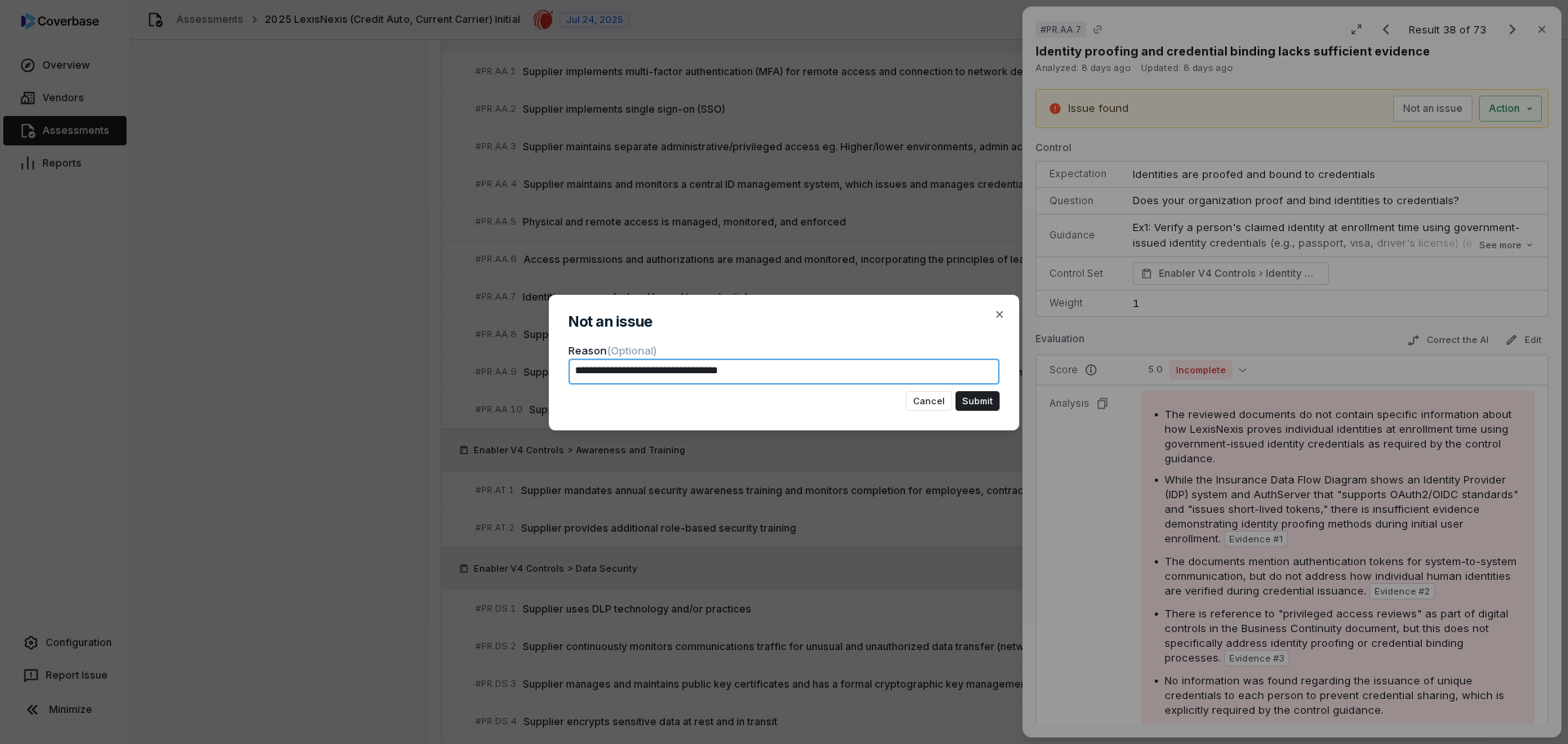 type on "*" 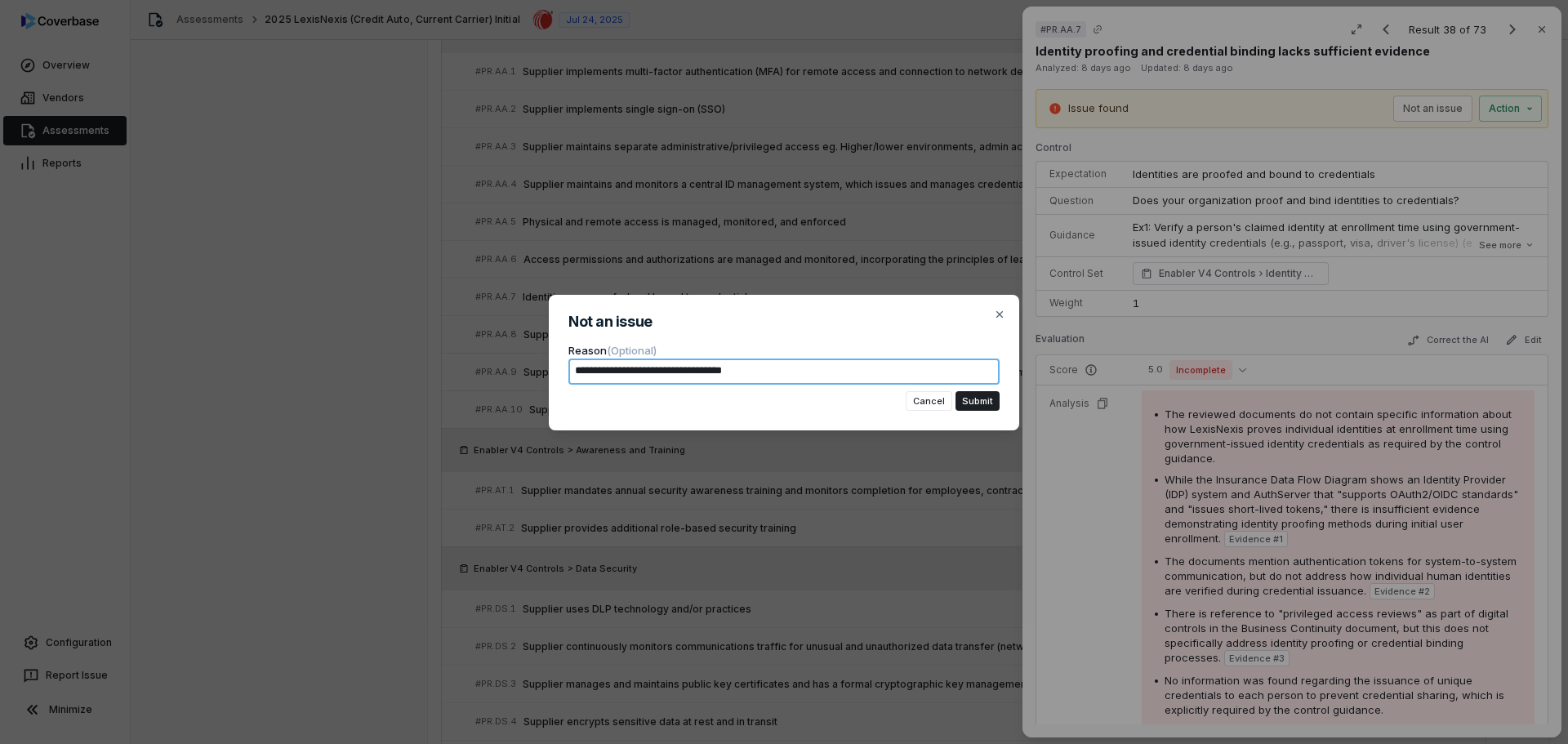 type on "*" 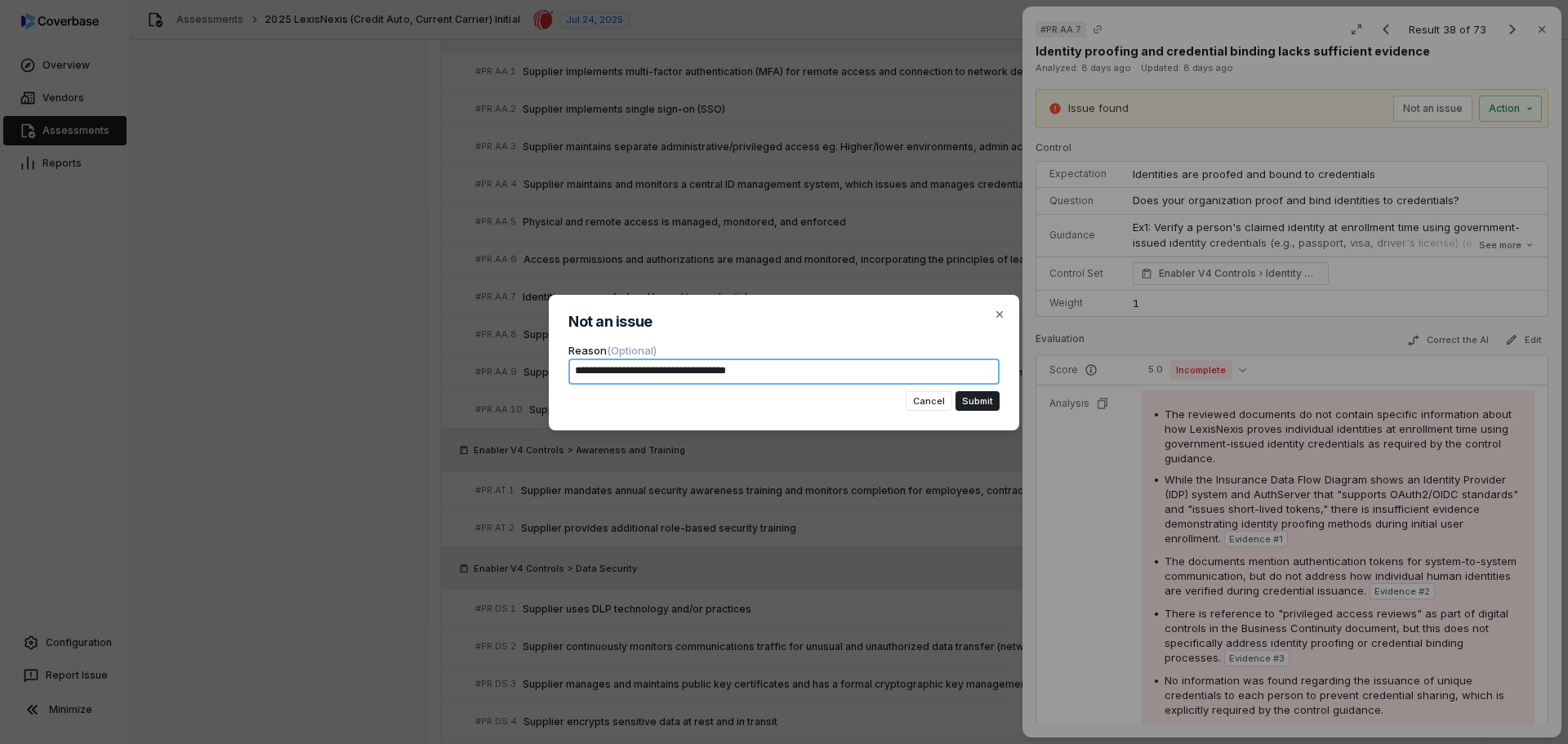 type on "*" 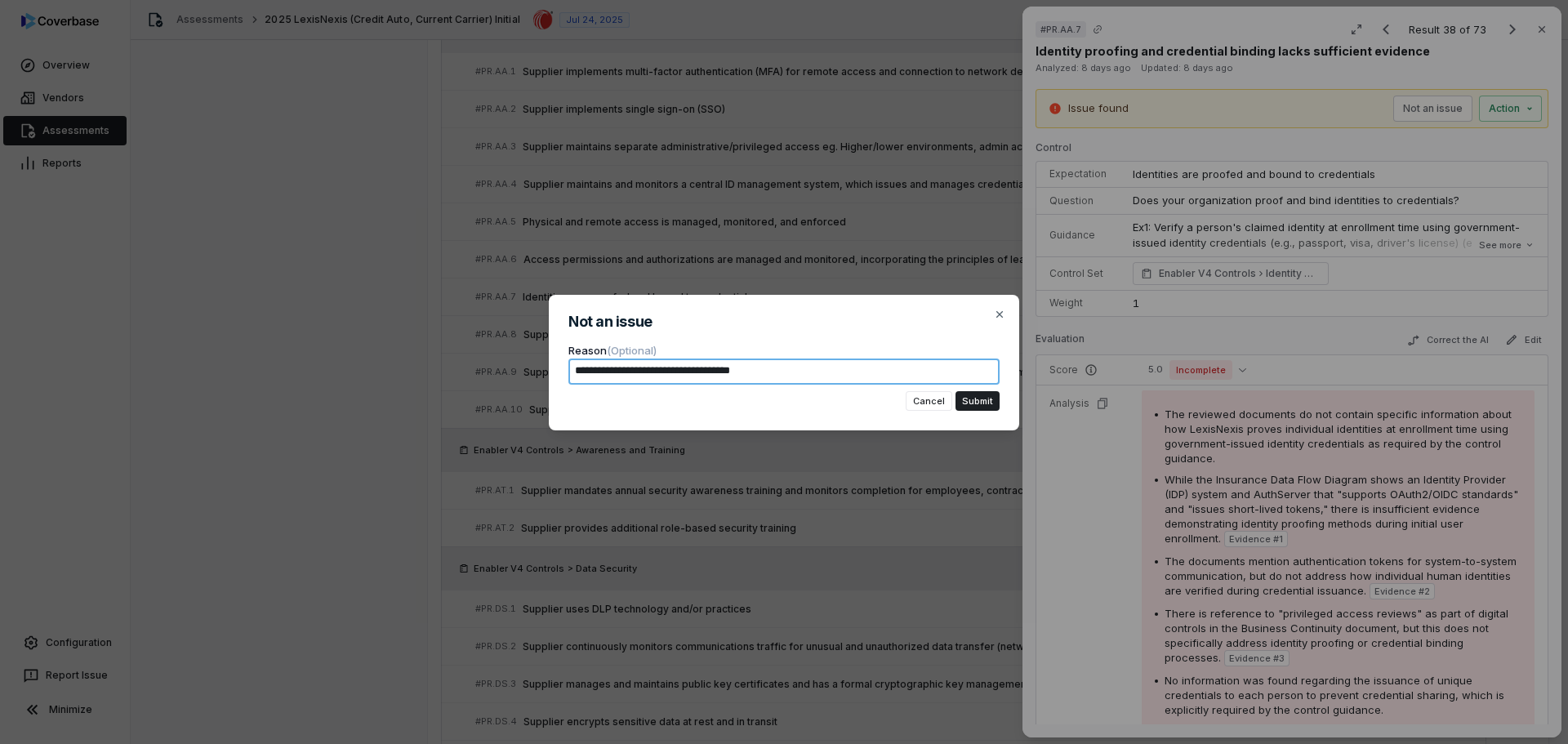 type on "*" 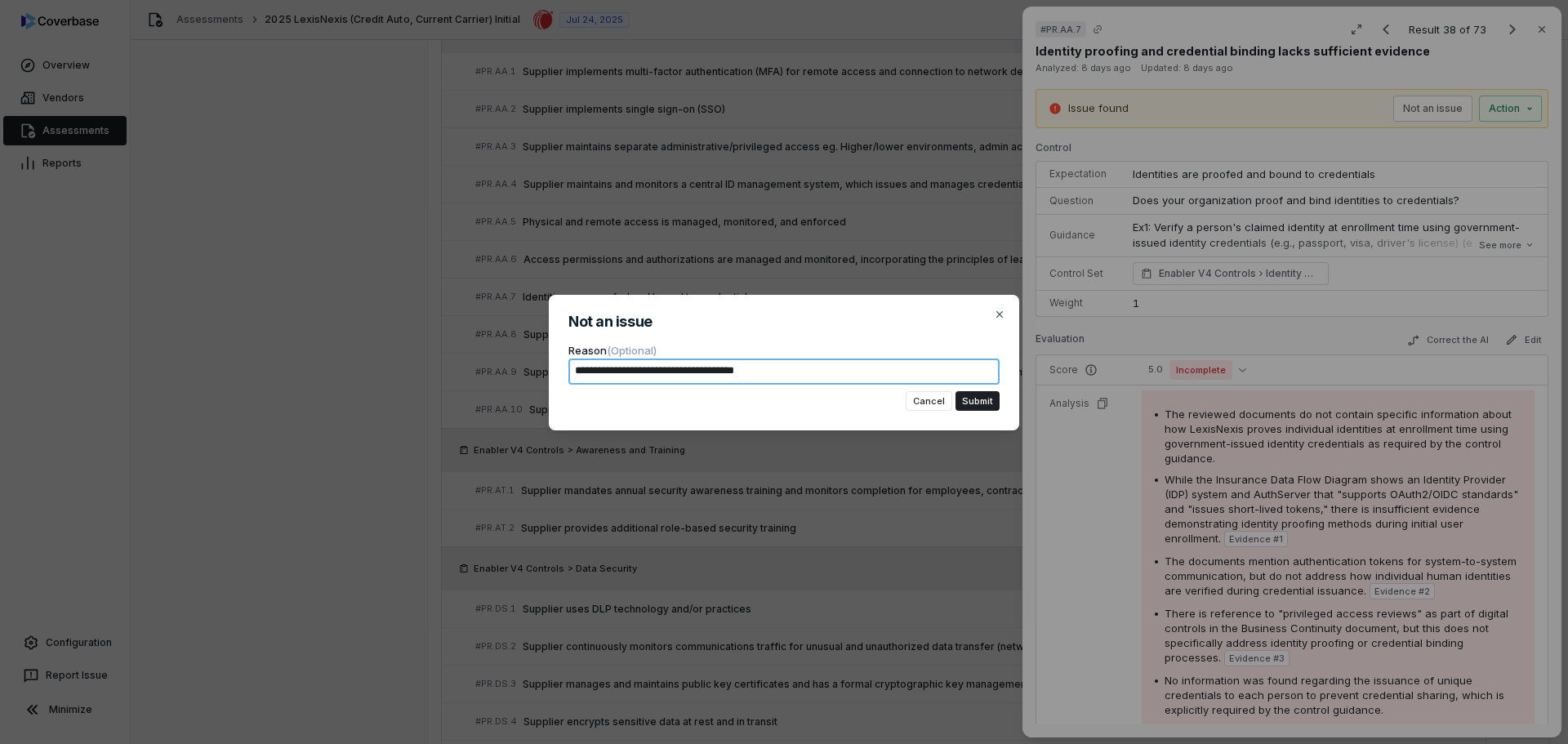 type on "*" 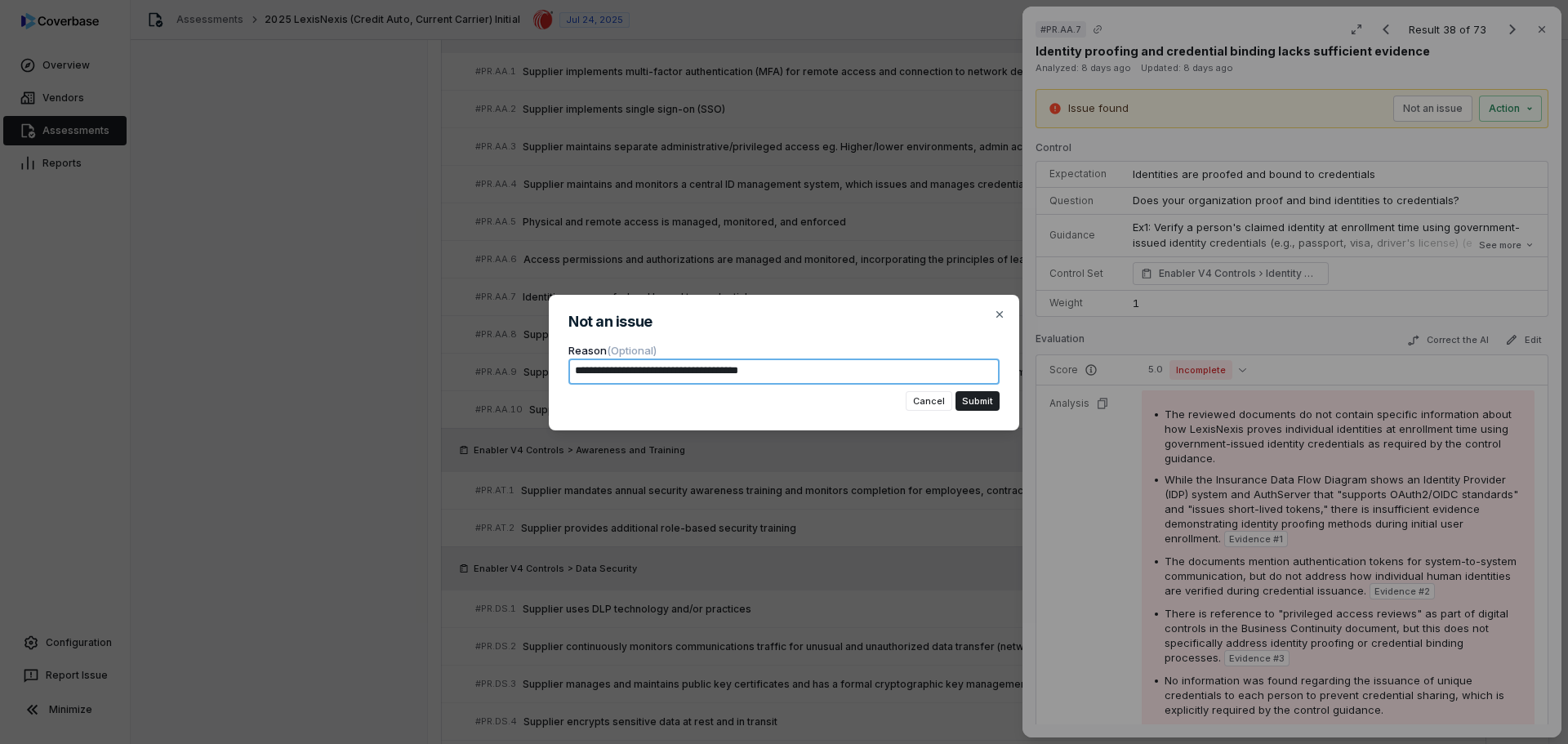 type on "*" 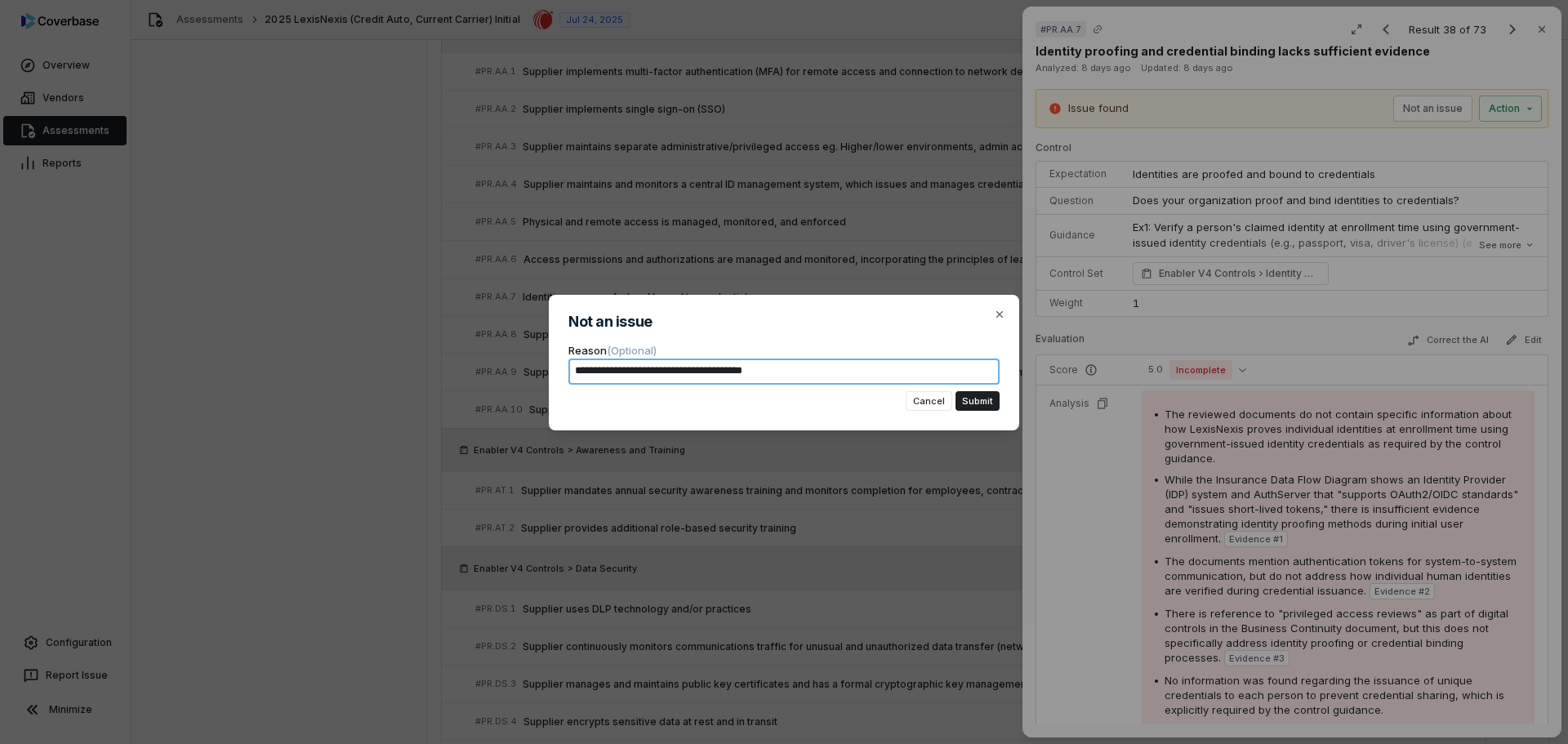 type on "*" 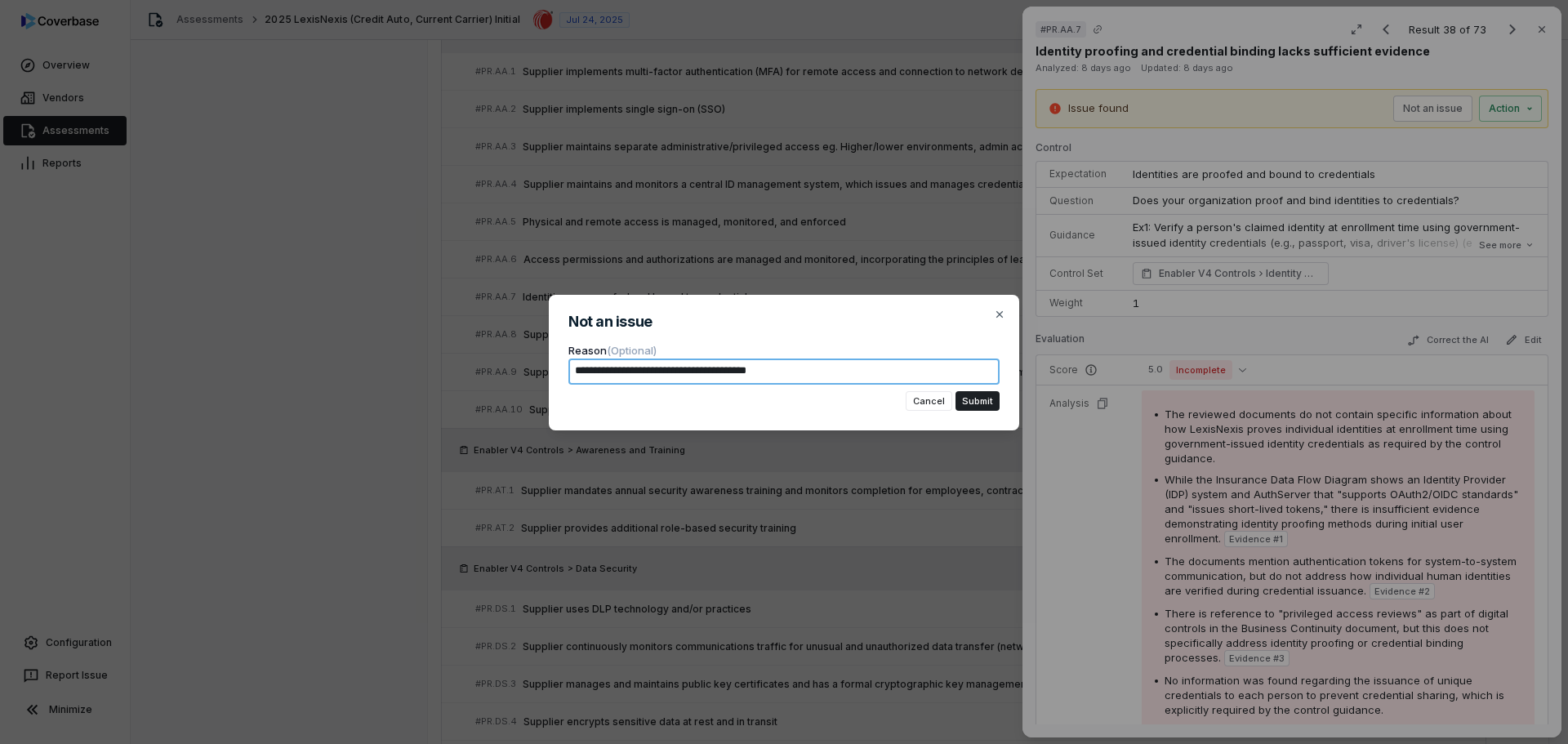 type on "*" 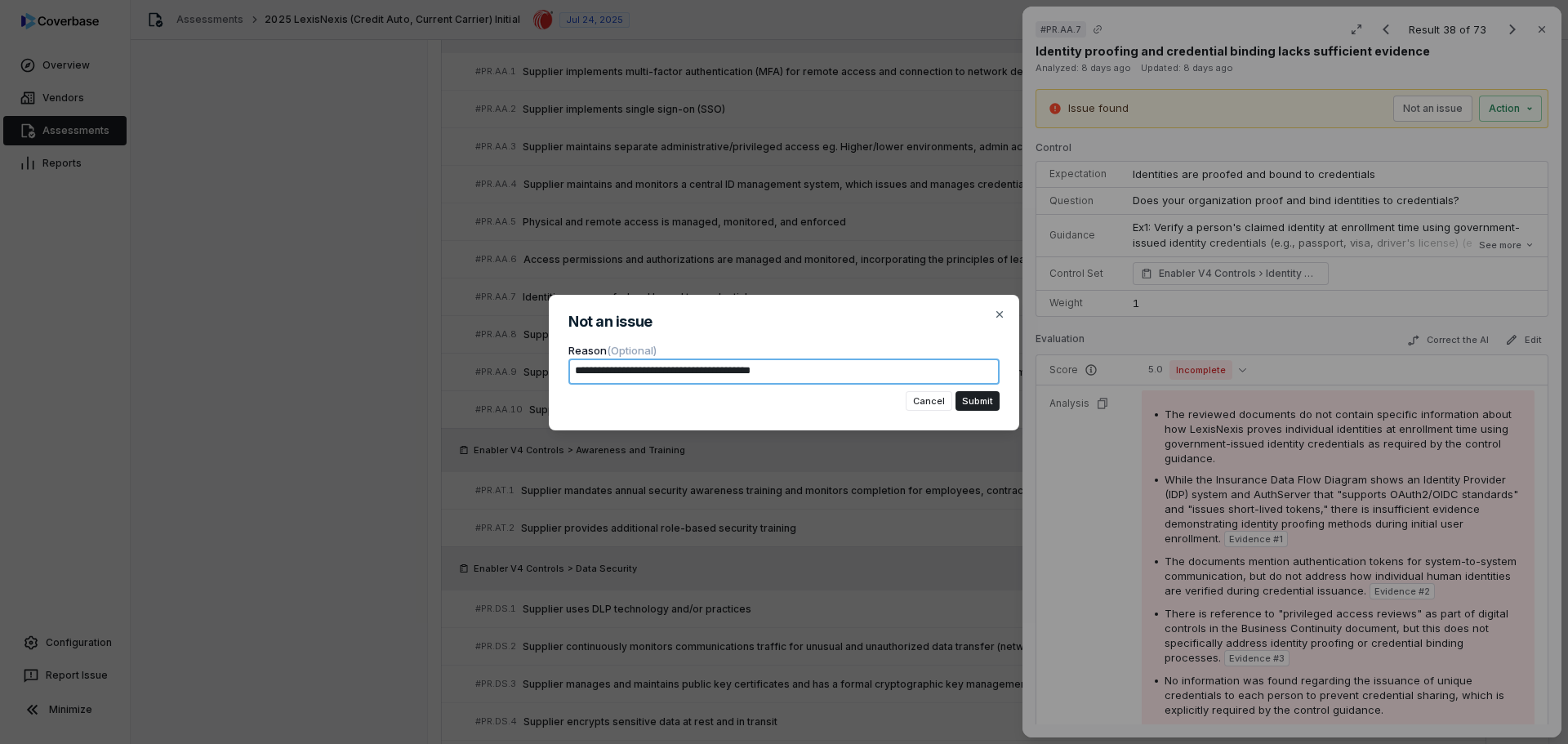 type on "**********" 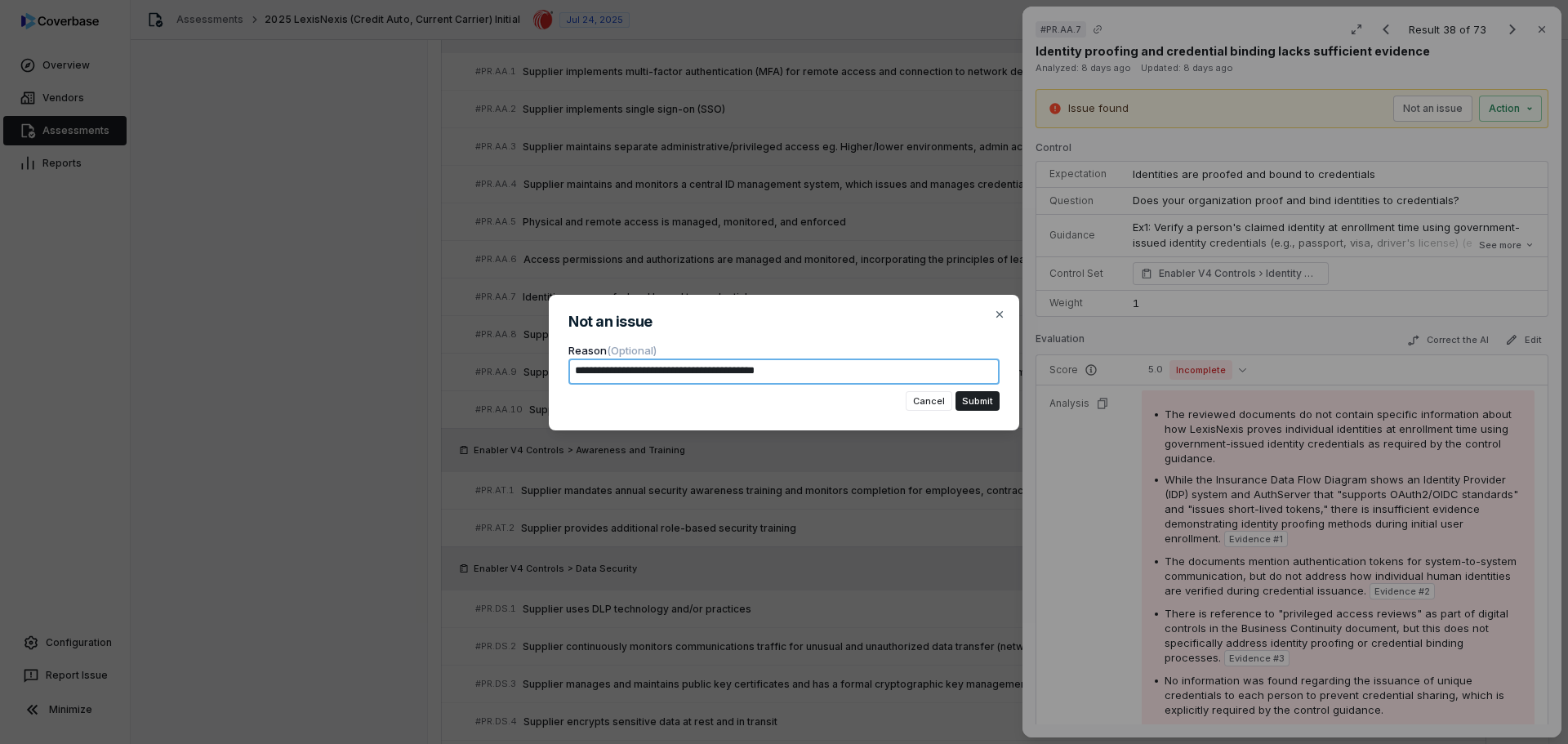 type on "*" 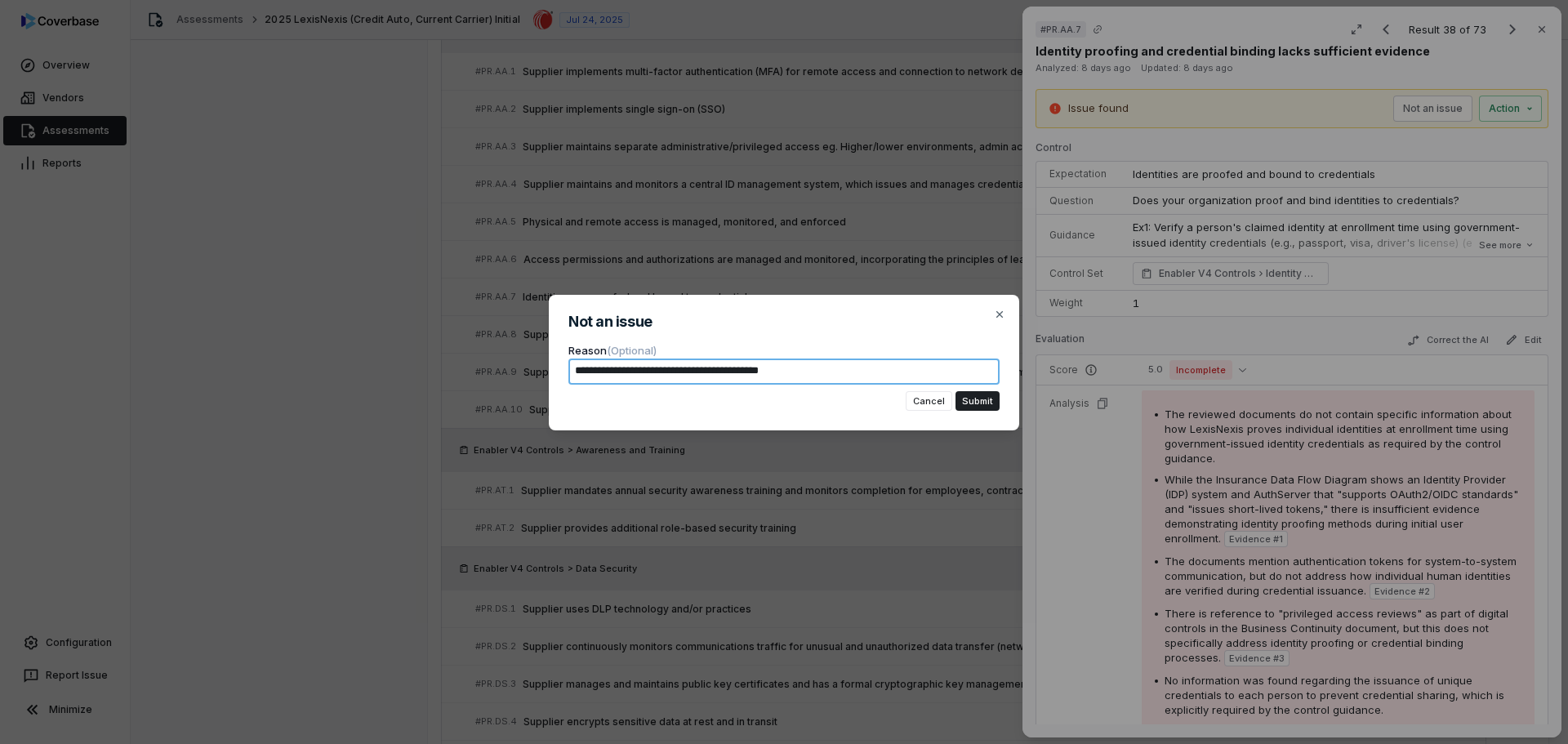 type on "*" 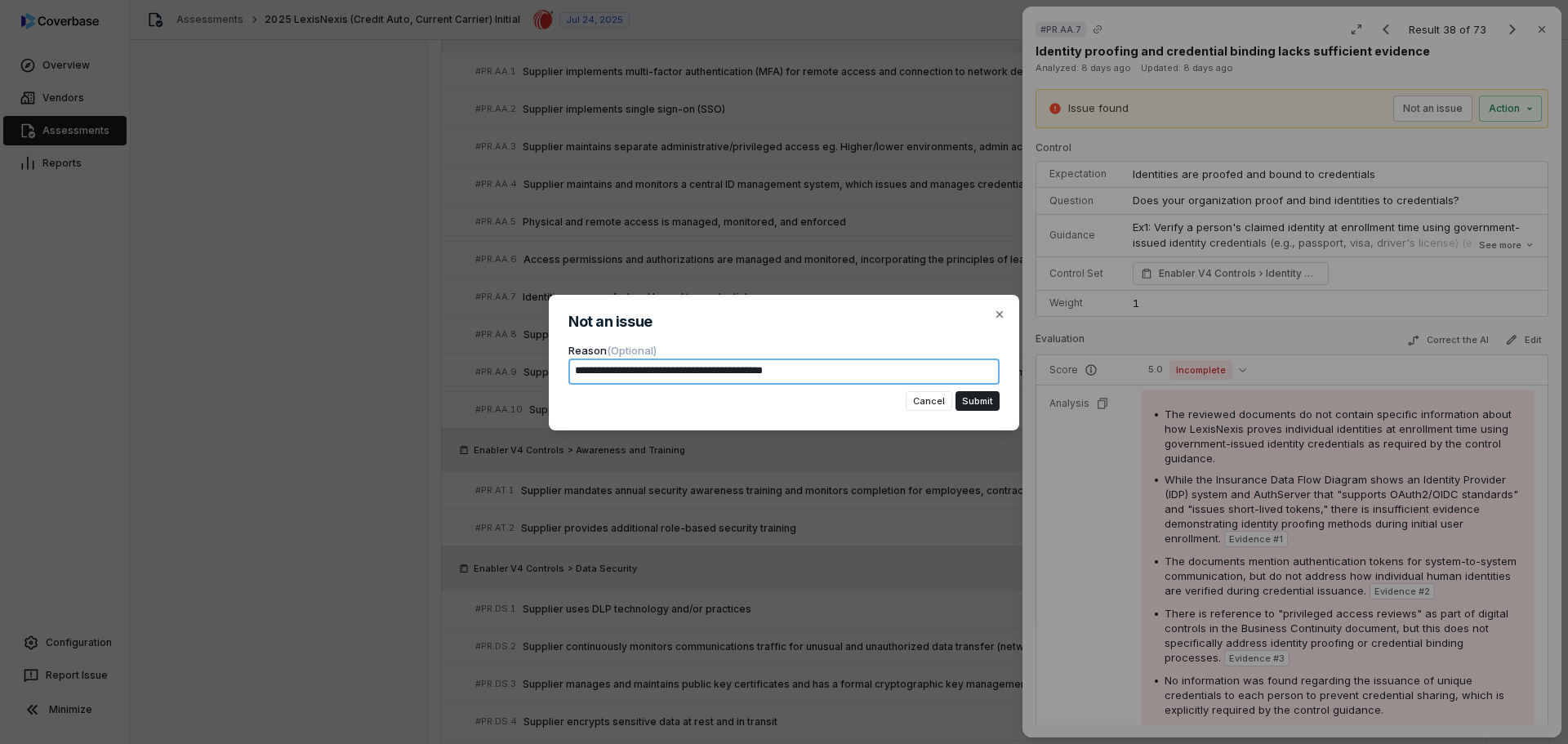 type on "*" 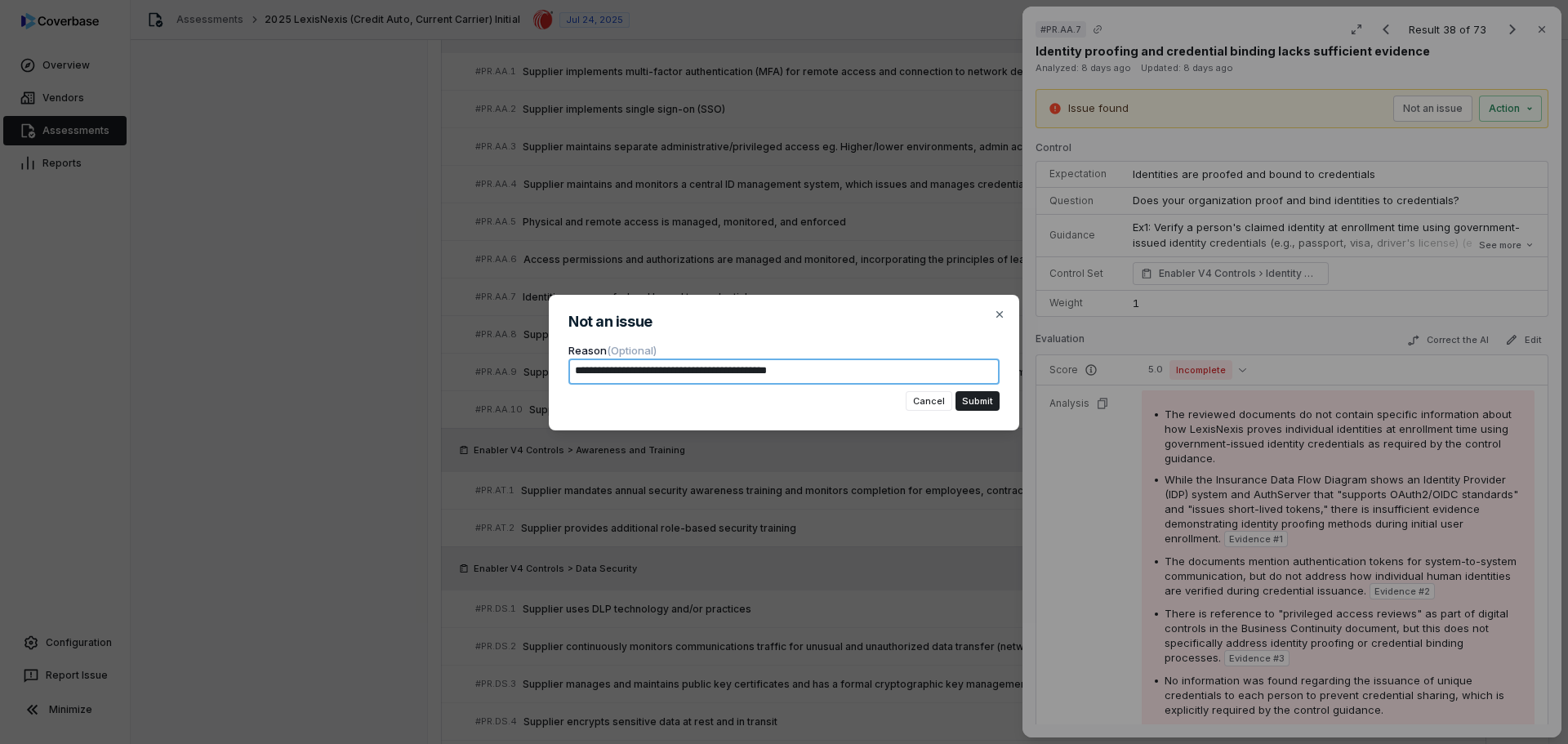 type on "*" 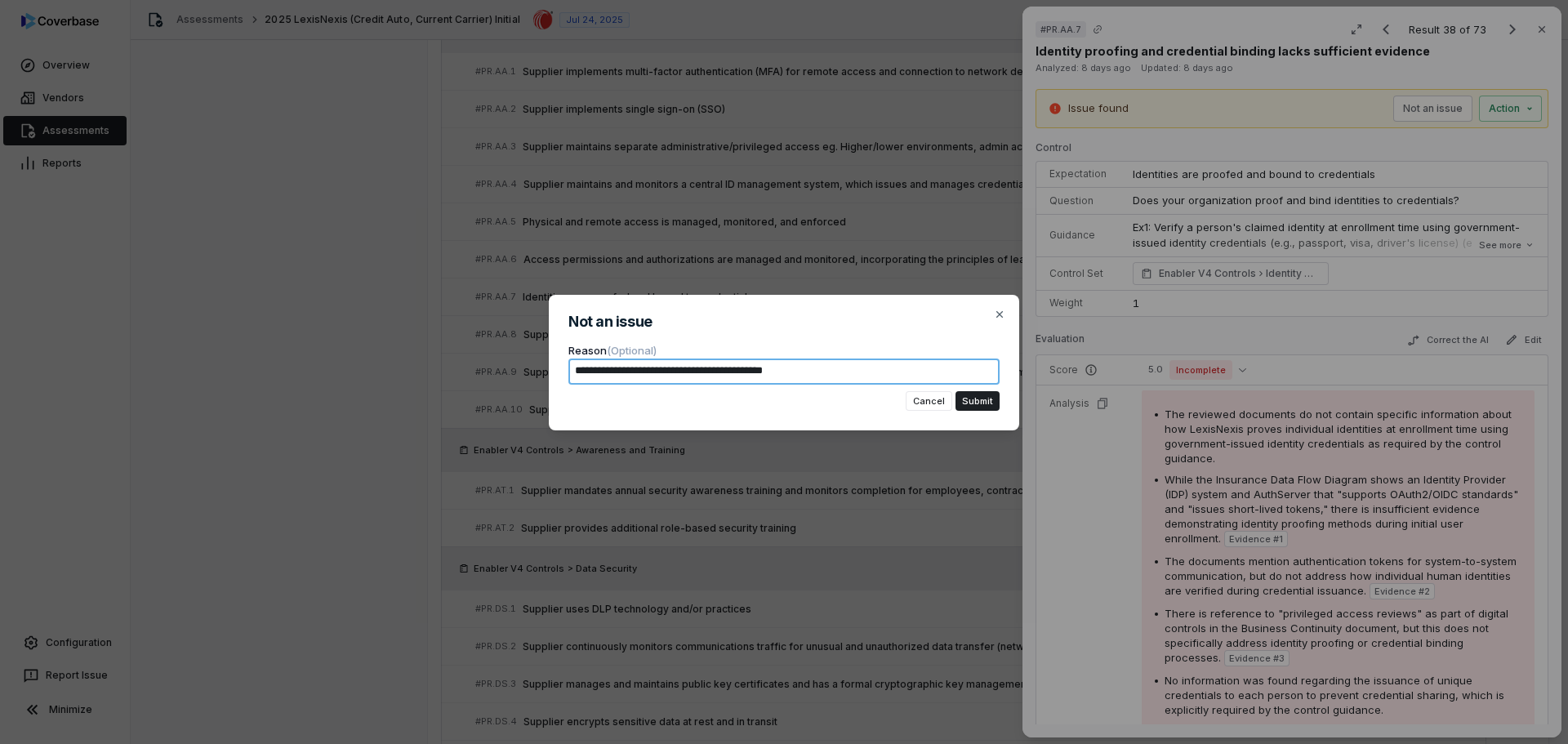 type on "*" 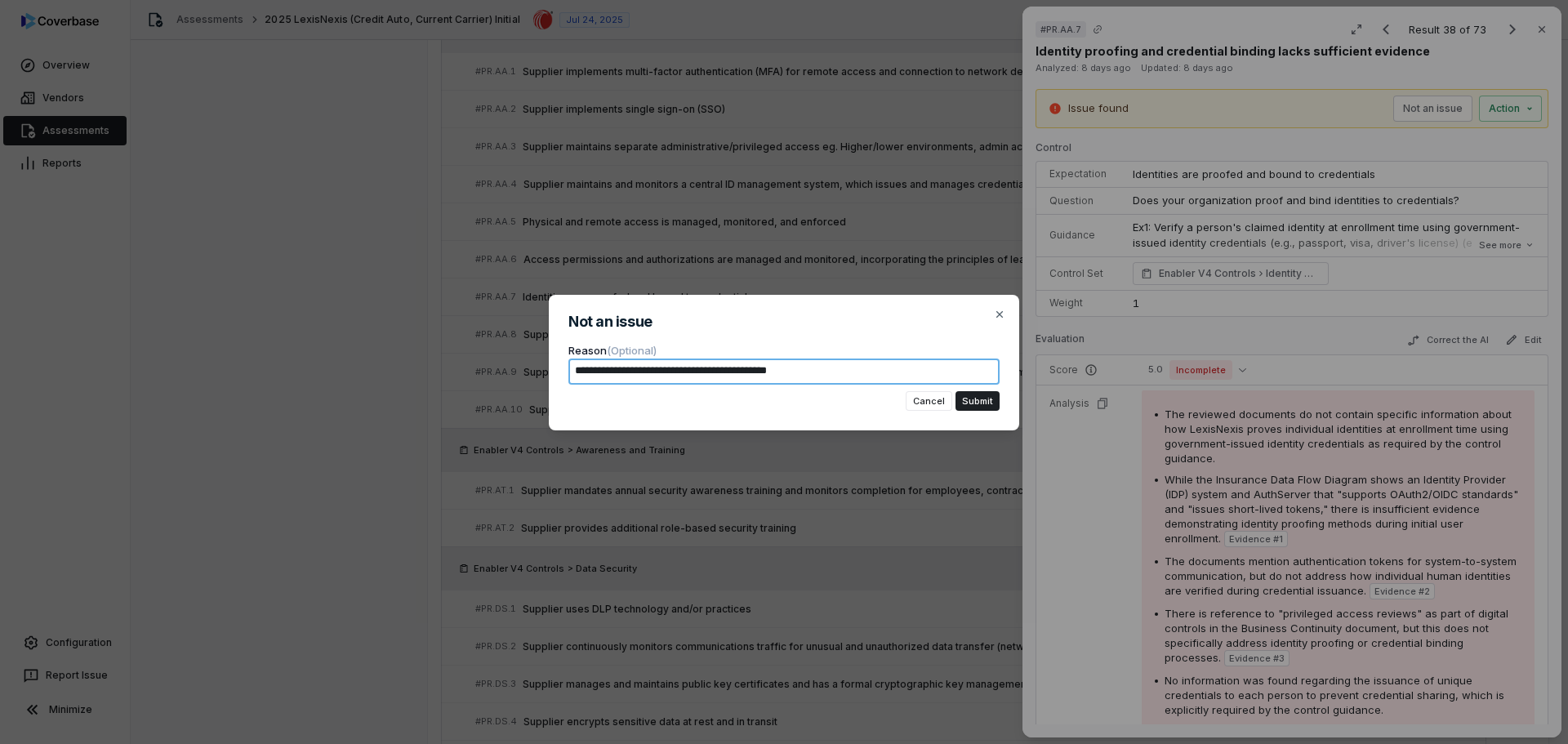 type on "*" 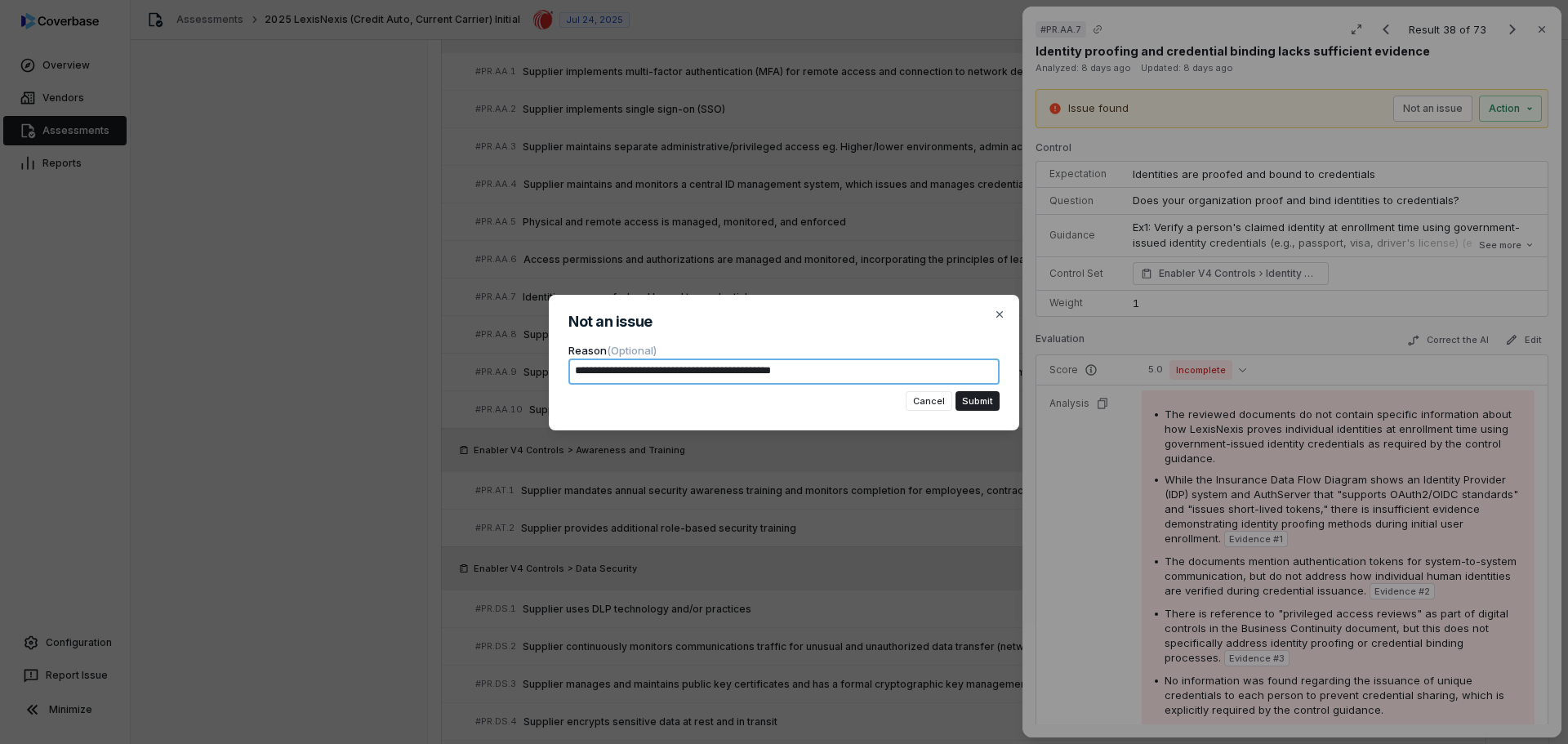type on "*" 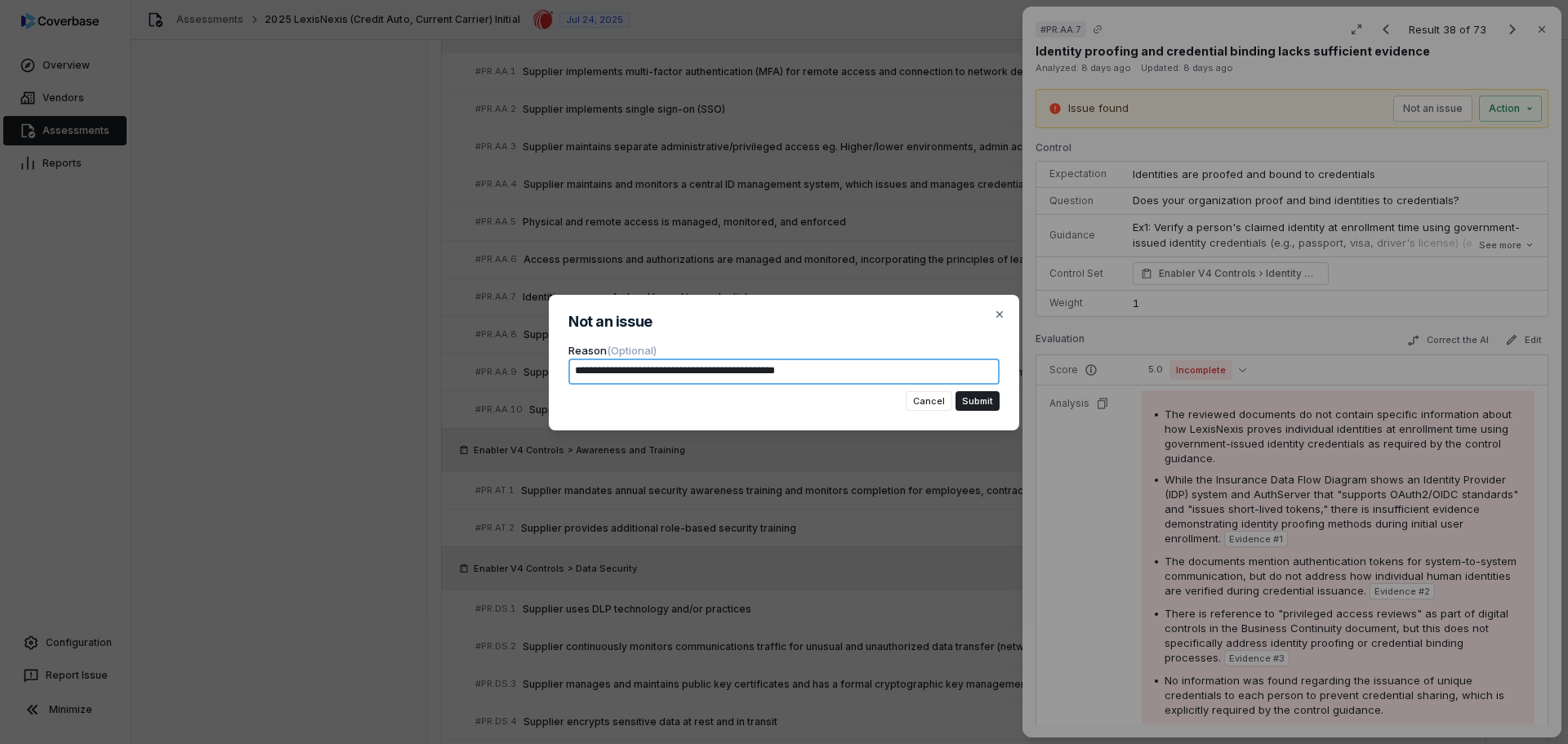 type on "*" 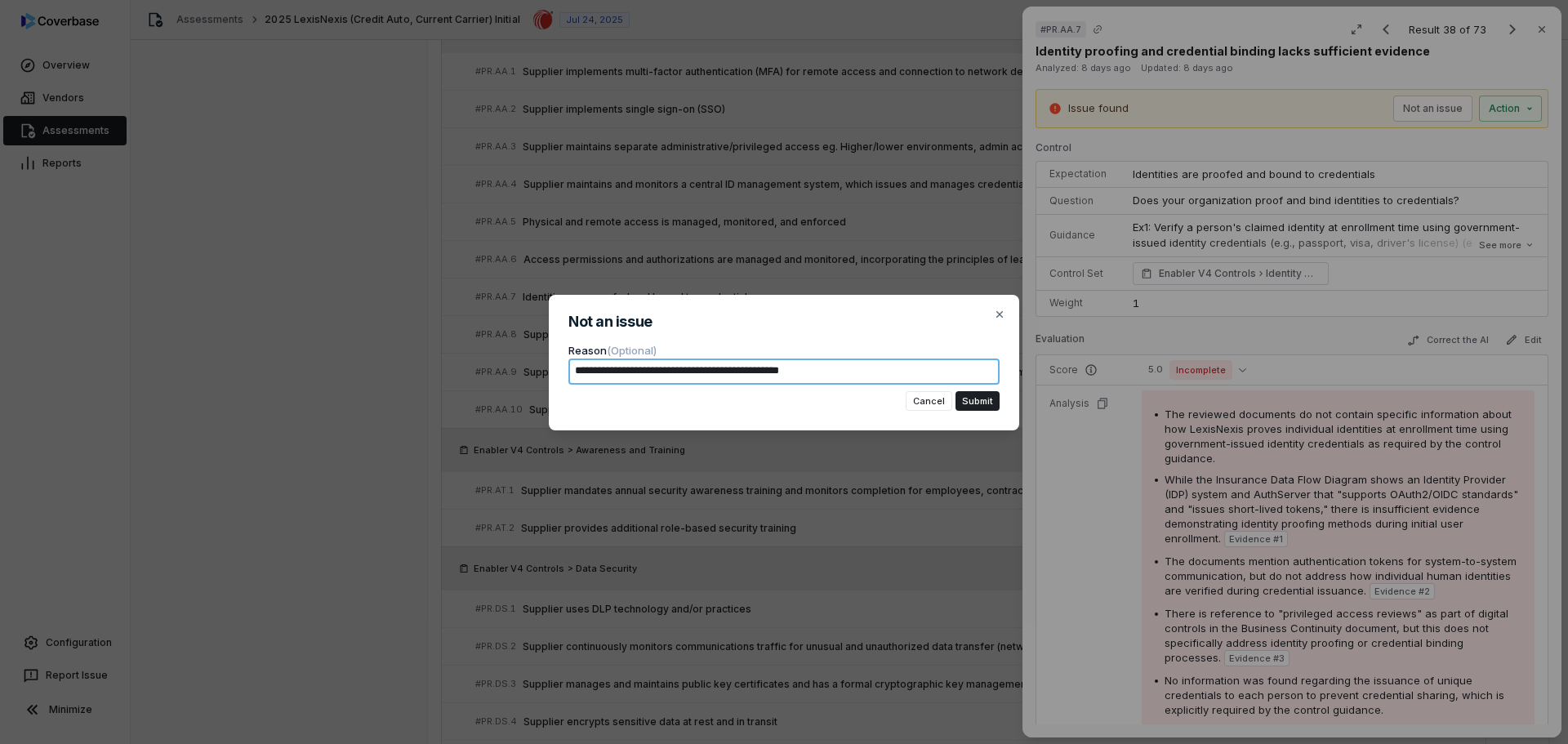 type on "*" 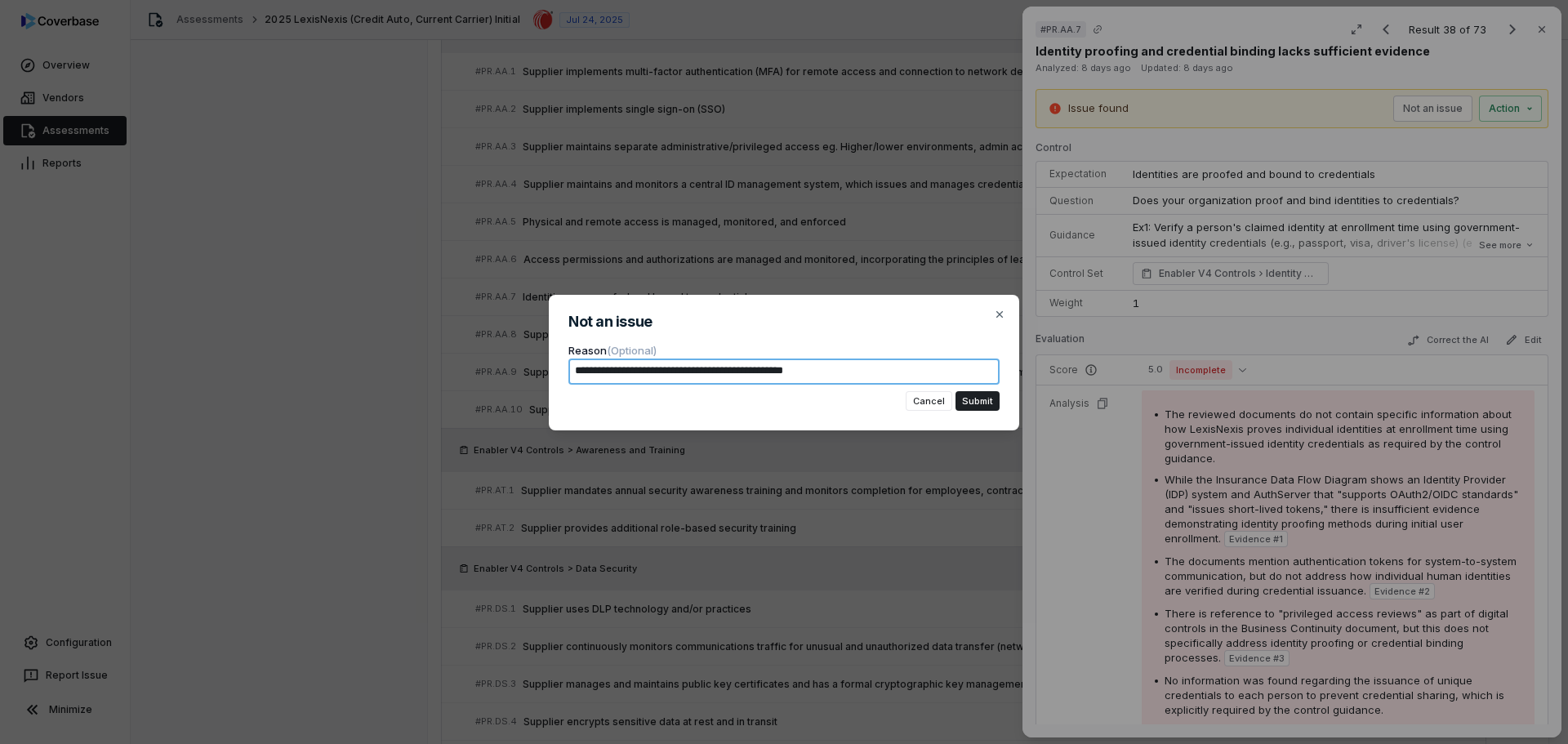 type on "*" 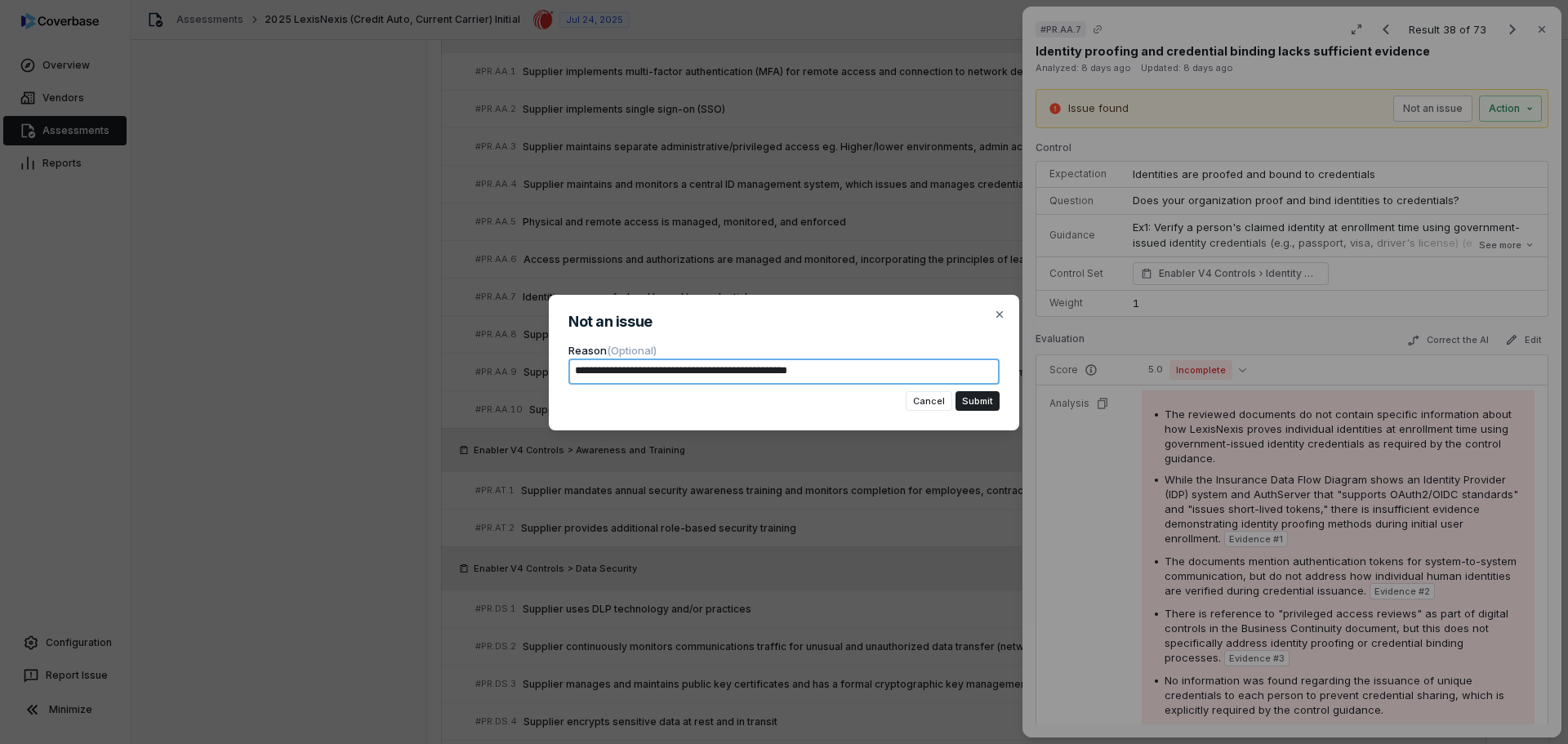 type on "*" 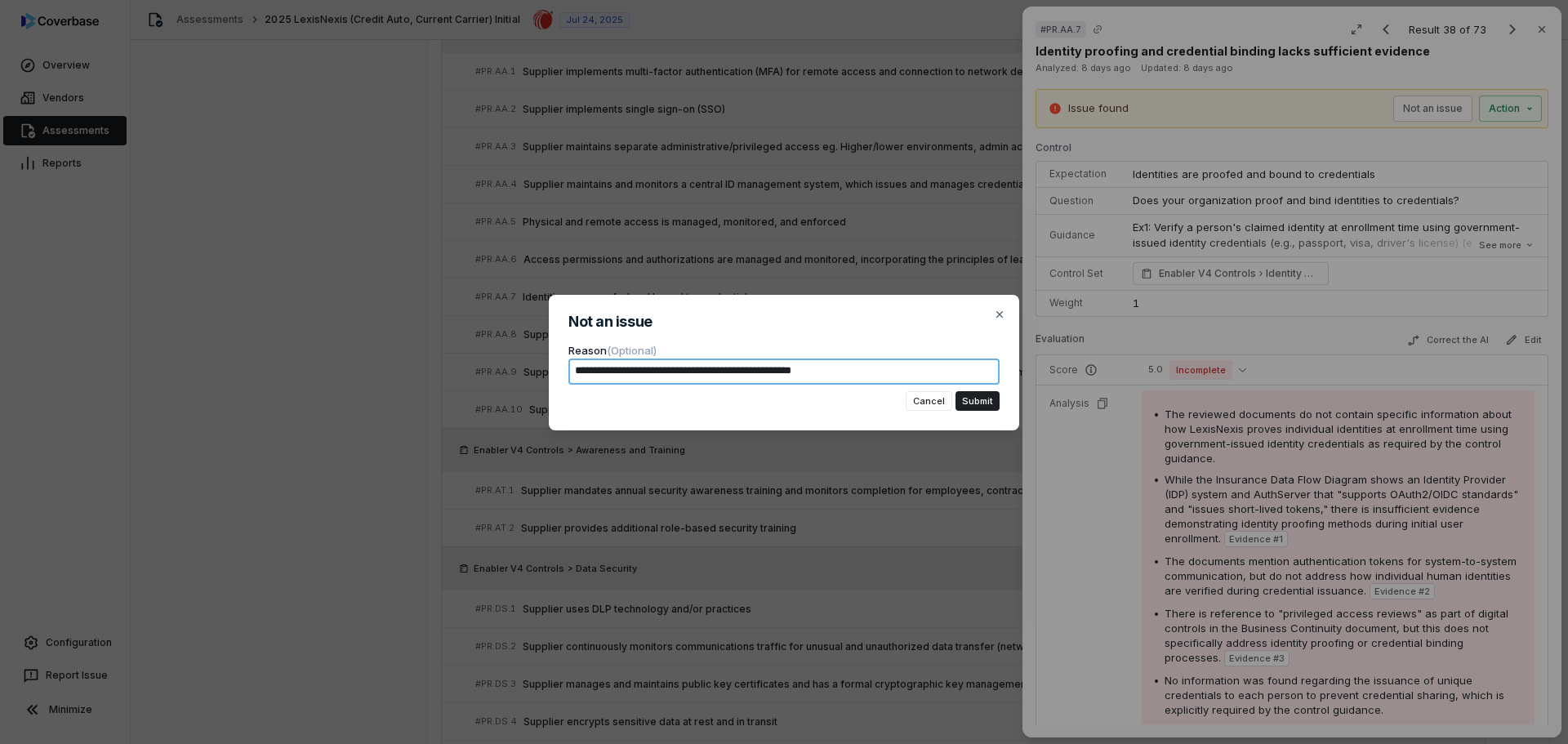 type on "*" 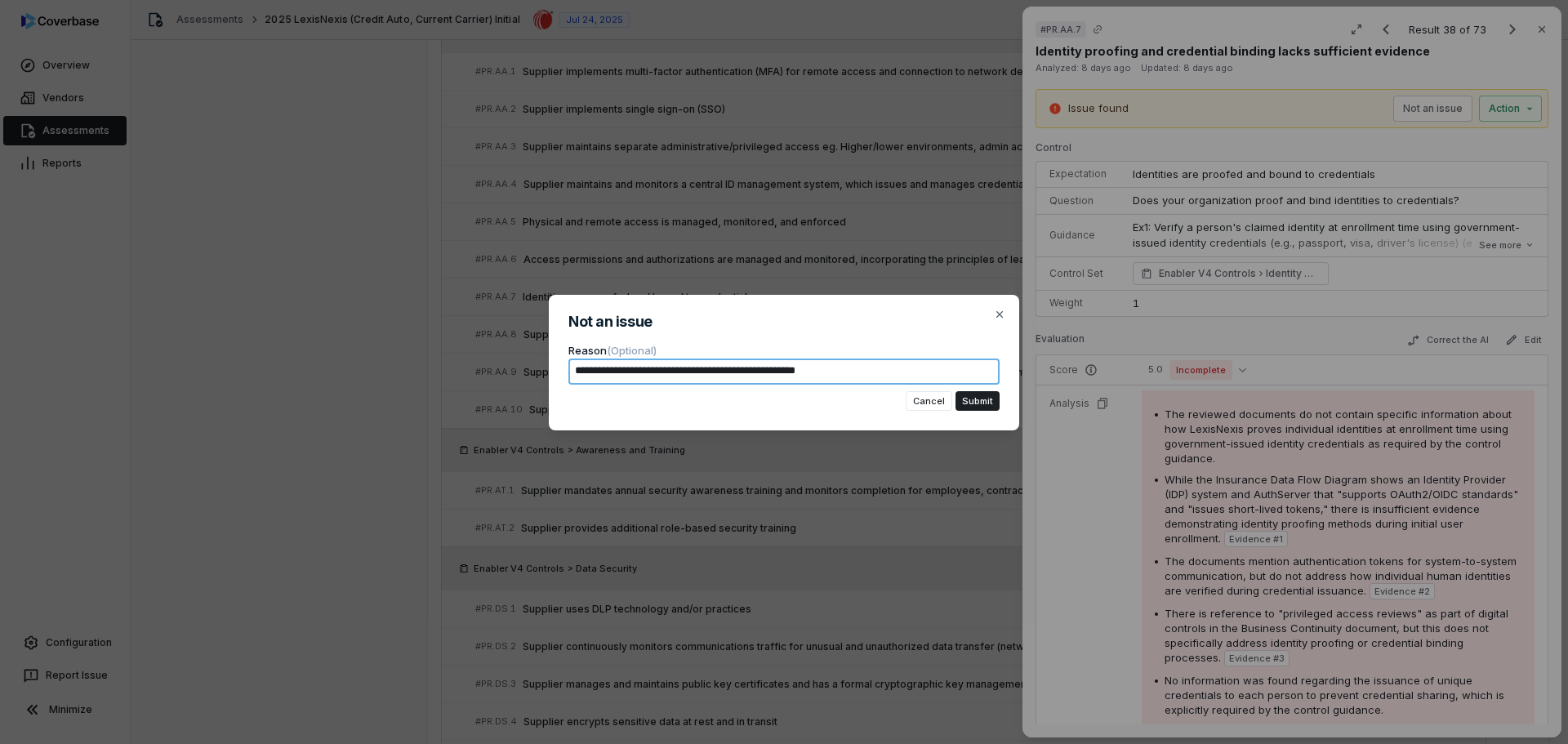 type on "*" 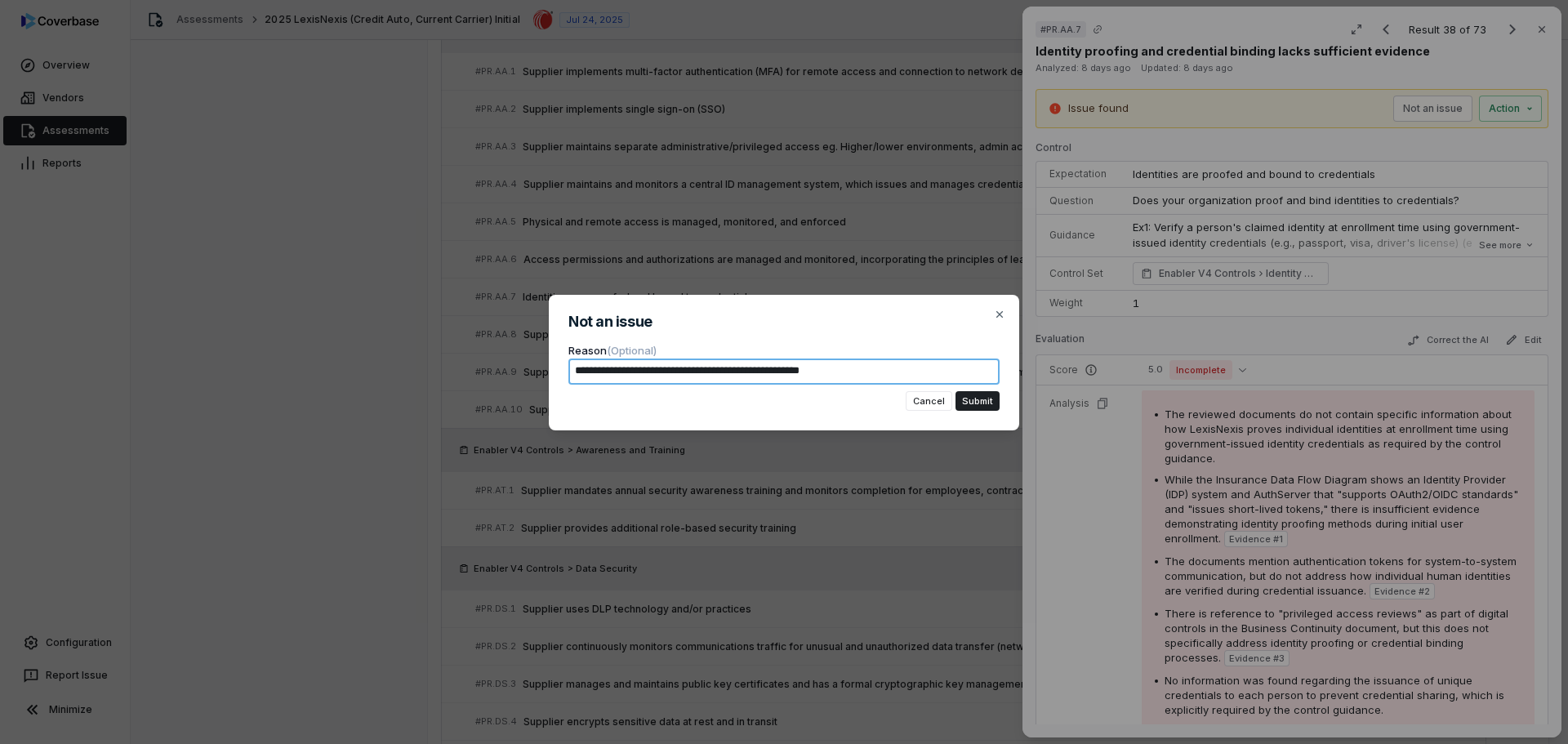 type on "*" 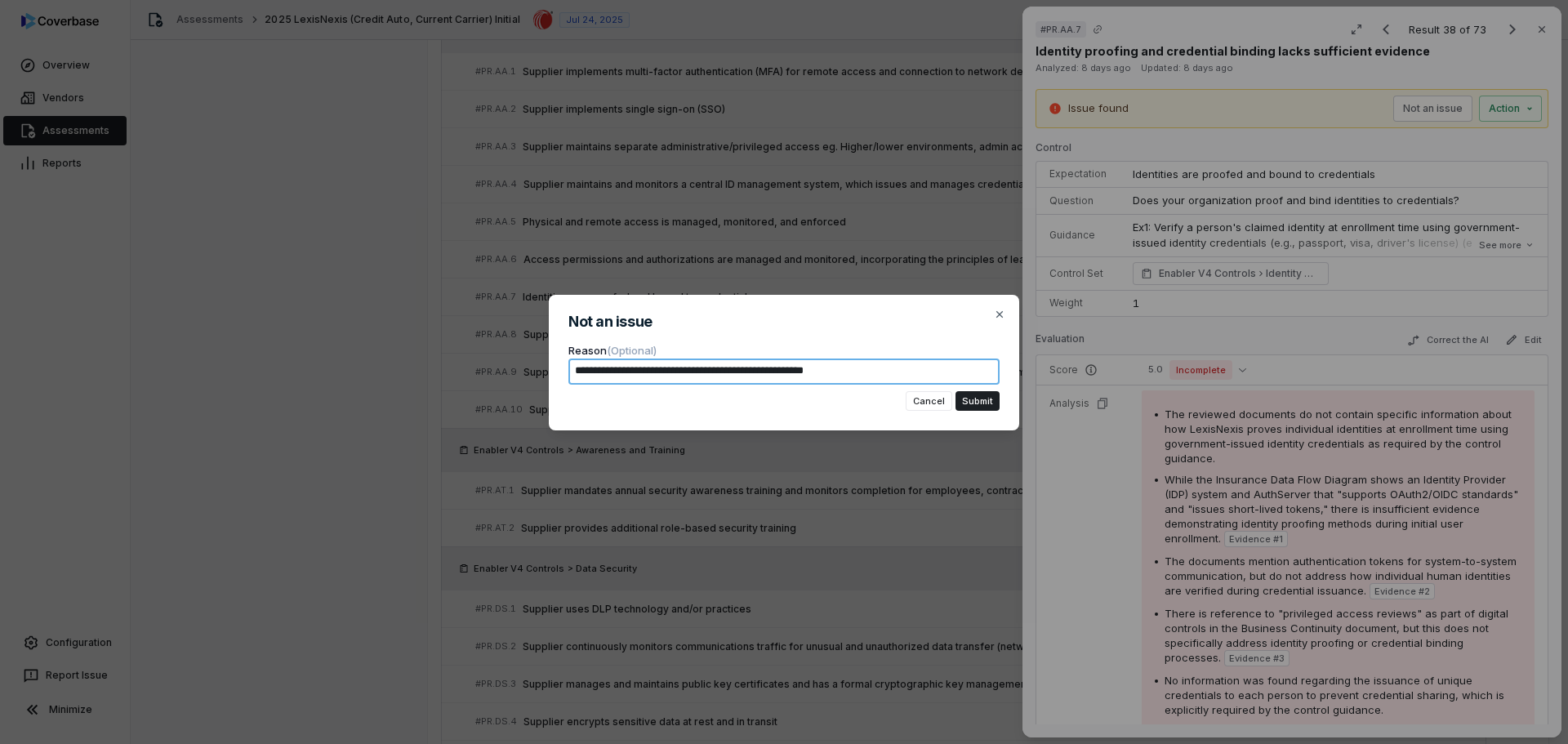 type on "*" 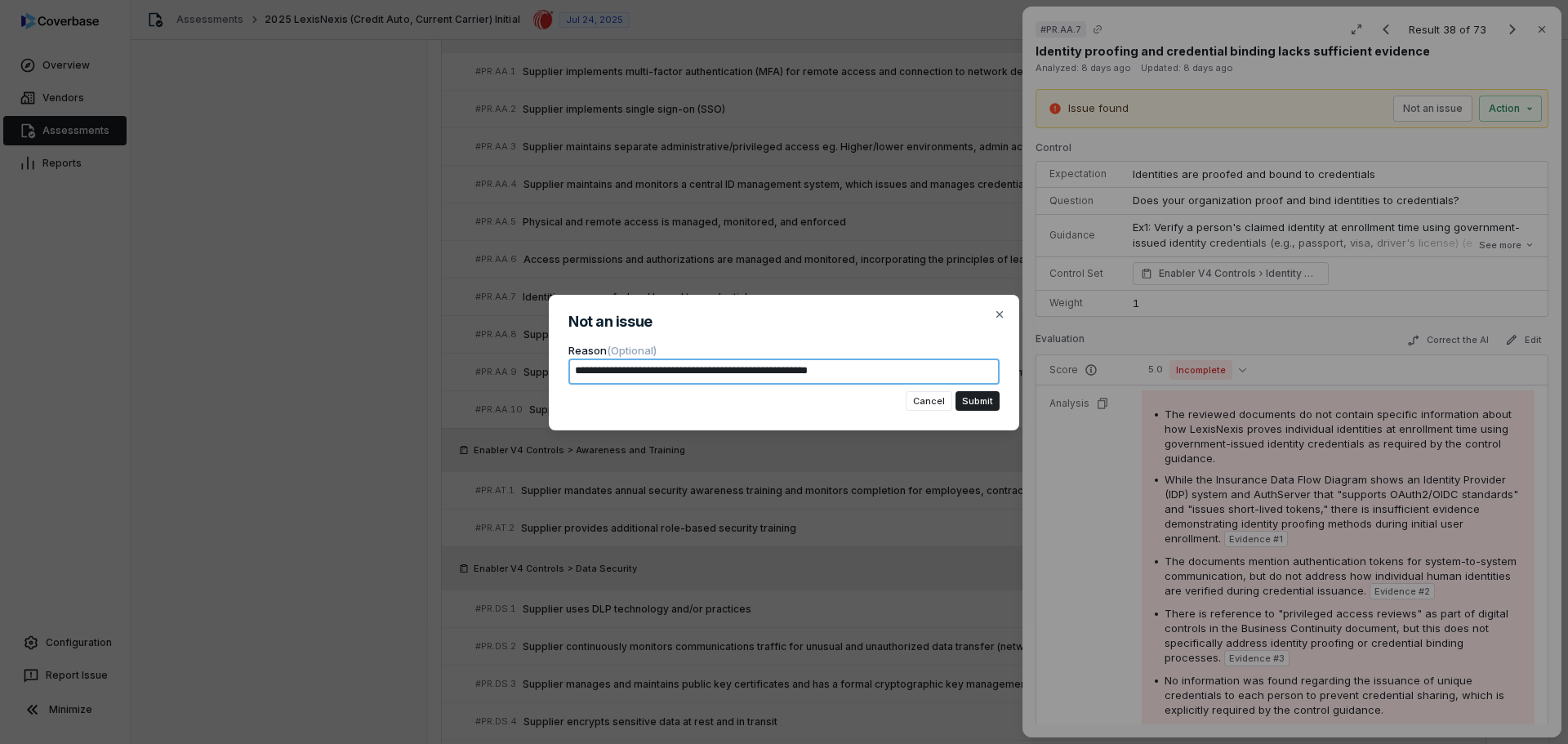 type on "*" 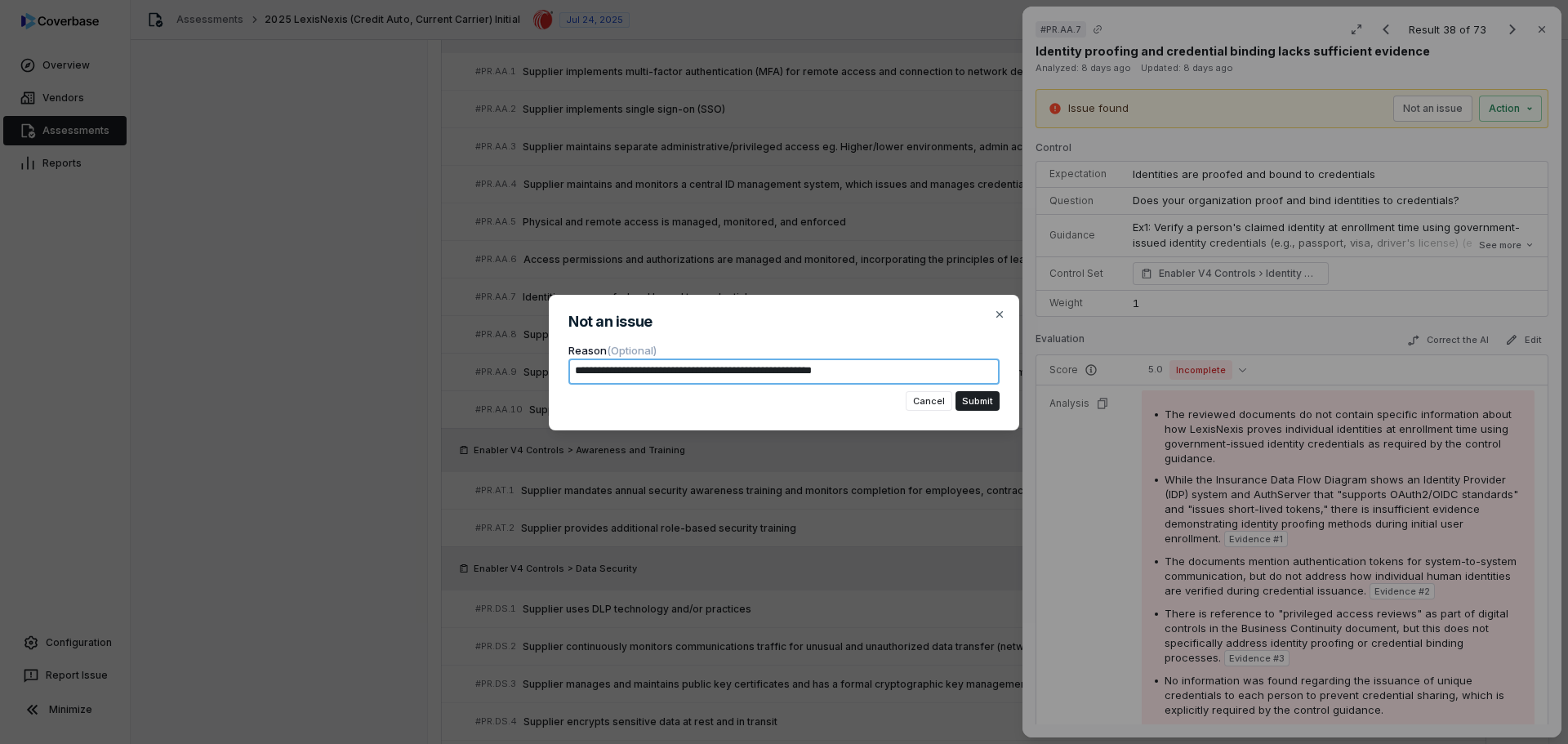 type on "*" 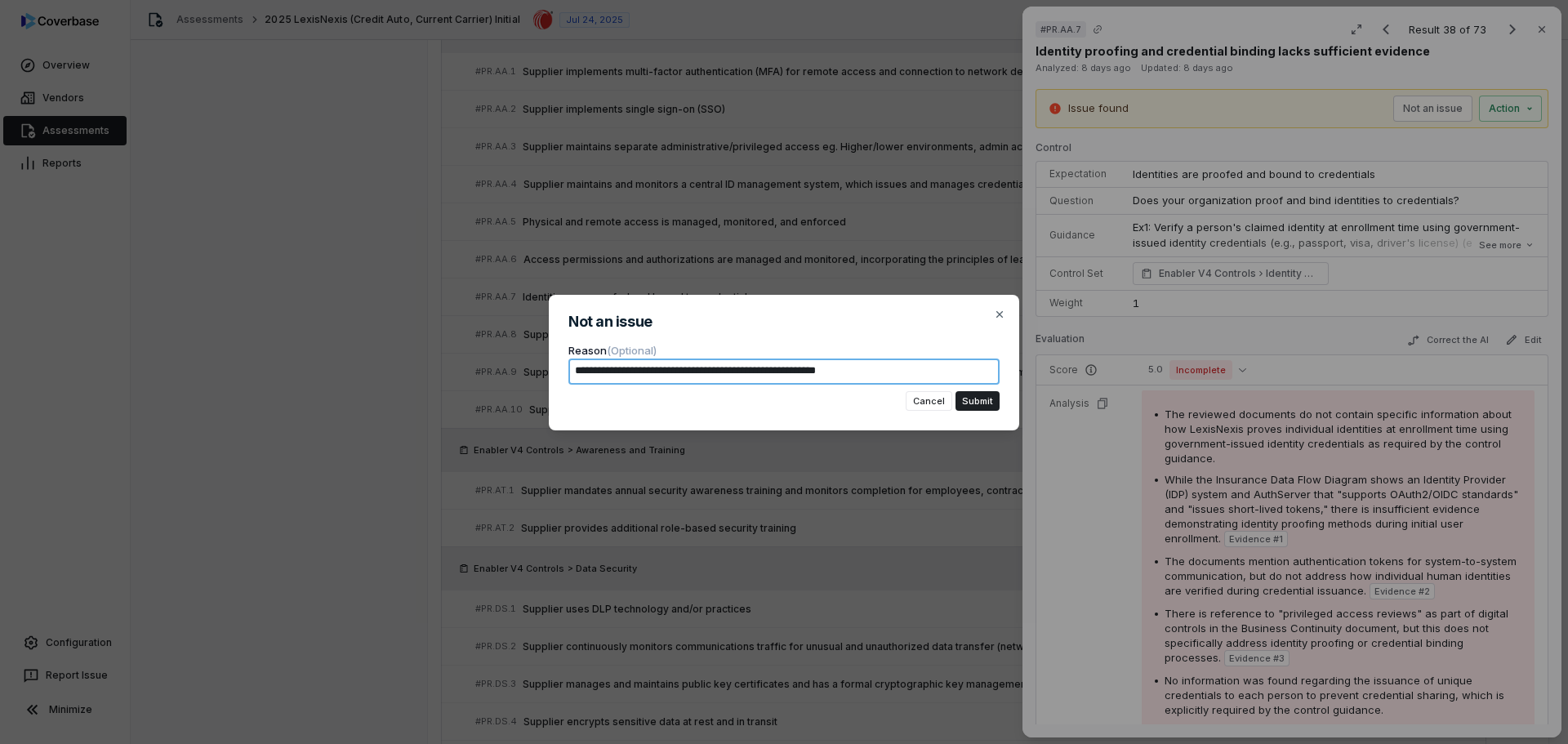 type on "*" 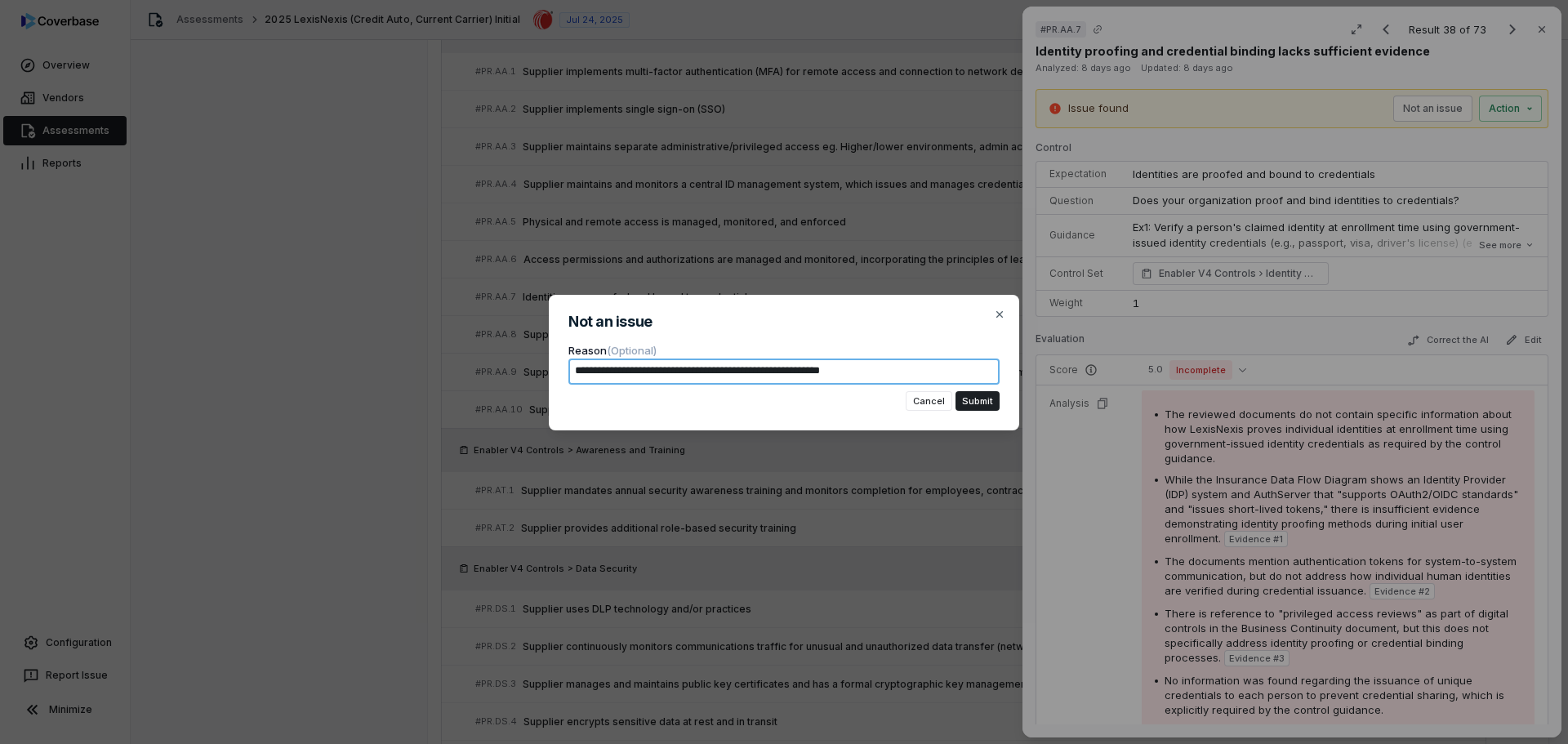 type on "*" 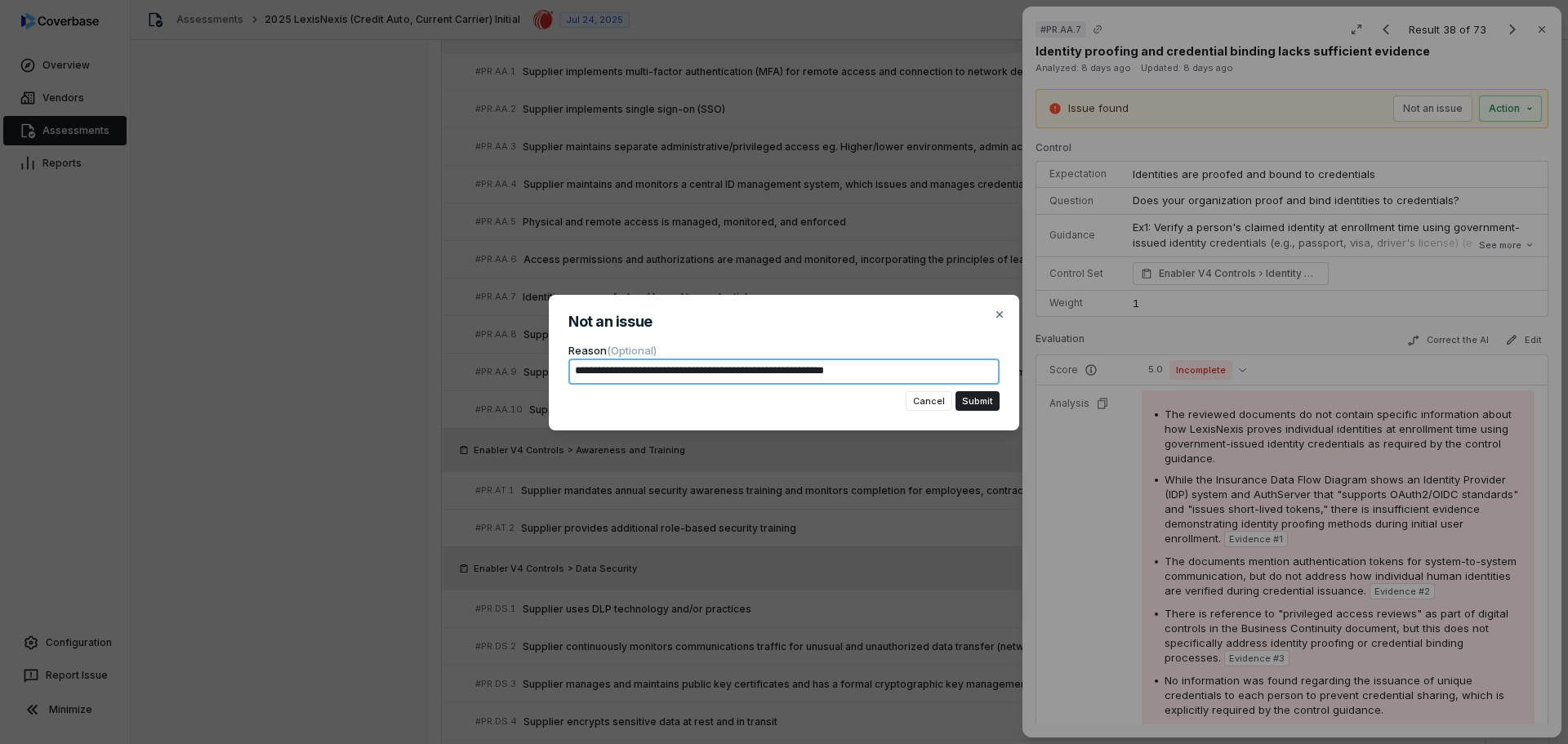 type on "*" 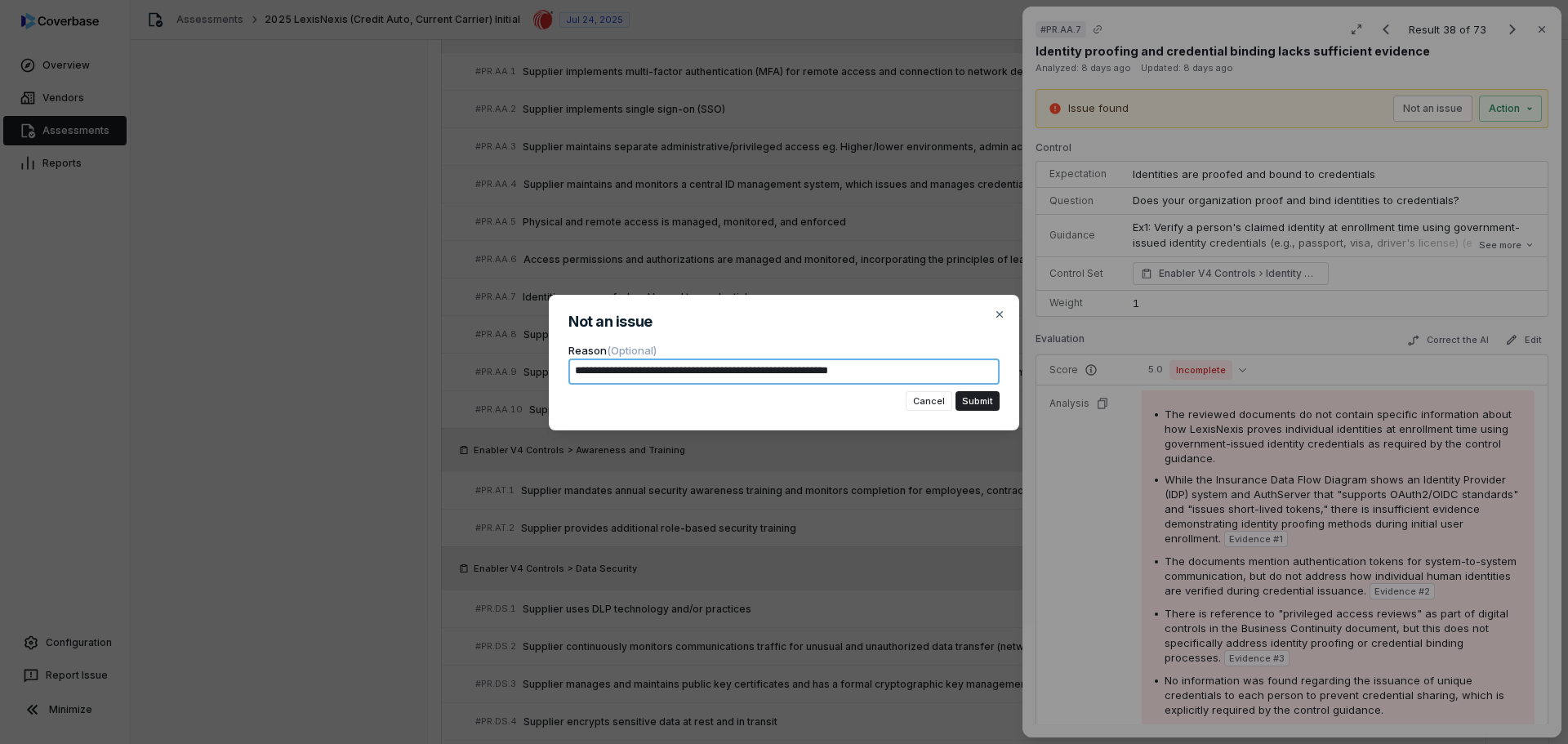type on "*" 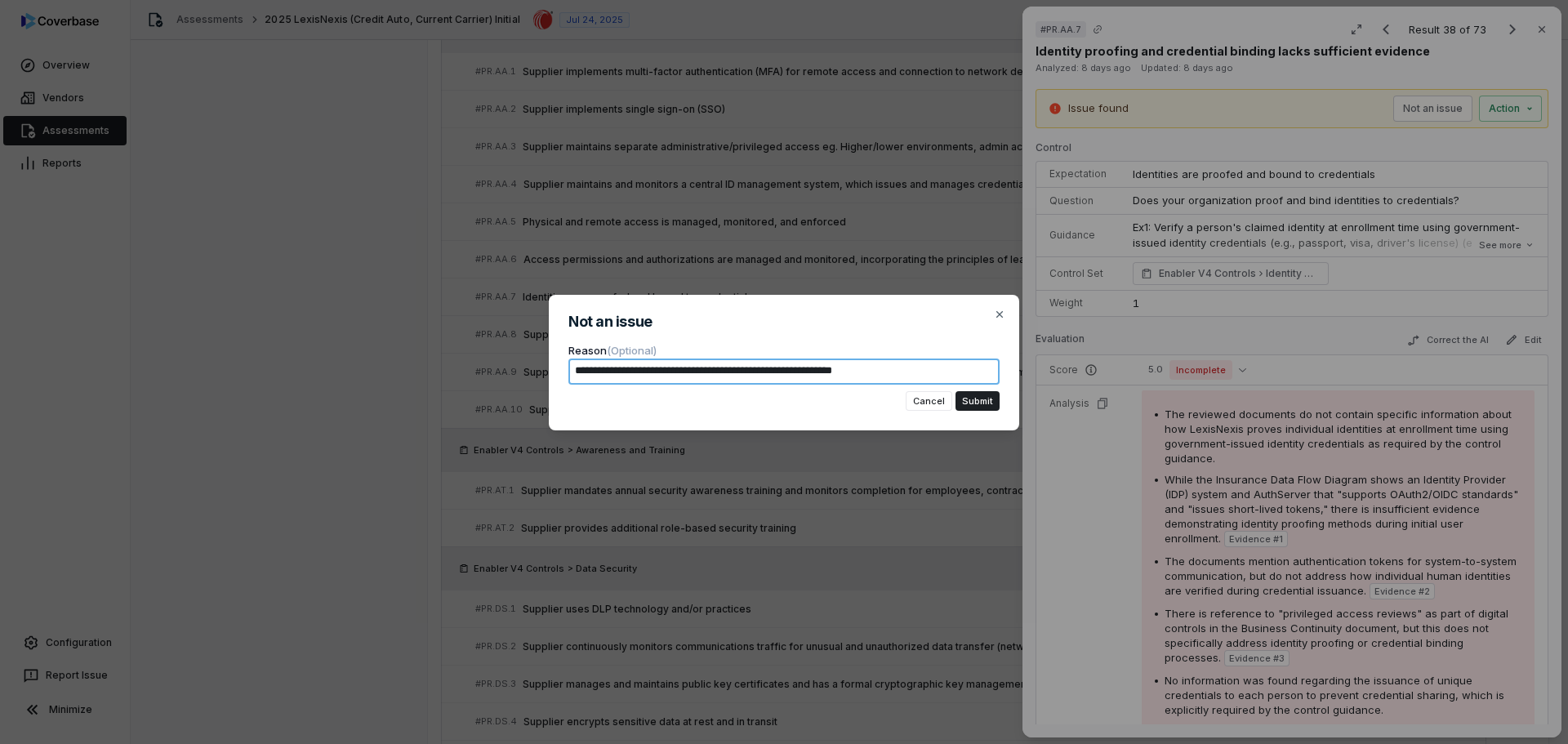 type on "*" 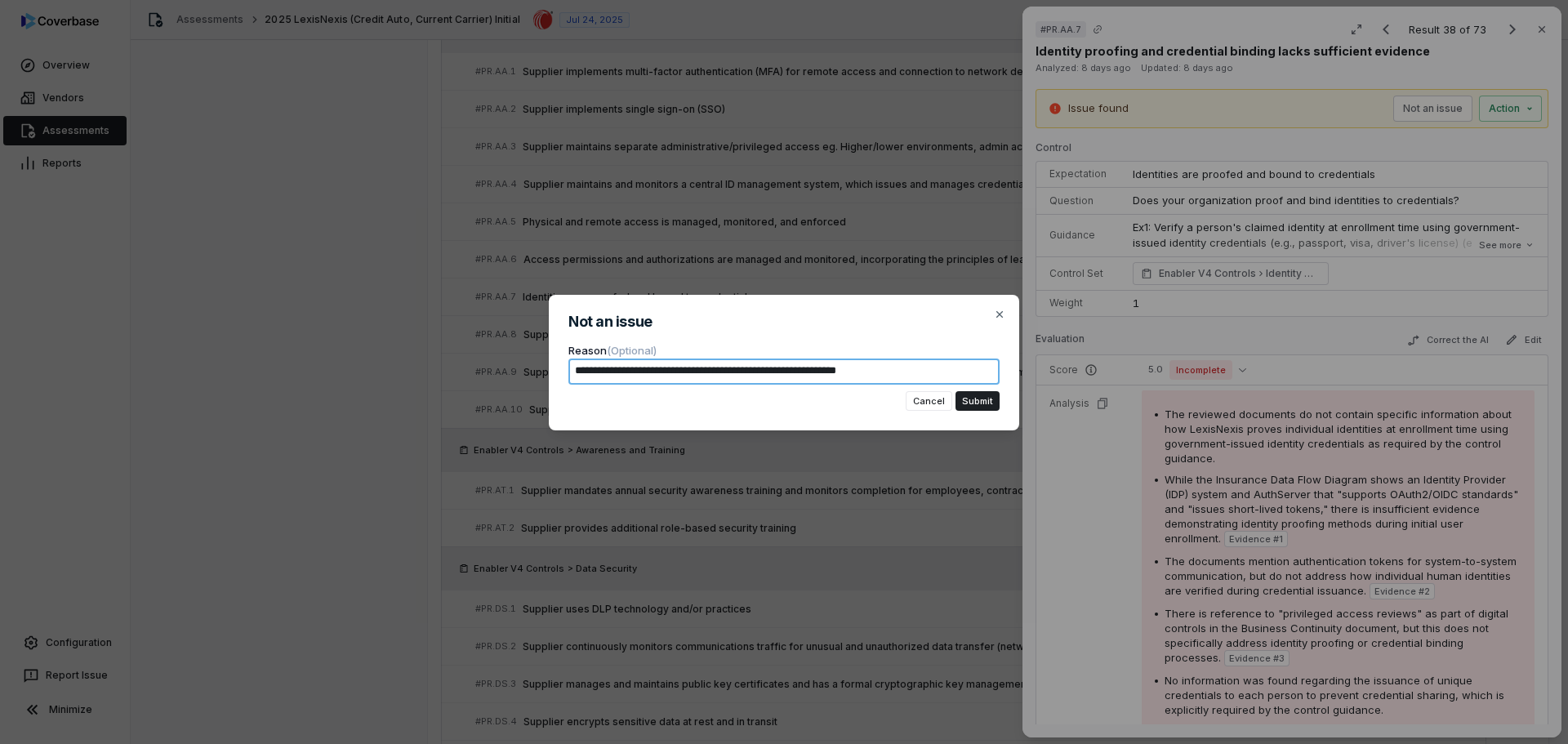 type on "*" 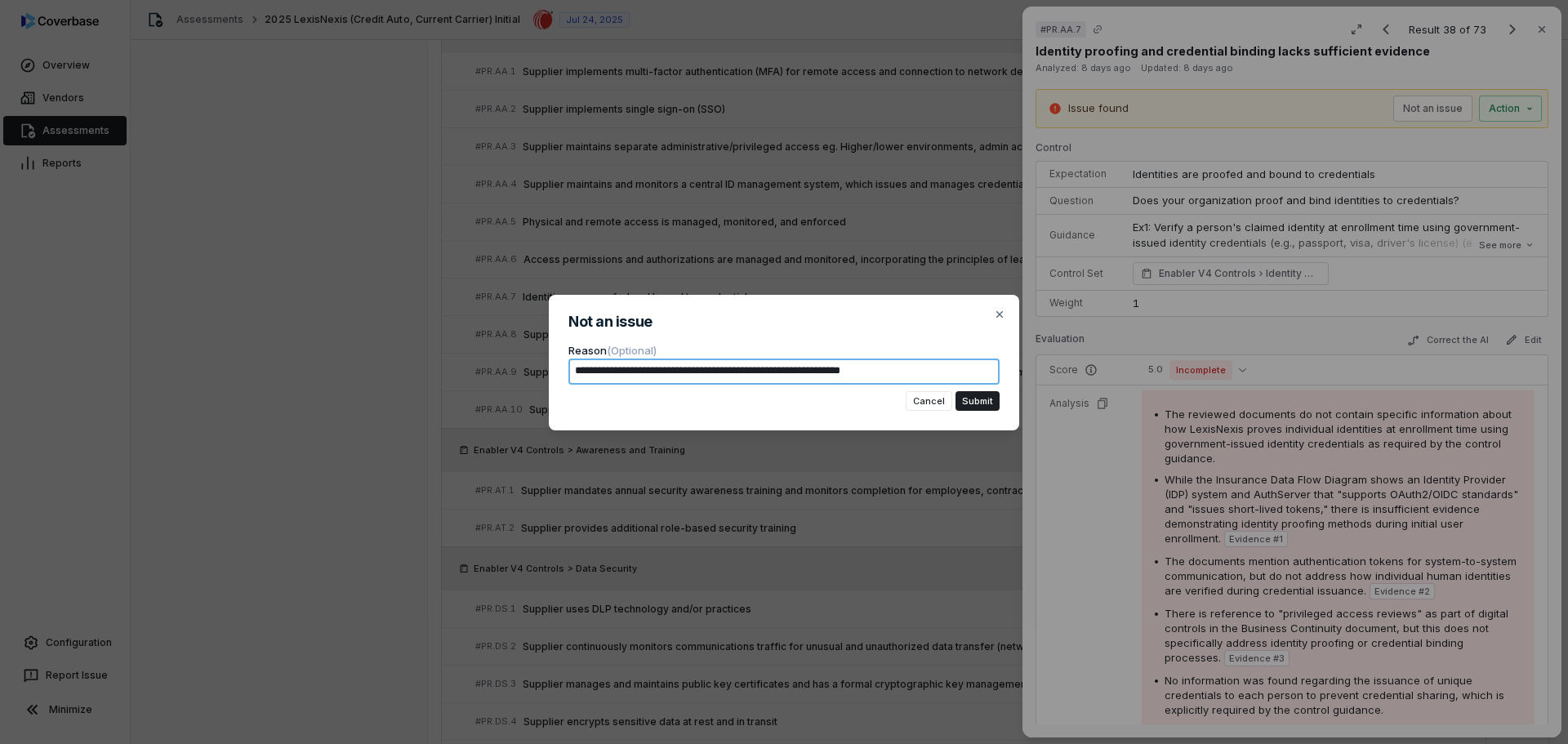 type on "*" 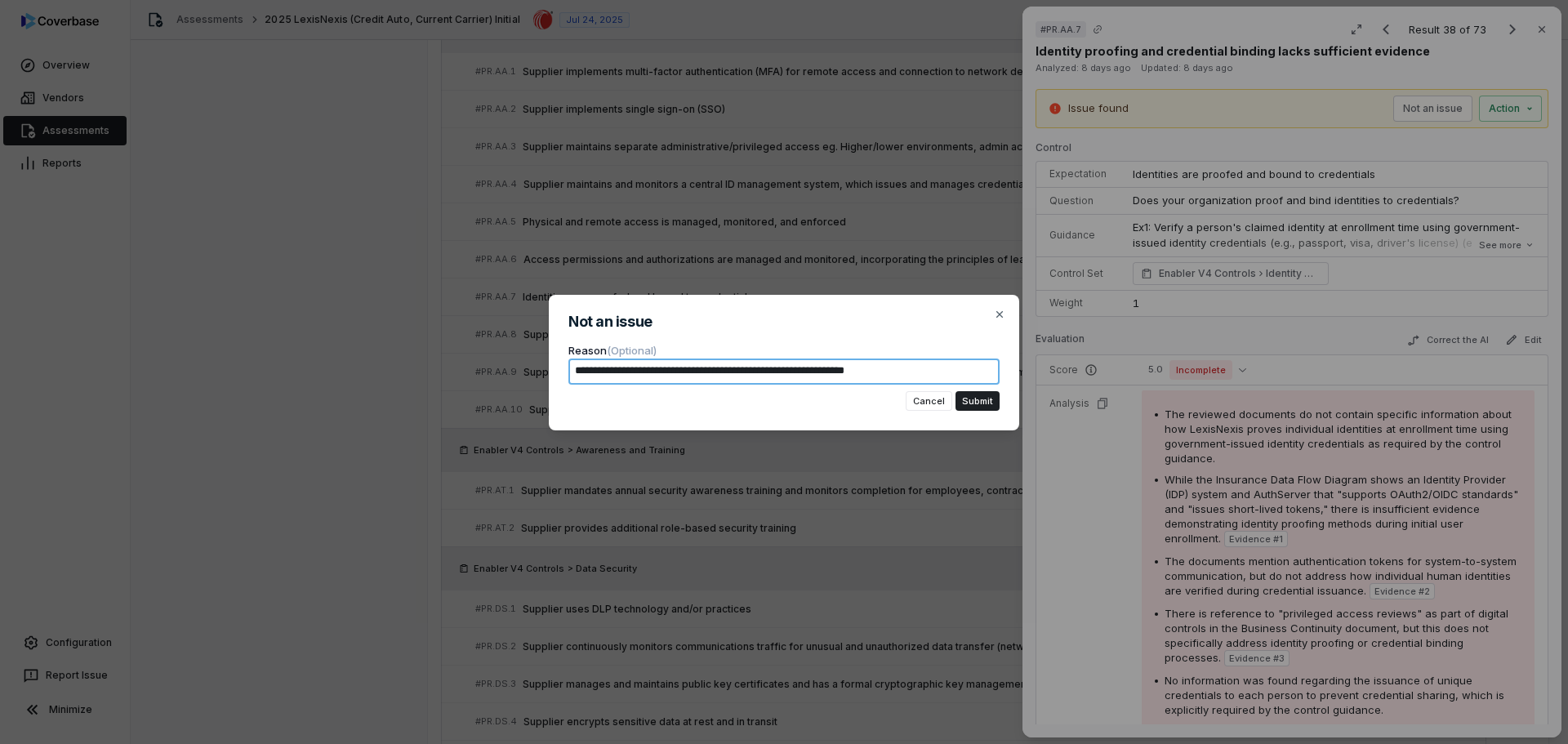 type on "*" 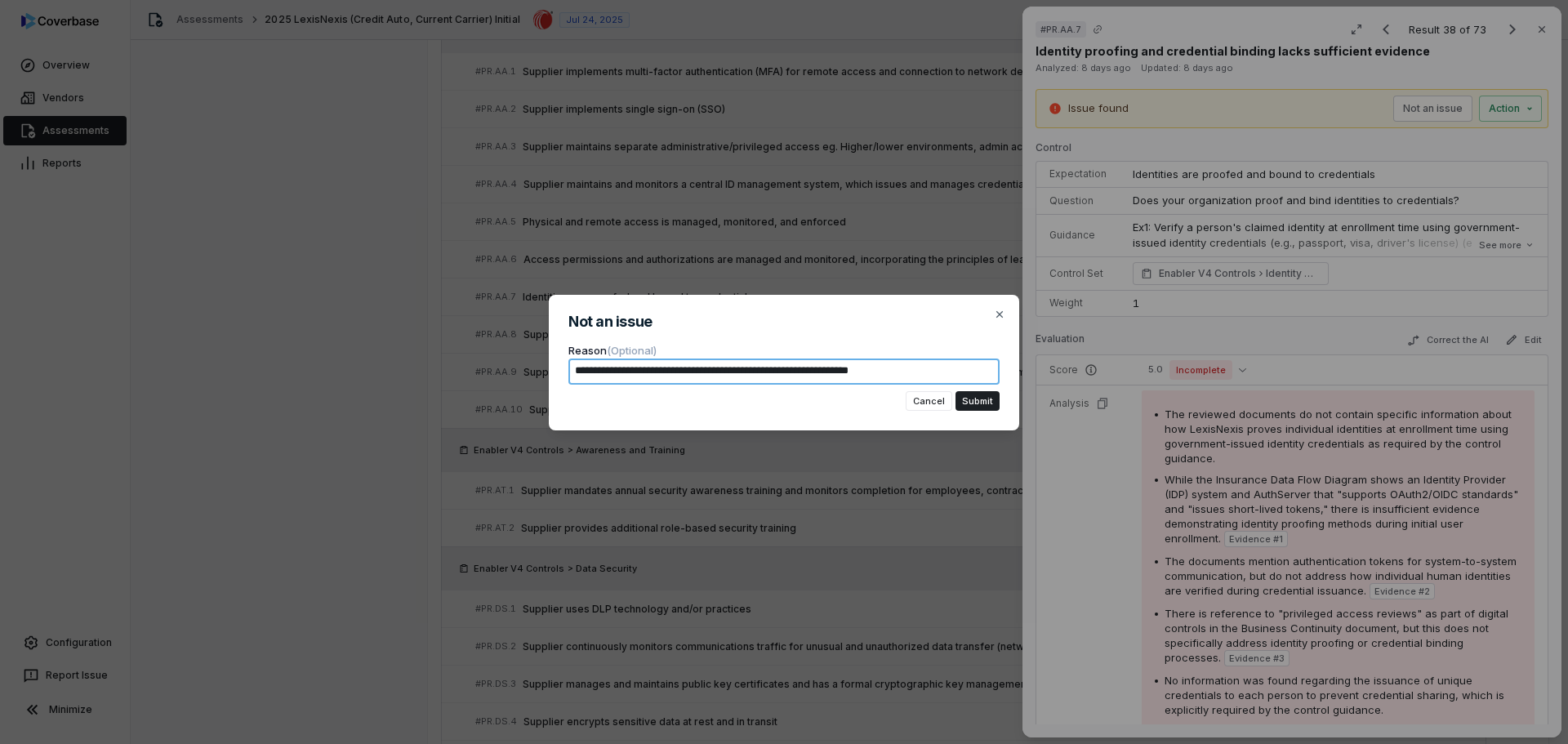 type on "*" 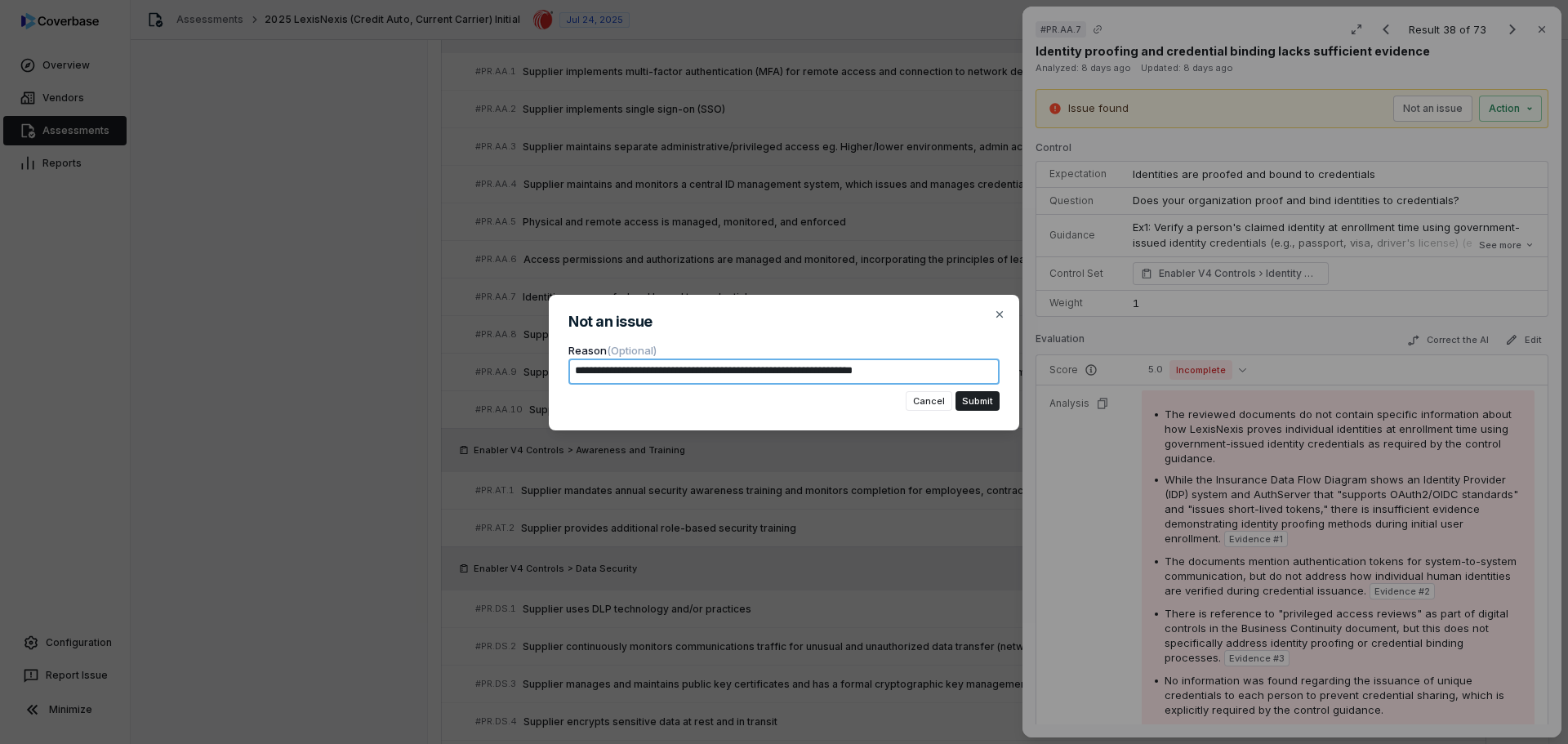 type on "*" 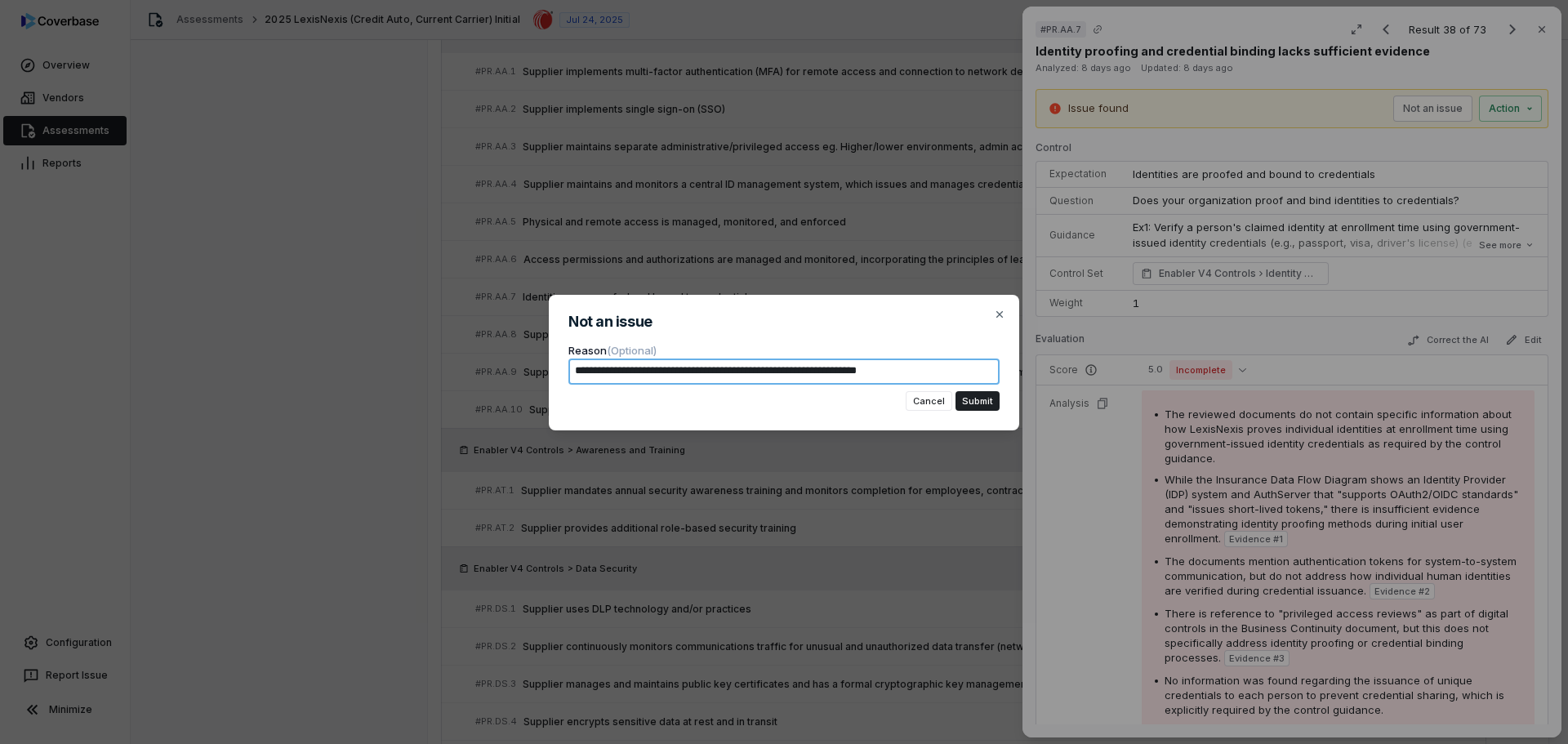 type on "*" 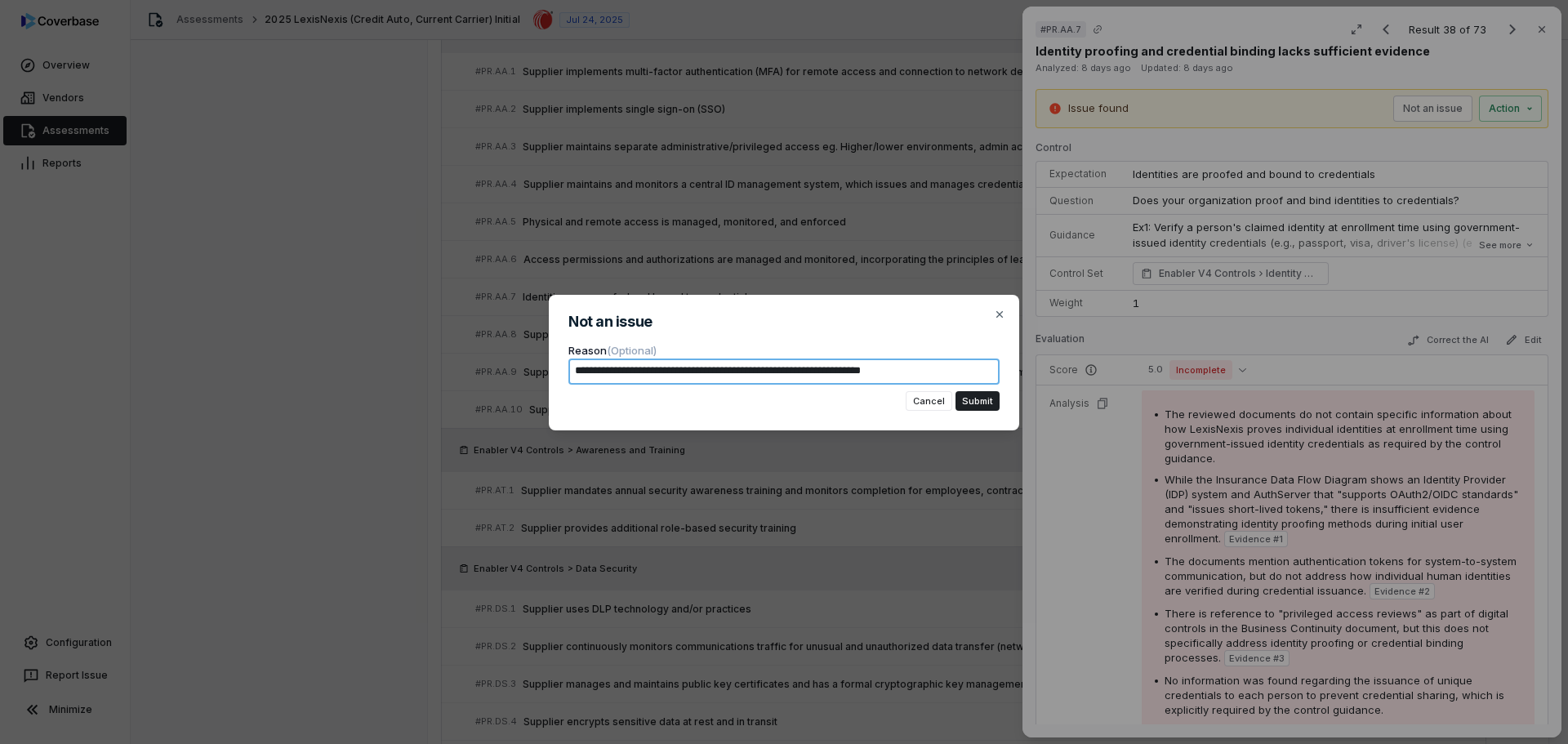 type on "*" 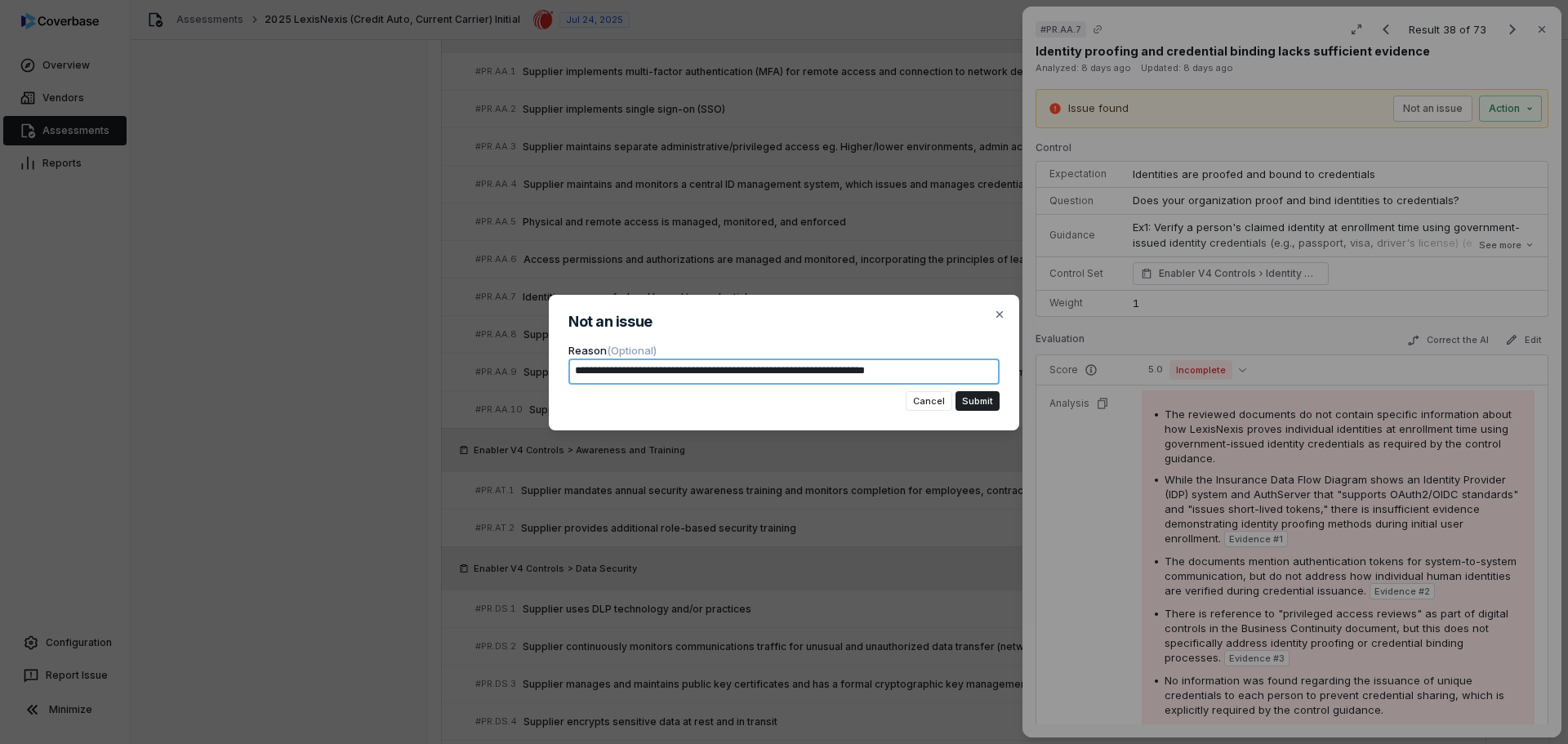 type on "*" 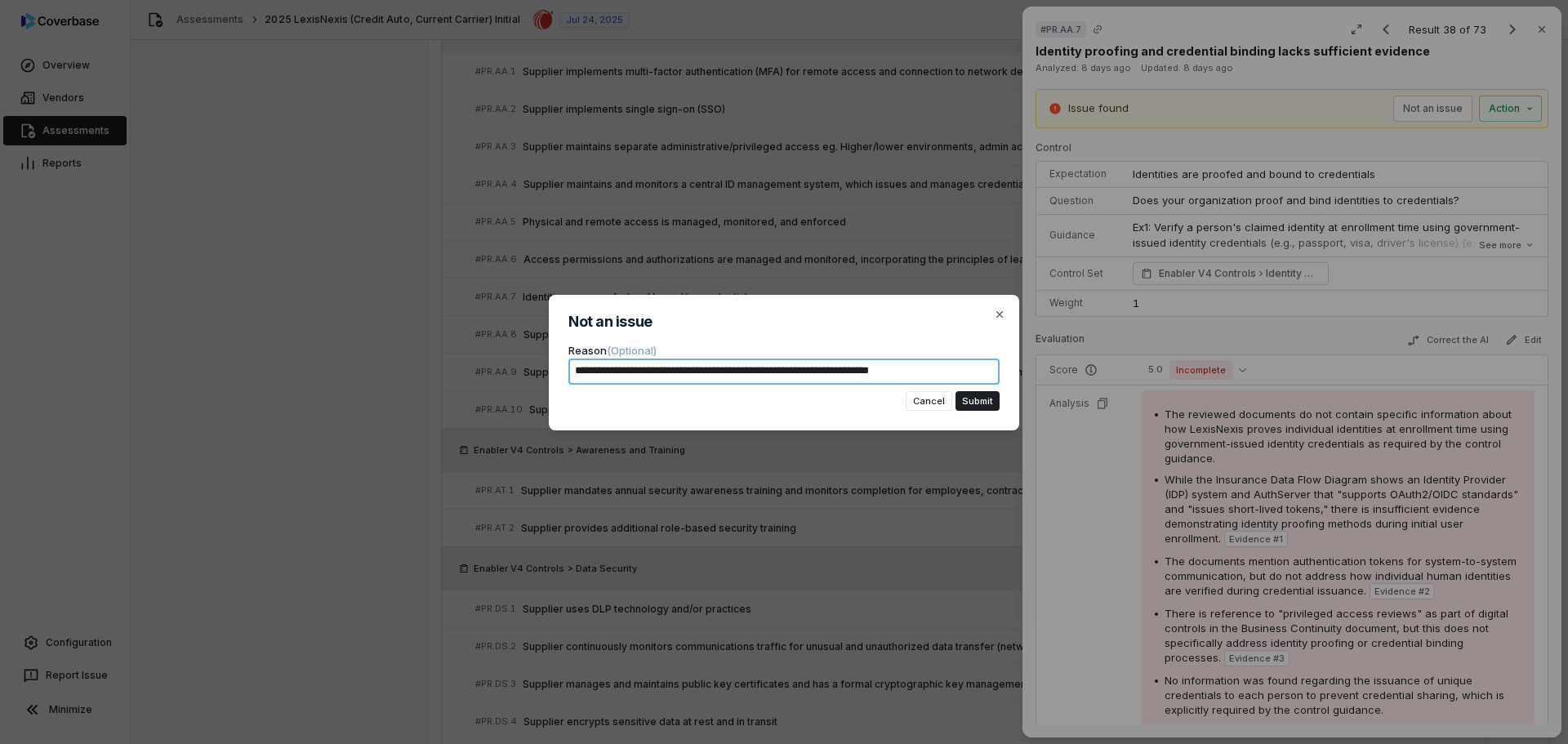 type on "*" 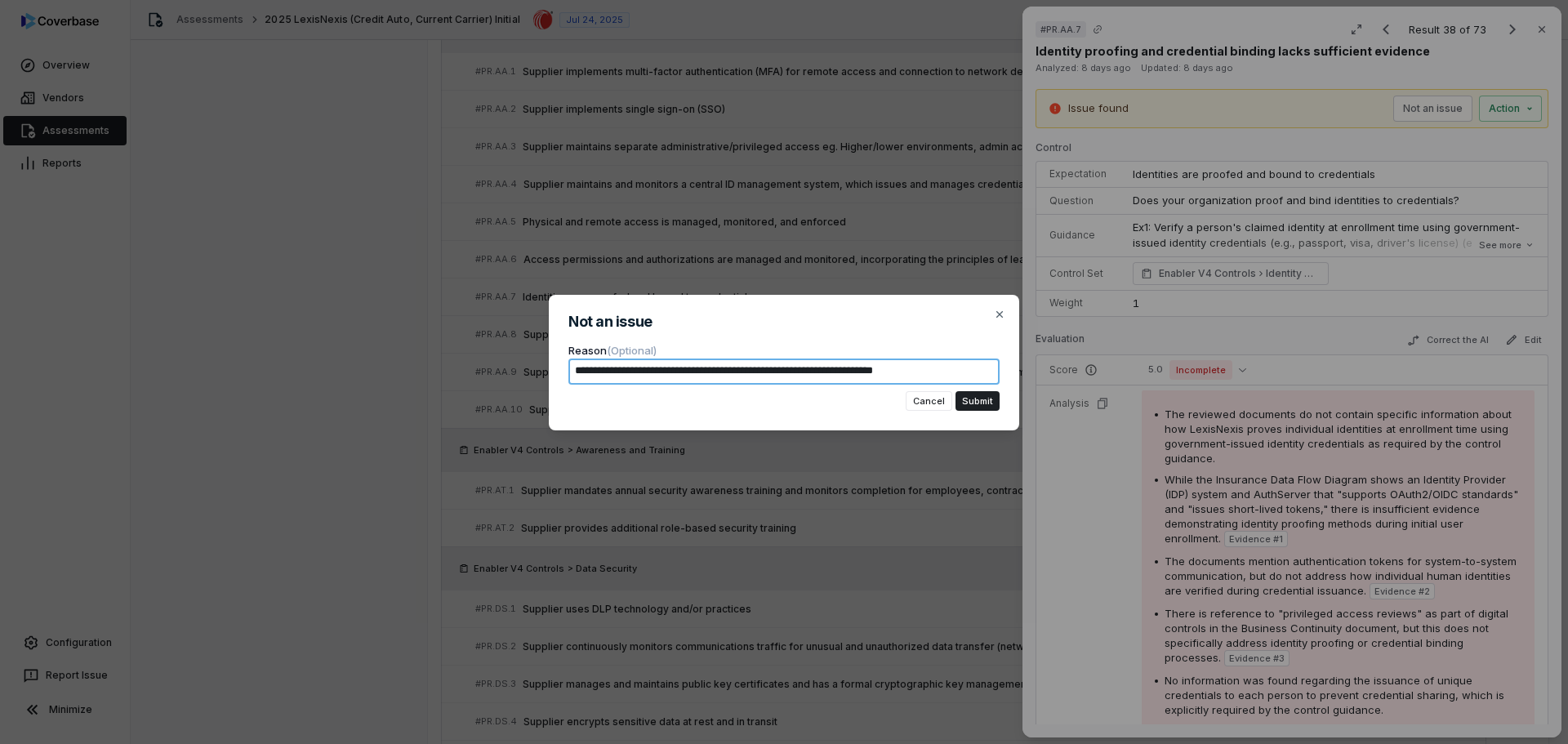type on "*" 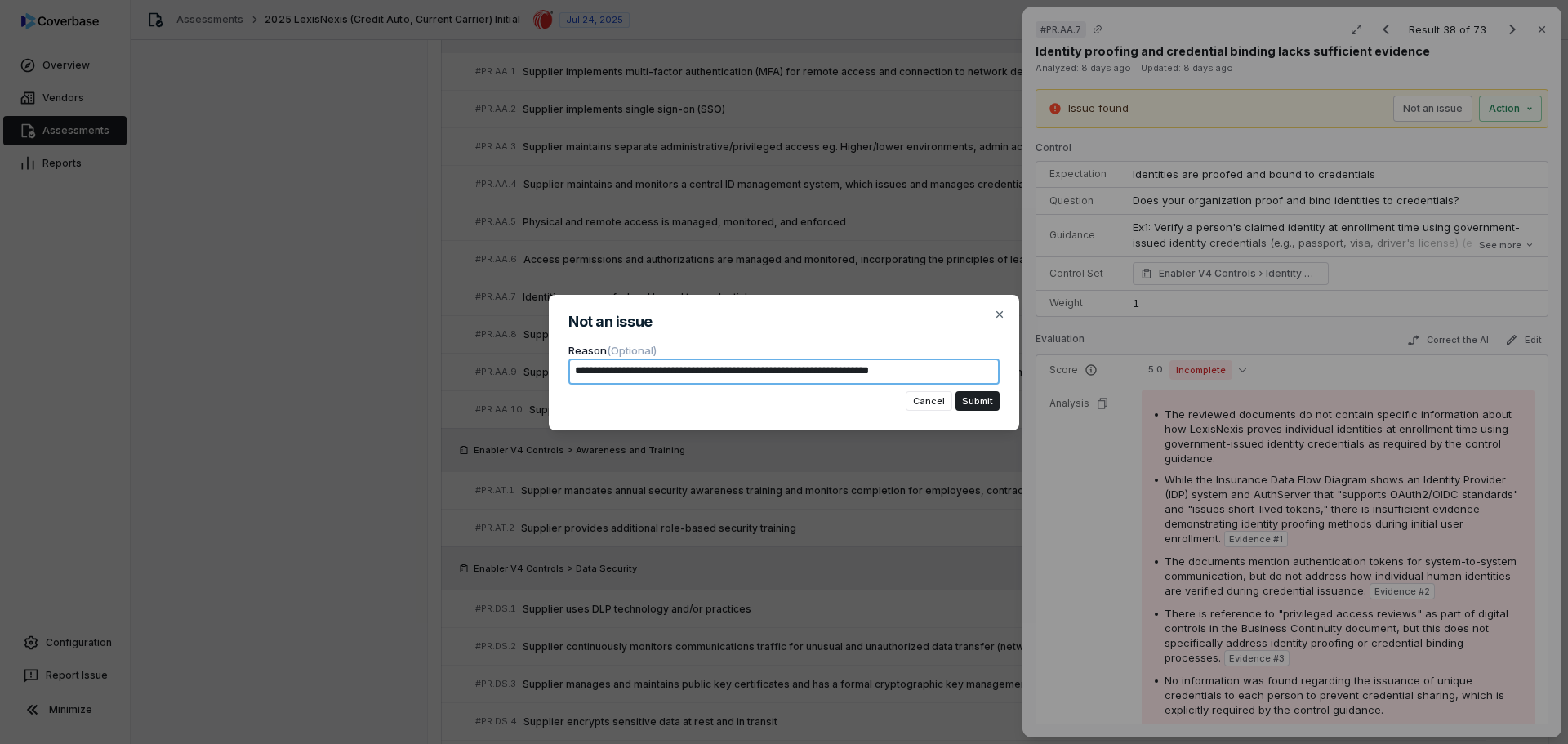 type on "*" 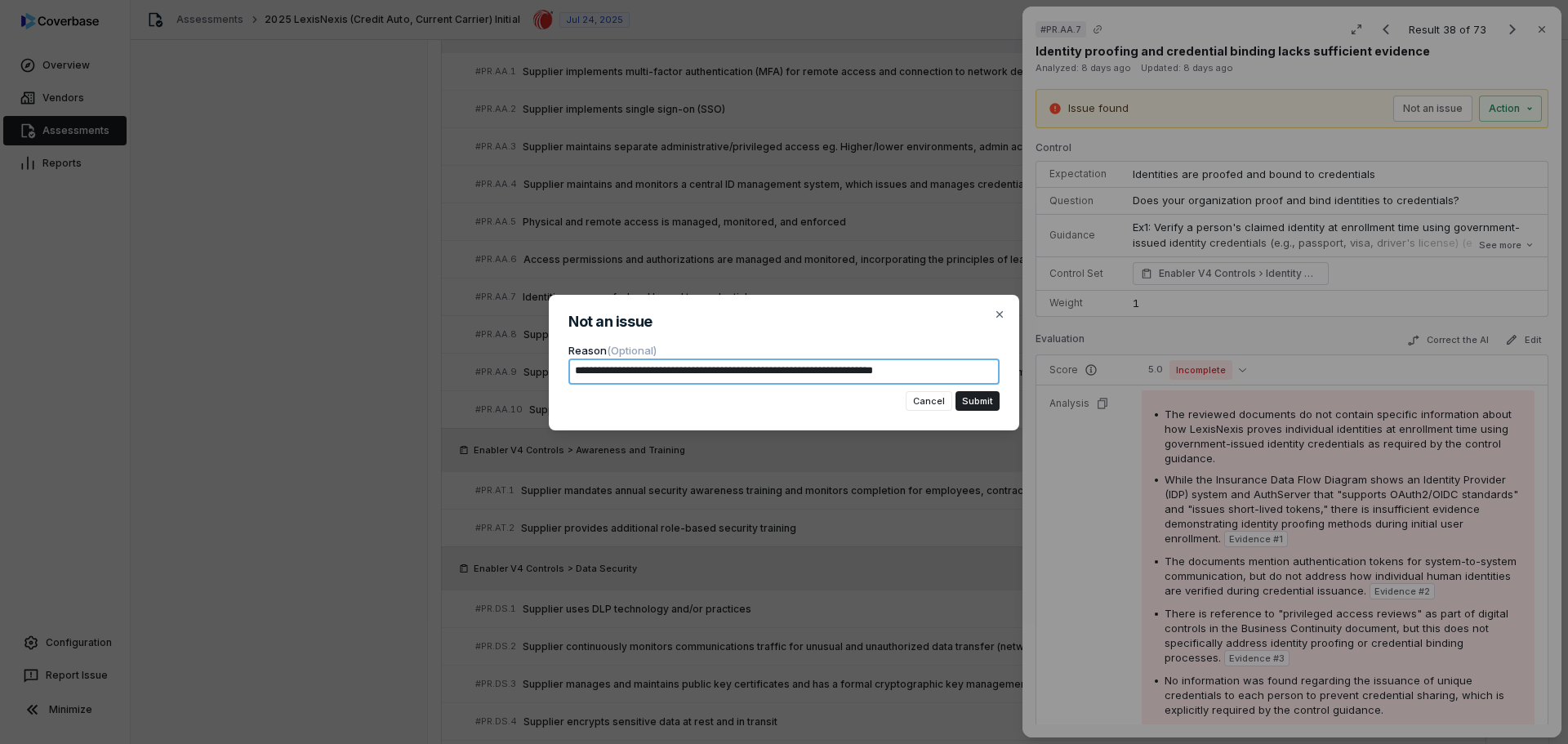 type on "*" 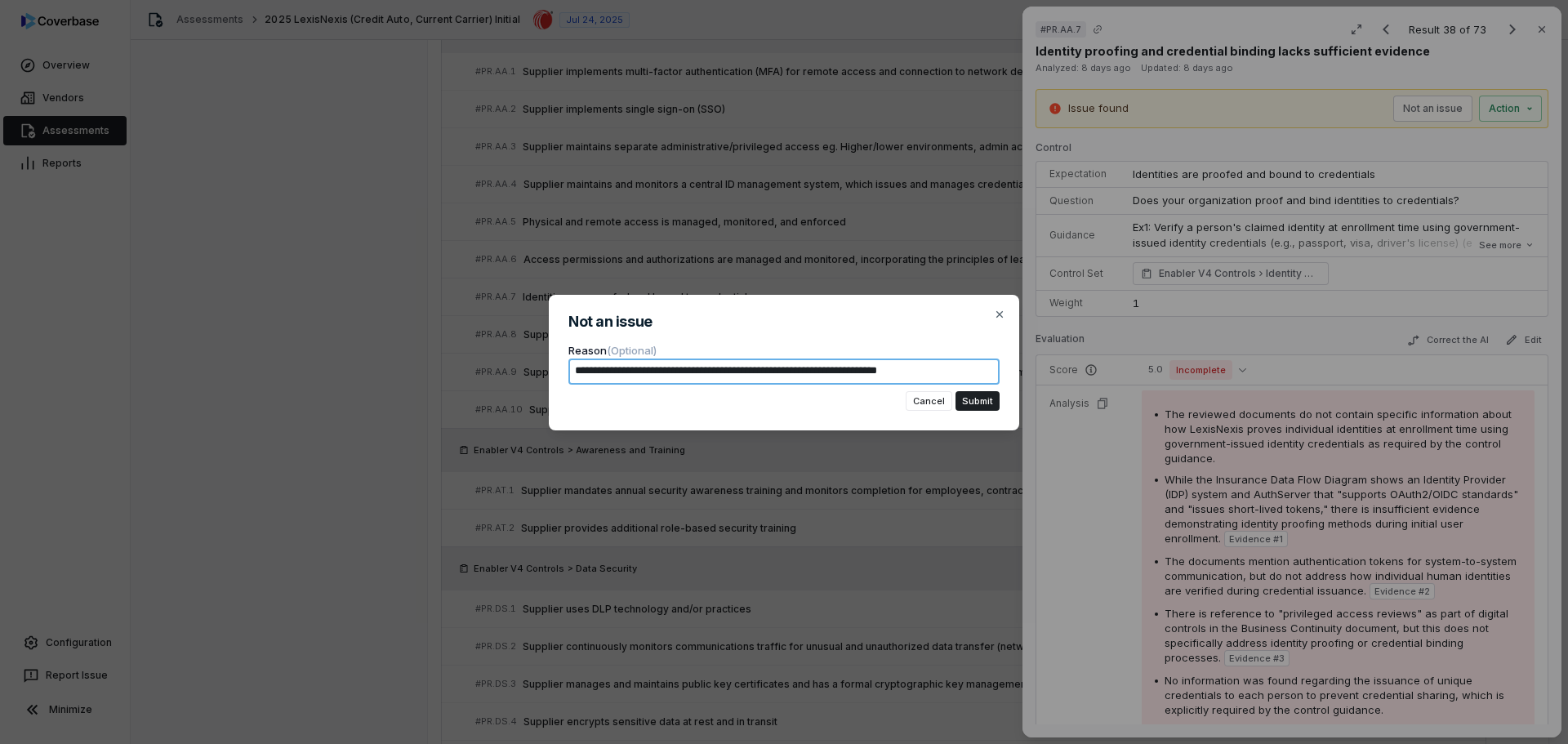 type on "*" 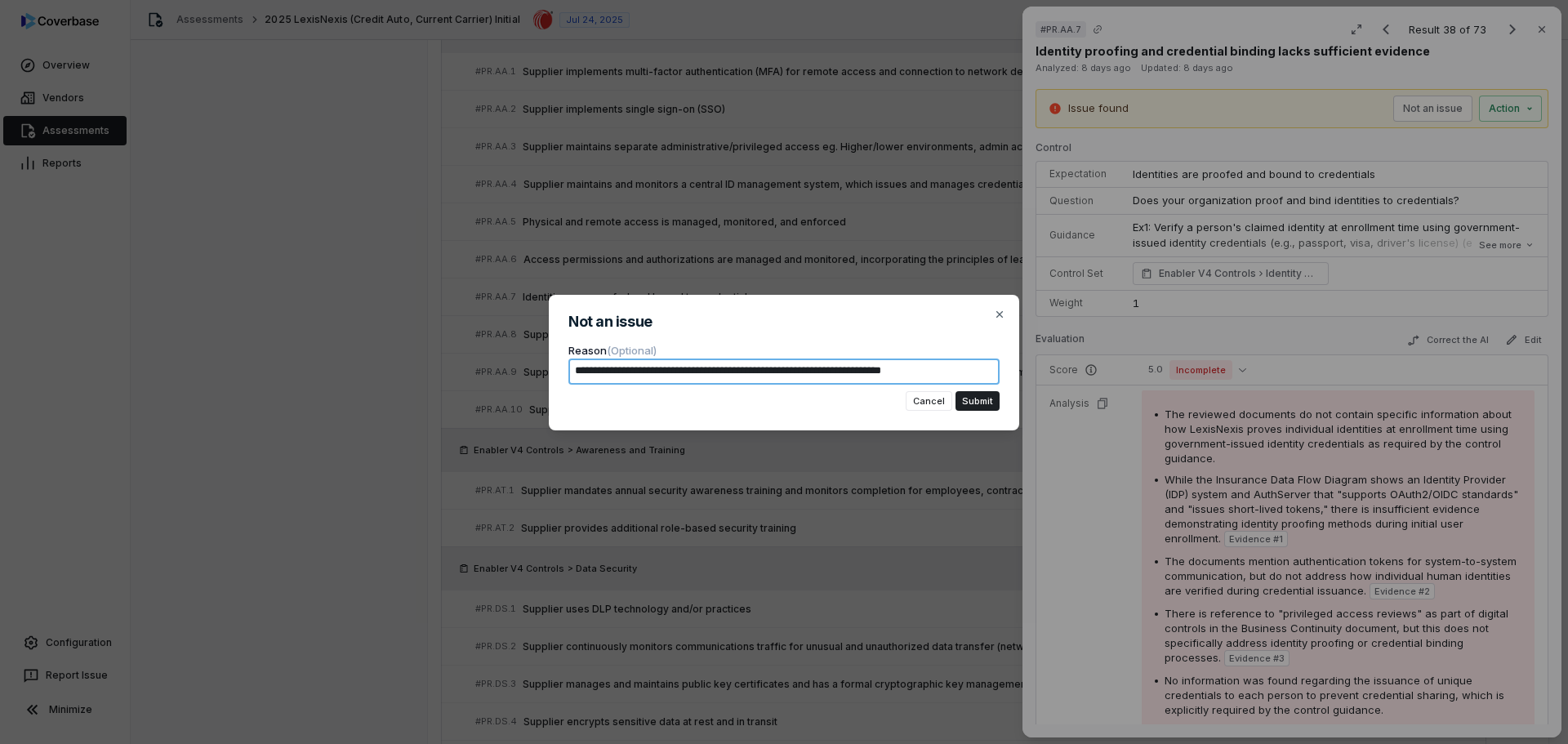type 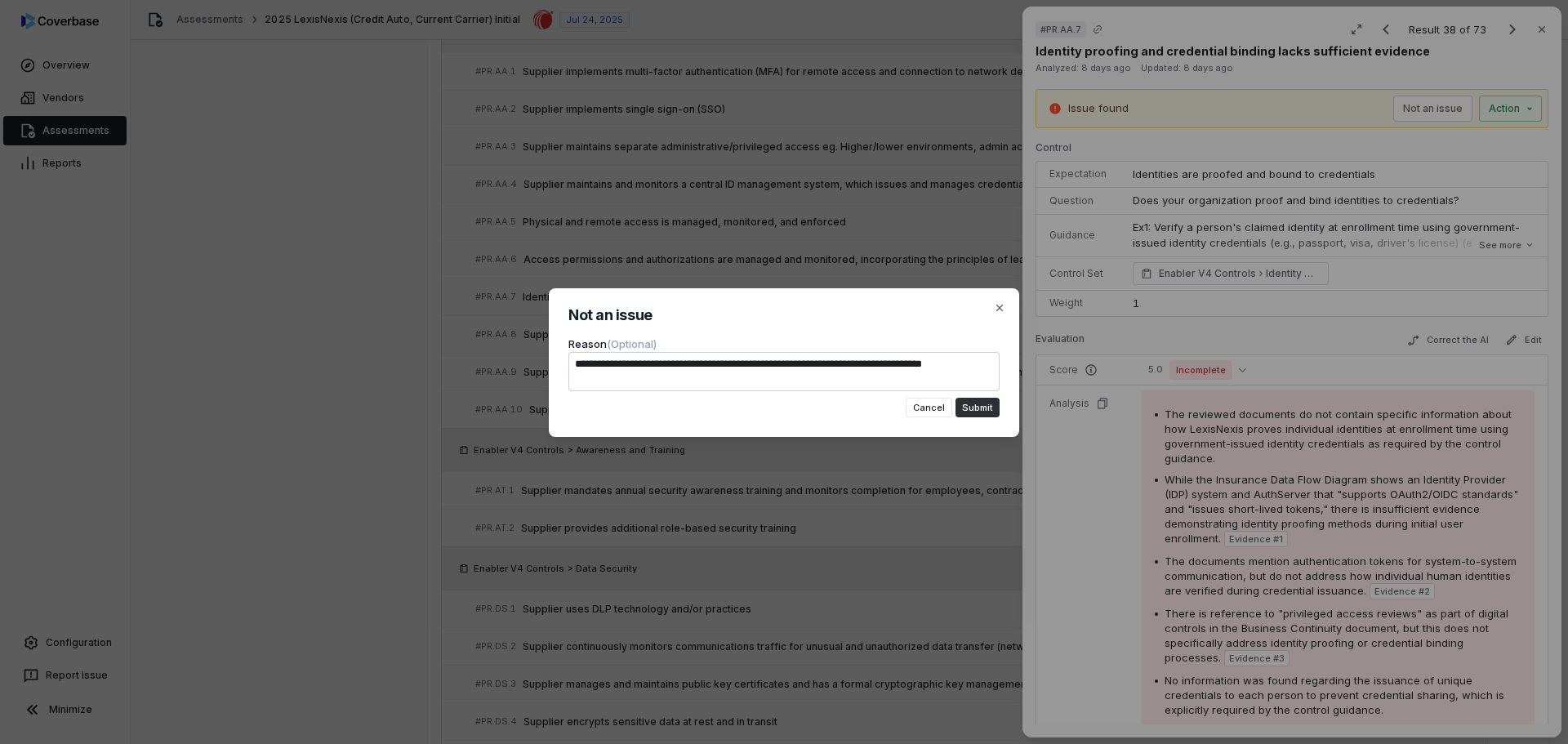 click on "Submit" at bounding box center (978, 408) 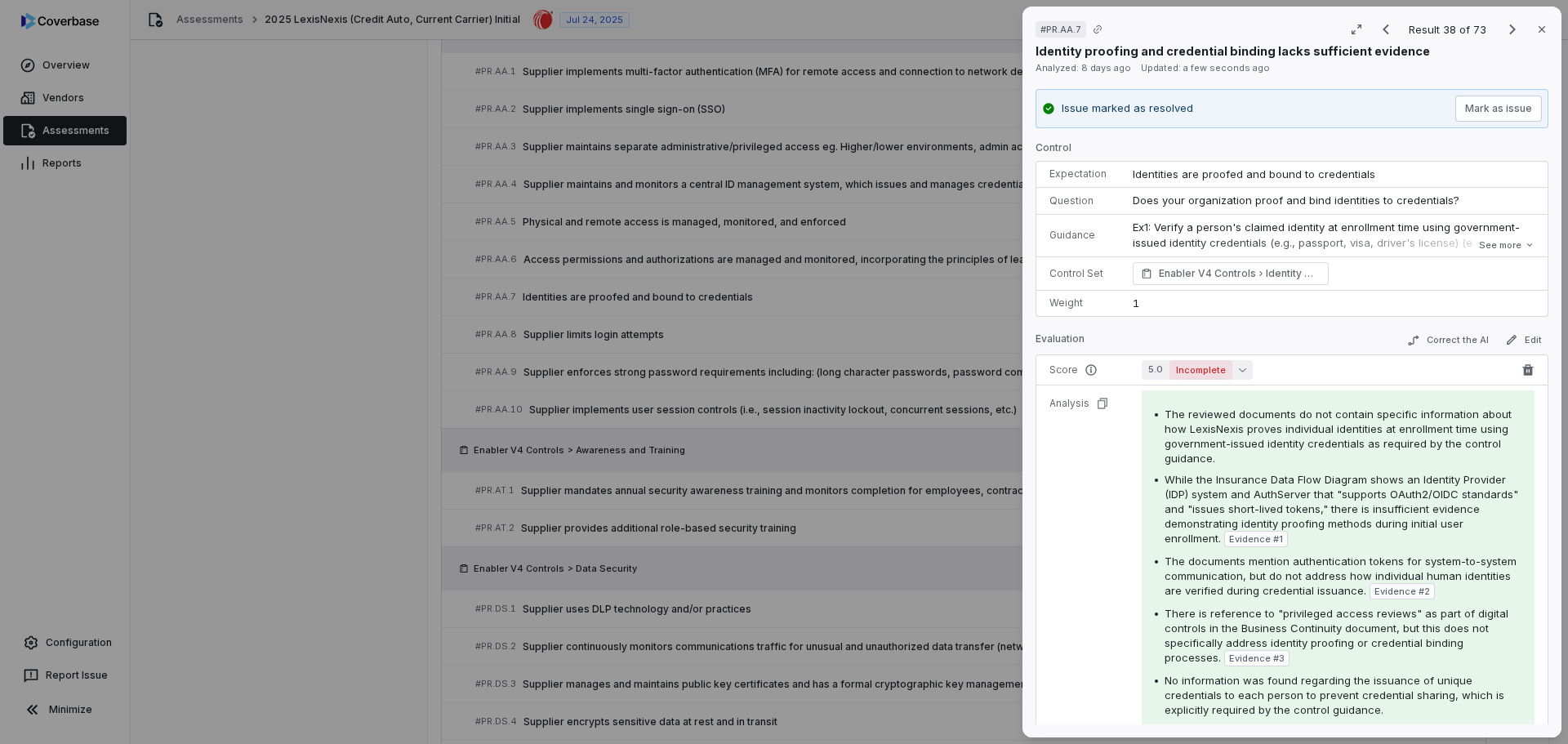 click on "Incomplete" at bounding box center (1200, 370) 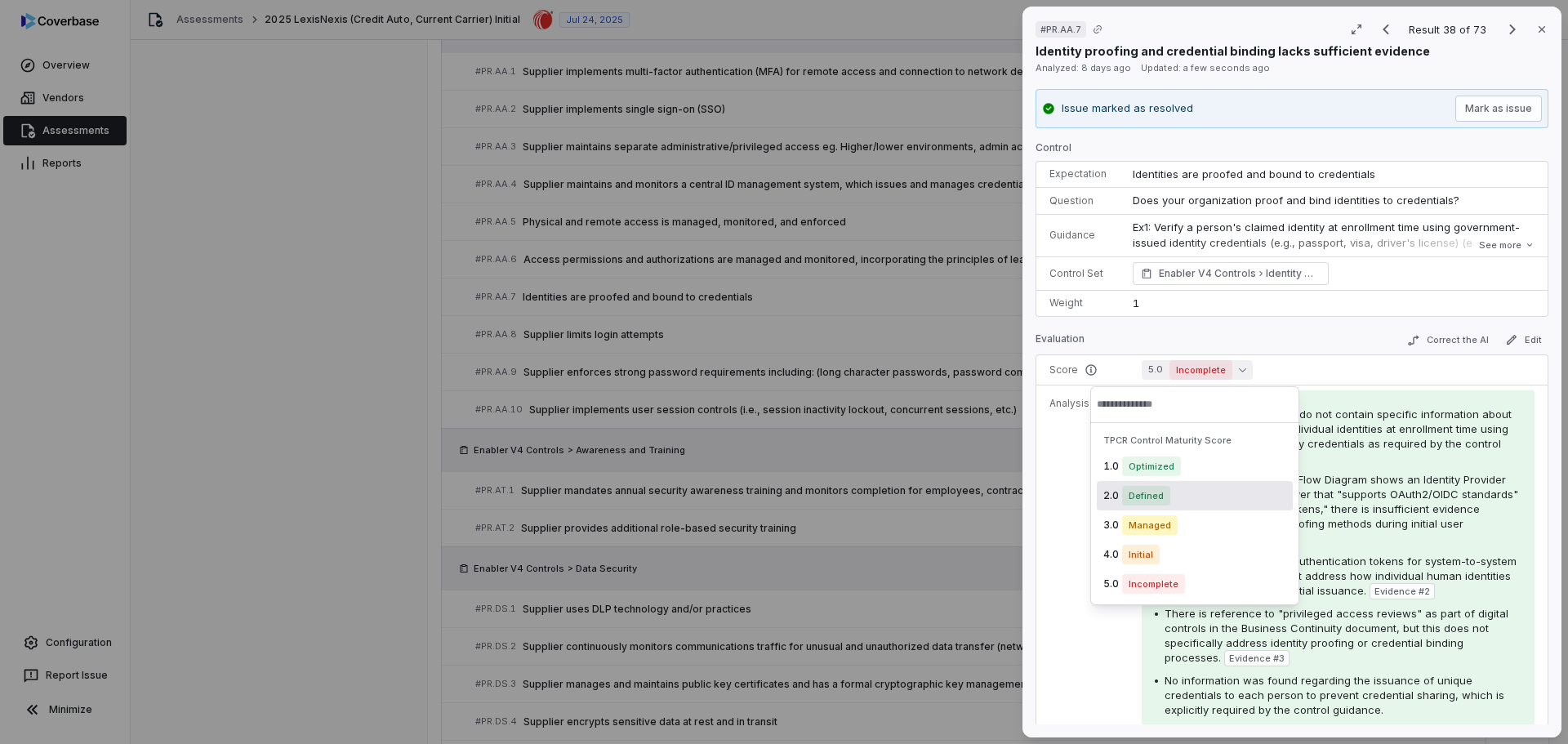 click on "2.0 Defined" at bounding box center [1195, 496] 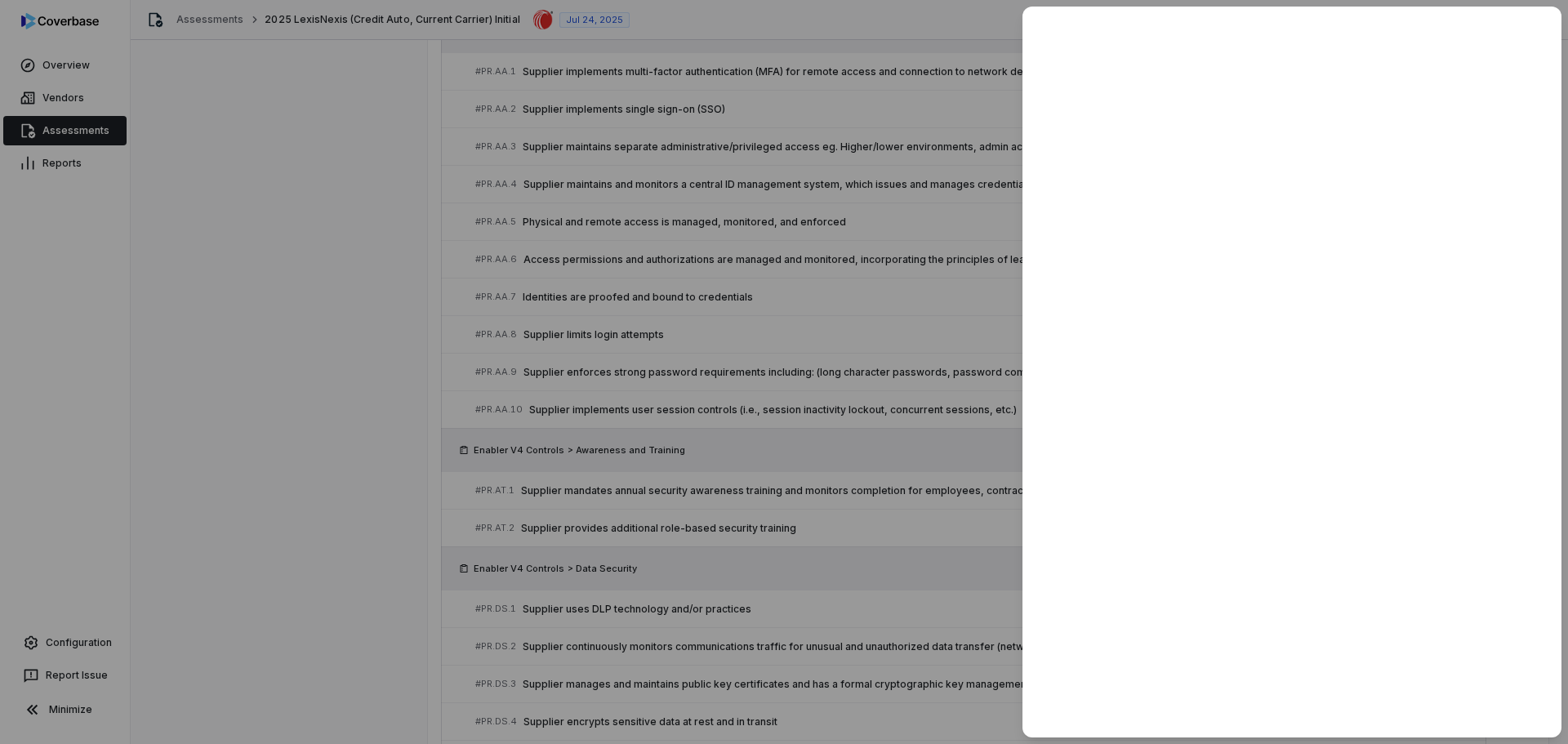 click at bounding box center (784, 372) 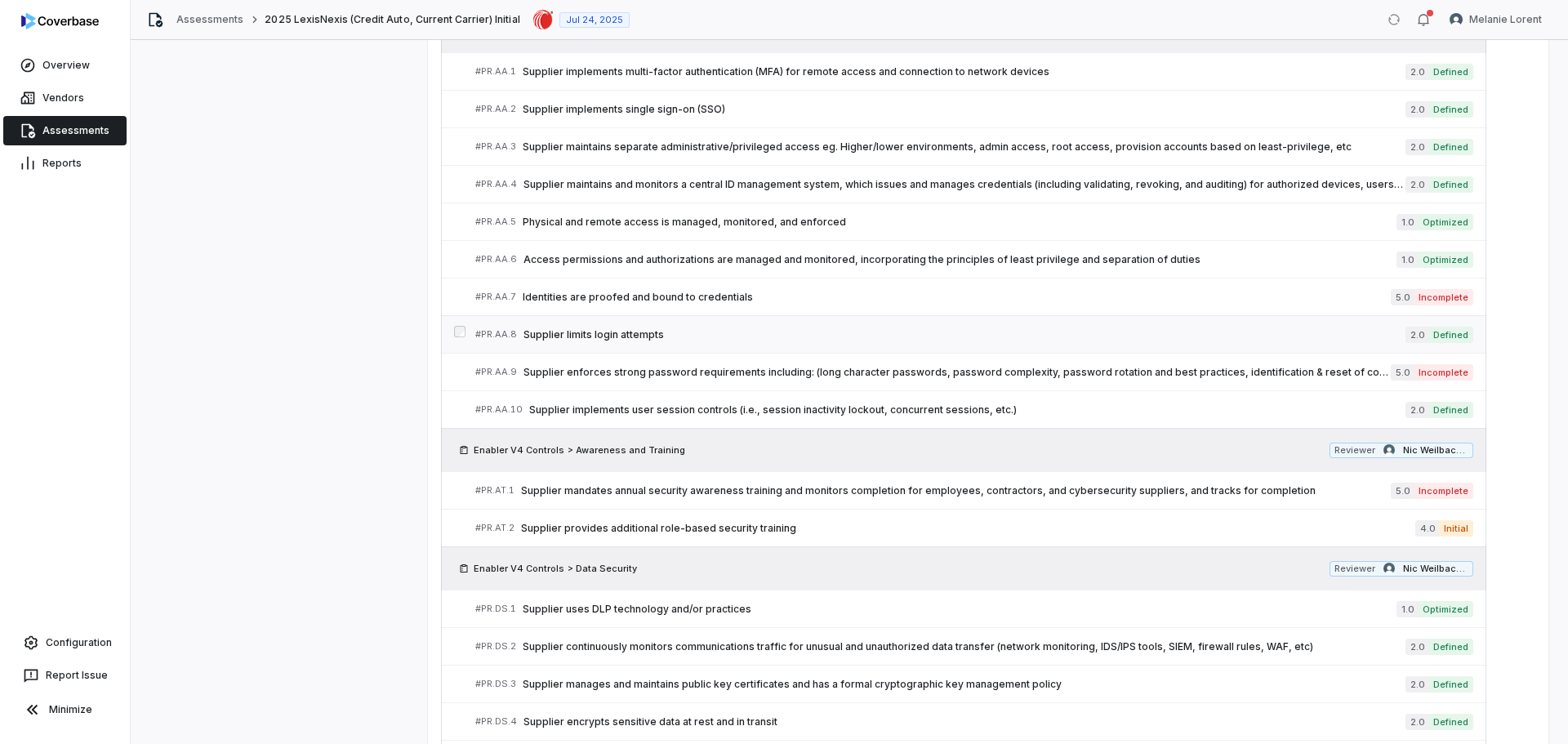 click on "Supplier limits login attempts" at bounding box center [964, 335] 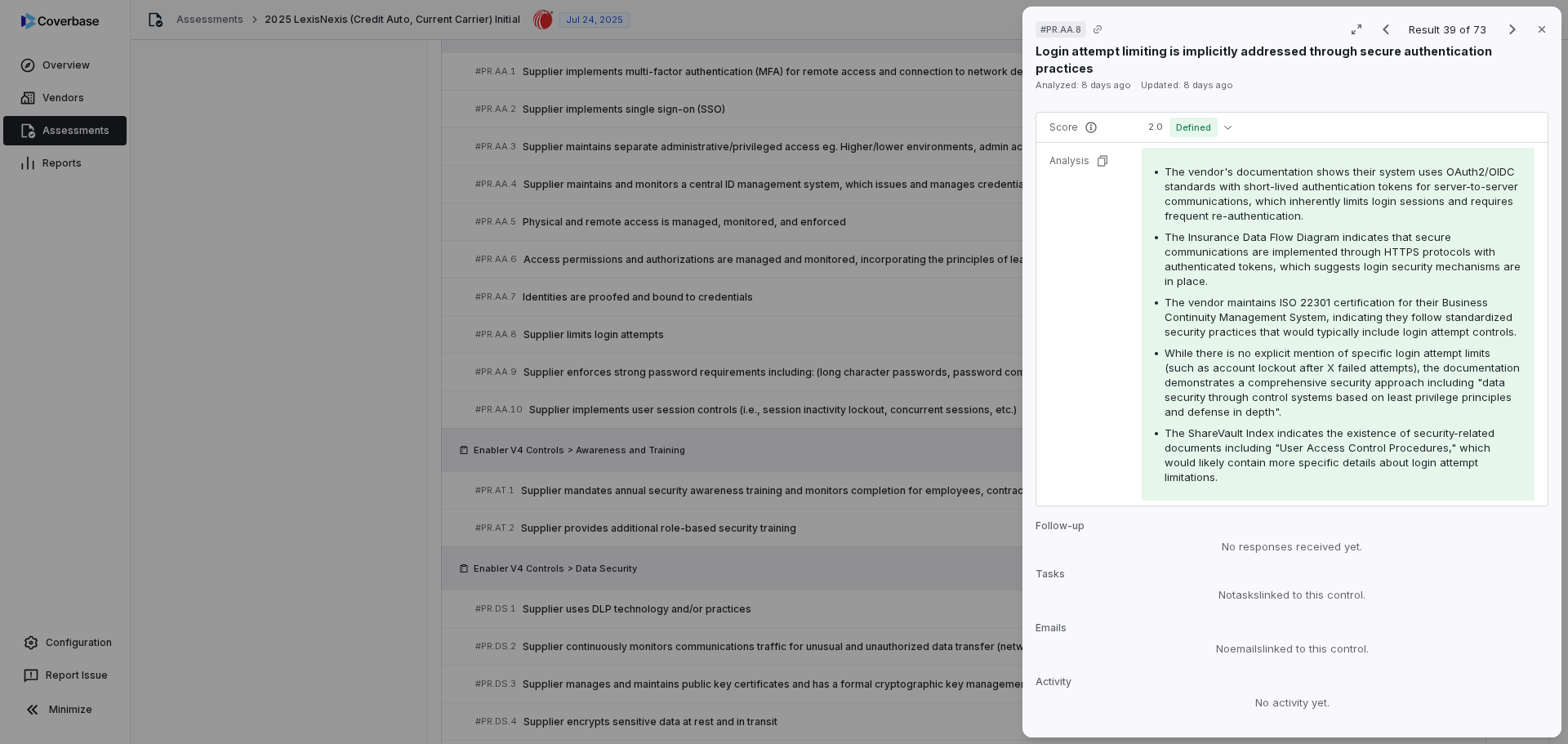 scroll, scrollTop: 324, scrollLeft: 0, axis: vertical 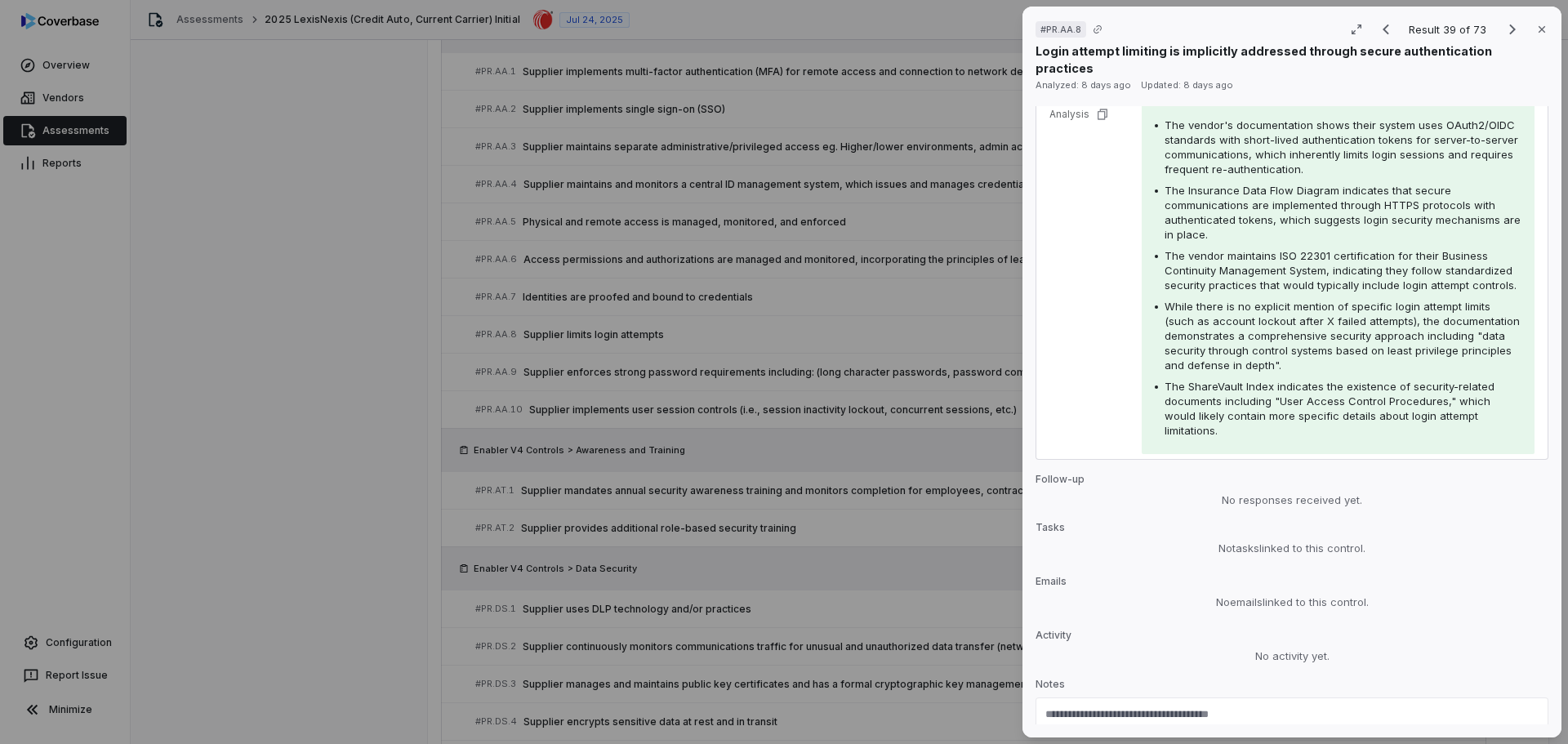 click on "Activity" at bounding box center (1292, 639) 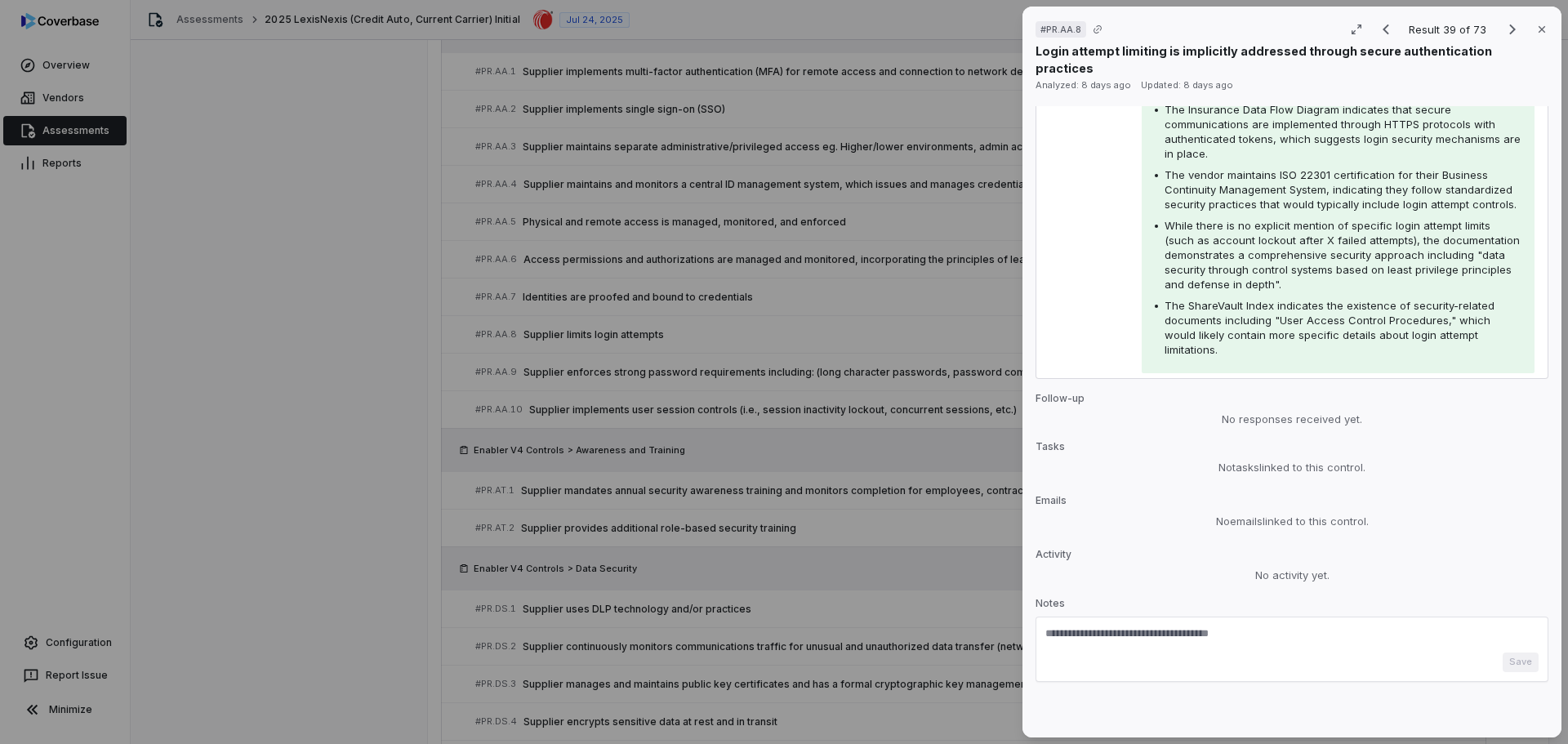 click at bounding box center [1292, 639] 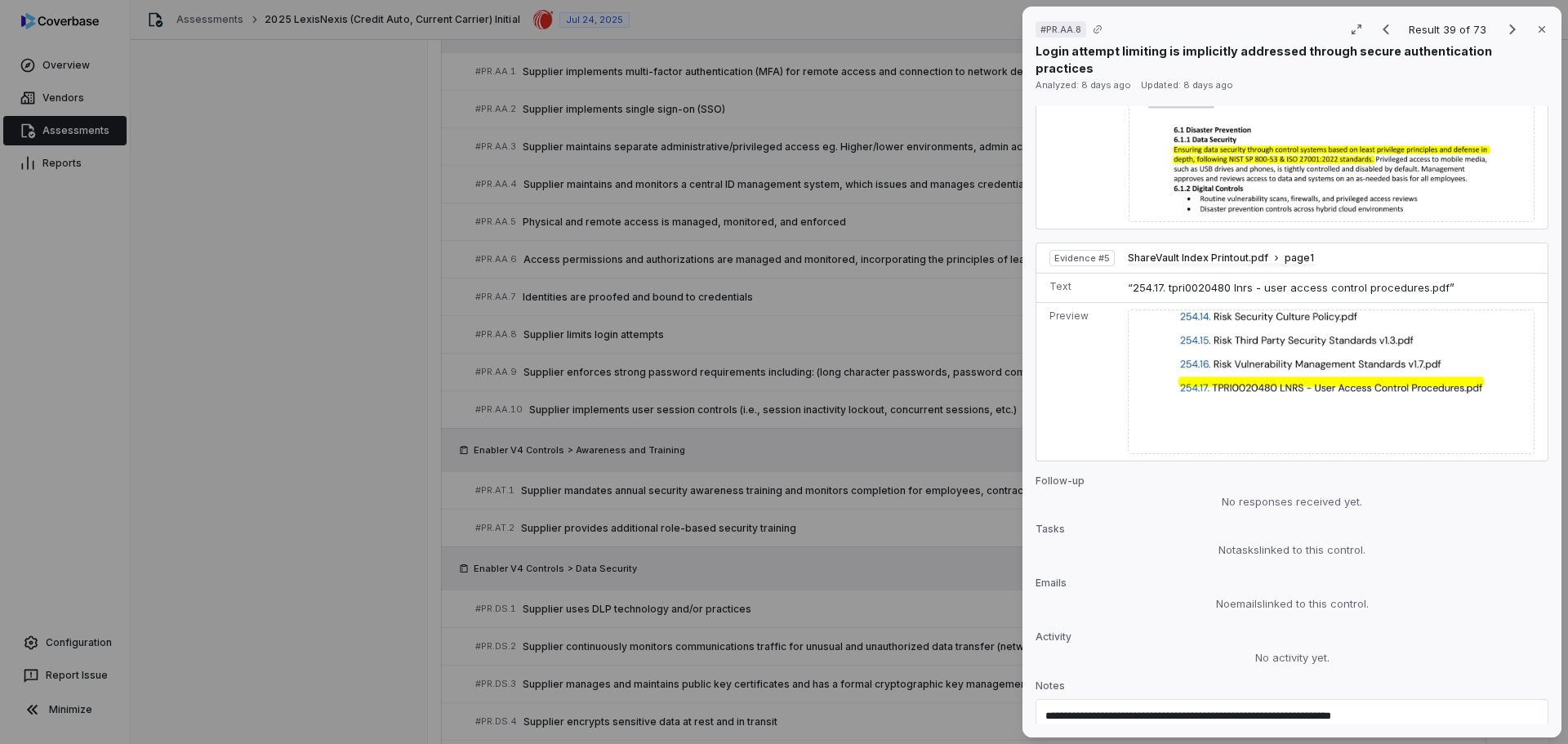 scroll, scrollTop: 1705, scrollLeft: 0, axis: vertical 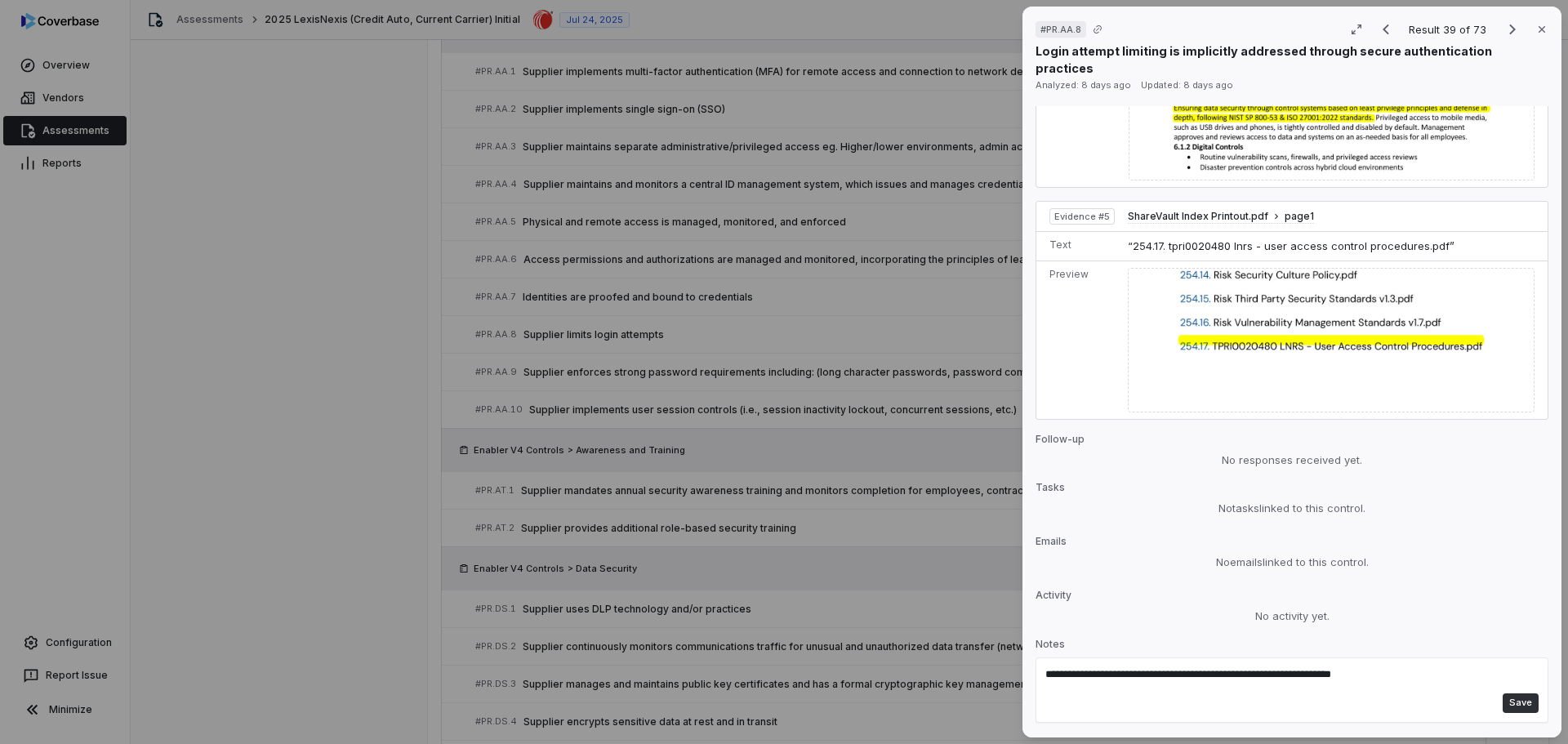 click on "Save" at bounding box center [1521, 703] 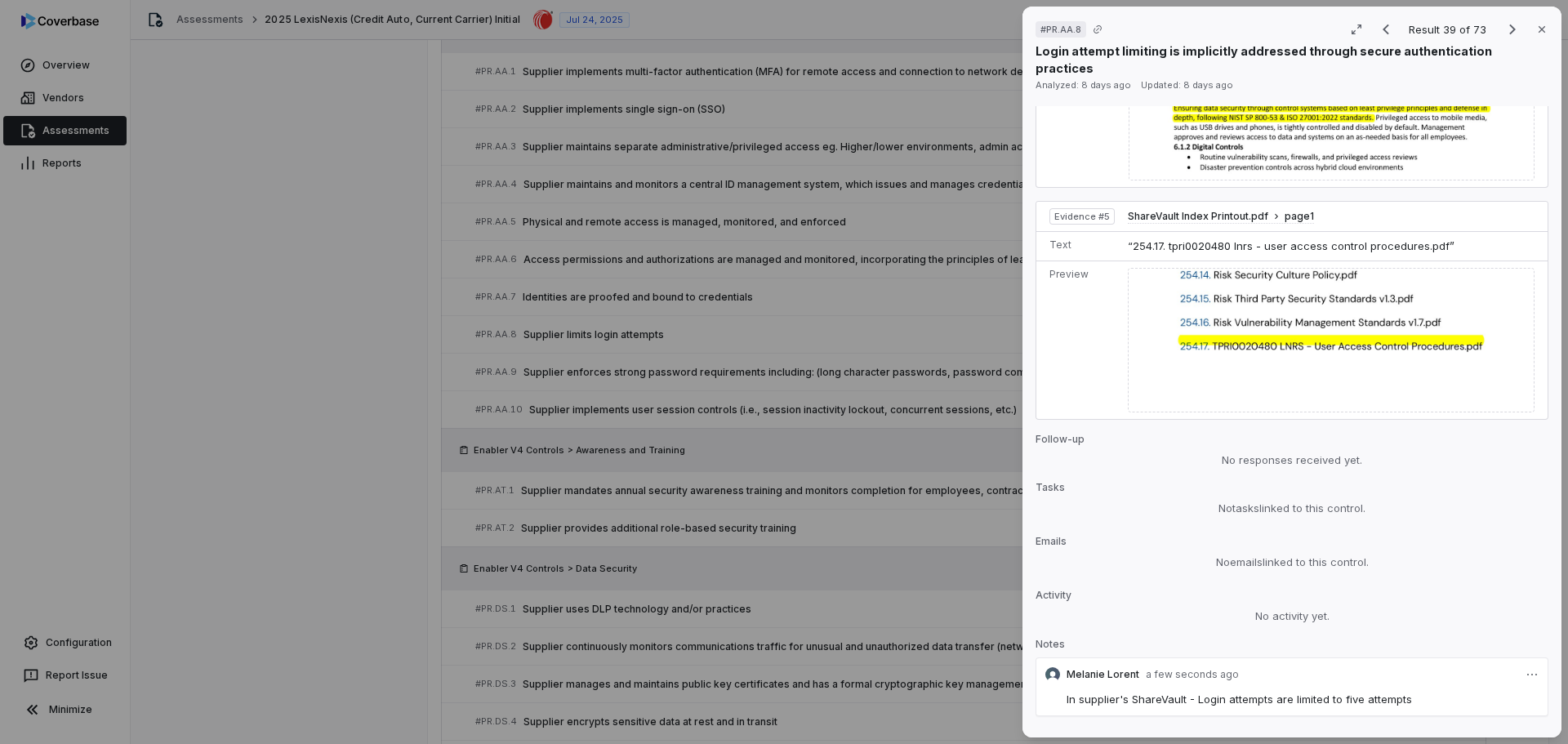 click on "# PR.AA.8 Result 39 of 73 Close Login attempt limiting is implicitly addressed through secure authentication practices Analyzed: 8 days ago Updated: 8 days ago No issue found Mark as issue Control Expectation Supplier limits login attempts Question Does your organization login attempts? Guidance no guidance Control Set Enabler V4 Controls Identity Management, Authentication, and Access Control  Weight 1 Evaluation Correct the AI Edit   Score 2.0 Defined Analysis The vendor's documentation shows their system uses OAuth2/OIDC standards with short-lived authentication tokens for server-to-server communications, which inherently limits login sessions and requires frequent re-authentication. Evidence # 1 The Insurance Data Flow Diagram indicates that secure communications are implemented through HTTPS protocols with authenticated tokens, which suggests login security mechanisms are in place. Evidence # 2 Evidence # 3 Evidence # 4 Evidence # 5 Evidence Evidence # 1 @ Insurance Data Flow Diagram 10.18.2024.pdf page" at bounding box center [784, 372] 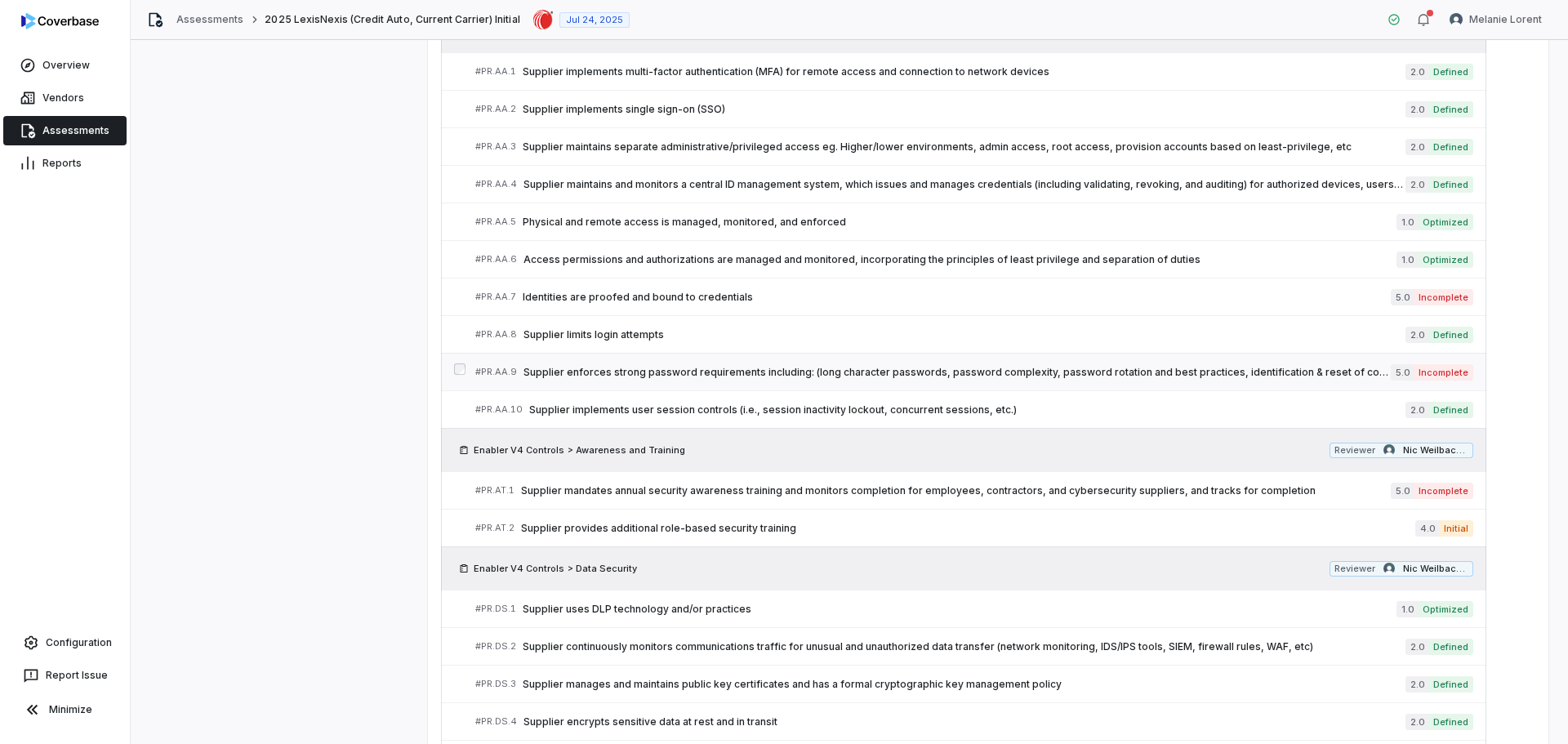 click on "Supplier enforces strong password requirements including: (long character passwords, password complexity, password rotation and best practices, identification & reset of compromised passwords, avoidance of commonly used words and passwords)" at bounding box center [957, 372] 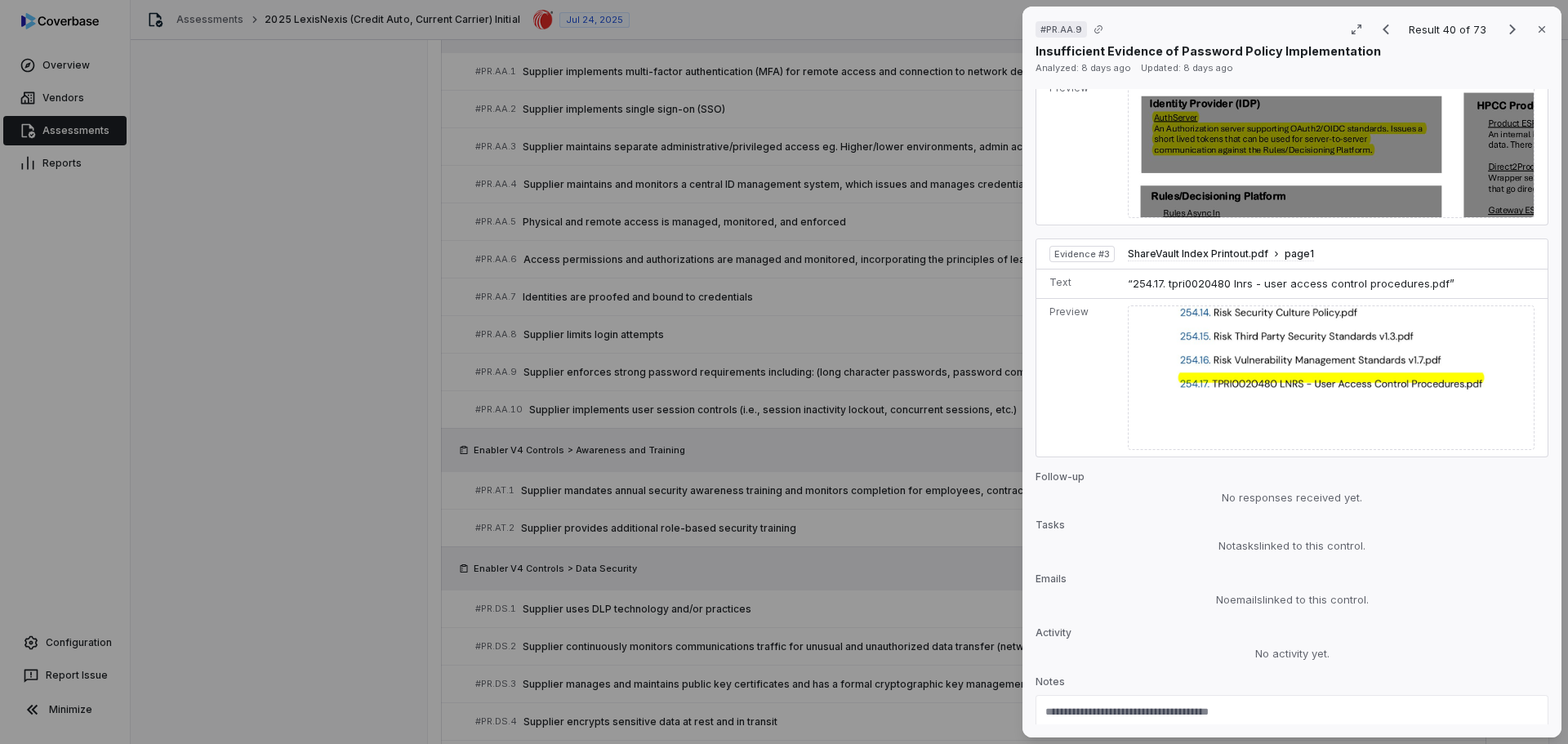 scroll, scrollTop: 1269, scrollLeft: 0, axis: vertical 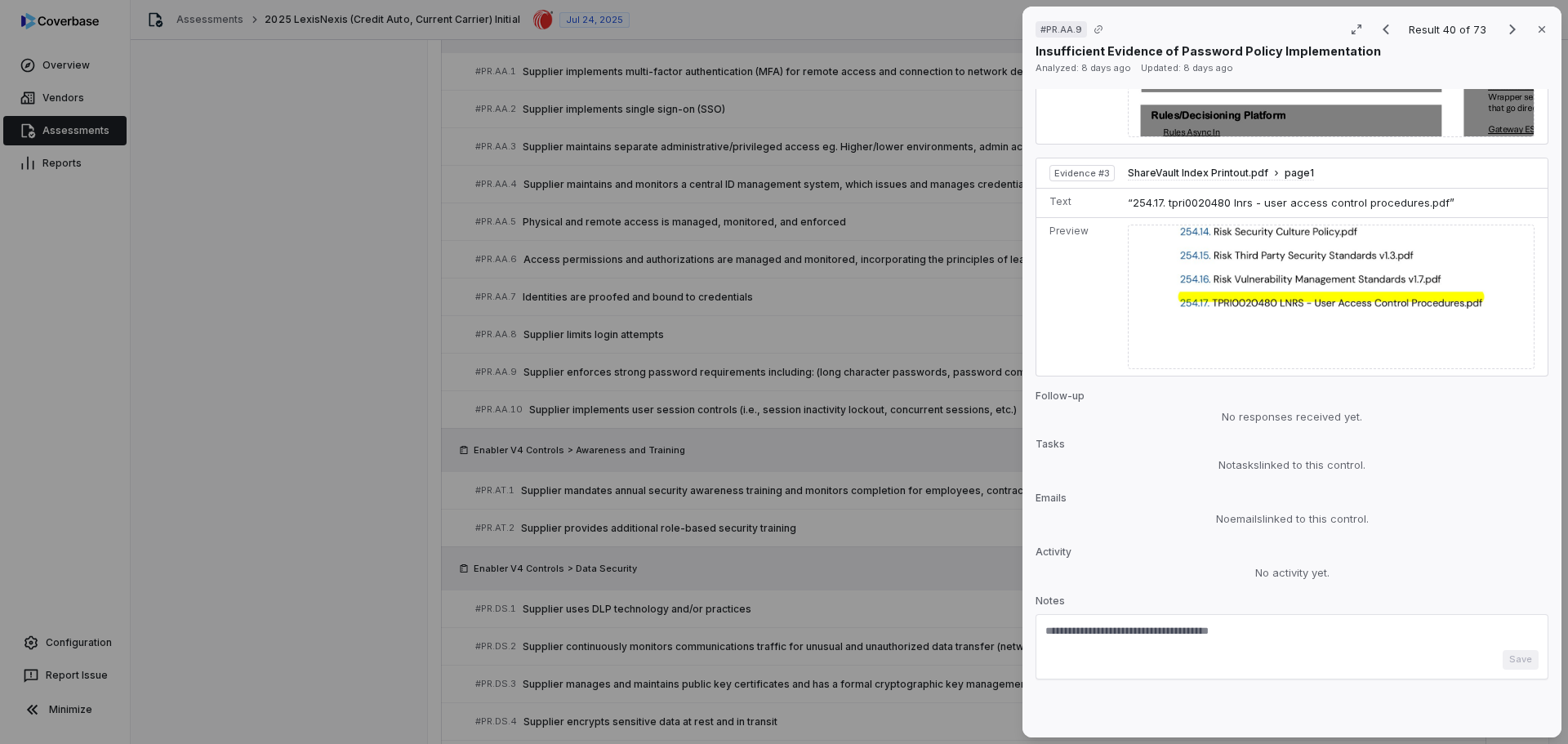 click at bounding box center (1292, 637) 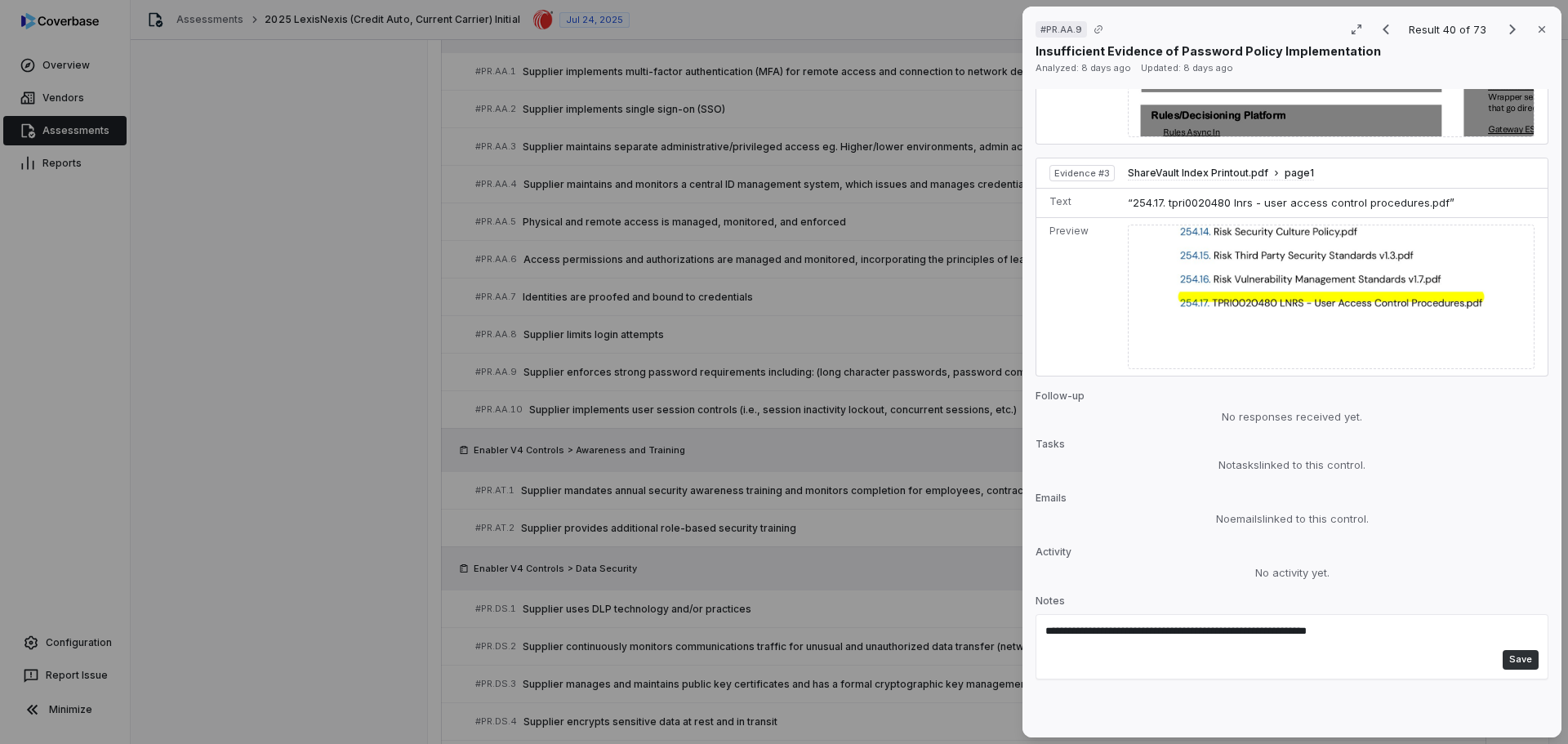 click on "Save" at bounding box center (1521, 660) 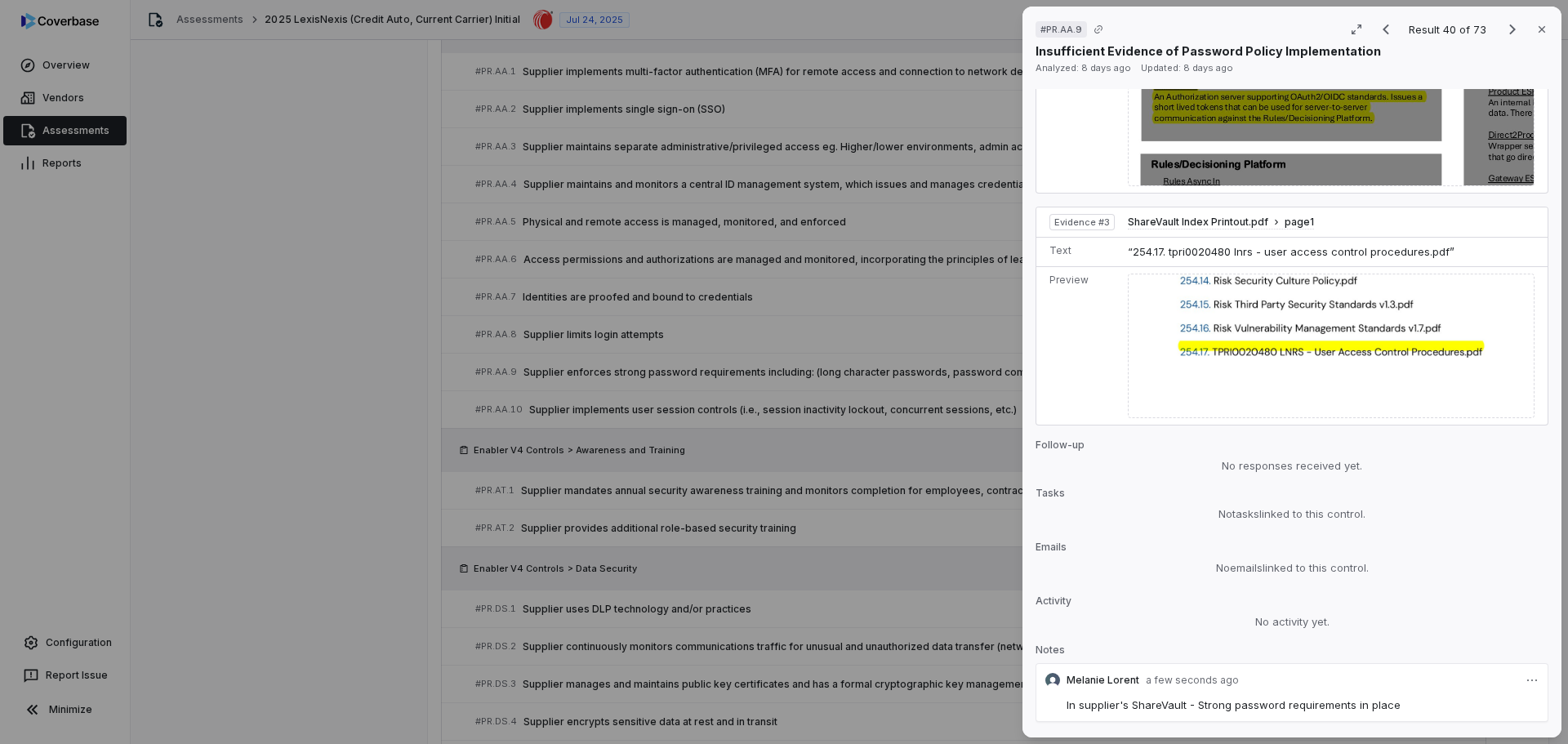 scroll, scrollTop: 1338, scrollLeft: 0, axis: vertical 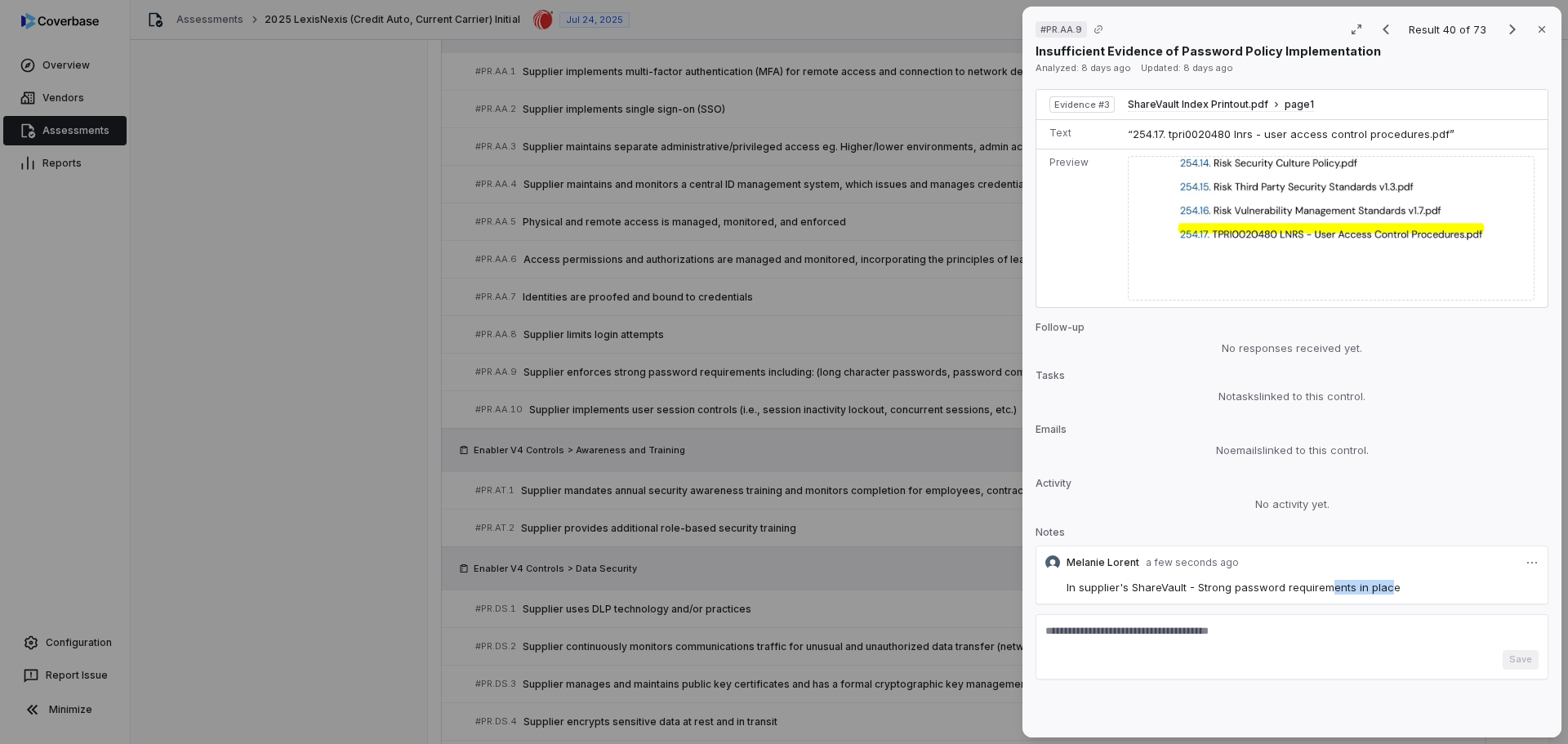 drag, startPoint x: 1387, startPoint y: 585, endPoint x: 1324, endPoint y: 582, distance: 63.07139 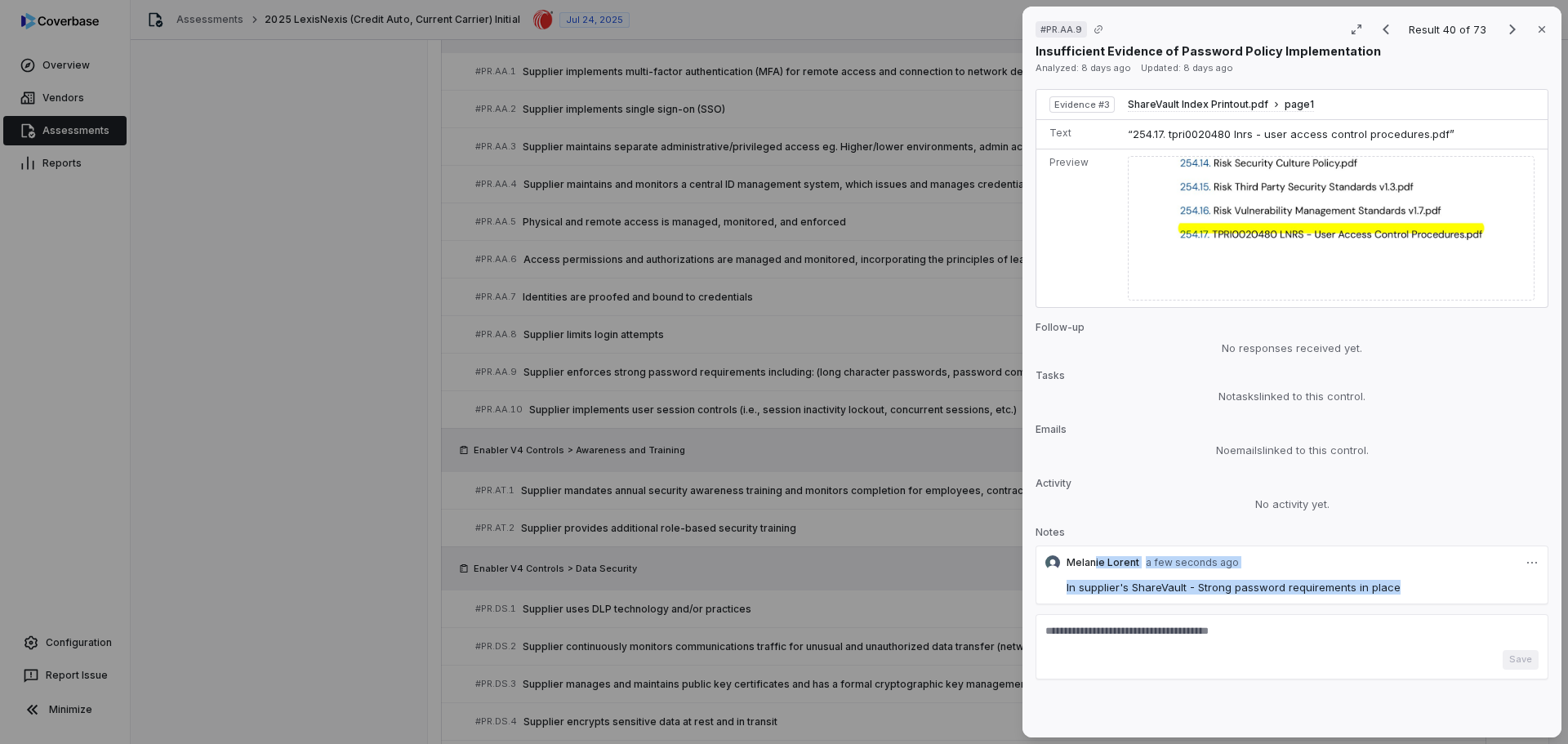 drag, startPoint x: 1402, startPoint y: 583, endPoint x: 1096, endPoint y: 557, distance: 307.10259 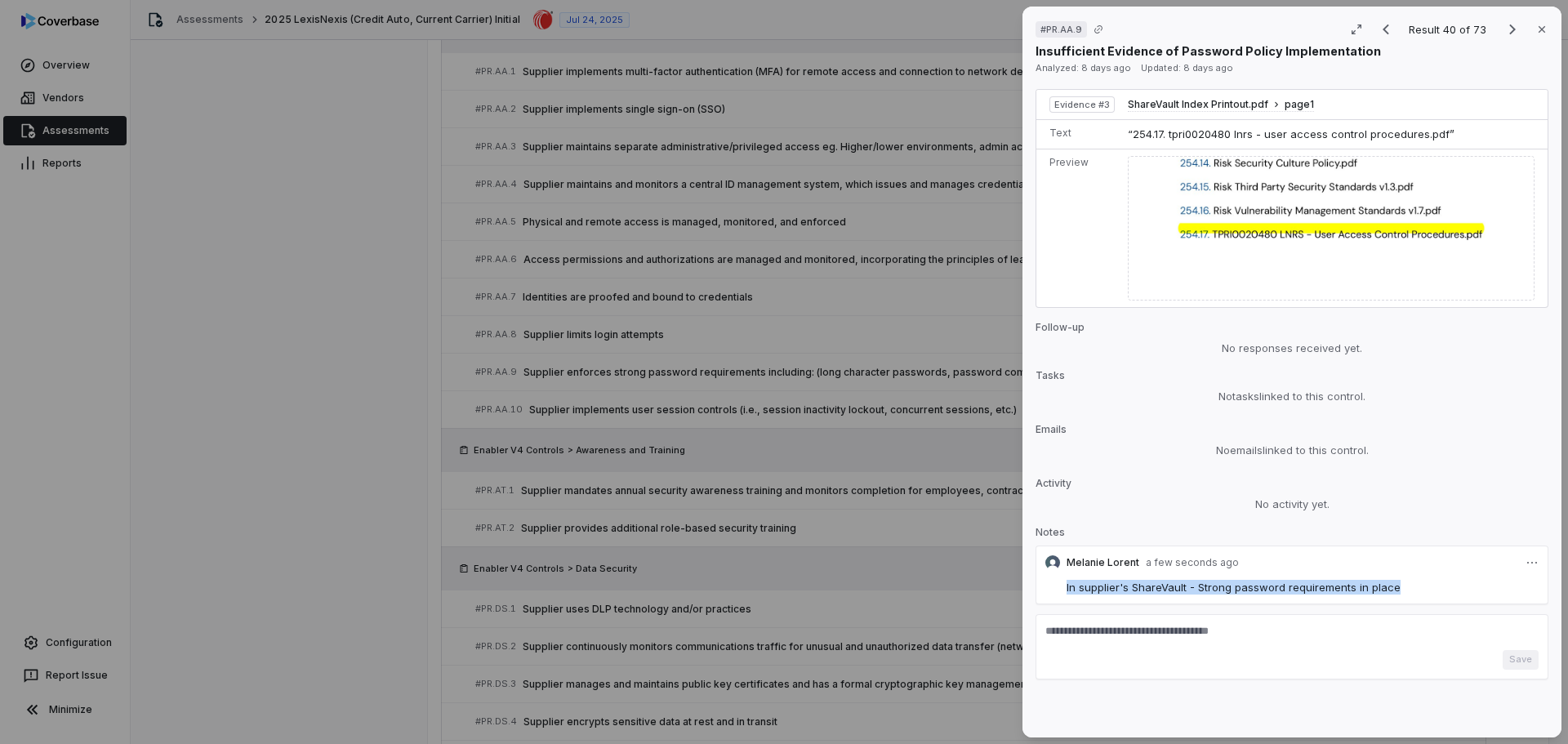 drag, startPoint x: 1062, startPoint y: 589, endPoint x: 1396, endPoint y: 590, distance: 334.0015 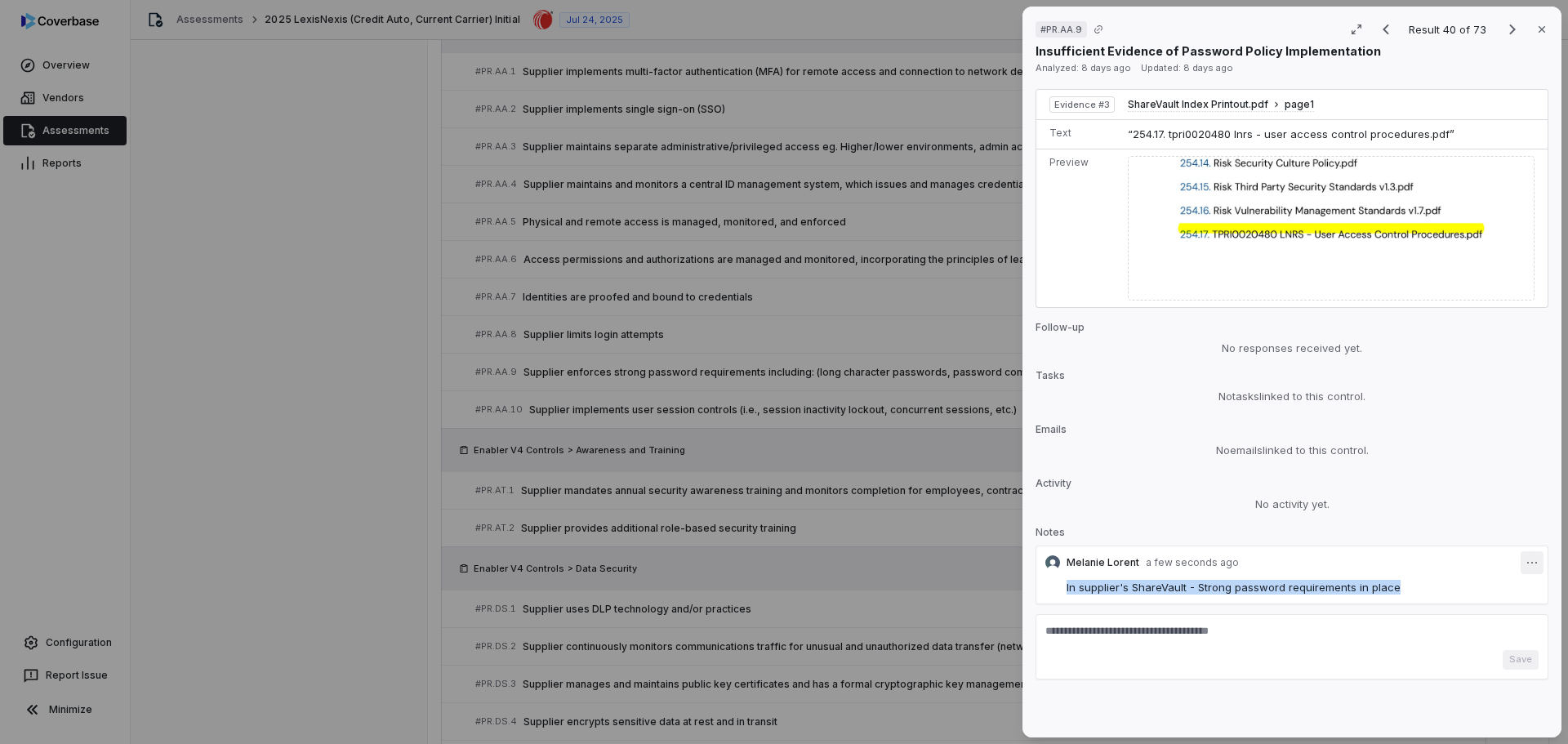 click on "# PR.AA.9 Result 40 of 73 Close Insufficient Evidence of Password Policy Implementation Analyzed: [DATE] Updated: [DATE] Issue found Not an issue Action Control Expectation Supplier enforces strong password requirements including: (long character passwords, password complexity, password rotation and best practices, identification & reset of compromised passwords, avoidance of commonly used words and passwords) Question Does your organization enforce strong password requirements including: (long character passwords, password complexity, password rotation and best practices, identification & reset of compromised passwords, avoidance of commonly used words and passwords)? Guidance Any password requirements cover this control, possibly at a slightly lessened score based on completeness Any password requirements cover this control, possibly at a slightly lessened score based on completeness Control Set Enabler V4 Controls Identity Management, Authentication, and Access Control  Weight 1 Evaluation Edit   1" at bounding box center [784, 372] 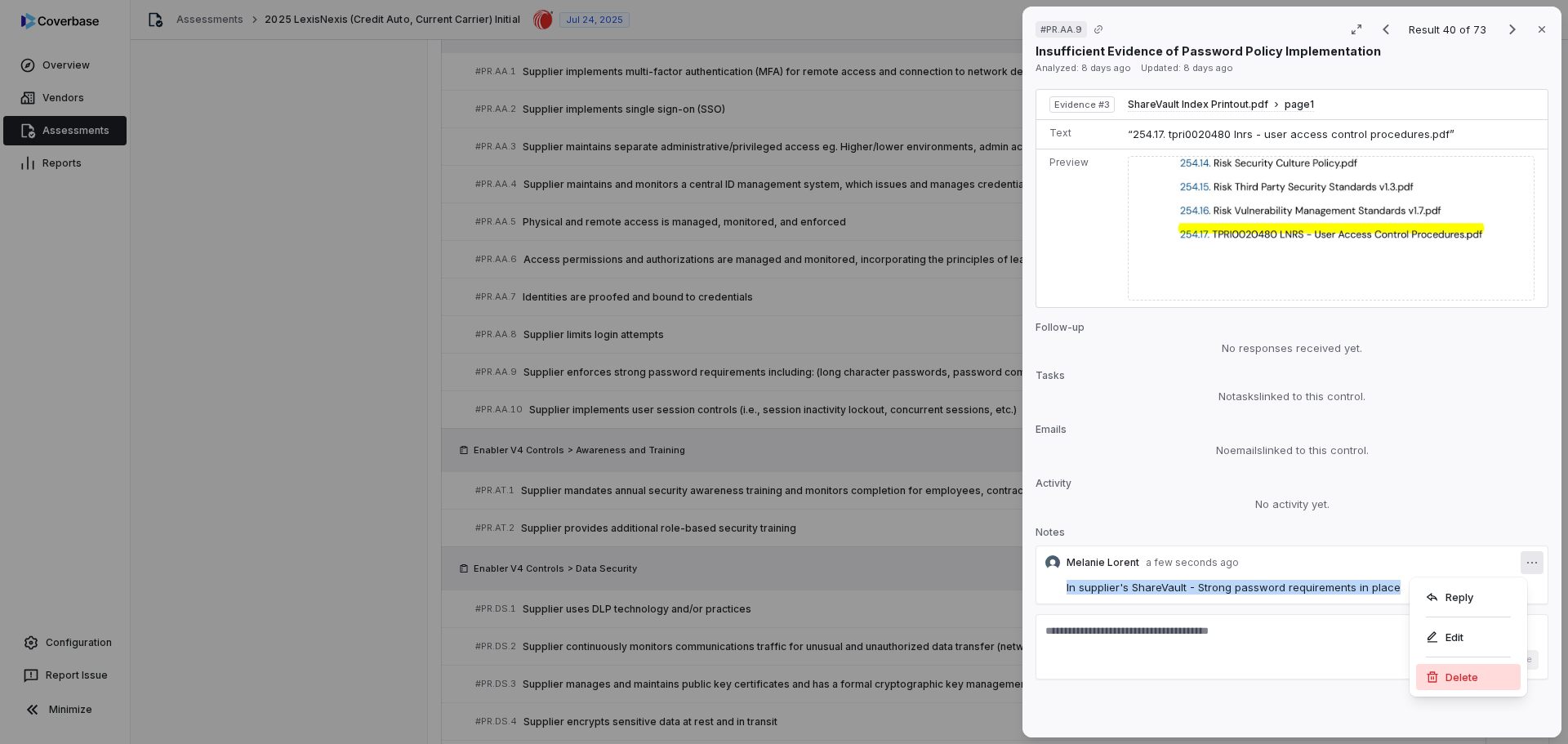 click on "Delete" at bounding box center (1468, 677) 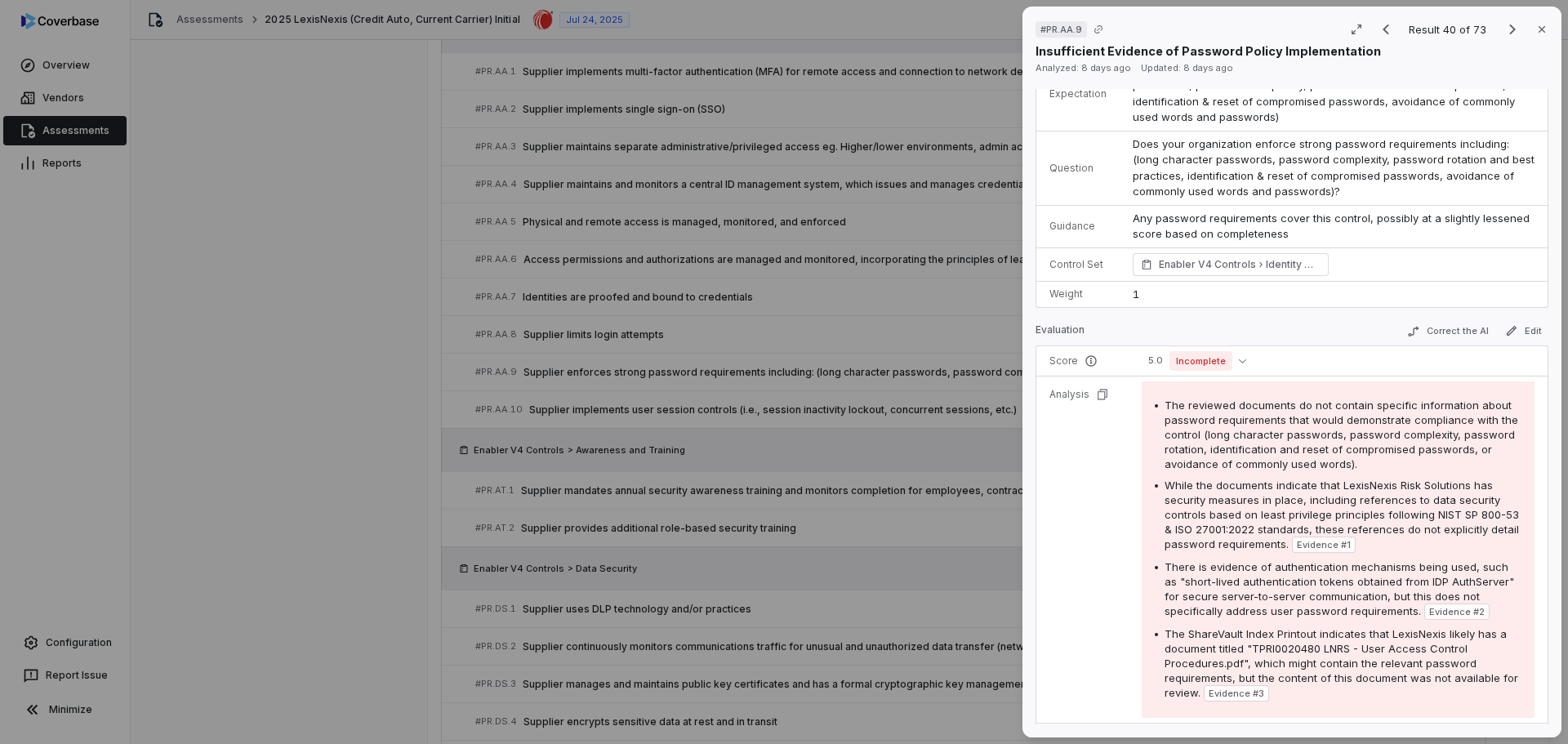 scroll, scrollTop: 0, scrollLeft: 0, axis: both 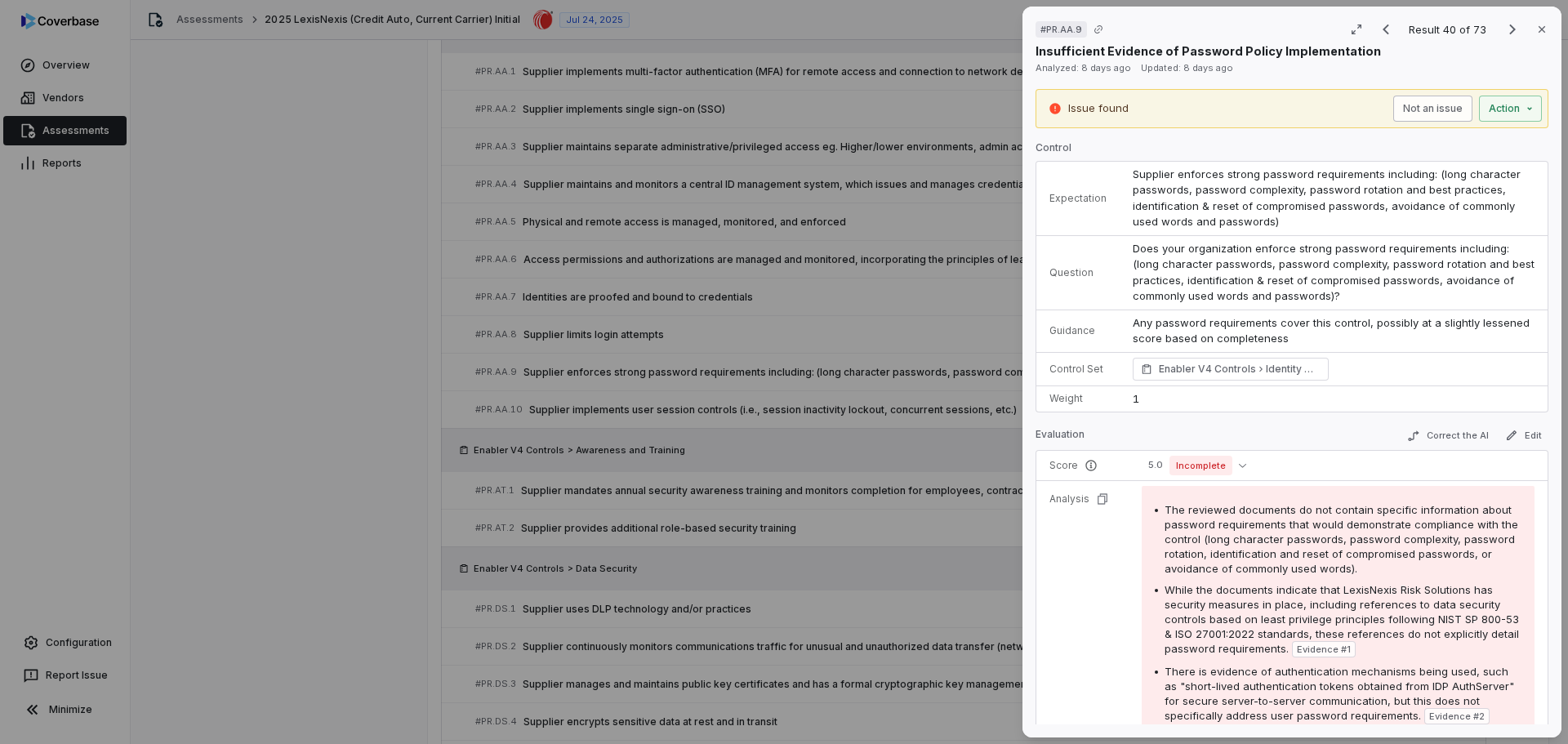 click on "Not an issue" at bounding box center (1432, 109) 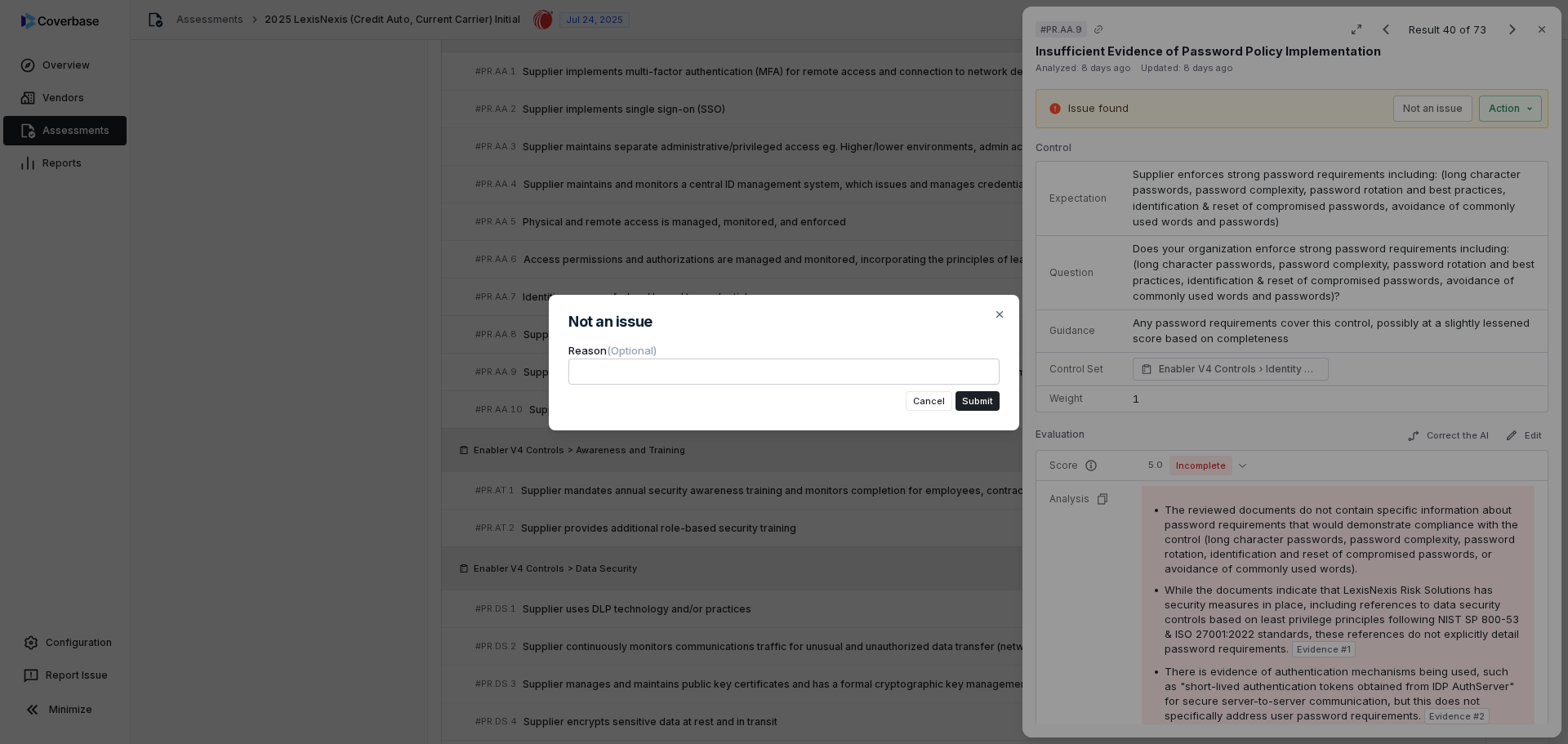 click at bounding box center [784, 372] 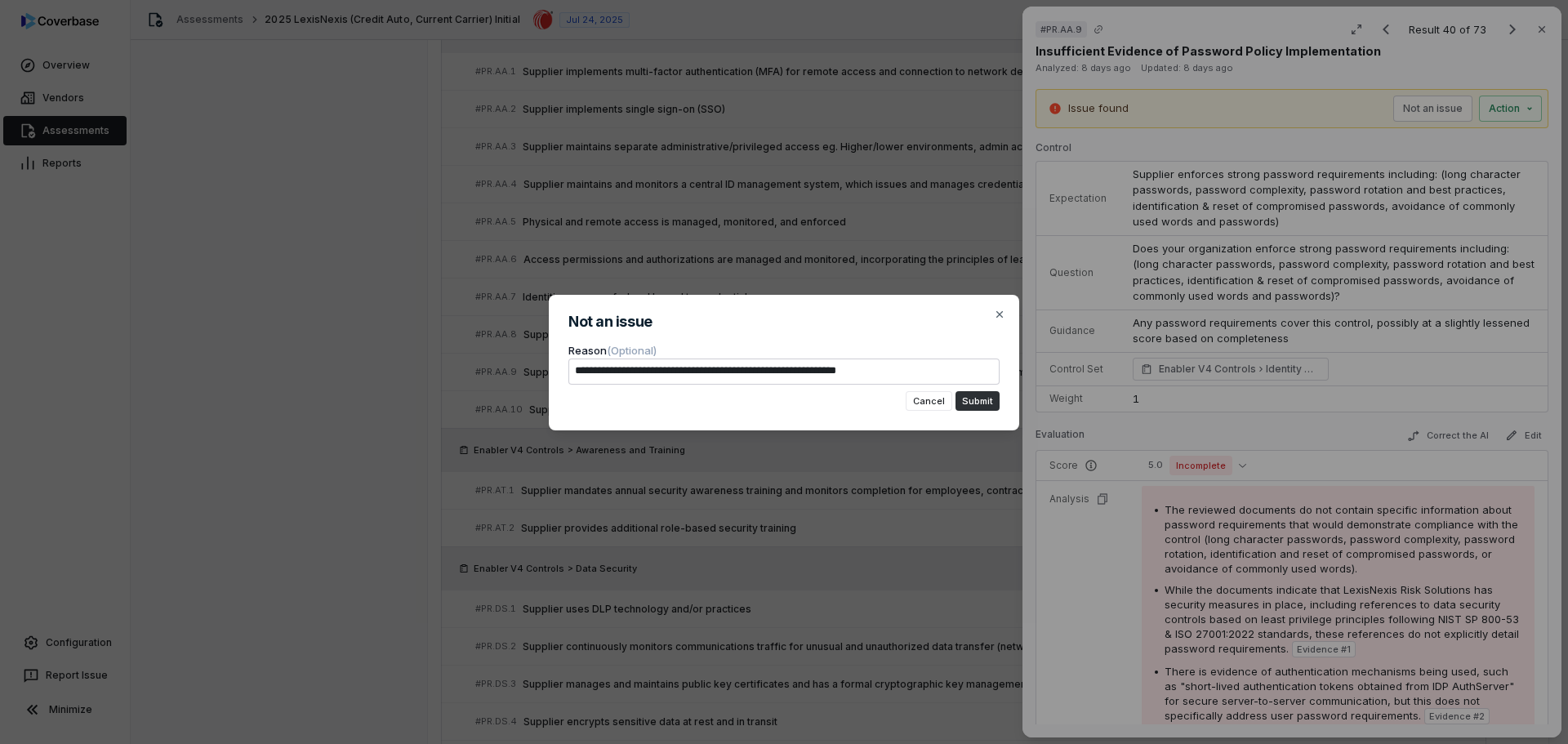 click on "Submit" at bounding box center (978, 401) 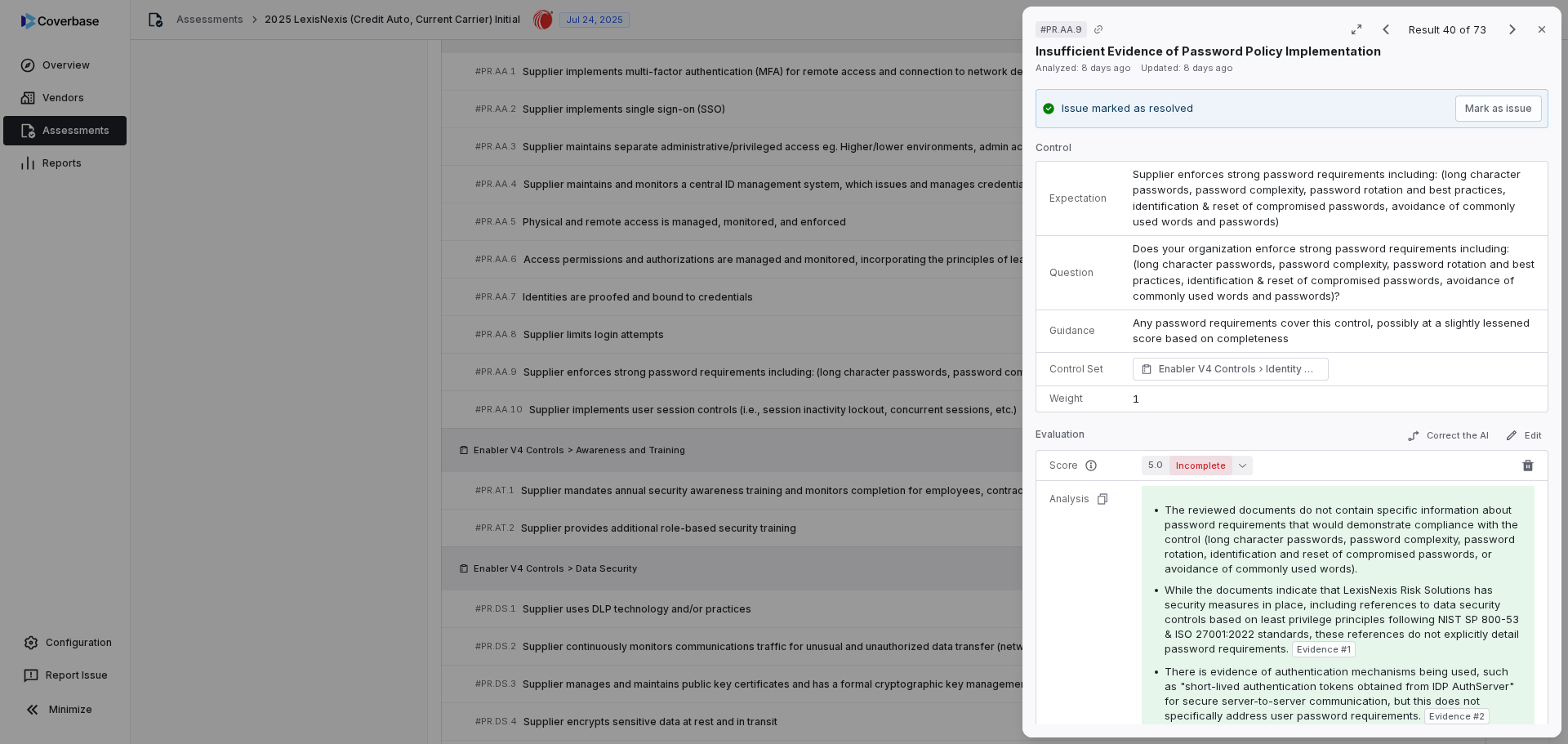 click on "5.0 Incomplete" at bounding box center (1197, 466) 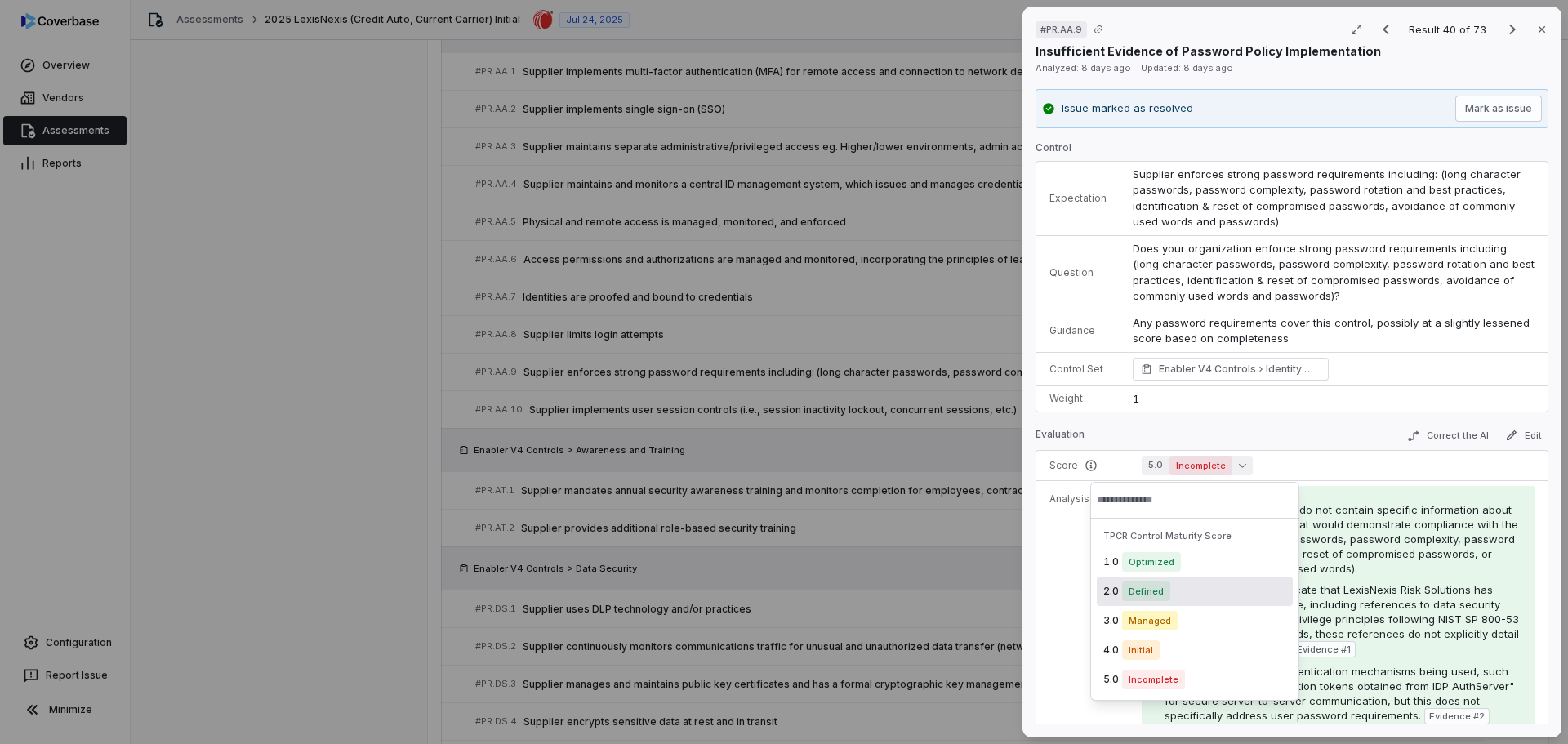 click on "Defined" at bounding box center (1146, 591) 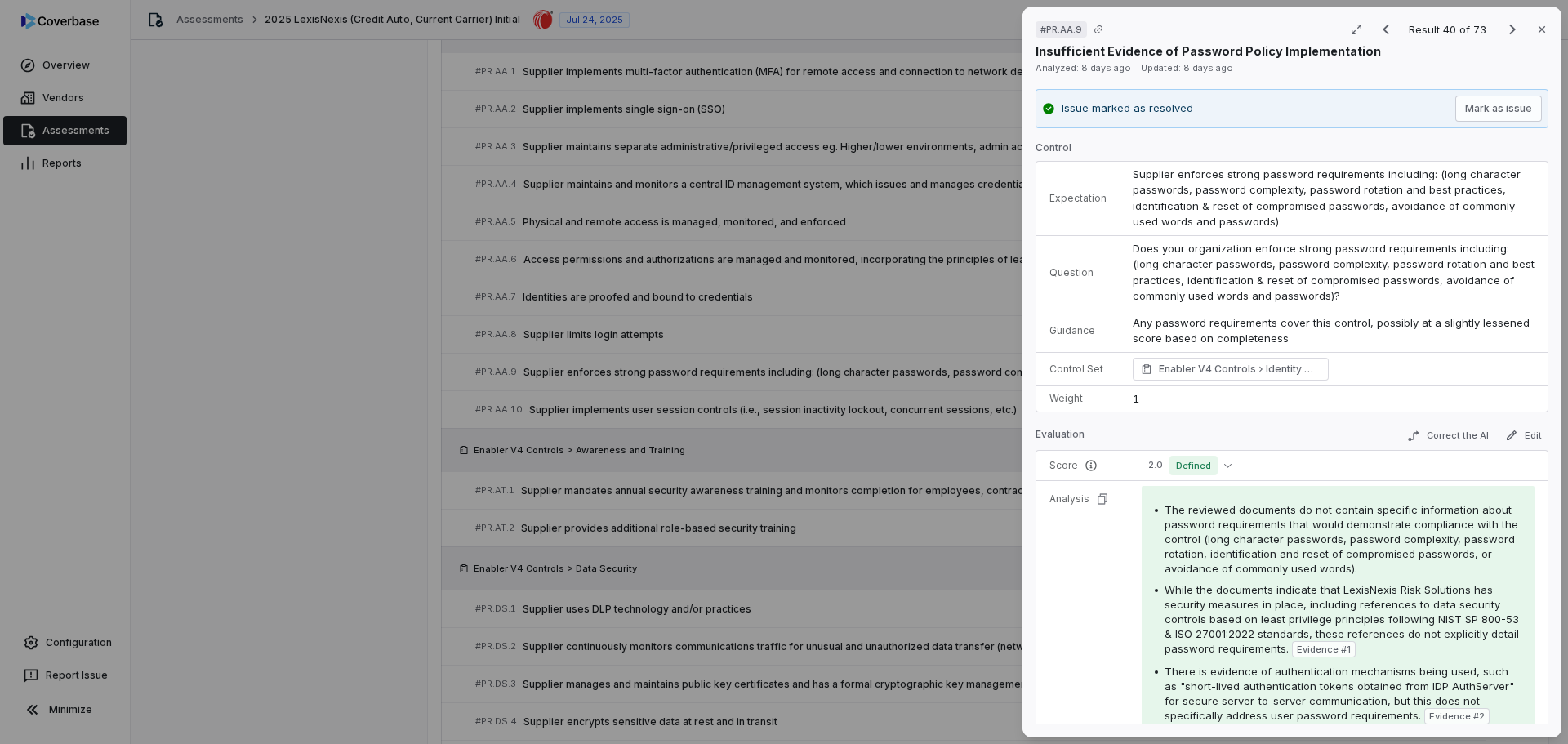 click on "# PR.AA.9 Result 40 of 73 Close Insufficient Evidence of Password Policy Implementation Analyzed: [DATE] ago Updated: [DATE] ago Issue marked as resolved Mark as issue Control Expectation Supplier enforces strong password requirements including: (long character passwords, password complexity, password rotation and best practices, identification & reset of compromised passwords, avoidance of commonly used words and passwords) Question Does your organization enforce strong password requirements including: (long character passwords, password complexity, password rotation and best practices, identification & reset of compromised passwords, avoidance of commonly used words and passwords)? Guidance Any password requirements cover this control, possibly at a slightly lessened score based on completeness Any password requirements cover this control, possibly at a slightly lessened score based on completeness Control Set Enabler V4 Controls Identity Management, Authentication, and Access Control  Weight 1 Evaluation" at bounding box center [784, 372] 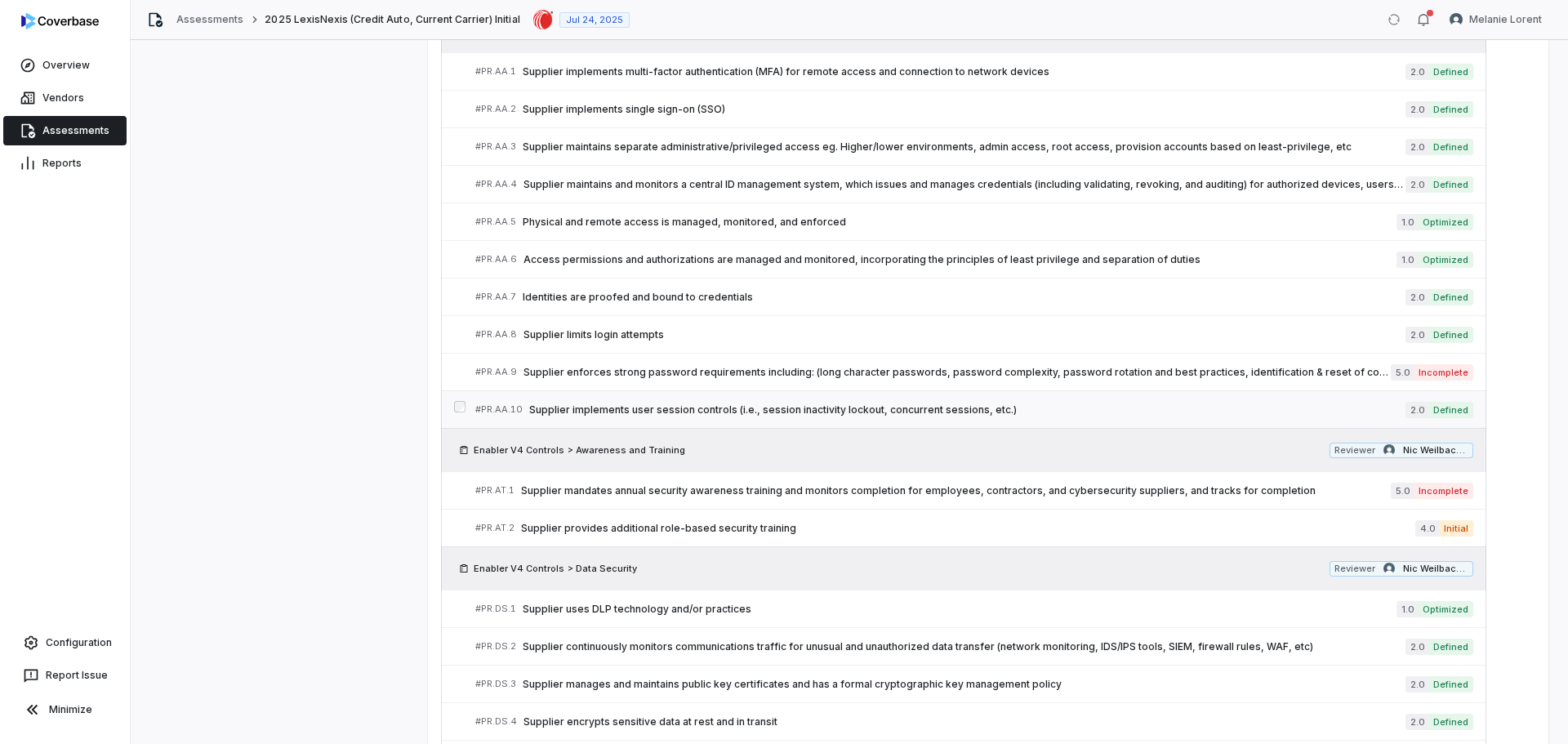 click on "Supplier implements user session controls (i.e., session inactivity lockout, concurrent sessions, etc.)" at bounding box center [967, 410] 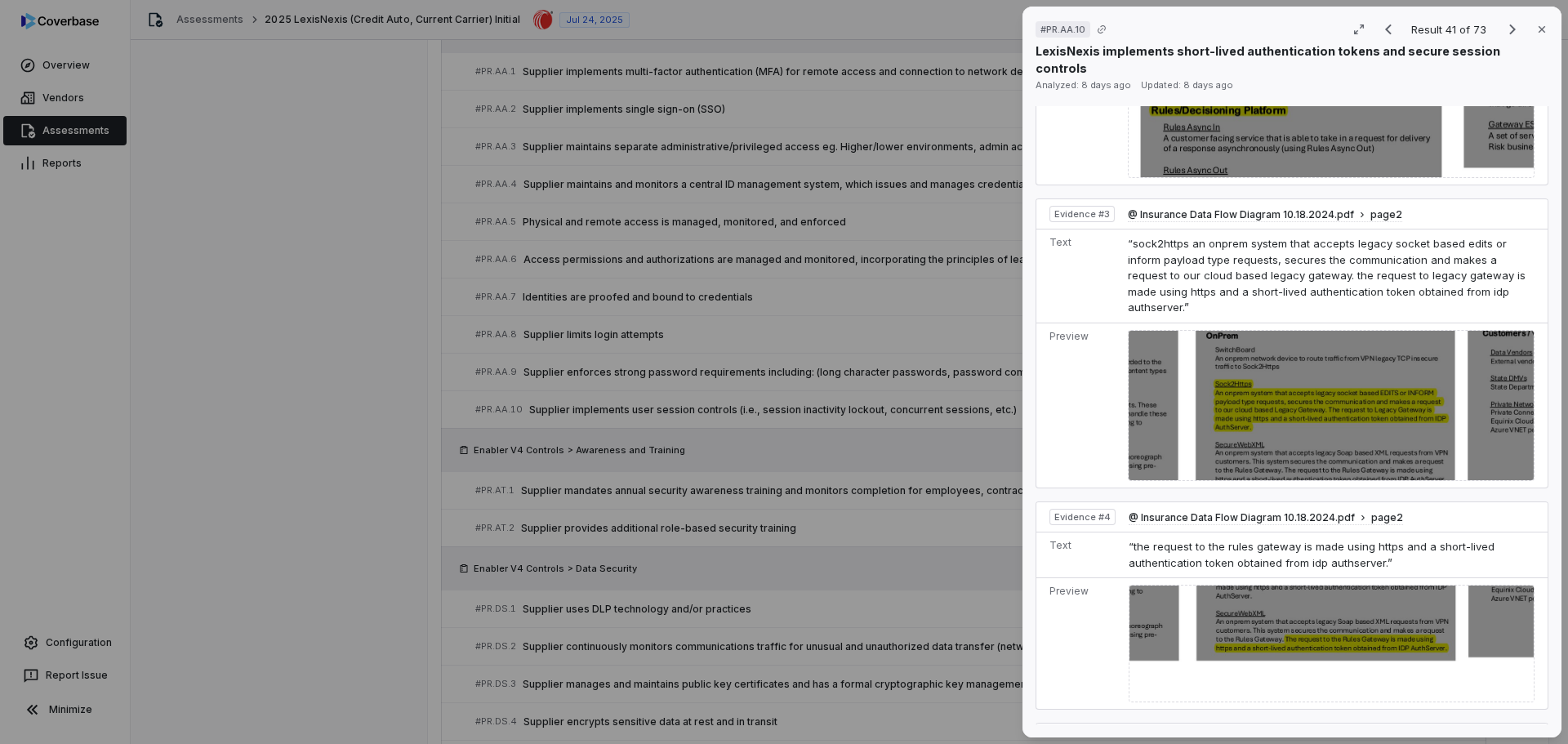 scroll, scrollTop: 1783, scrollLeft: 0, axis: vertical 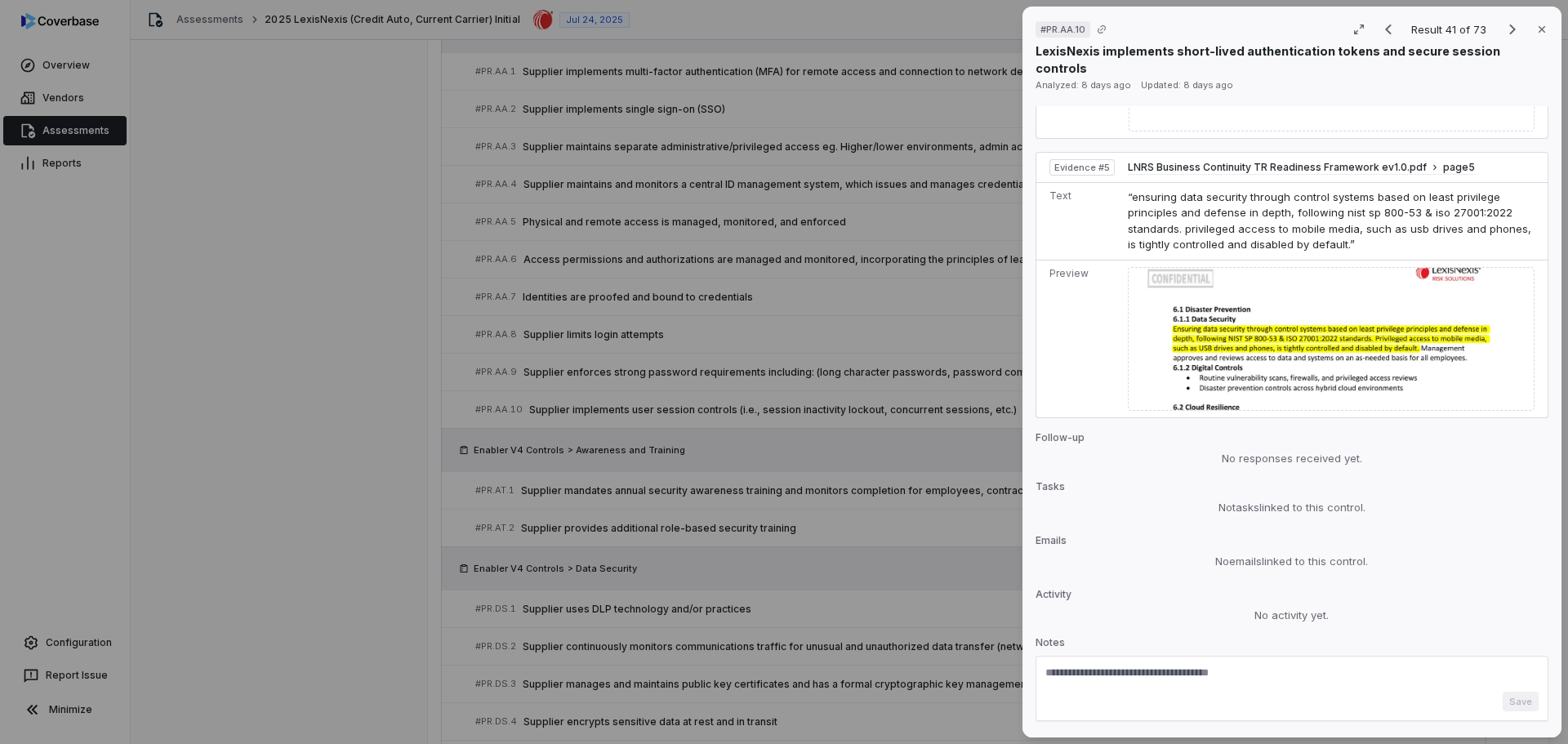 click at bounding box center (1292, 679) 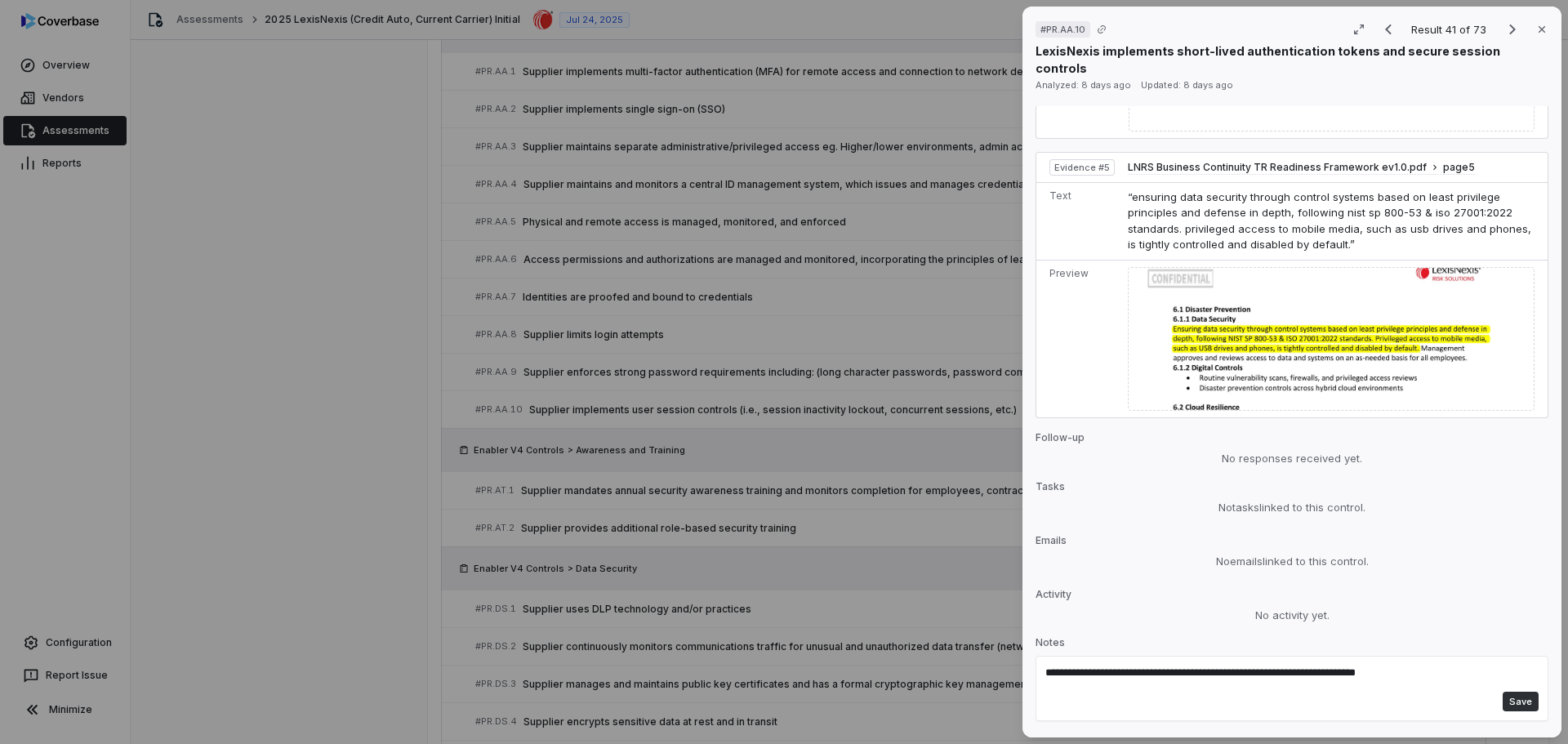 click on "Save" at bounding box center (1521, 702) 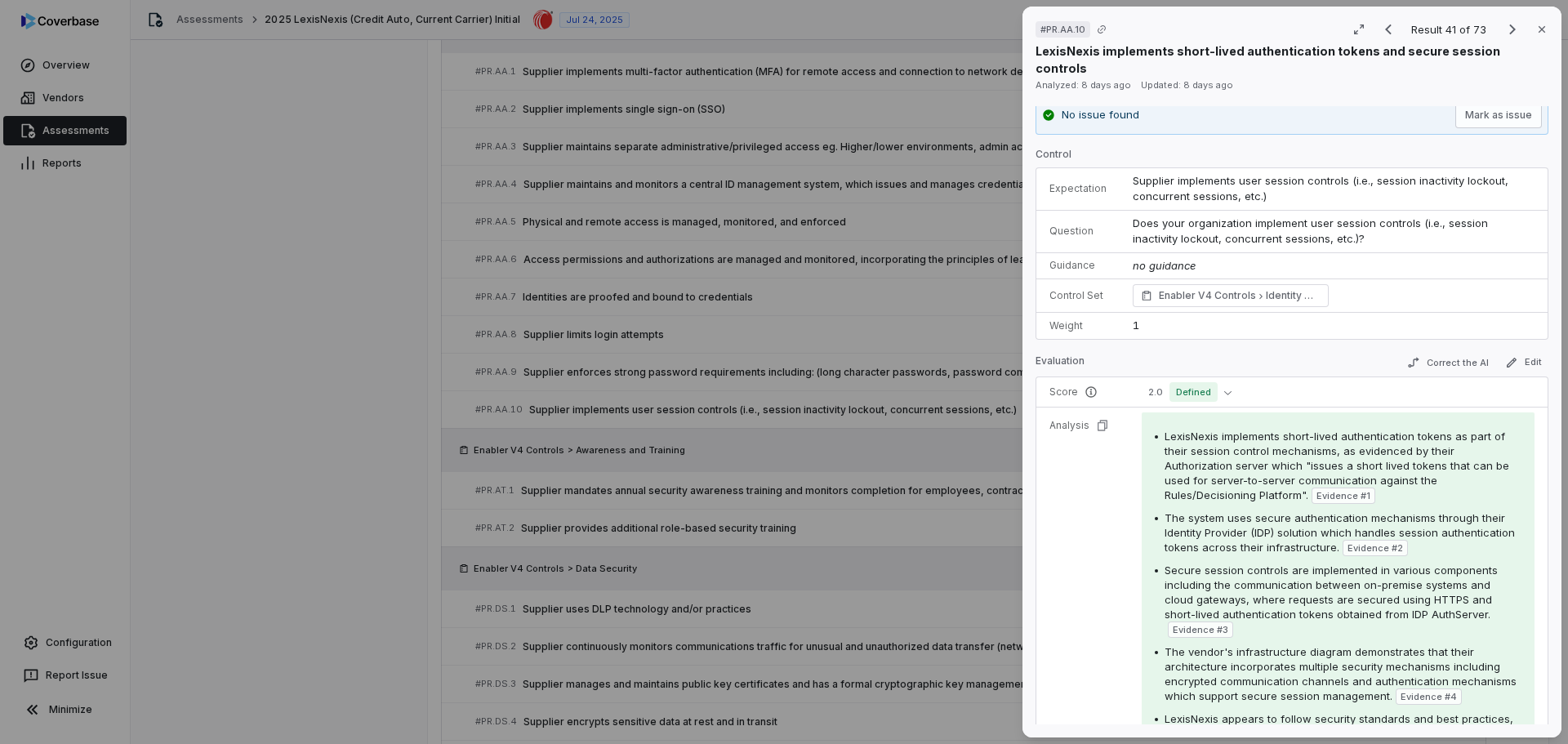 scroll, scrollTop: 0, scrollLeft: 0, axis: both 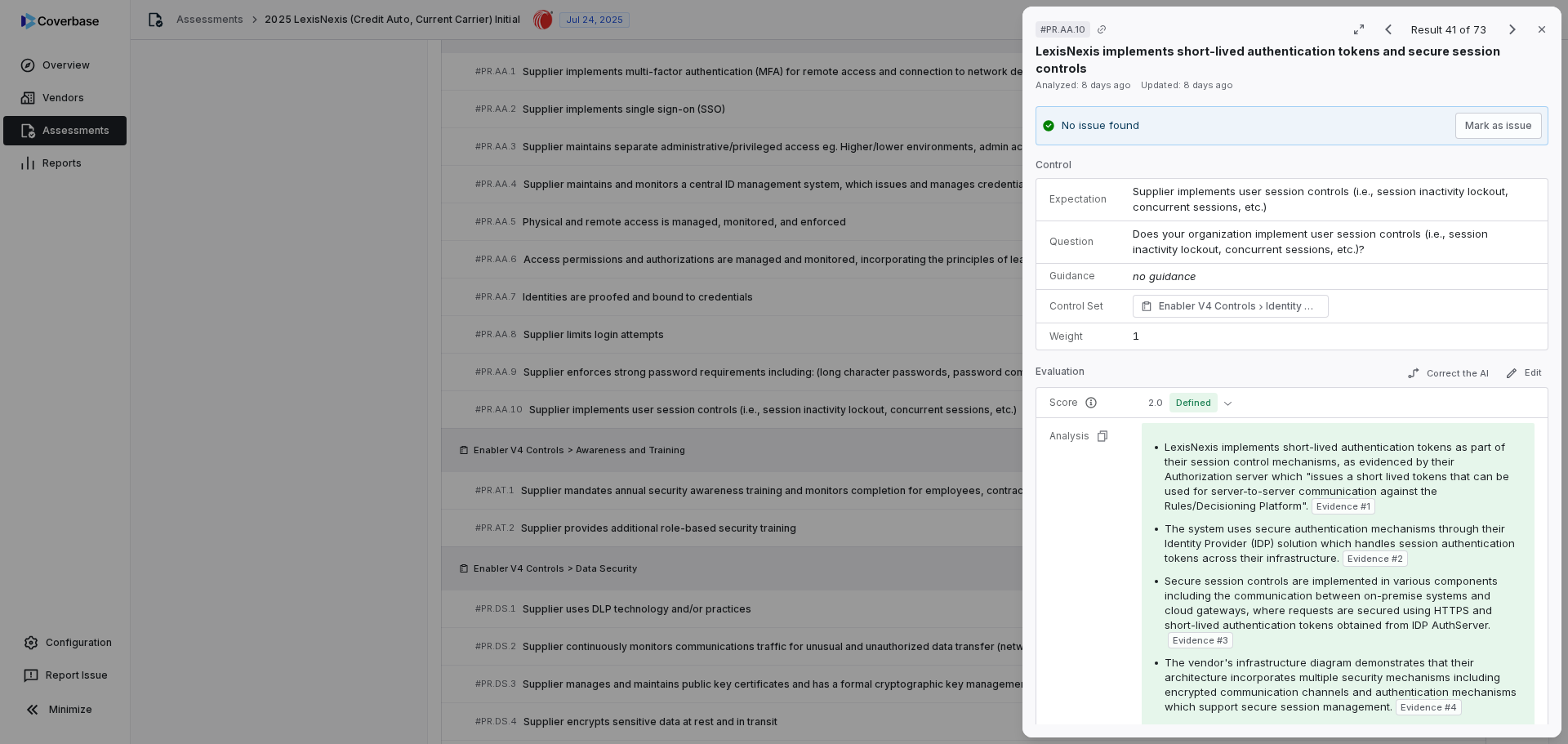 click on "# PR.AA.10 Result 41 of 73 Close LexisNexis implements short-lived authentication tokens and secure session controls Analyzed: 8 days ago Updated: 8 days ago No issue found Mark as issue Control Expectation Supplier implements user session controls (i.e., session inactivity lockout, concurrent sessions, etc.) Question Does your organization implement user session controls (i.e., session inactivity lockout, concurrent sessions, etc.)? Guidance no guidance Control Set Enabler V4 Controls Identity Management, Authentication, and Access Control  Weight 1 Evaluation Correct the AI Edit   Score 2.0 Defined Analysis LexisNexis implements short-lived authentication tokens as part of their session control mechanisms, as evidenced by their Authorization server which "issues a short lived tokens that can be used for server-to-server communication against the Rules/Decisioning Platform". Evidence # 1 Evidence # 2 Evidence # 3 Evidence # 4 Evidence # 5 Evidence Evidence # 1 @ Insurance Data Flow Diagram 10.18.2024.pdf 2 2" at bounding box center [784, 372] 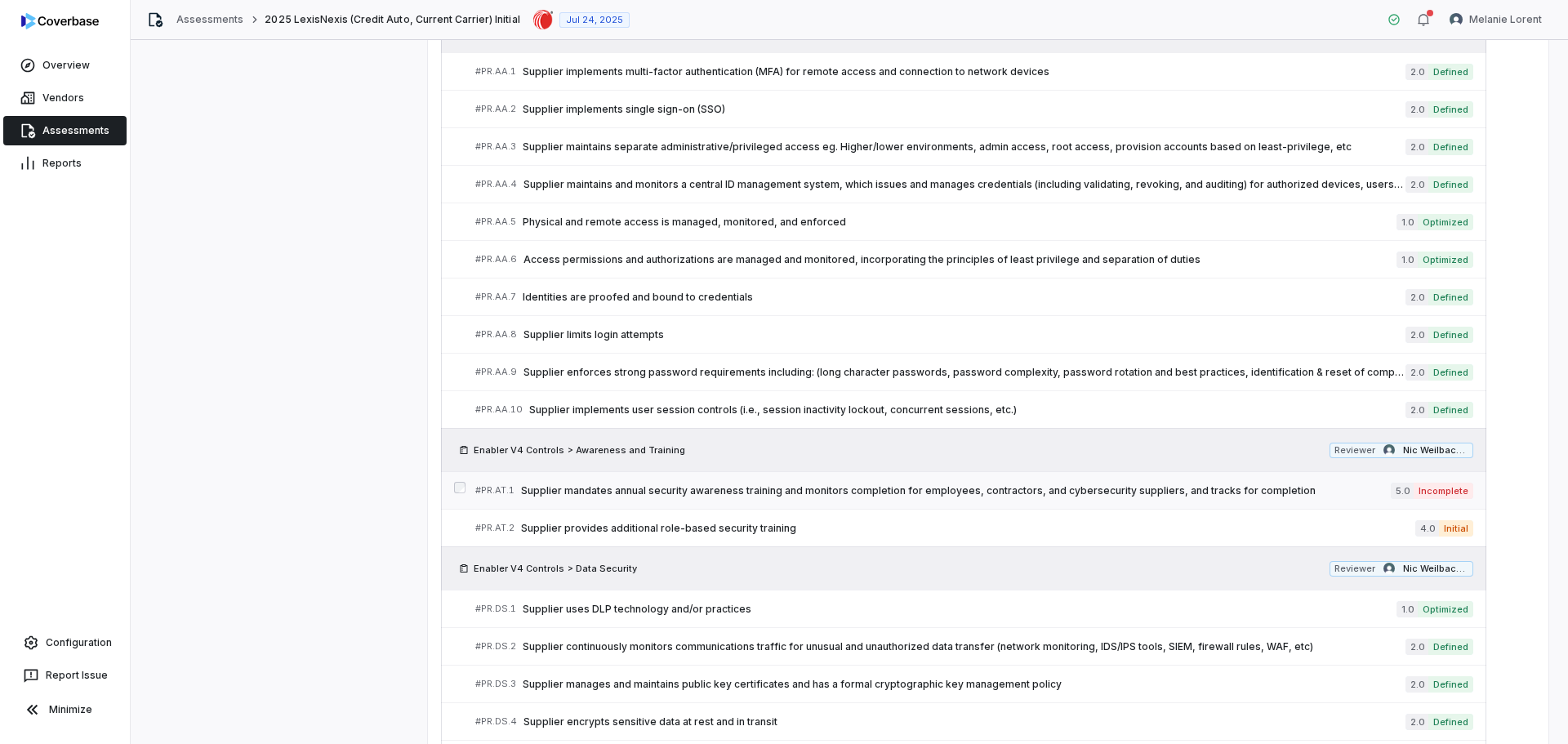 click on "# PR.AT.1 Supplier mandates annual security awareness training and monitors completion for employees, contractors, and cybersecurity suppliers, and tracks for completion 5.0 Incomplete" at bounding box center (974, 490) 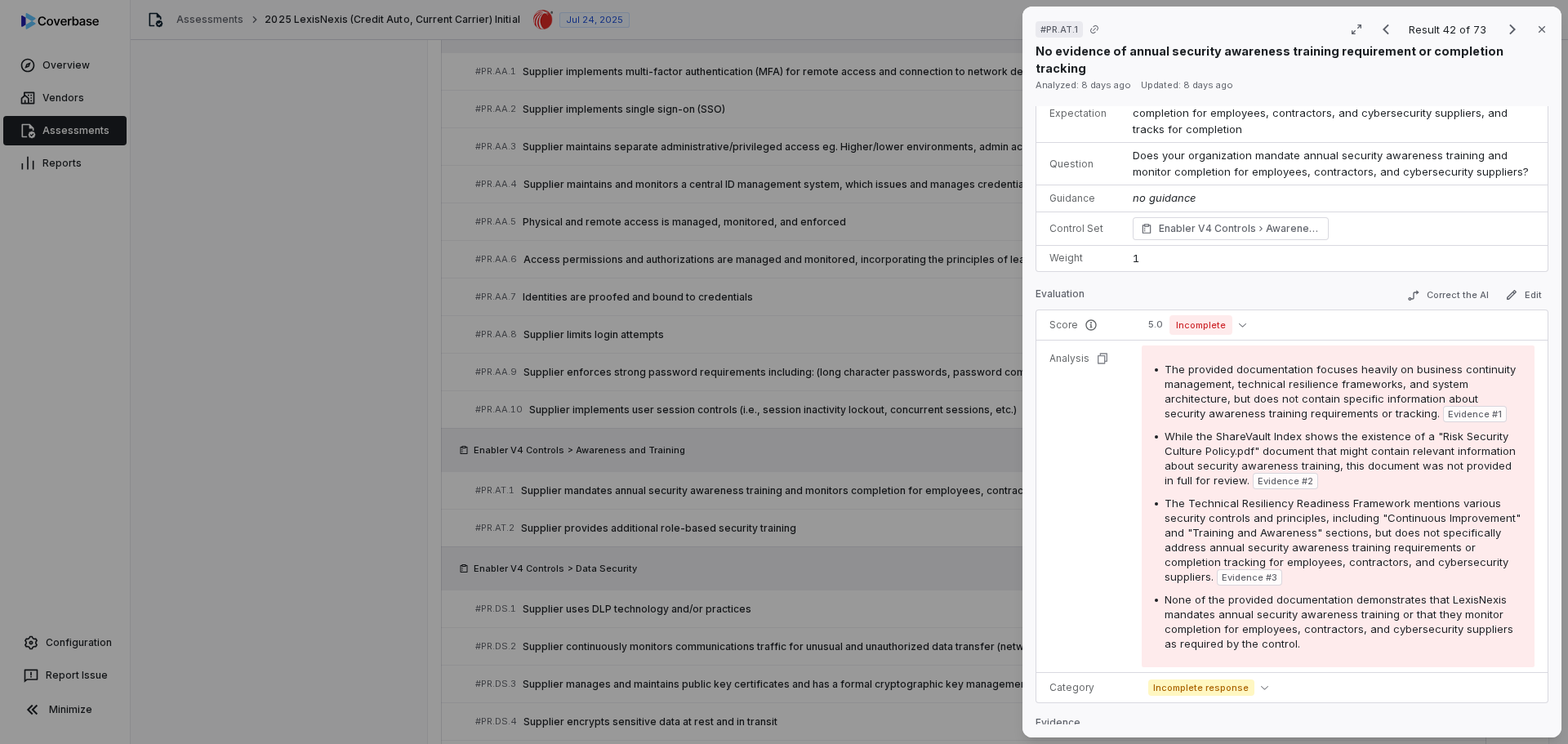 scroll, scrollTop: 0, scrollLeft: 0, axis: both 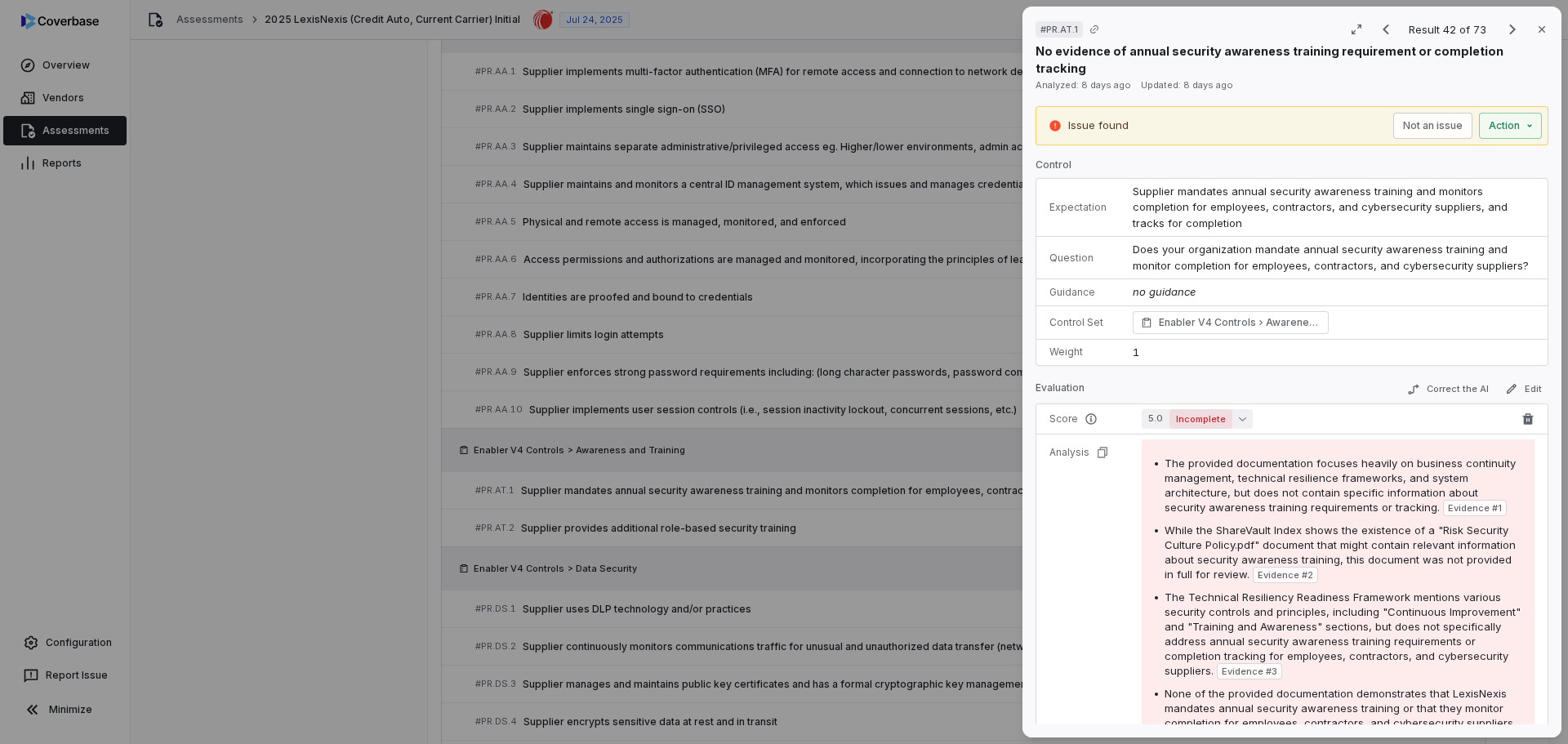 click on "Incomplete" at bounding box center (1200, 419) 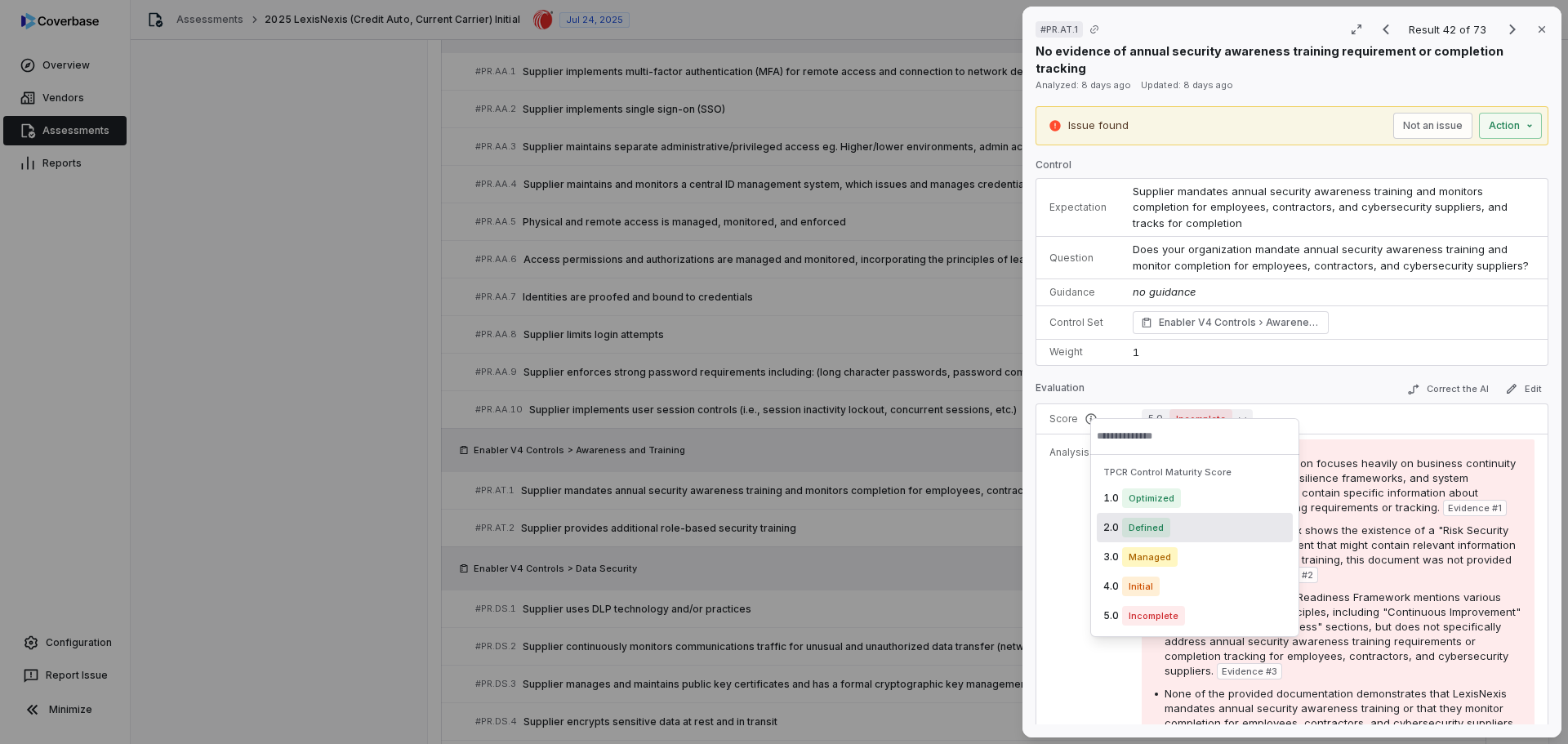 click on "Defined" at bounding box center (1146, 528) 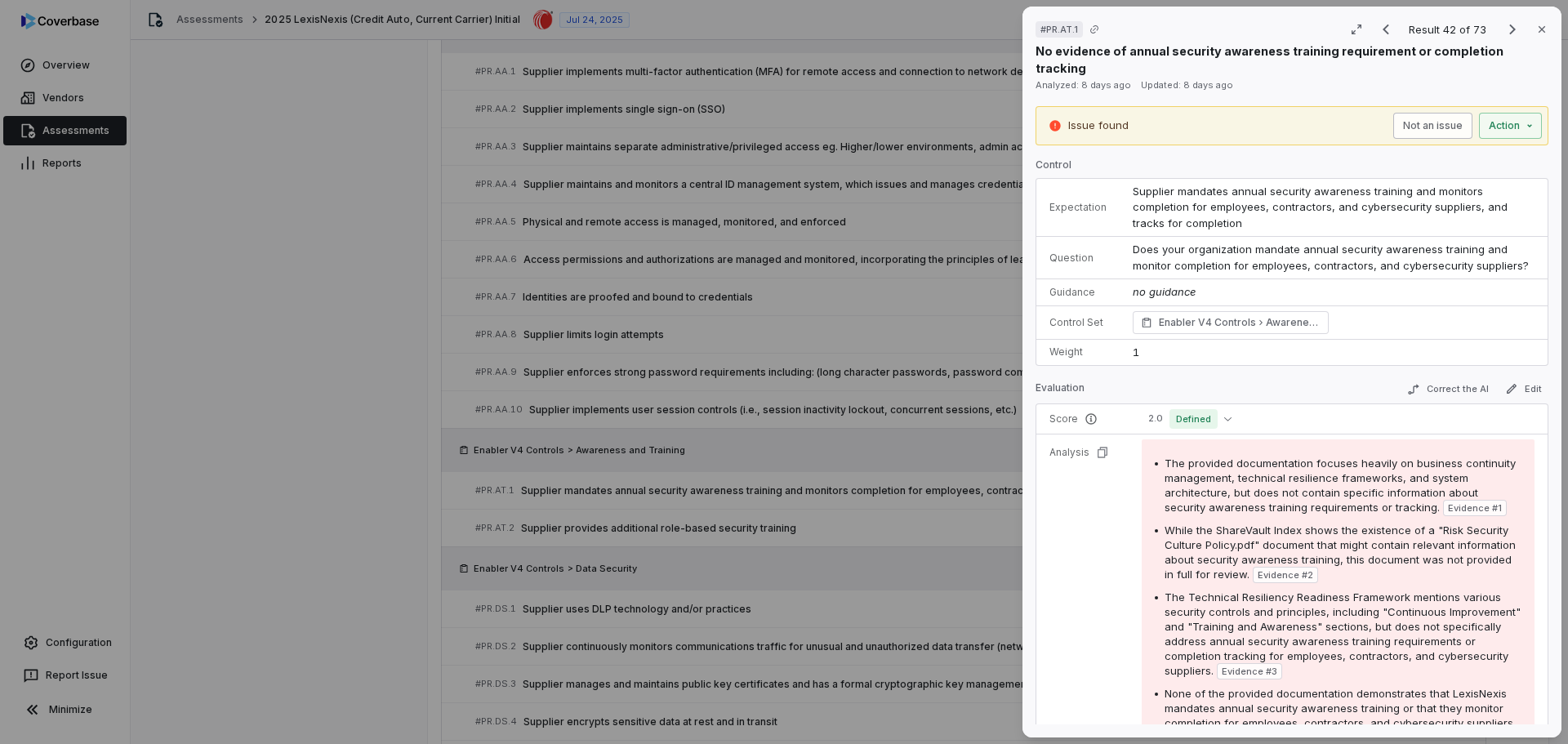 click on "Not an issue" at bounding box center (1432, 126) 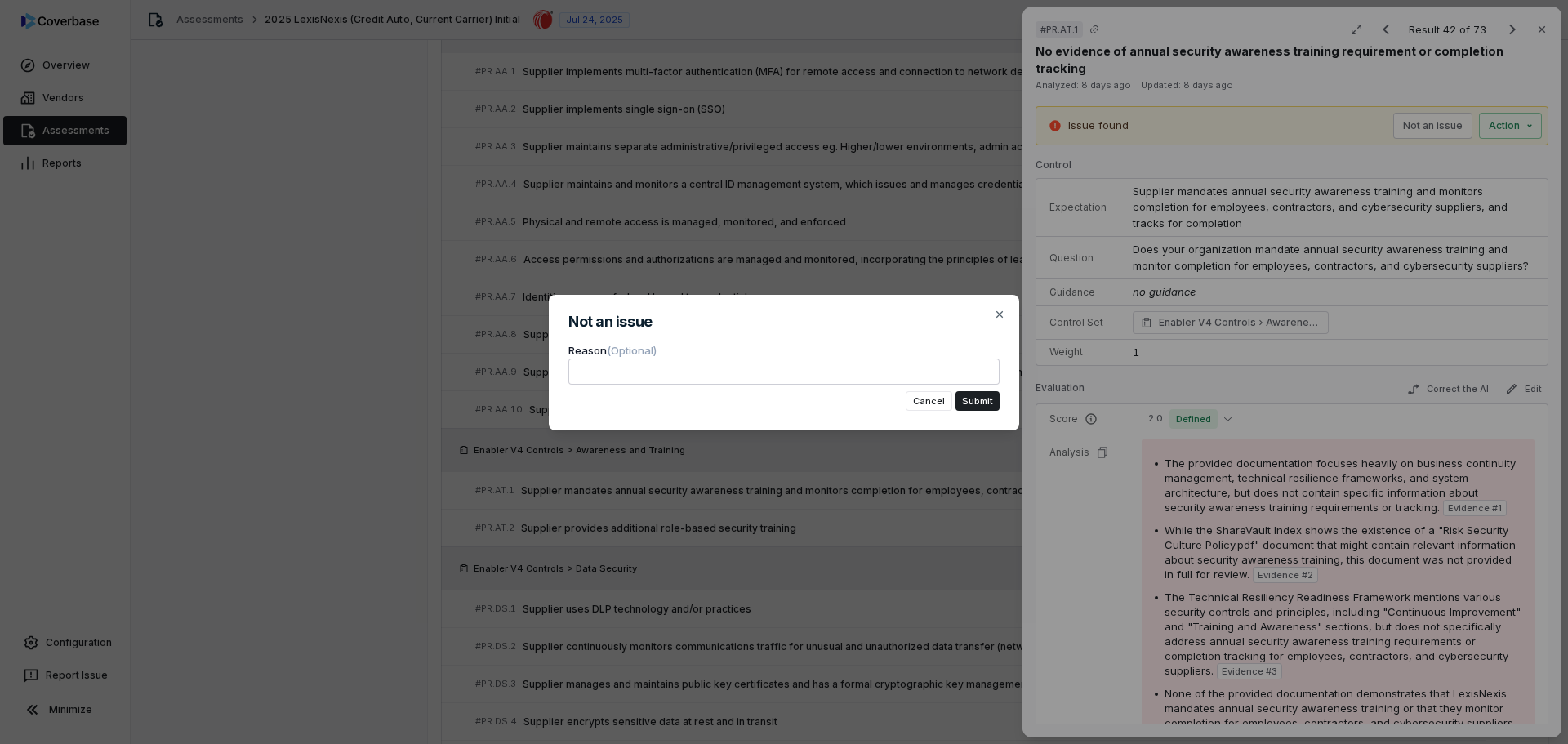 click at bounding box center (784, 372) 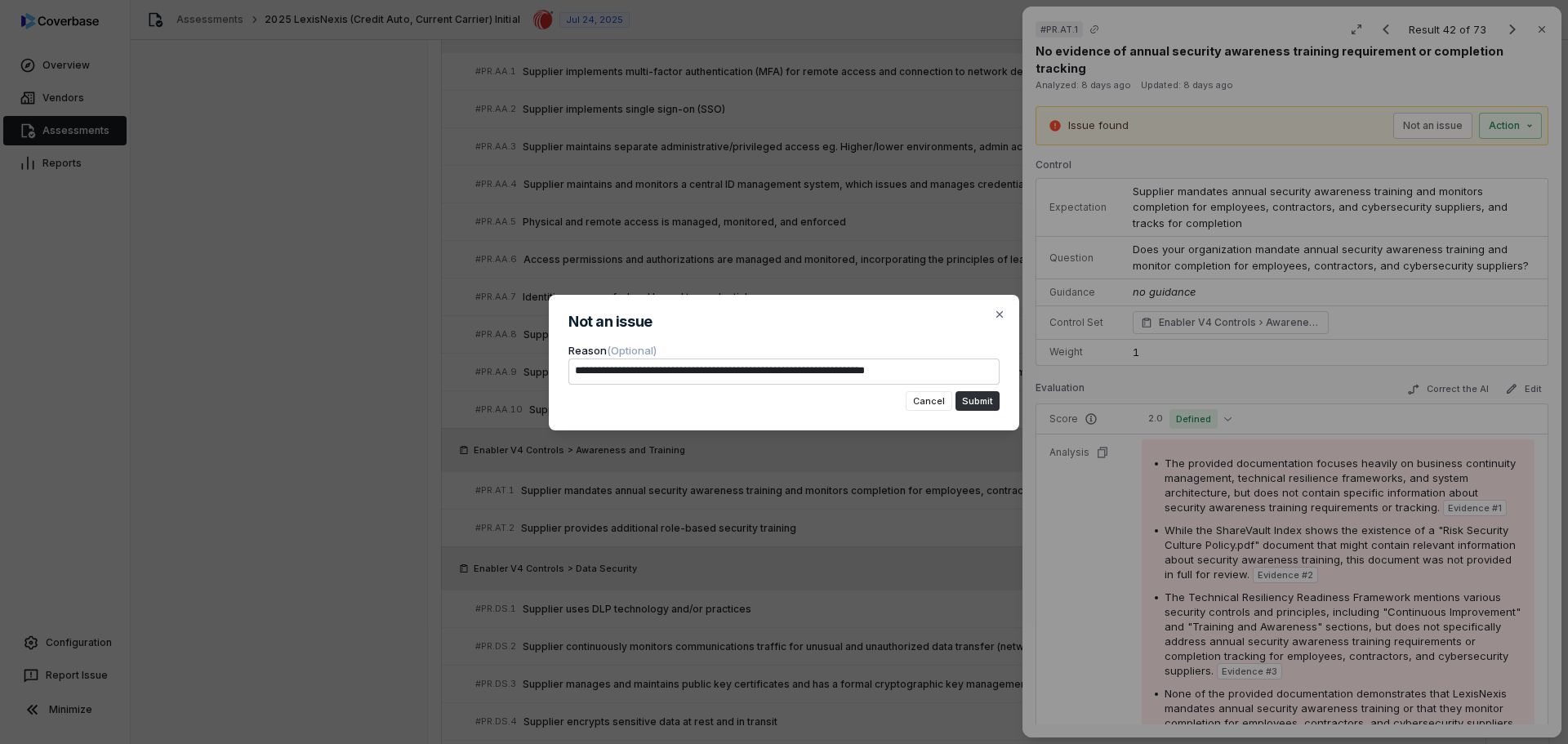 click on "Submit" at bounding box center (978, 401) 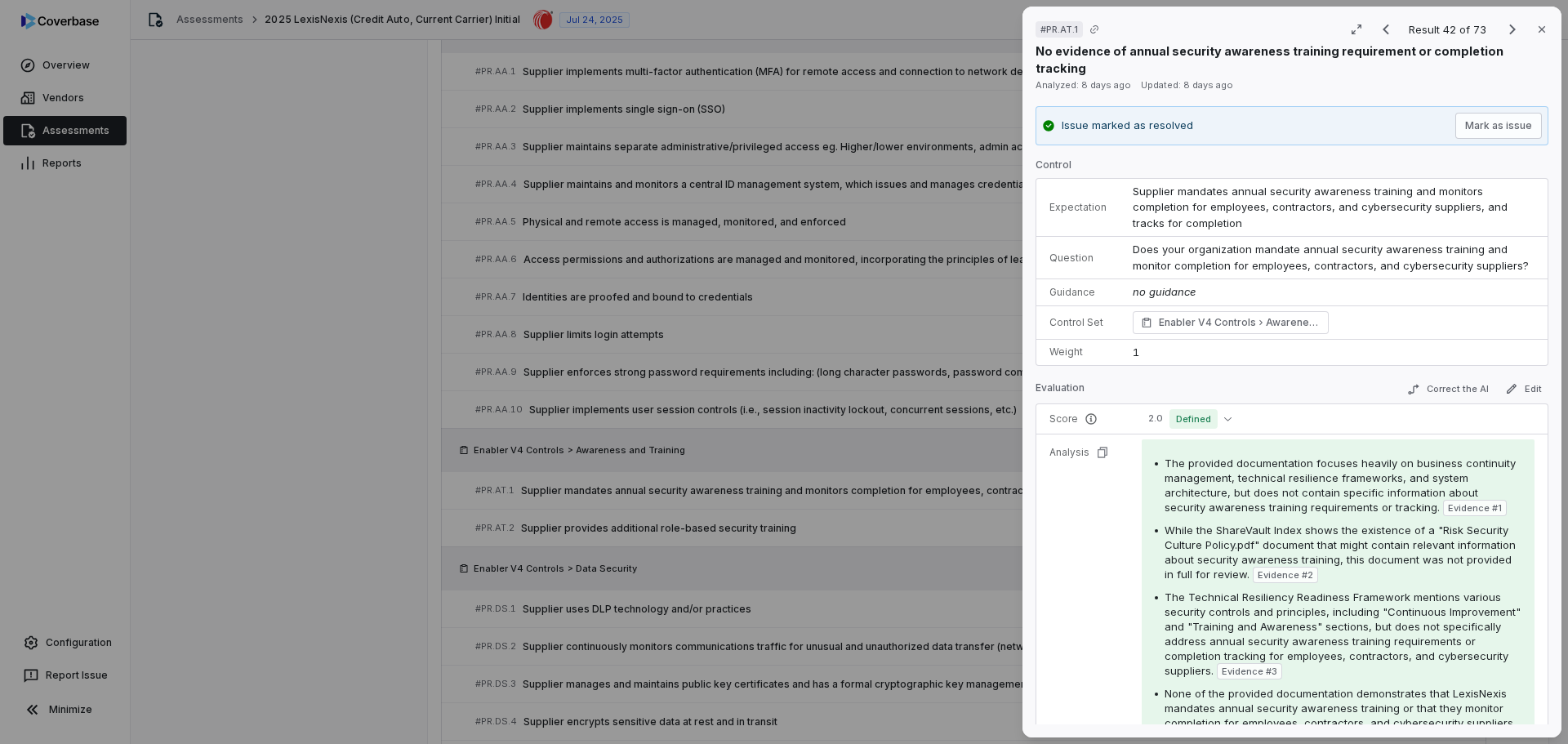 click on "# PR.AT.1 Result 42 of 73 Close No evidence of annual security awareness training requirement or completion tracking Analyzed: 8 days ago Updated: 8 days ago Issue marked as resolved Mark as issue Control Expectation Supplier mandates annual security awareness training and monitors completion for employees, contractors, and cybersecurity suppliers, and tracks for completion Question Does your organization mandate annual security awareness training and monitor completion for employees, contractors, and cybersecurity suppliers? Guidance no guidance Control Set Enabler V4 Controls Awareness and Training Weight 1 Evaluation Correct the AI Edit Score 2.0 Defined Analysis The provided documentation focuses heavily on business continuity management, technical resilience frameworks, and system architecture, but does not contain specific information about security awareness training requirements or tracking. Evidence # 1 Evidence # 2 Evidence # 3 Category Incomplete response Evidence Evidence # 1 page 3 Text 2 1 3" at bounding box center [784, 372] 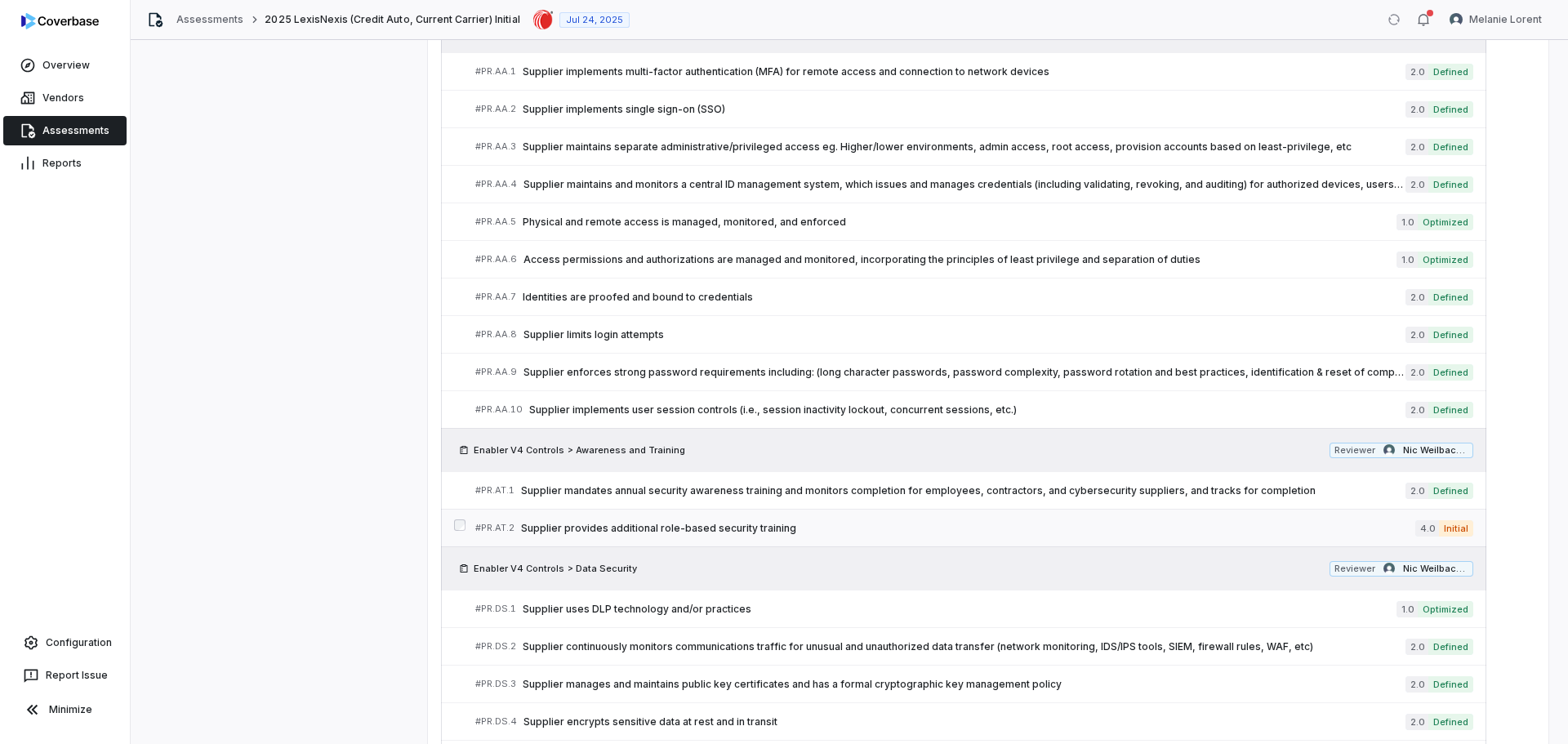 click on "Supplier provides additional role-based security training" at bounding box center [968, 528] 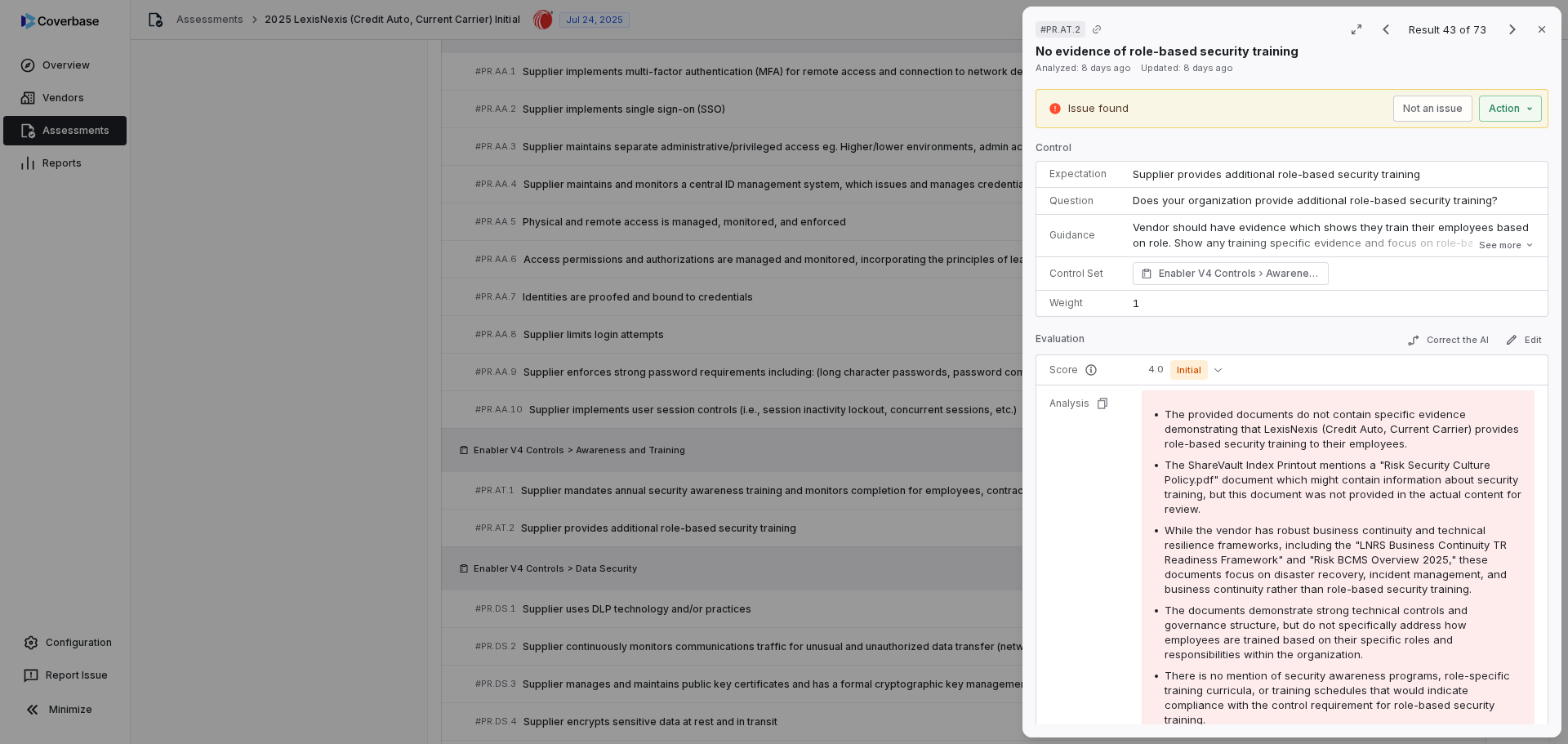 scroll, scrollTop: 403, scrollLeft: 0, axis: vertical 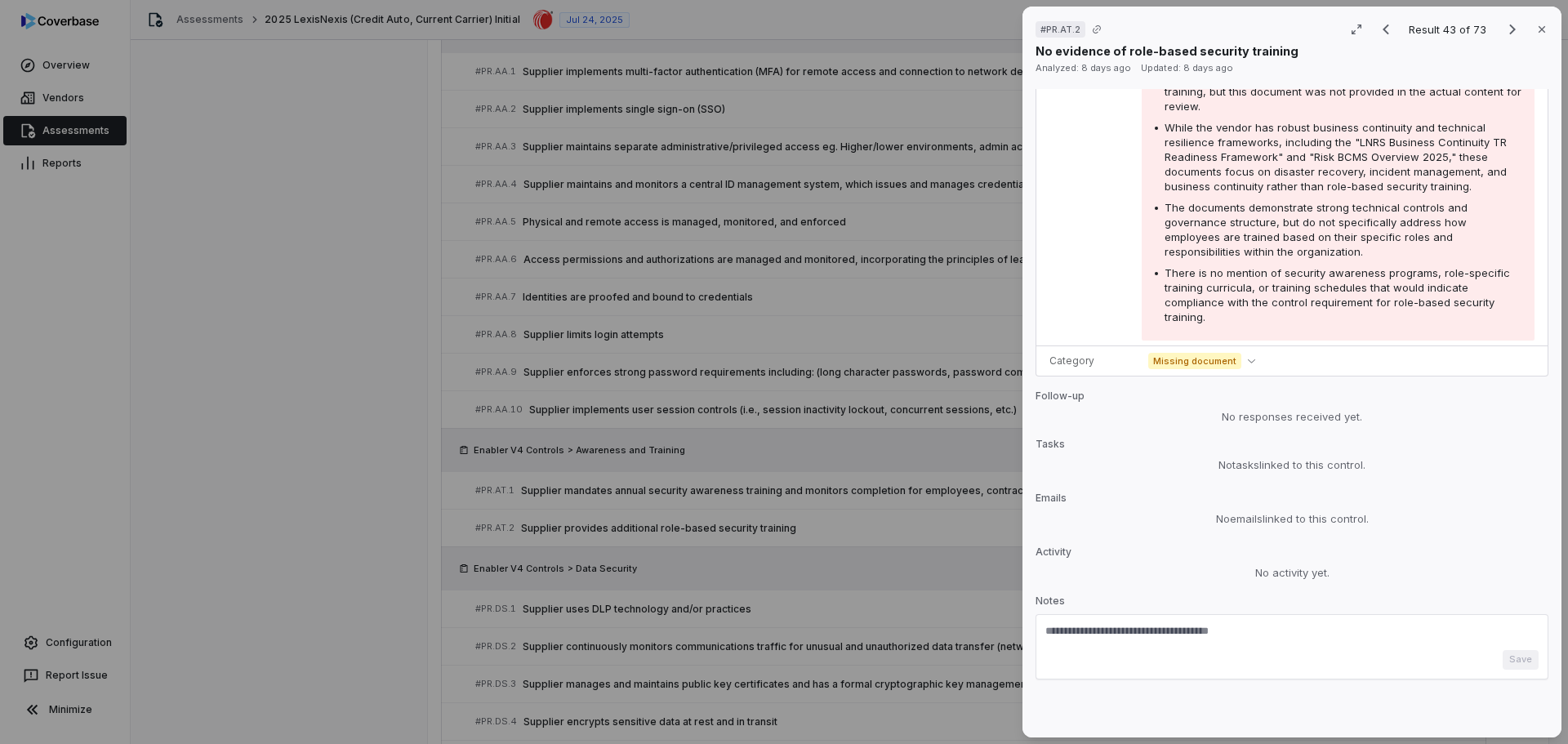 click at bounding box center [1292, 637] 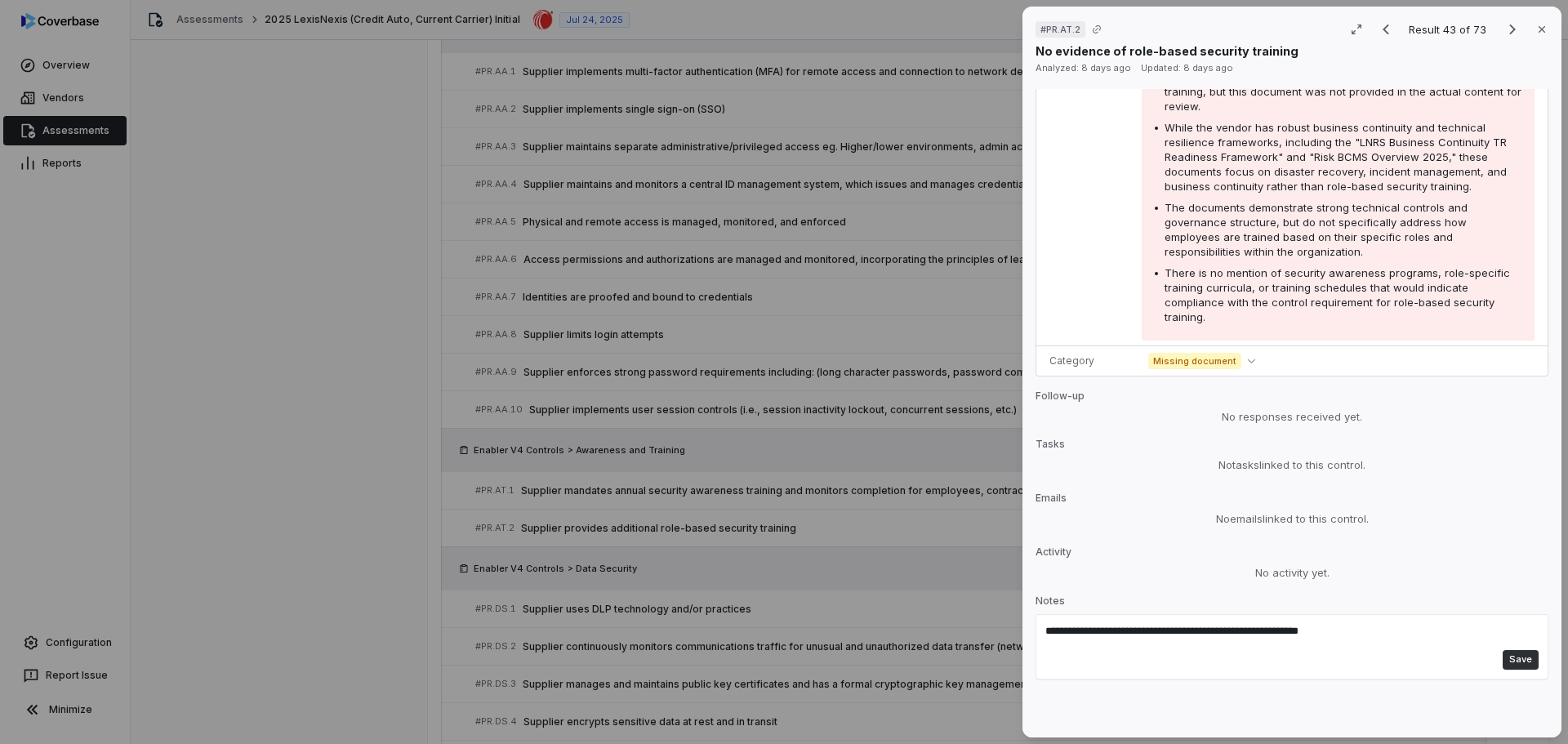 click on "Save" at bounding box center [1521, 660] 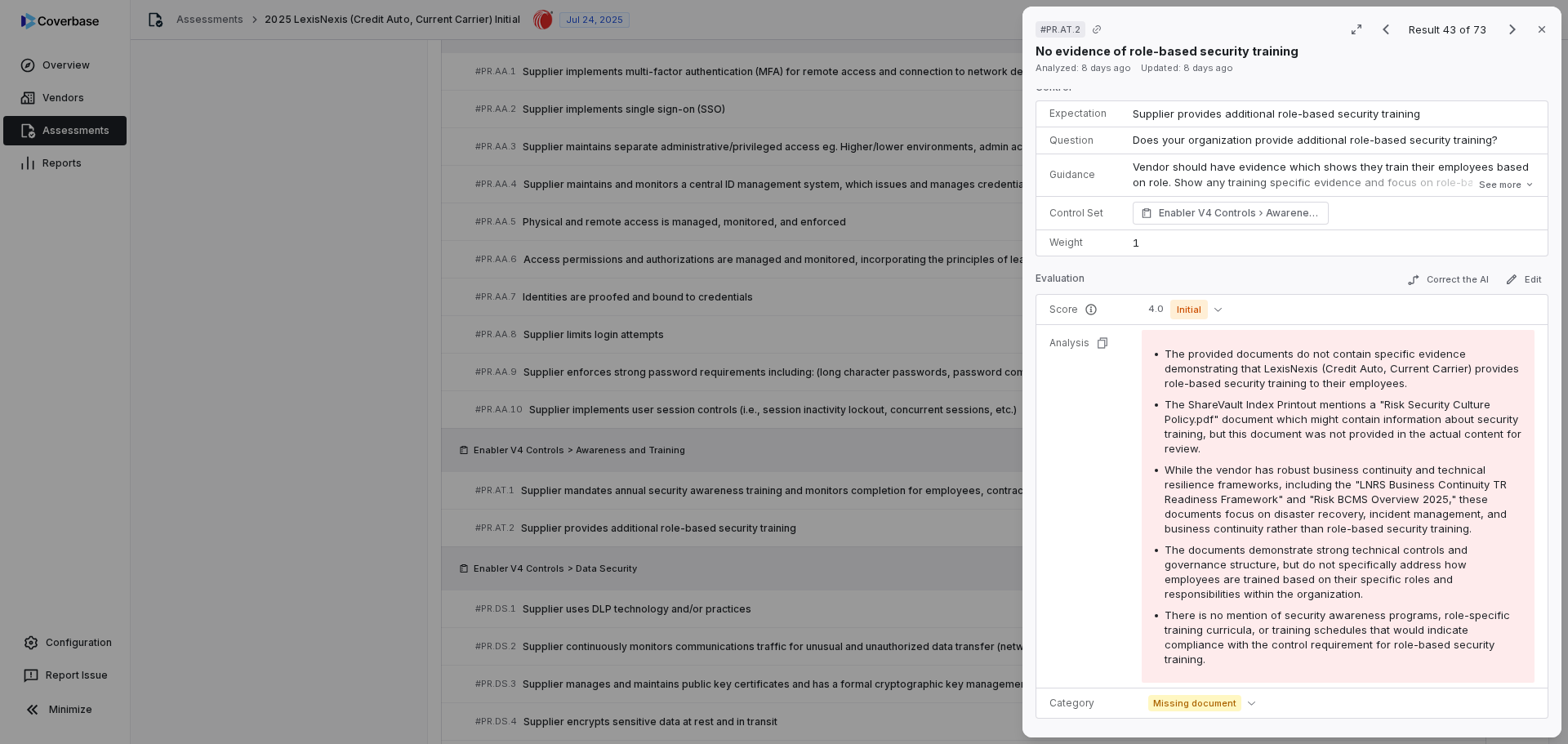 scroll, scrollTop: 0, scrollLeft: 0, axis: both 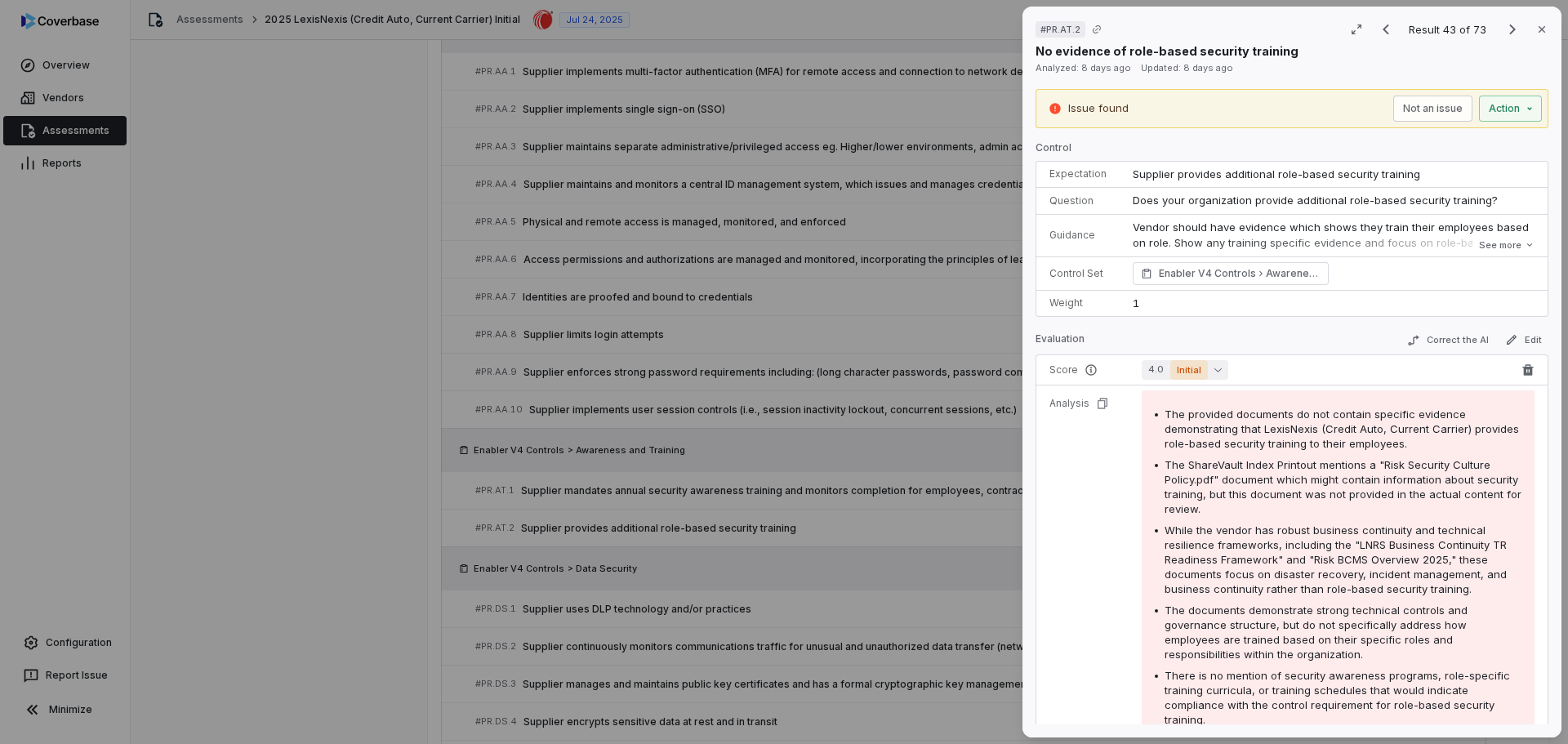 click 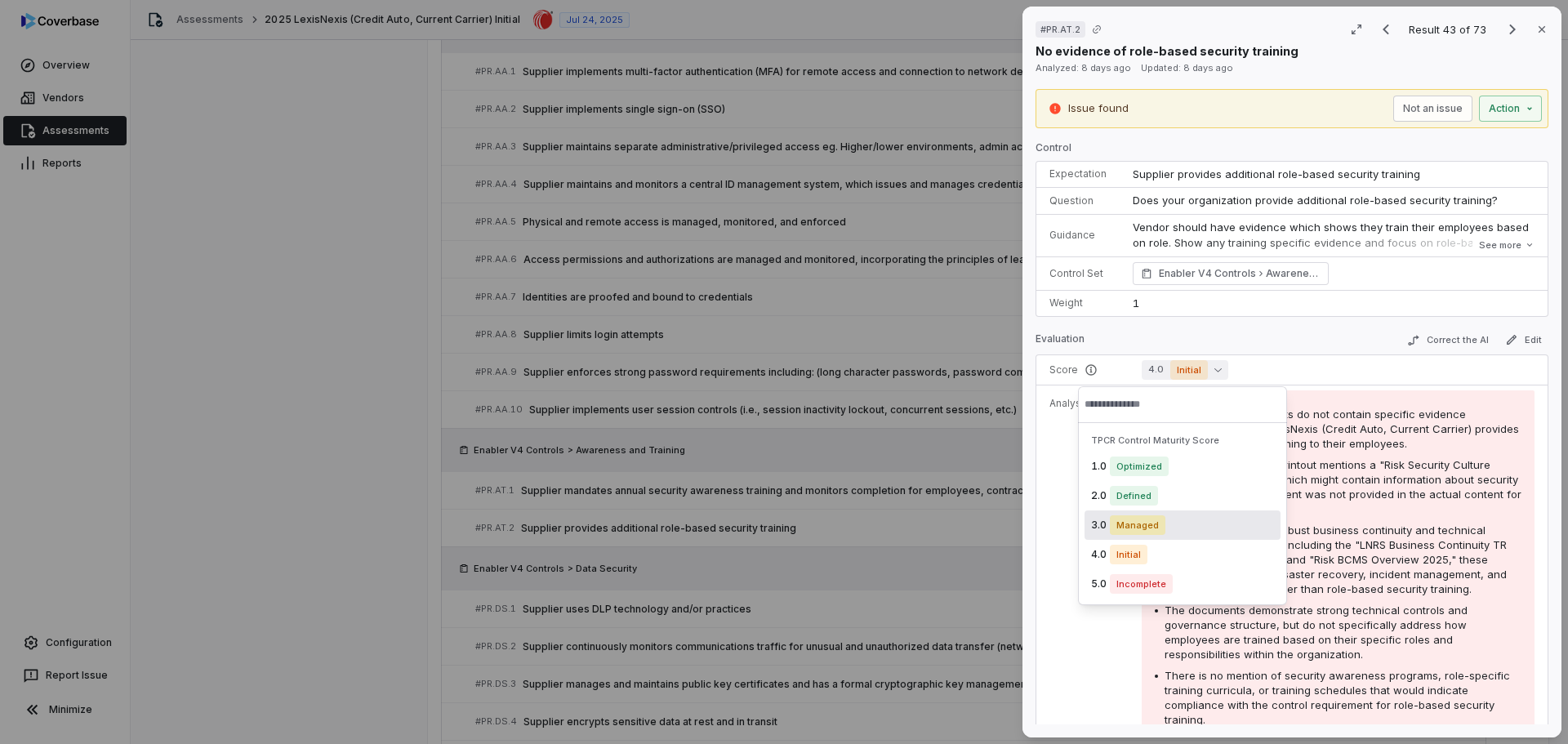 click on "Managed" at bounding box center (1138, 525) 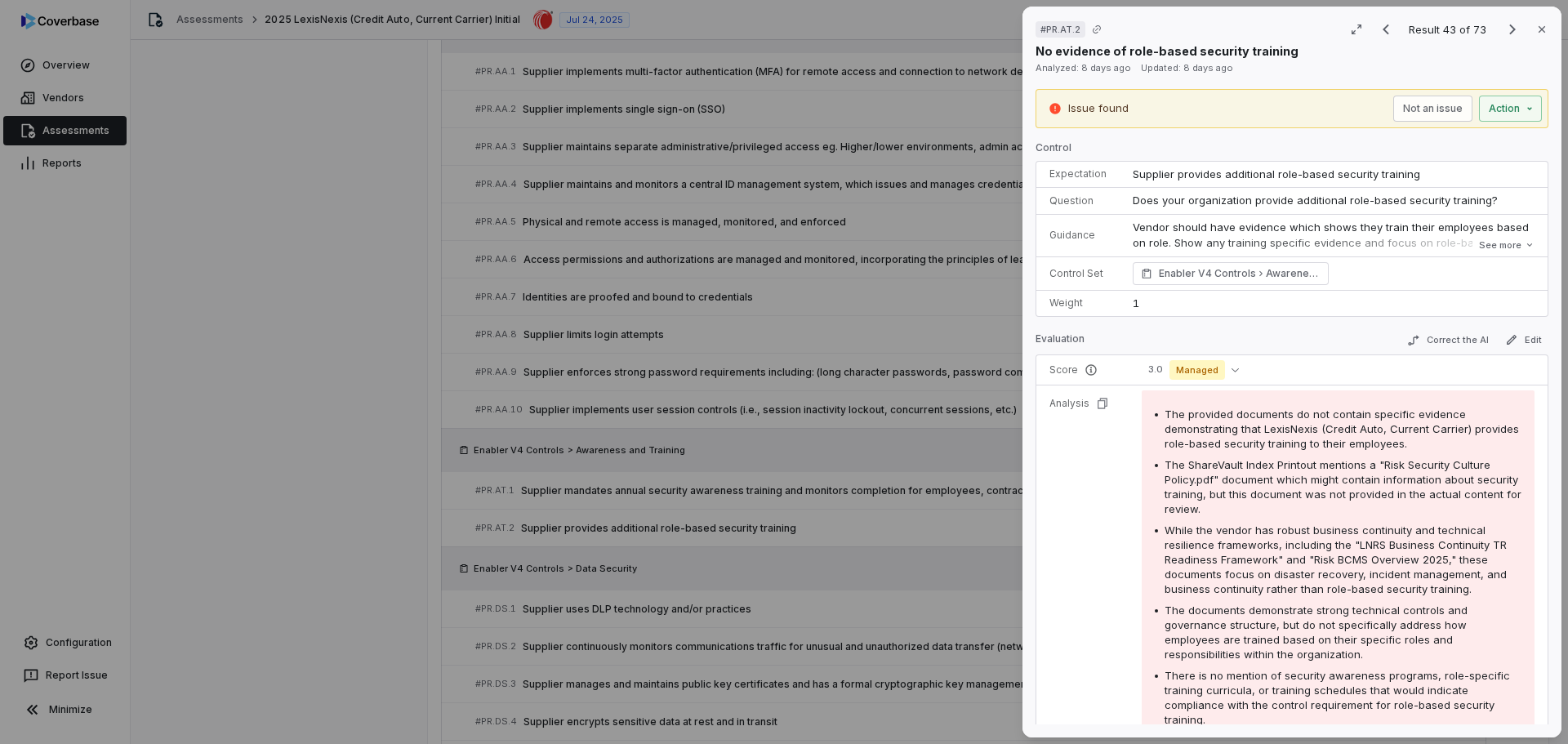 click on "# PR.AT.2 Result 43 of 73 Close No evidence of role-based security training Analyzed: 8 days ago Updated: 8 days ago Issue found Not an issue Action Control Expectation Supplier provides additional role-based security training Question Does your organization provide additional role-based security training? Guidance Vendor should have evidence which shows they train their employees based on role. Show any training specific evidence and focus on role-based training.
This is not a 'third party to the third party' training control Vendor should have evidence which shows they train their employees based on role. Show any training specific evidence and focus on role-based training.
This is not a 'third party to the third party' training control See more Control Set Enabler V4 Controls Awareness and Training  Weight 1 Evaluation Correct the AI Edit   Score 3.0 Managed Analysis Category Missing document Follow-up No responses received yet. Tasks No  tasks  linked to this control. Emails No  emails Activity Notes" at bounding box center [784, 372] 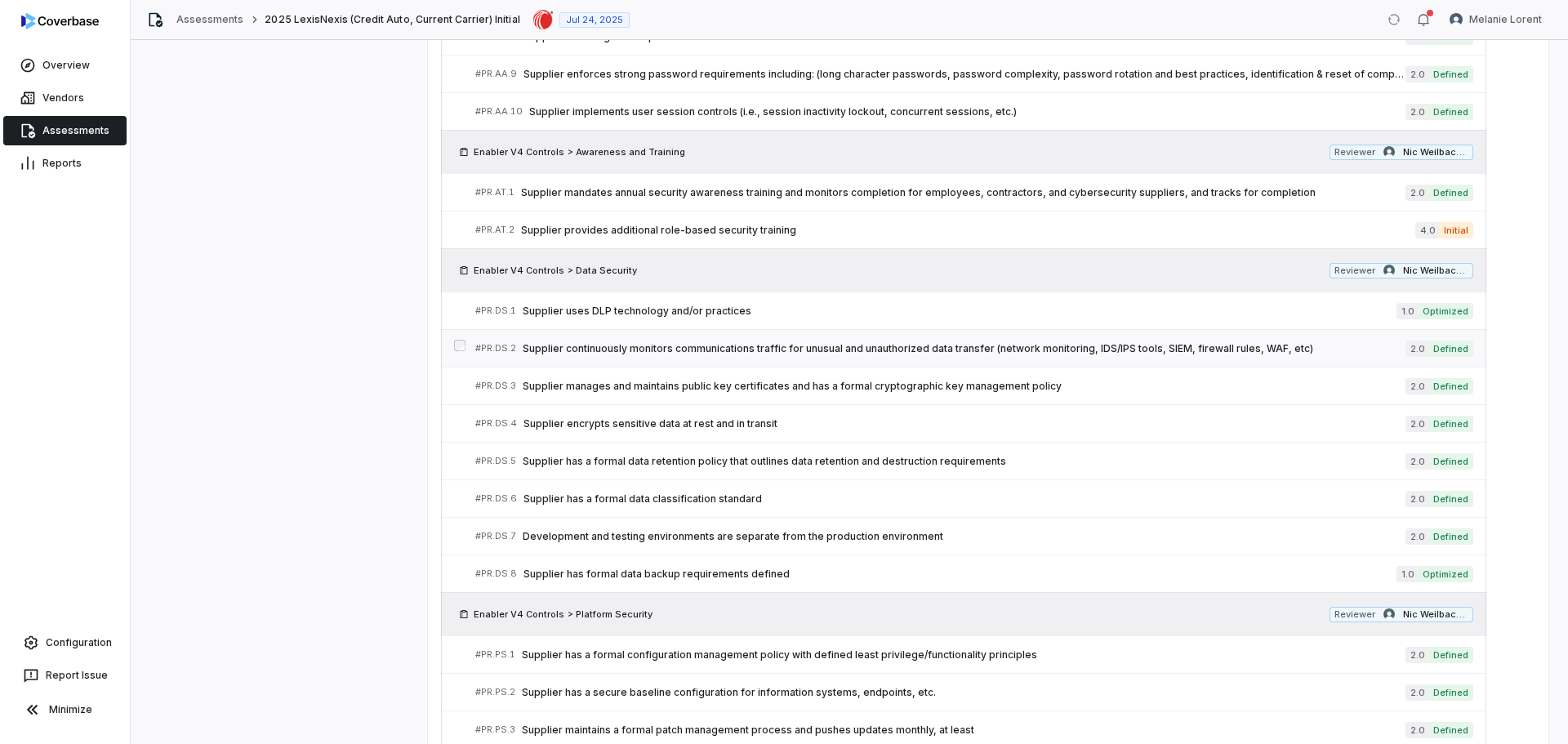 scroll, scrollTop: 2229, scrollLeft: 0, axis: vertical 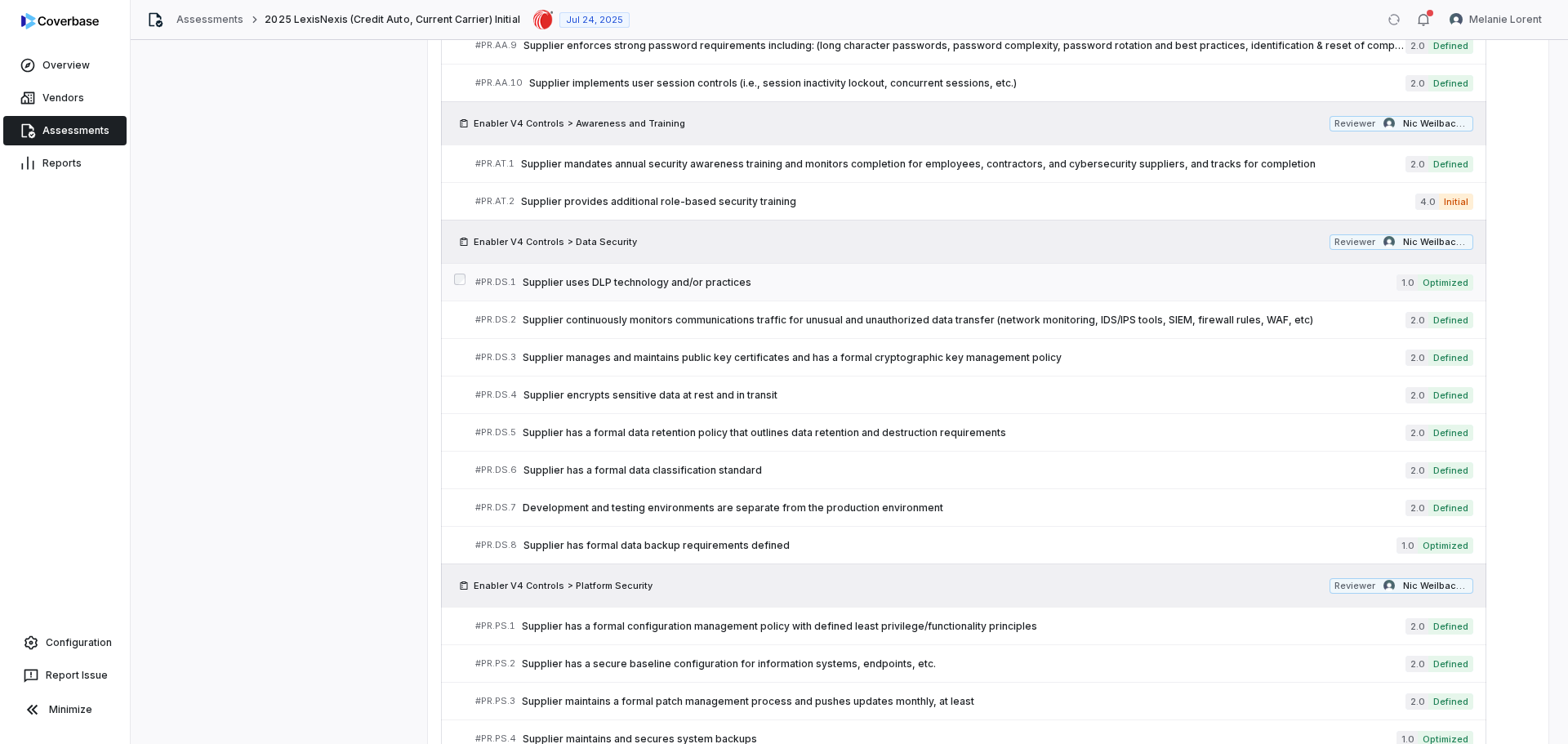 click on "# PR.DS.1 Supplier uses DLP technology and/or practices" at bounding box center (936, 282) 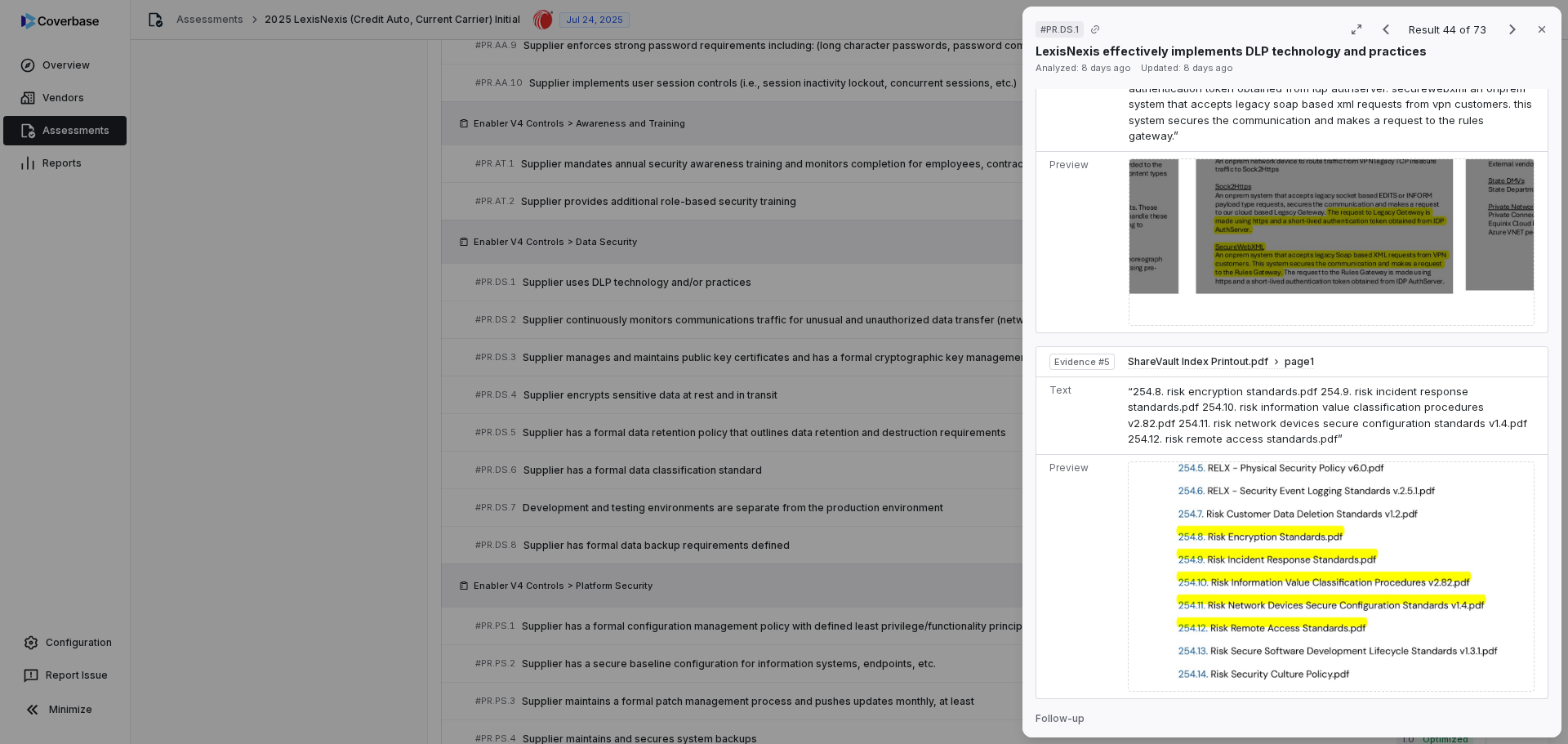 scroll, scrollTop: 2640, scrollLeft: 0, axis: vertical 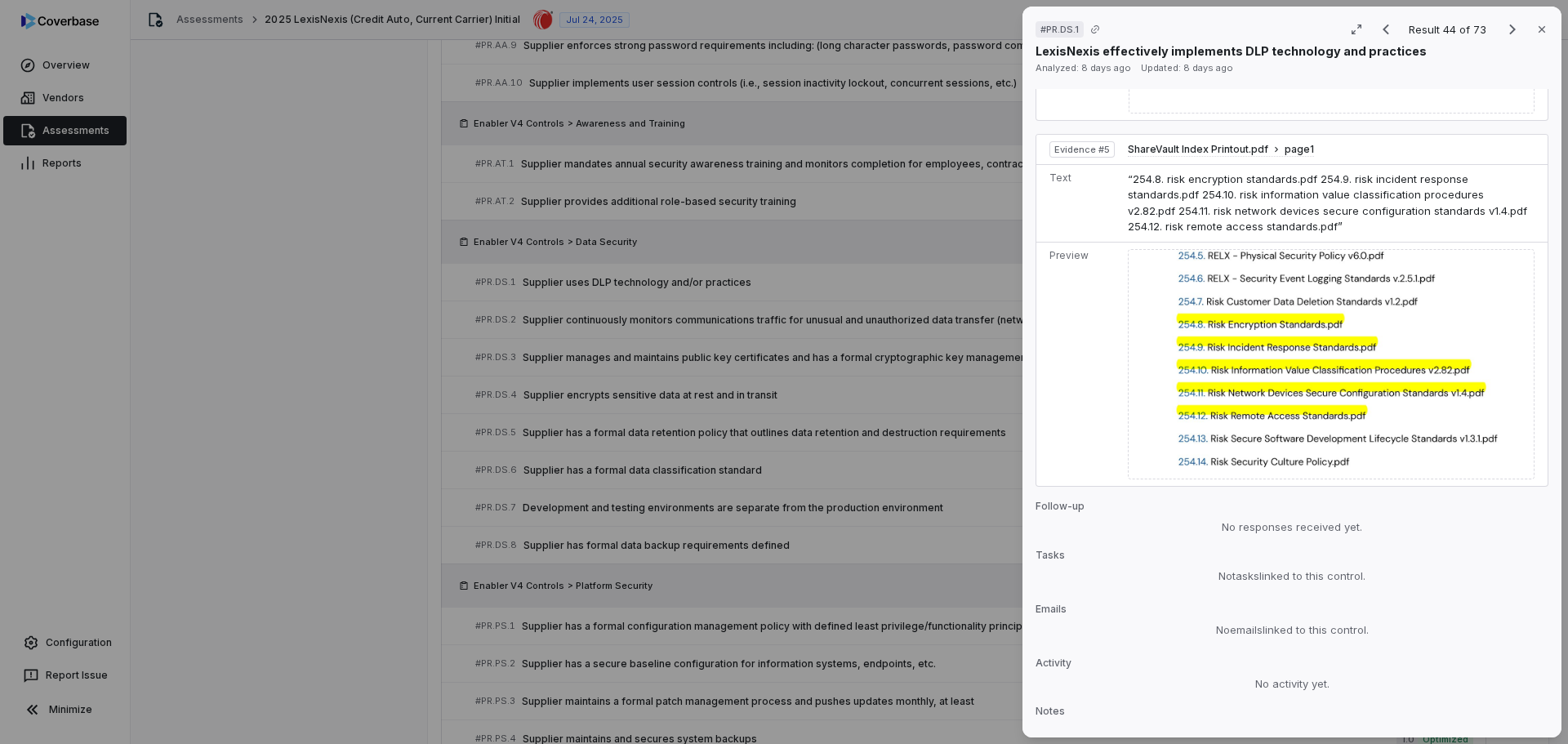 click on "LexisNexis effectively implements DLP technology and practices Analyzed: [DATE] Updated: [DATE] No issue found Mark as issue Control Expectation Supplier uses DLP technology and/or practices Question Supplier uses DLP technology and/or practices Guidance See more Control Set Enabler V4 Controls Data Security  Weight 1 Evaluation Correct the AI Edit   Score 1.0 Optimized Analysis LexisNexis employs comprehensive data security measures including encryption for data in transit and at rest as shown in their Insurance Products Data Flow Diagram, which explicitly indicates encryption protocols. Evidence # 1 The organization implements proper data classification policies as referenced in the ShareVault Index Printout, which shows the existence of formal documentation such as "Risk Information Value Classification Procedures" and "Data Classification Policy". Evidence # 2 Evidence # 3 Evidence # 4 Evidence # 5 Missing Documents SOC 2 Type 2 Auditor Report Evidence Evidence # 1" at bounding box center (784, 372) 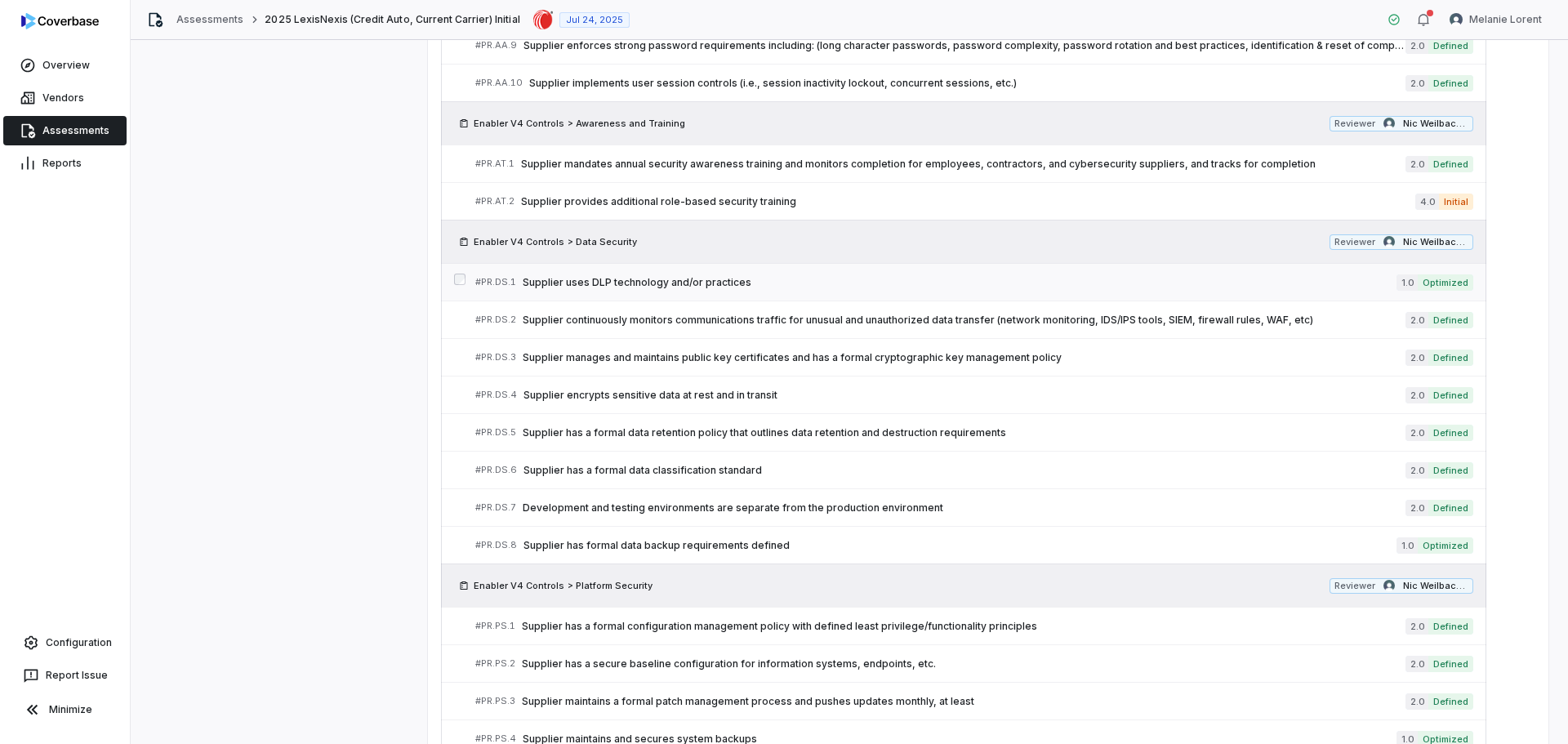 click on "Supplier uses DLP technology and/or practices" at bounding box center (960, 283) 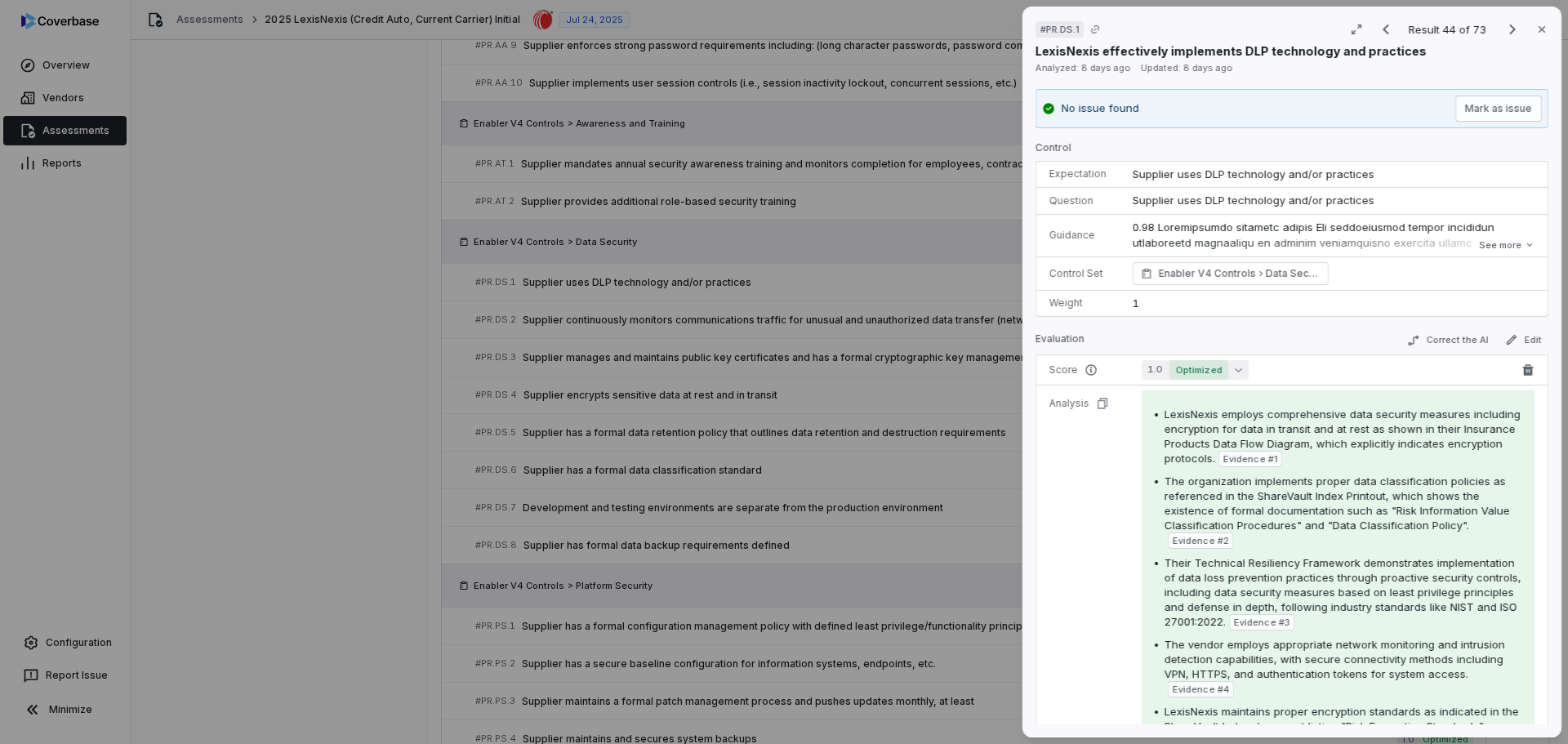 click on "1.0 Optimized" at bounding box center (1195, 370) 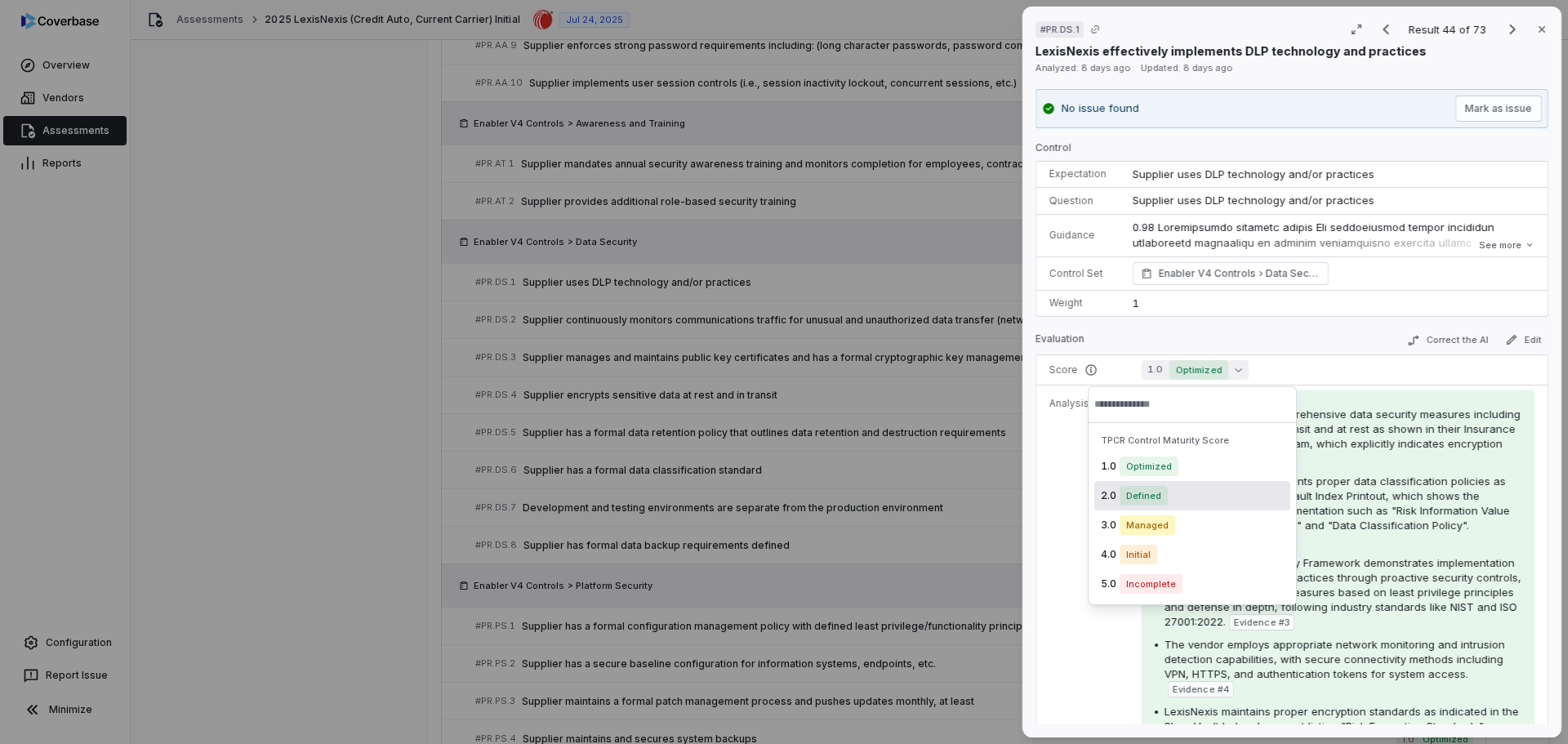 click on "Defined" at bounding box center [1143, 496] 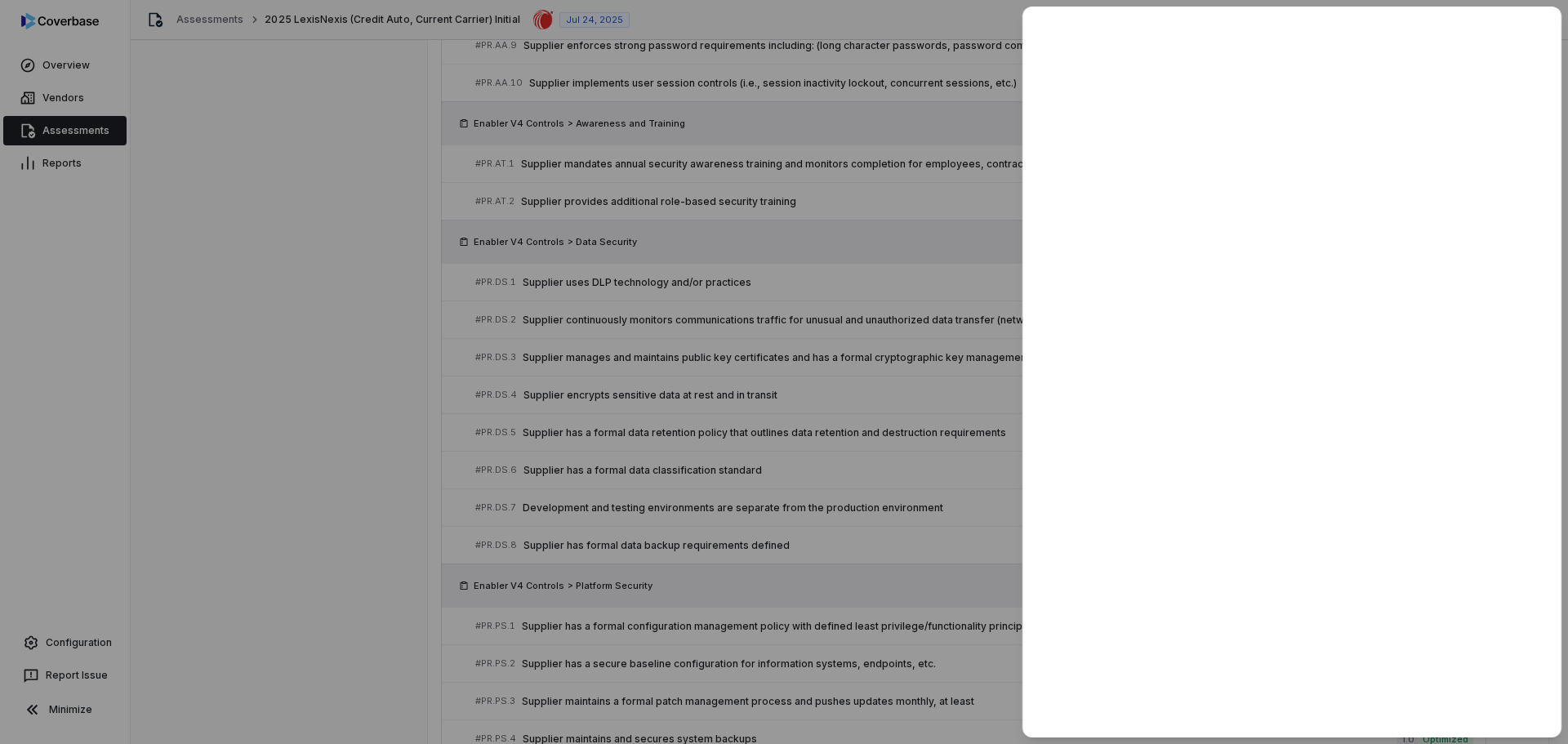 drag, startPoint x: 362, startPoint y: 440, endPoint x: 434, endPoint y: 405, distance: 80.05623 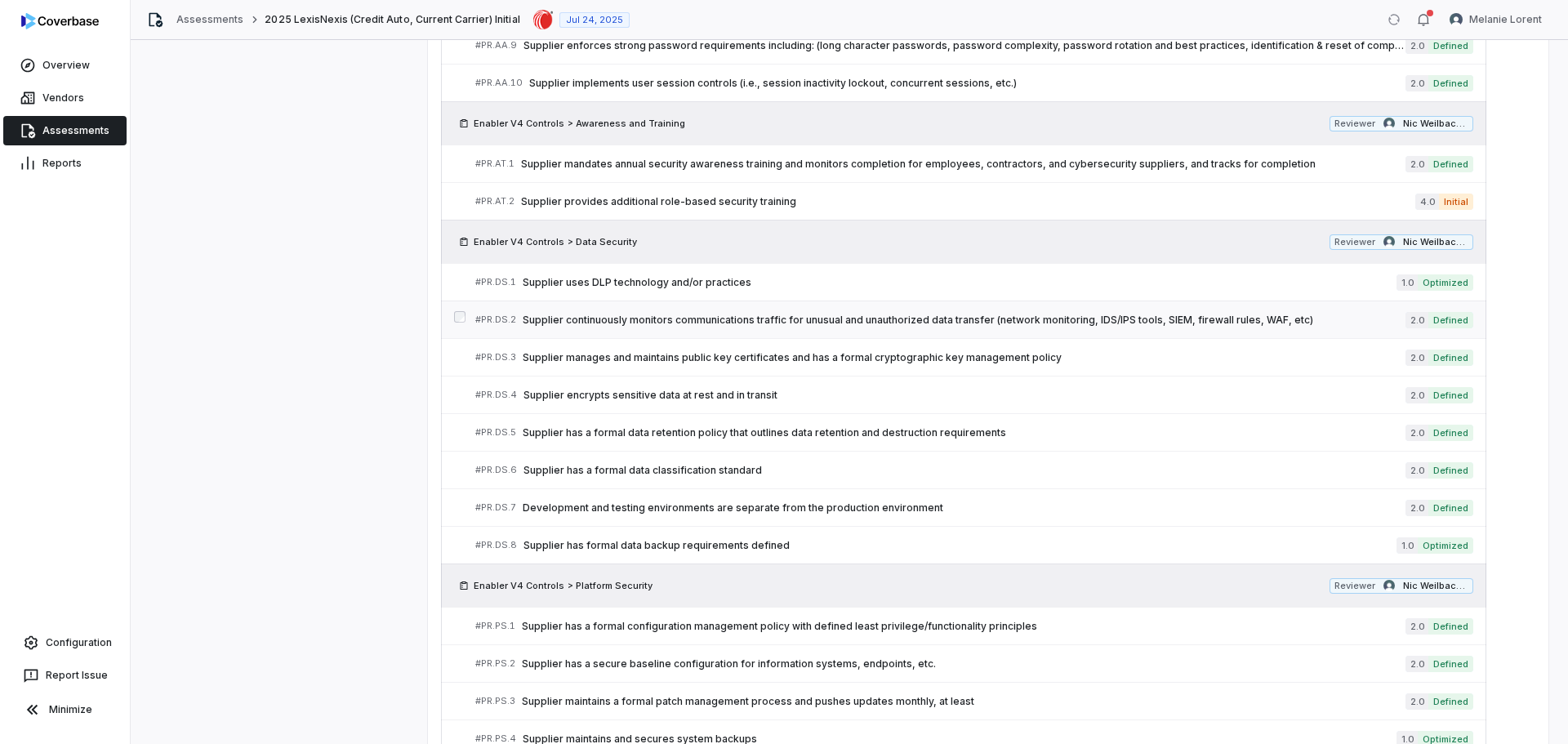 click on "Supplier continuously monitors communications traffic for unusual and unauthorized data transfer
(network monitoring, IDS/IPS tools, SIEM, firewall rules, WAF, etc)" at bounding box center [964, 320] 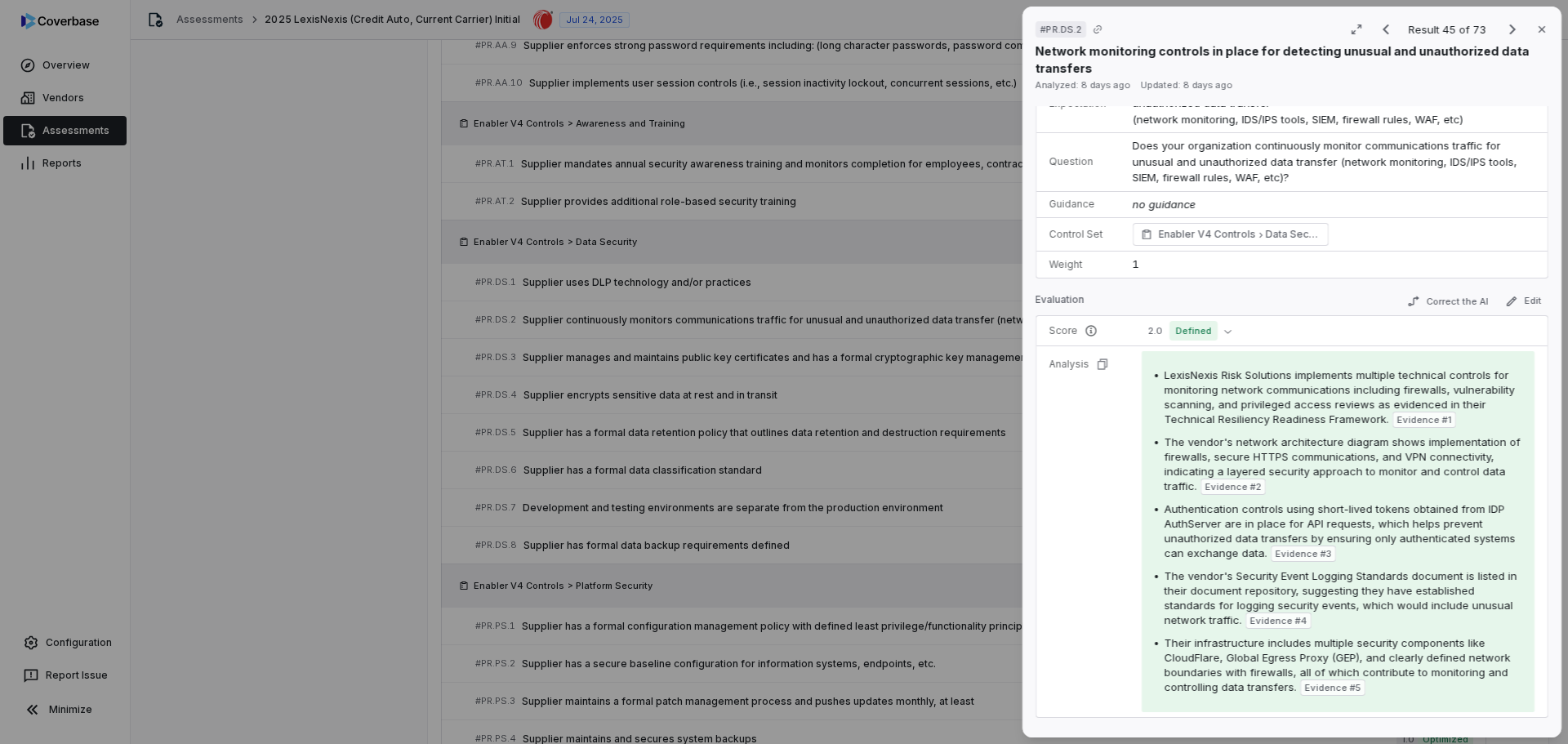 scroll, scrollTop: 408, scrollLeft: 0, axis: vertical 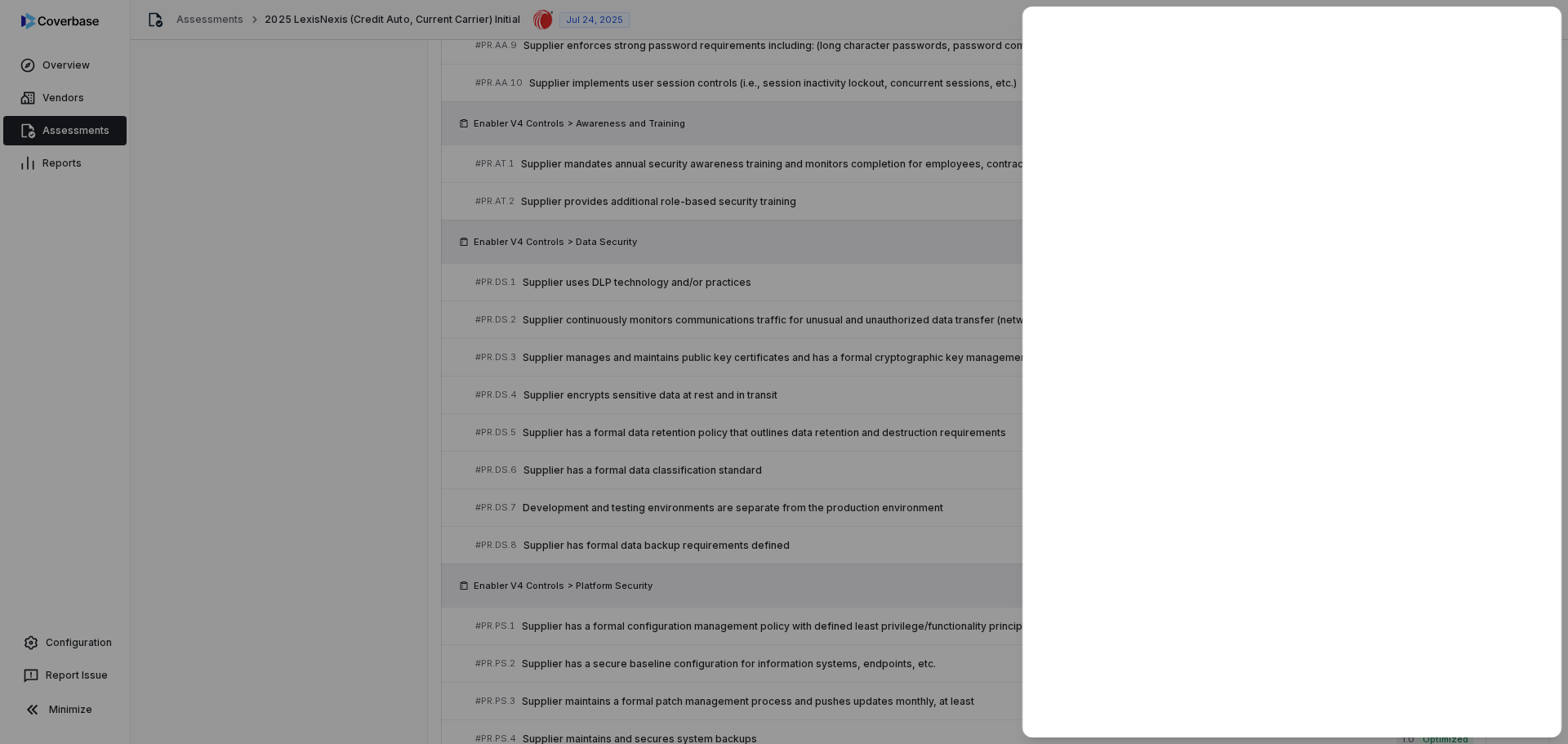 click at bounding box center (784, 372) 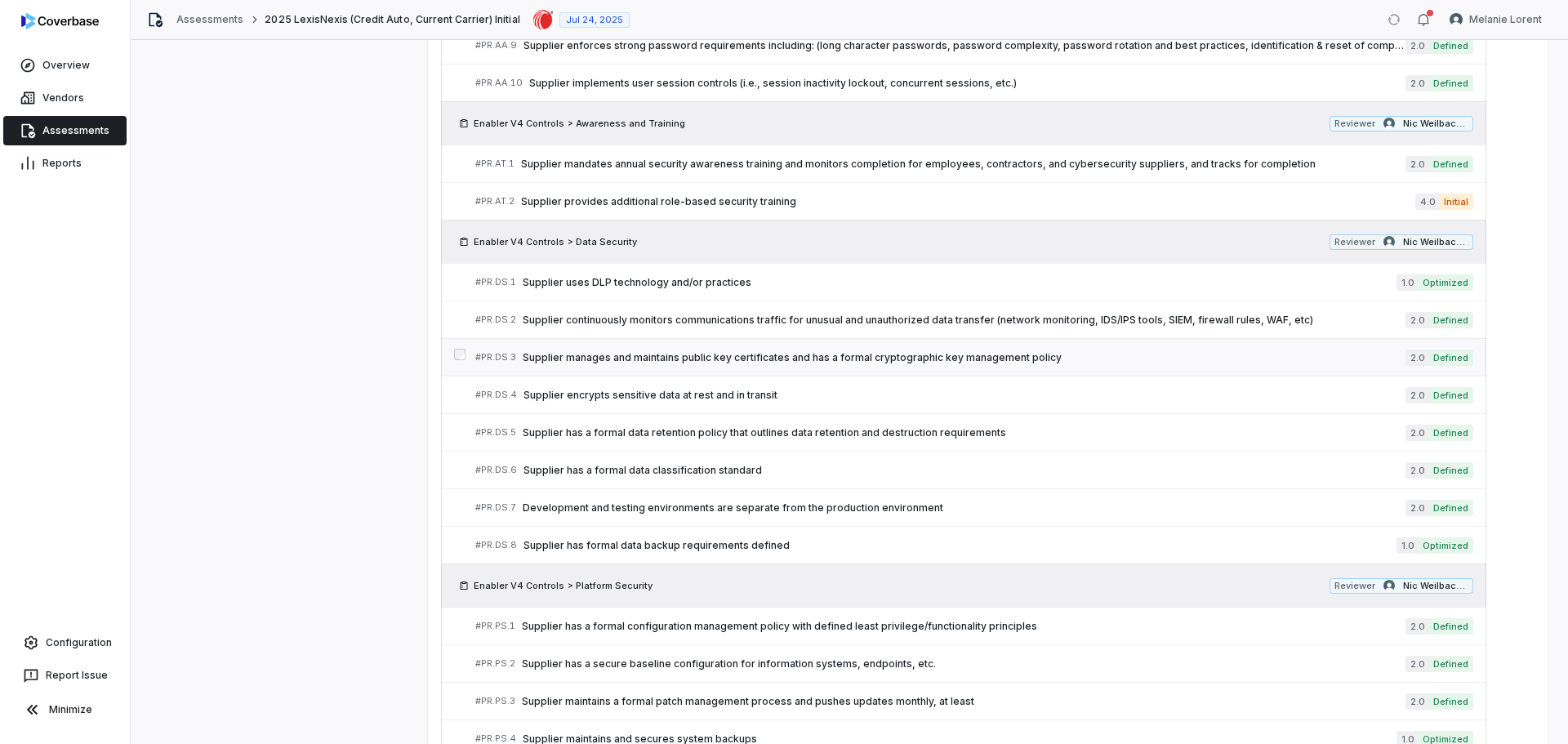 click on "Supplier manages and maintains public key certificates and has a formal cryptographic key management policy" at bounding box center [964, 358] 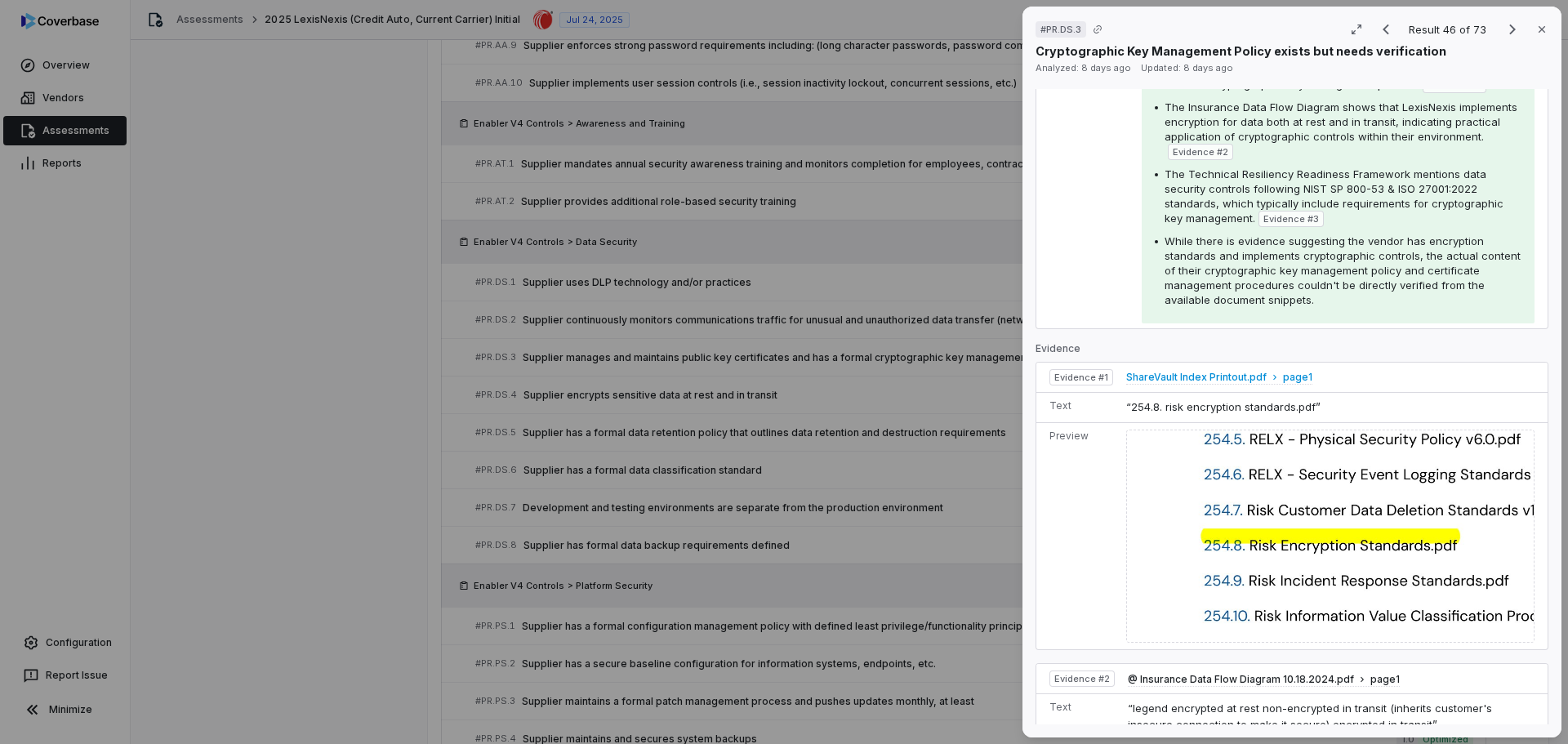 scroll, scrollTop: 0, scrollLeft: 0, axis: both 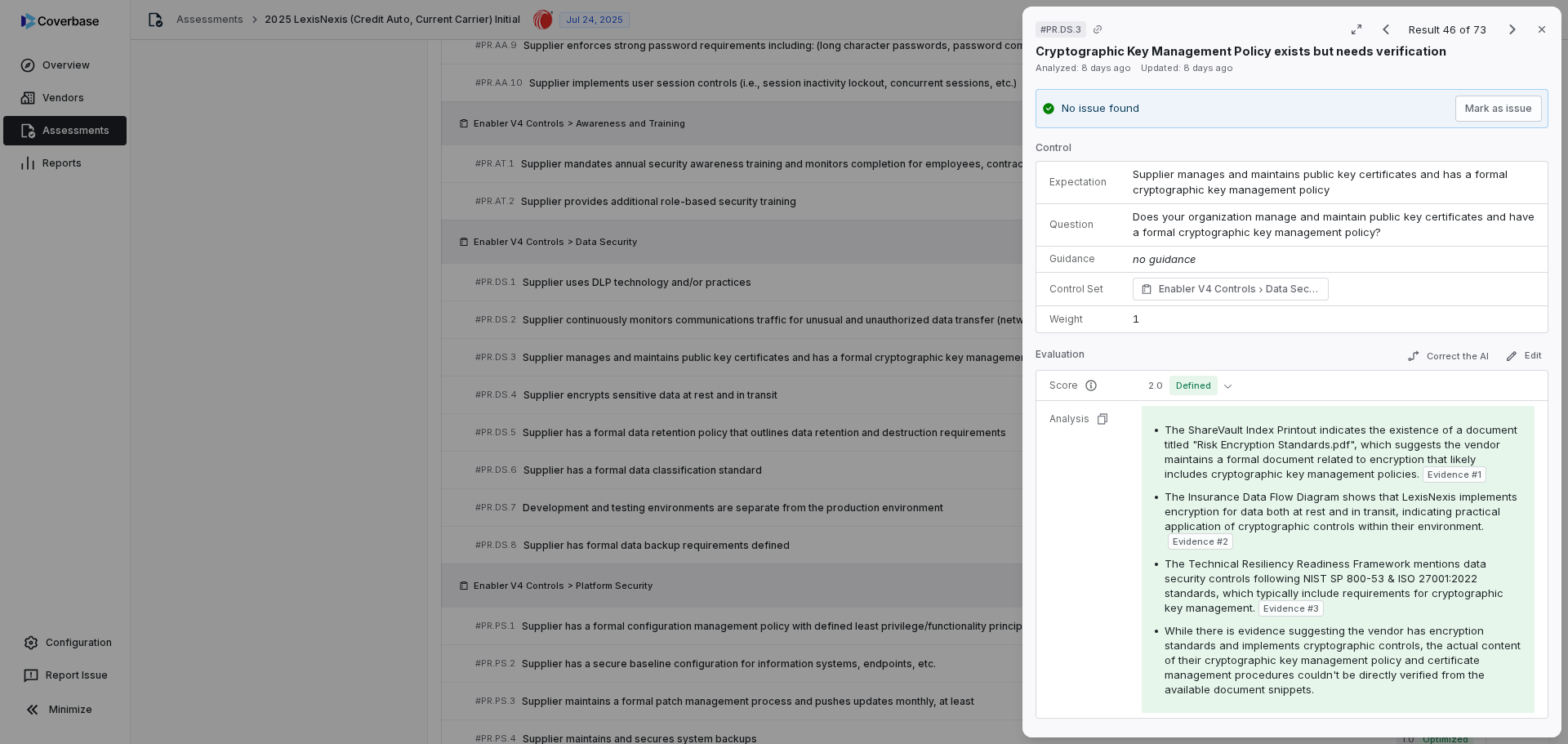 click on "PR.DS.3 Result 46 of 73 Close Cryptographic Key Management Policy exists but needs verification Analyzed: 8 days ago Updated: 8 days ago No issue found Mark as issue Control Expectation Supplier manages and maintains public key certificates and has a formal cryptographic key management policy Question Does your organization manage and maintain public key certificates and have a formal cryptographic key management policy? Guidance no guidance Control Set Enabler V4 Controls Data Security  Weight 1 Evaluation Correct the AI Edit   Score 2.0 Defined Analysis The ShareVault Index Printout indicates the existence of a document titled "Risk Encryption Standards.pdf", which suggests the vendor maintains a formal document related to encryption that likely includes cryptographic key management policies. Evidence # 1 The Insurance Data Flow Diagram shows that LexisNexis implements encryption for data both at rest and in transit, indicating practical application of cryptographic controls within their environment. 2 3" at bounding box center (784, 372) 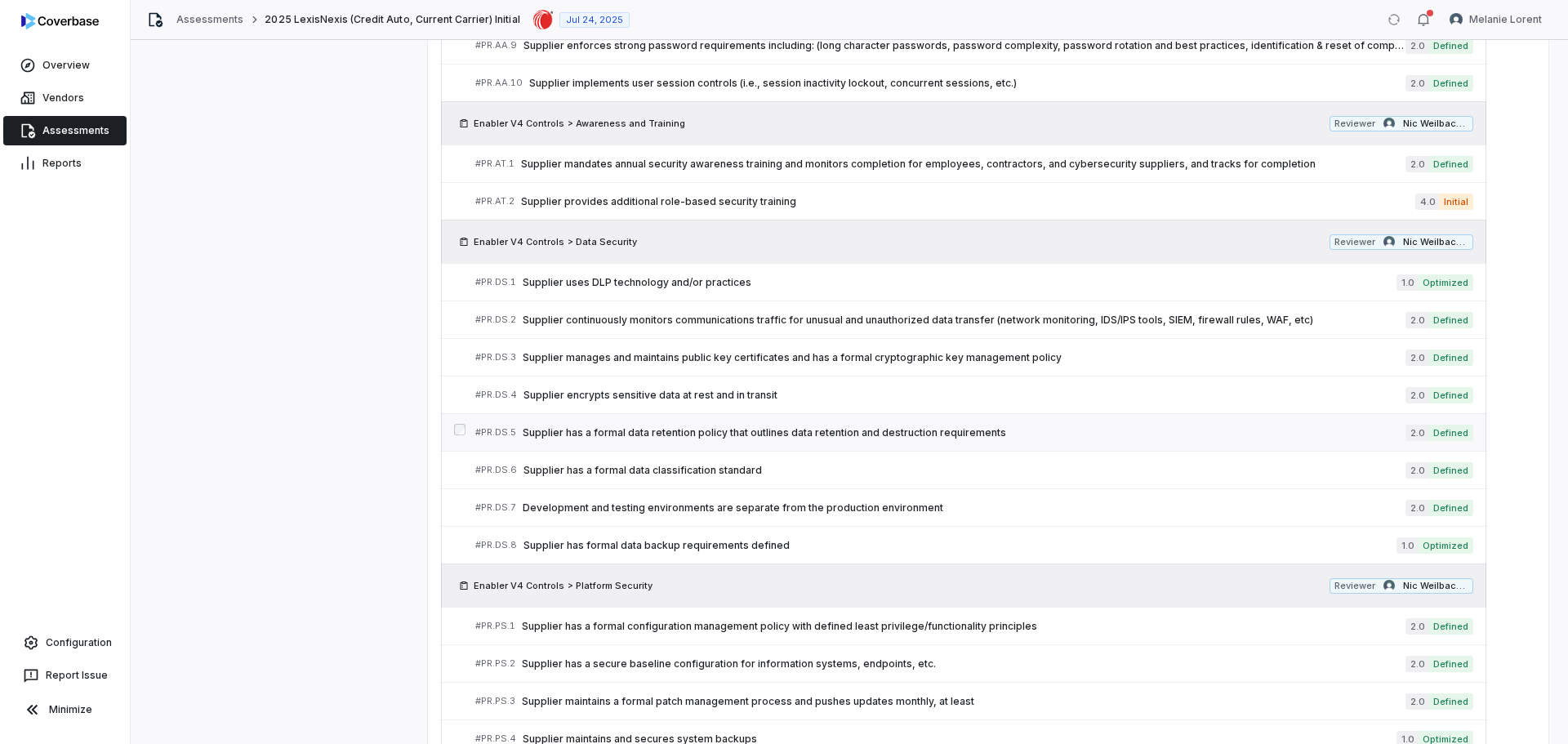 click on "Supplier has a formal data retention policy that outlines data retention and destruction requirements" at bounding box center (964, 433) 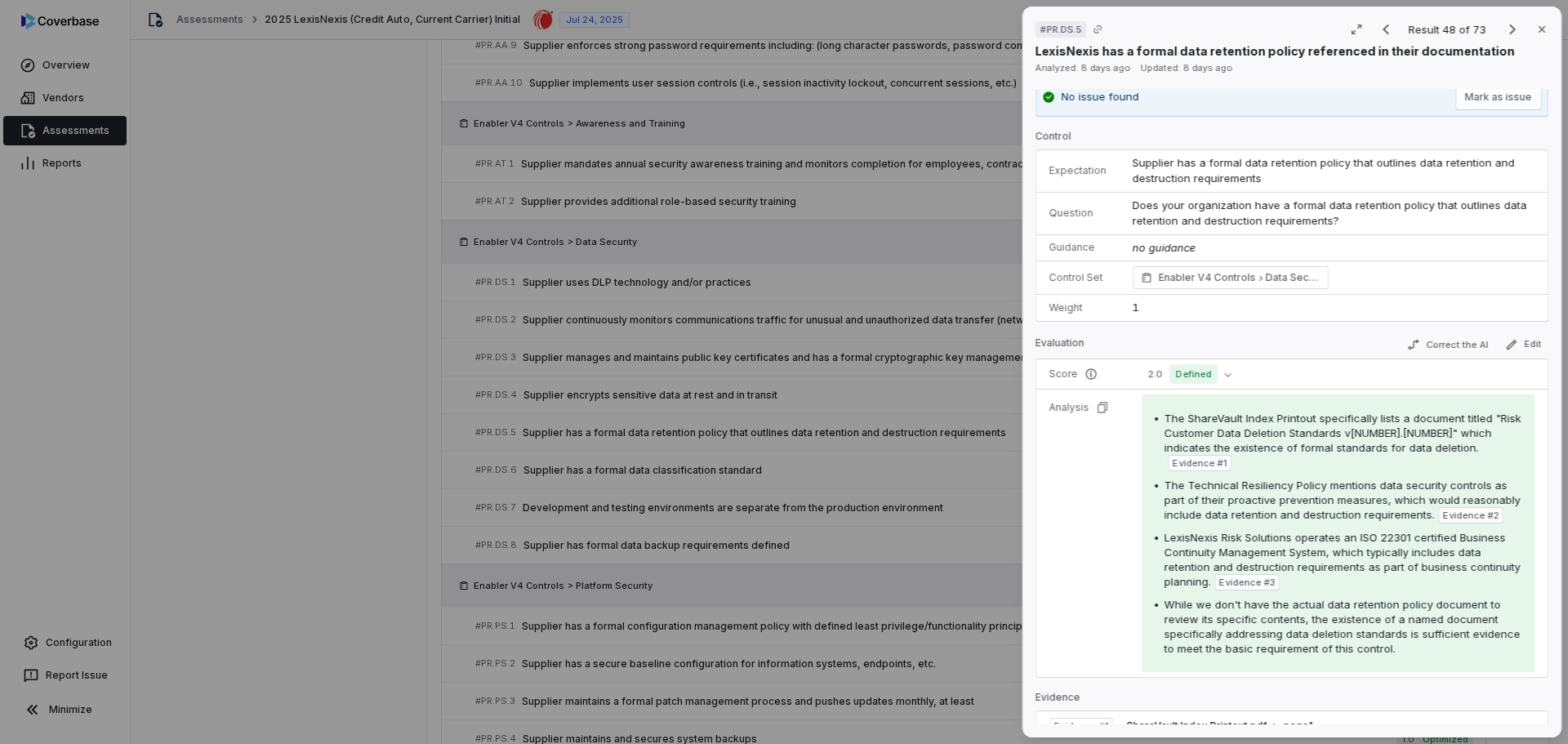 scroll, scrollTop: 0, scrollLeft: 0, axis: both 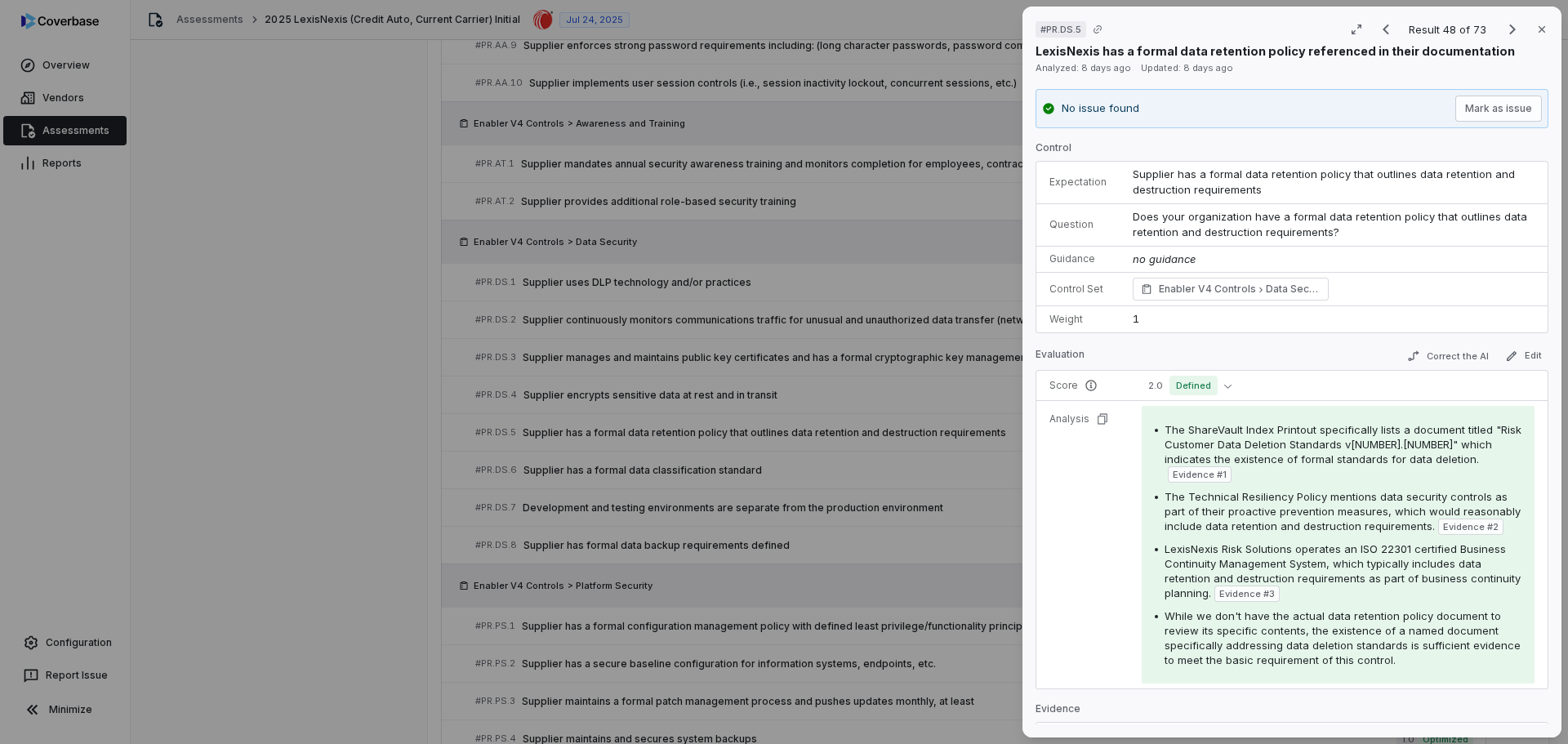 click on "# PR.DS.5 Result [NUMBER] of [NUMBER] Close LexisNexis has a formal data retention policy referenced in their documentation Analyzed: [NUMBER] days ago Updated: [NUMBER] days ago No issue found Mark as issue Control Expectation Supplier has a formal data retention policy that outlines data retention and destruction requirements Question Does your organization have a formal data retention policy that outlines data retention and destruction requirements? Guidance no guidance Control Set Enabler V4 Controls Data Security  Weight [NUMBER] Evaluation Correct the AI Edit   Score [NUMBER].0 Defined Analysis The ShareVault Index Printout specifically lists a document titled "Risk Customer Data Deletion Standards v[NUMBER].[NUMBER]" which indicates the existence of formal standards for data deletion. Evidence # [NUMBER] The Technical Resiliency Policy mentions data security controls as part of their proactive prevention measures, which would reasonably include data retention and destruction requirements. Evidence # [NUMBER] Evidence # [NUMBER] Evidence Evidence # [NUMBER] page  [NUMBER] Text Preview [NUMBER]" at bounding box center [784, 372] 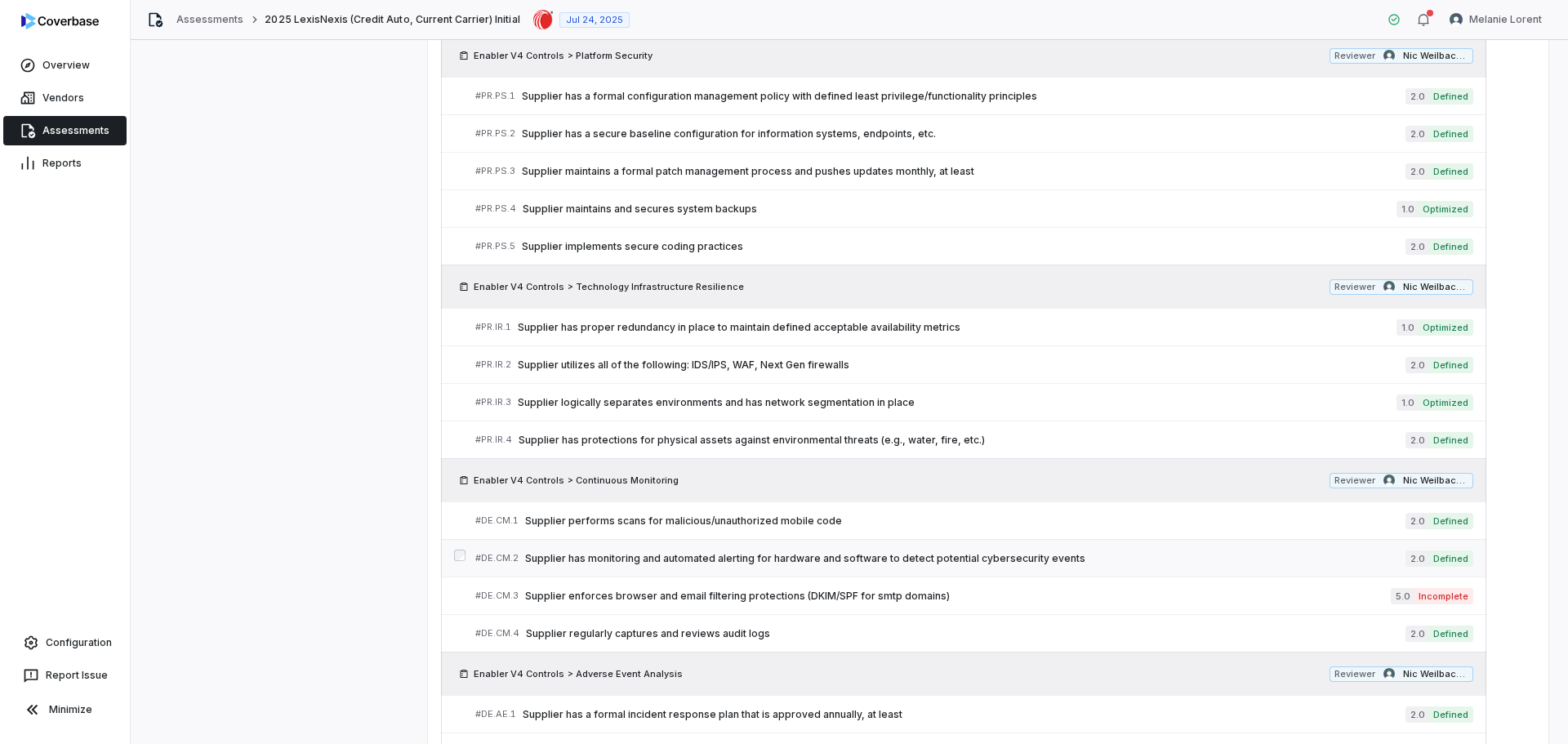 scroll, scrollTop: 2555, scrollLeft: 0, axis: vertical 